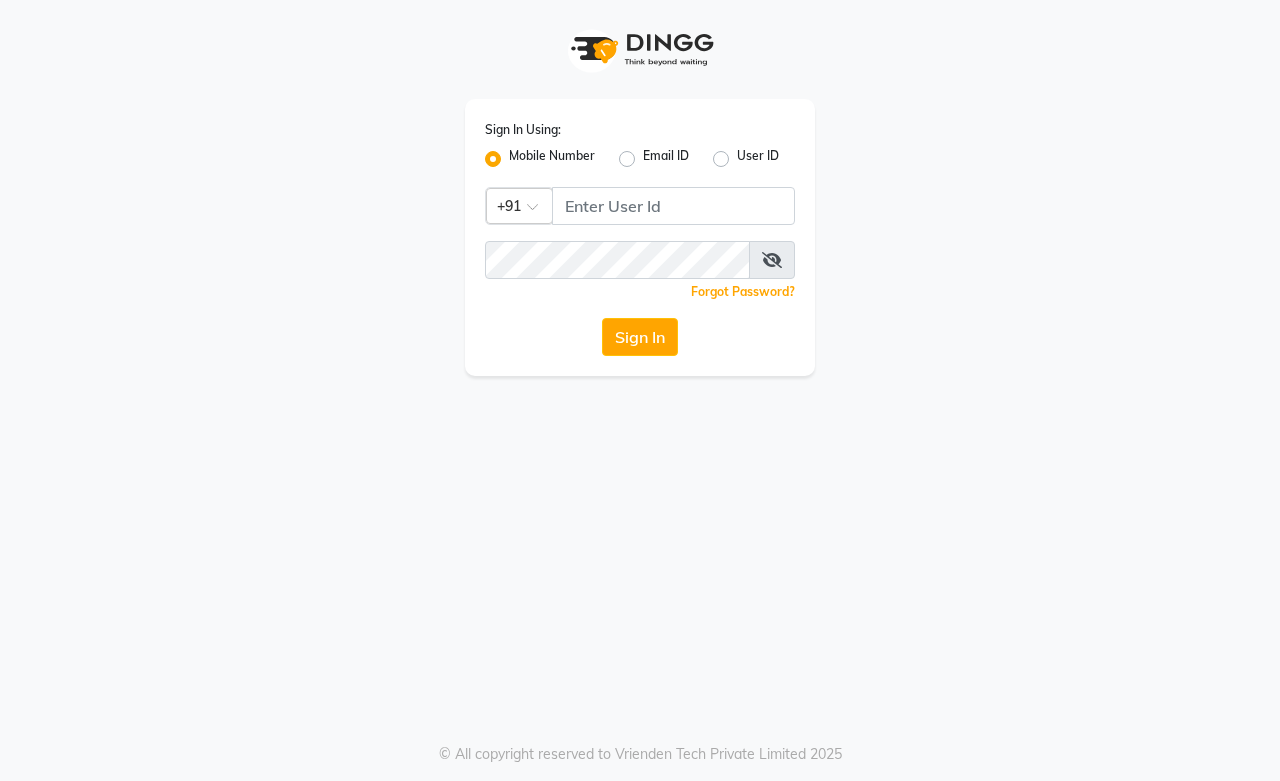 scroll, scrollTop: 0, scrollLeft: 0, axis: both 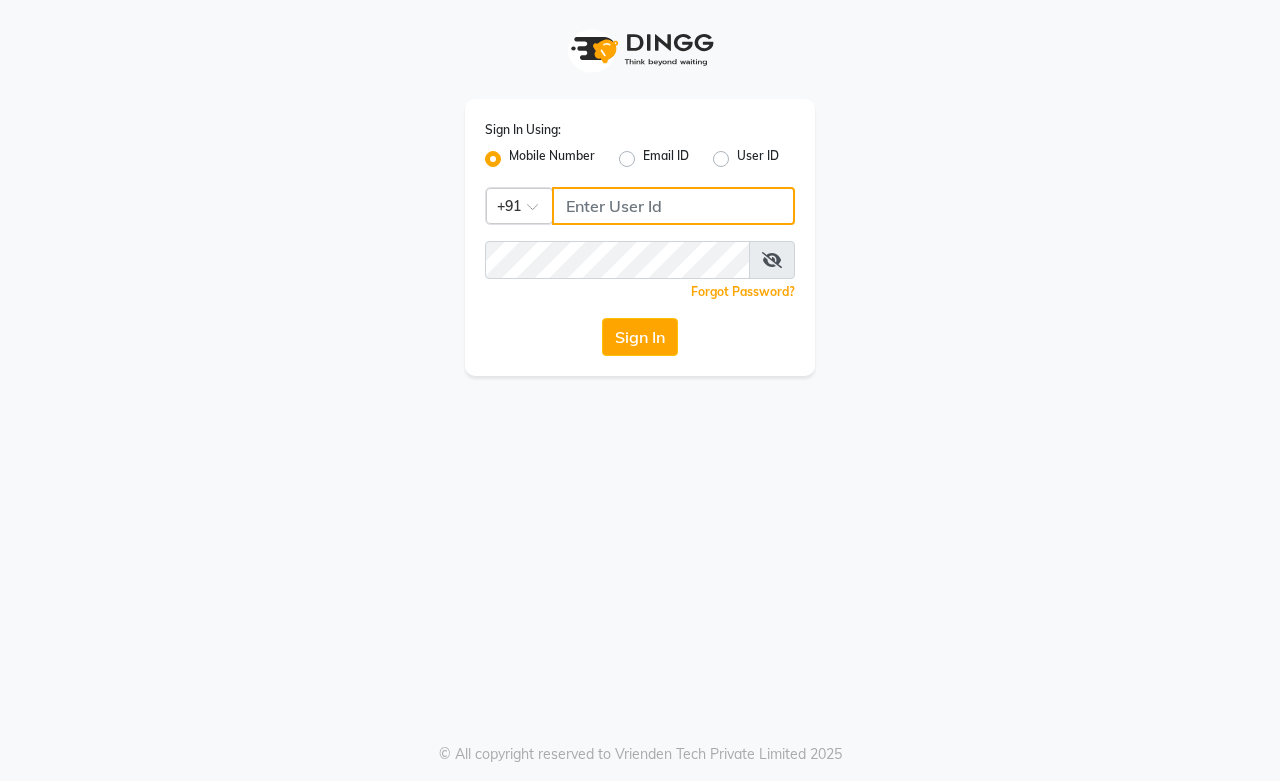 type on "[PHONE]" 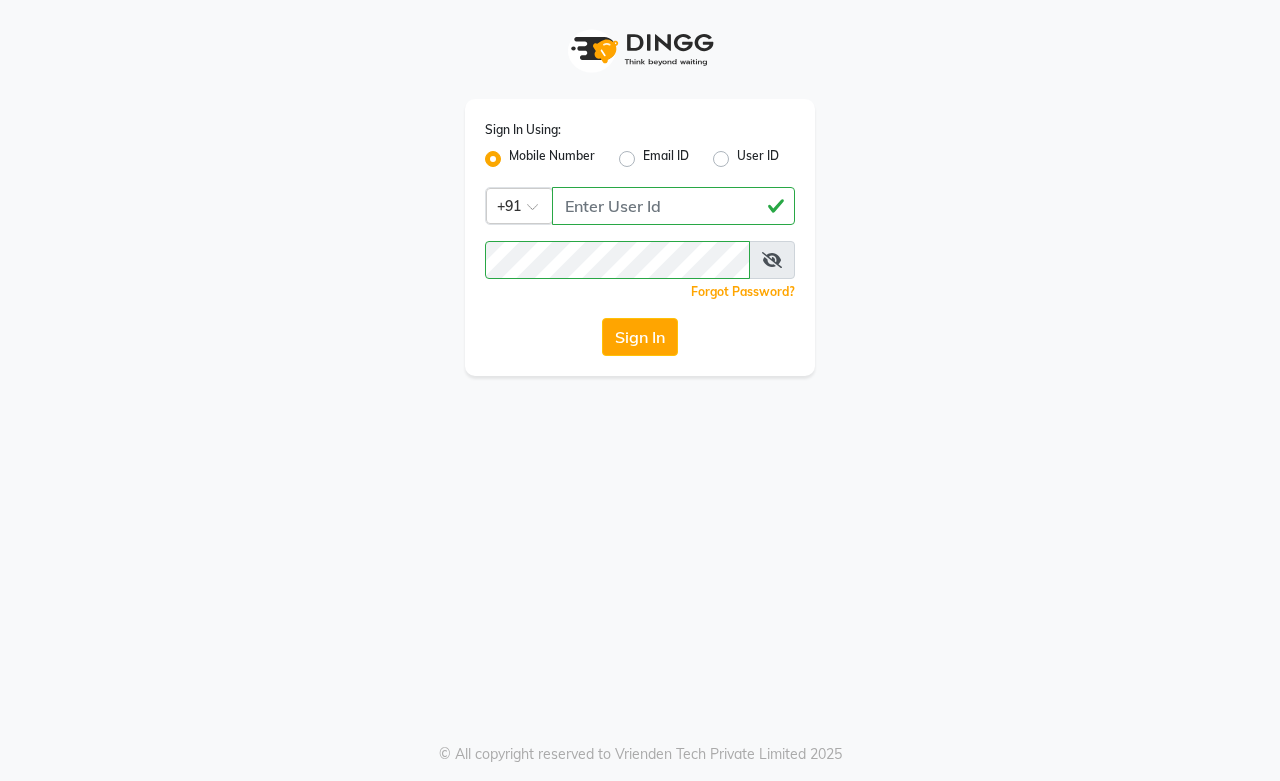 click on "Mobile Number" 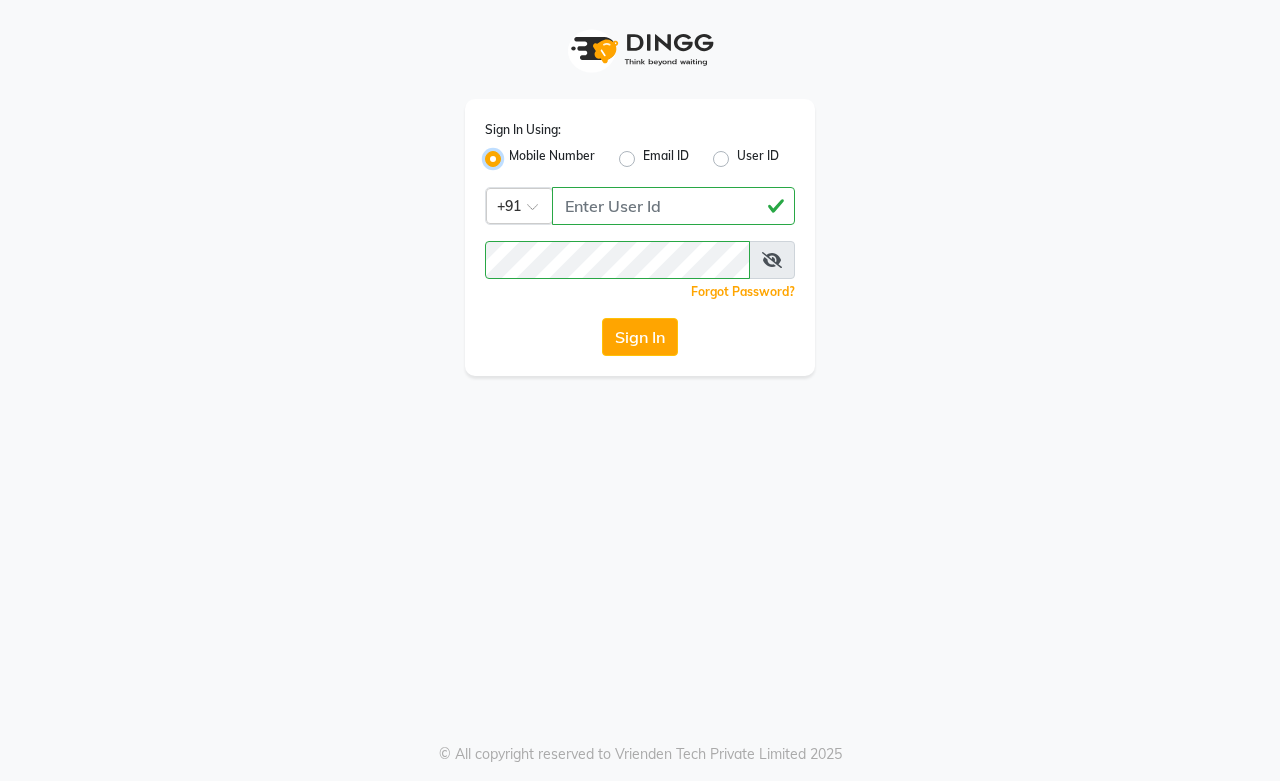 click on "Mobile Number" at bounding box center (515, 153) 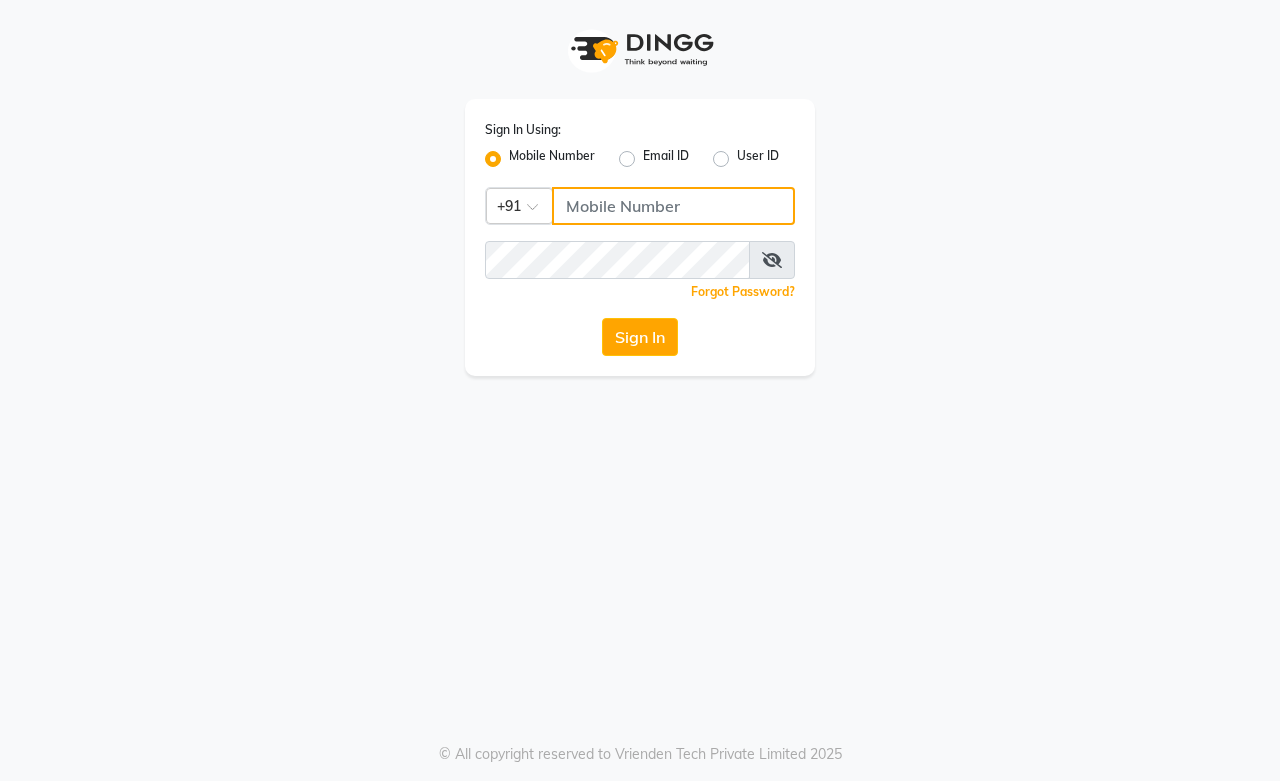 click 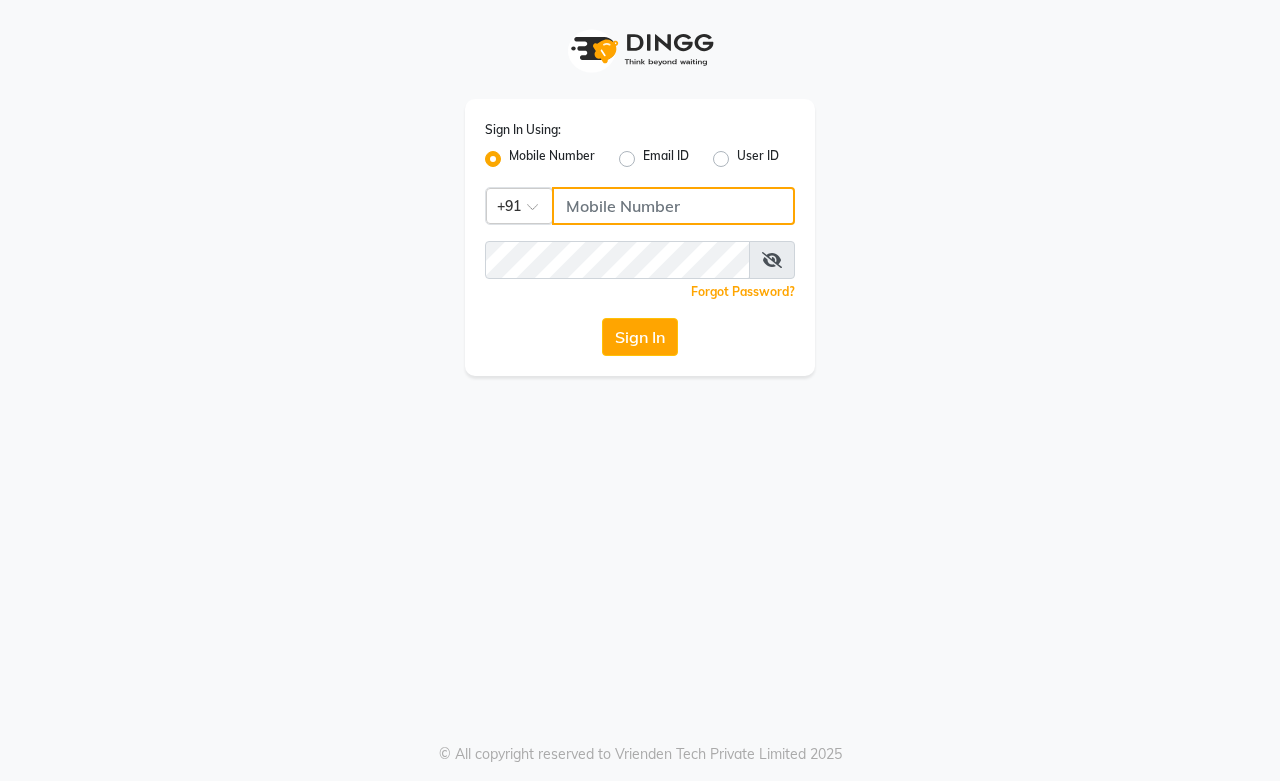 type on "9828338644" 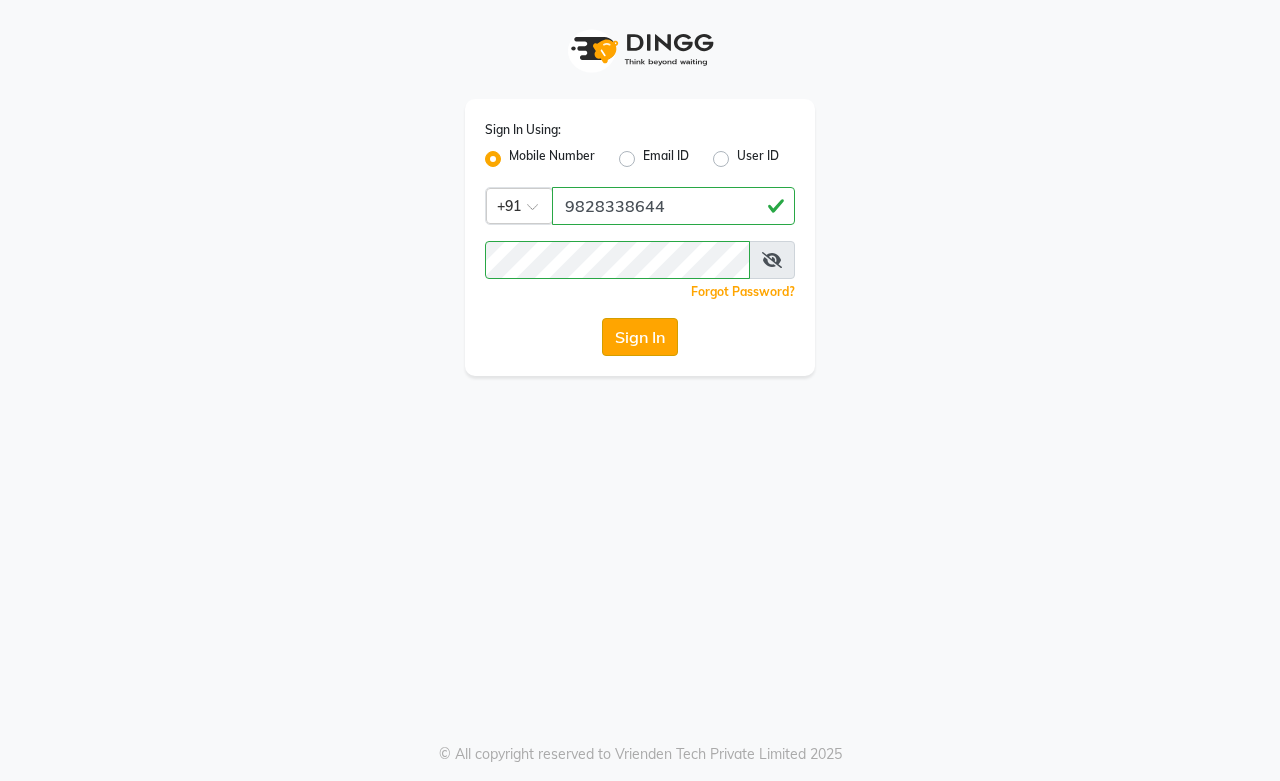 click on "Sign In" 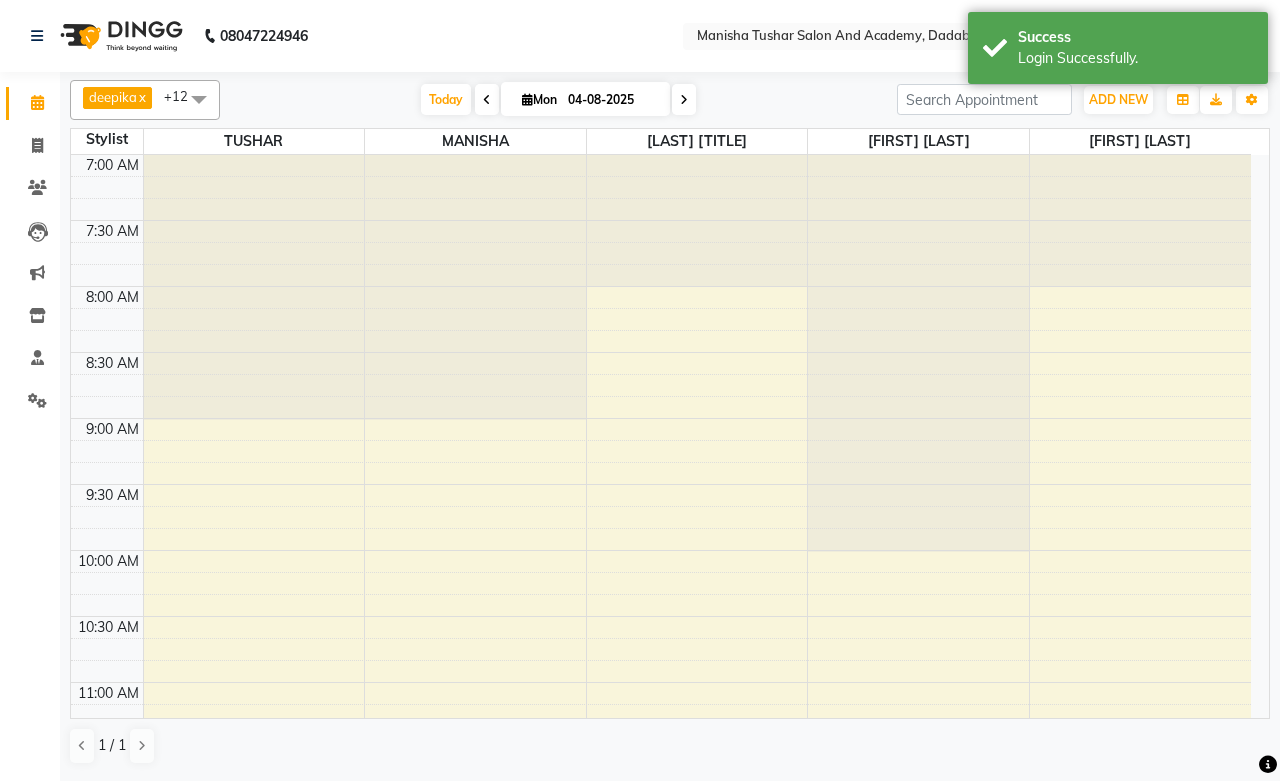 scroll, scrollTop: 0, scrollLeft: 0, axis: both 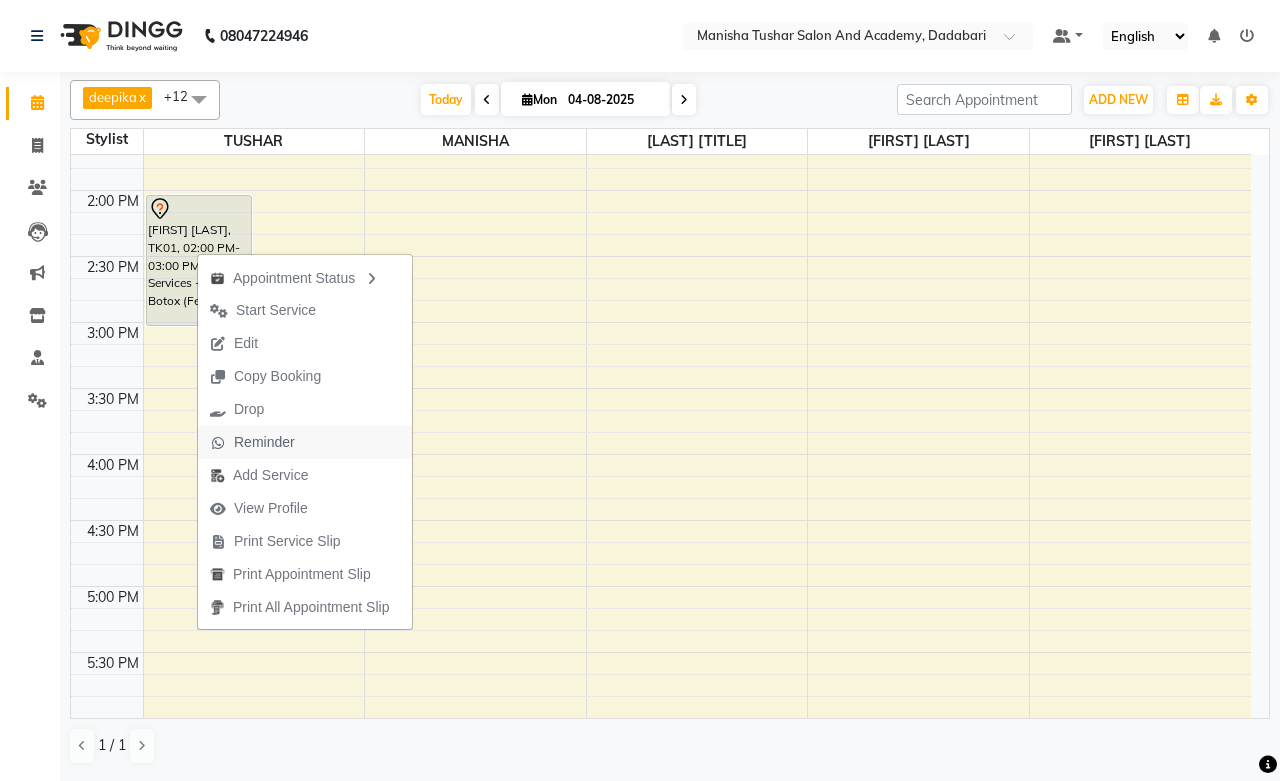 click on "Reminder" at bounding box center [264, 442] 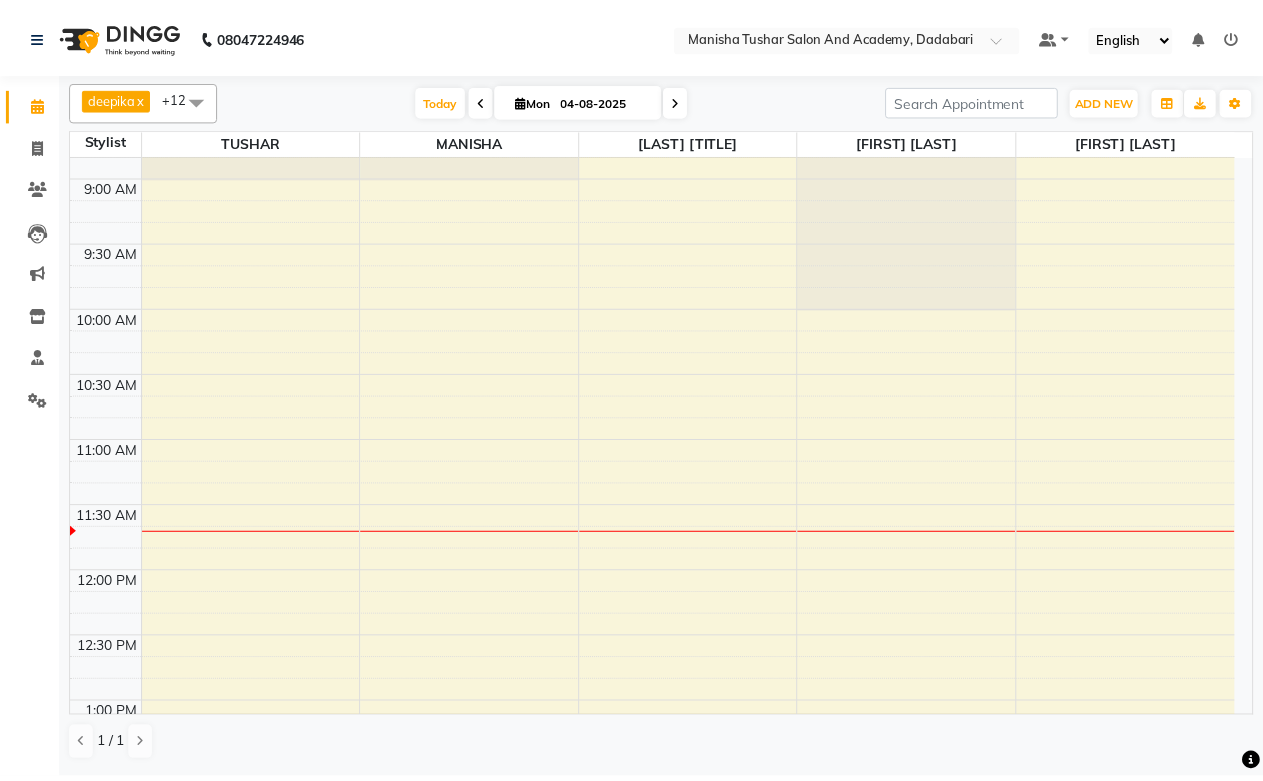 scroll, scrollTop: 0, scrollLeft: 0, axis: both 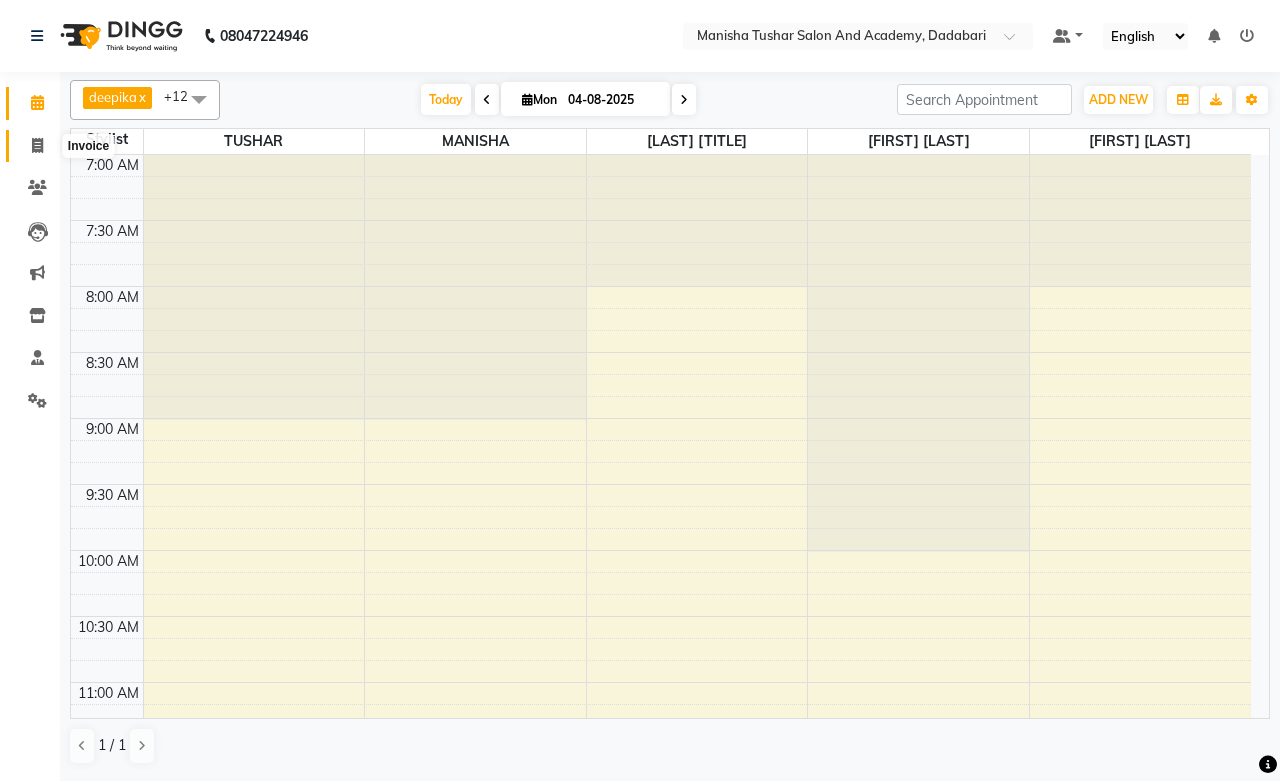 click 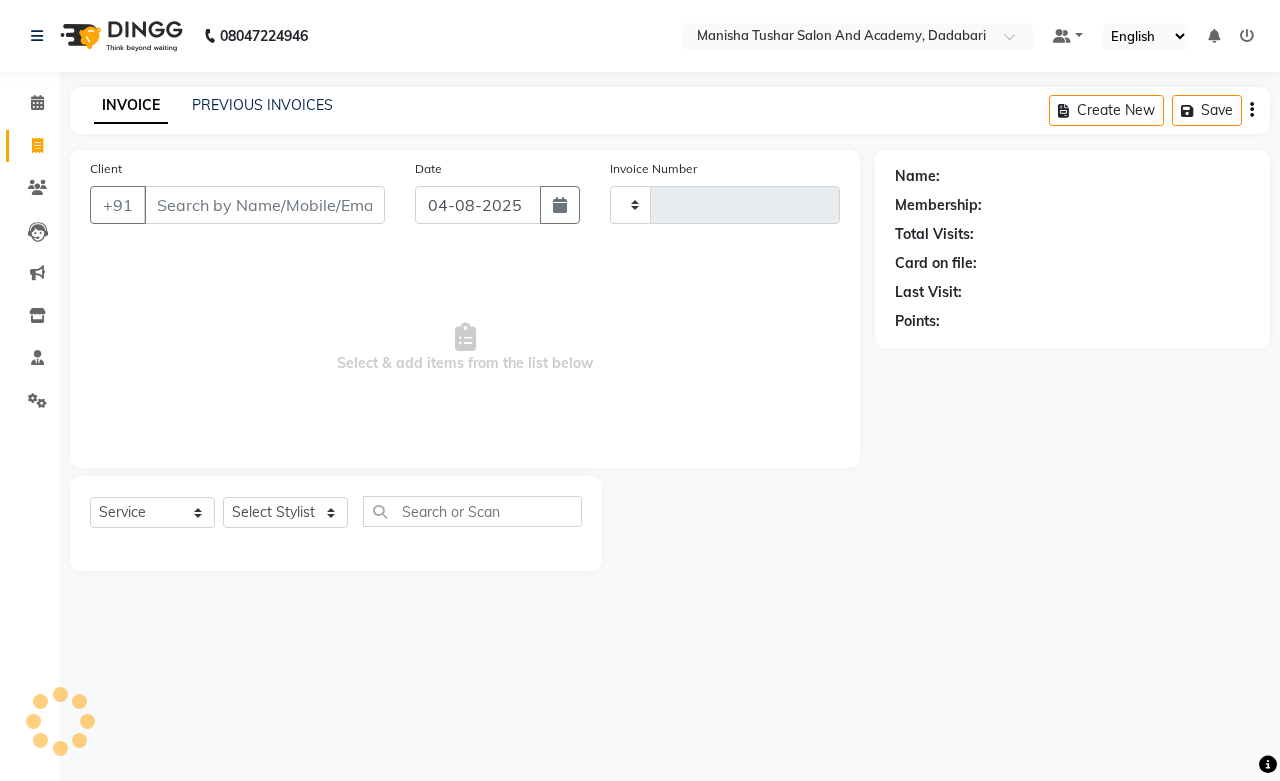 type on "0523" 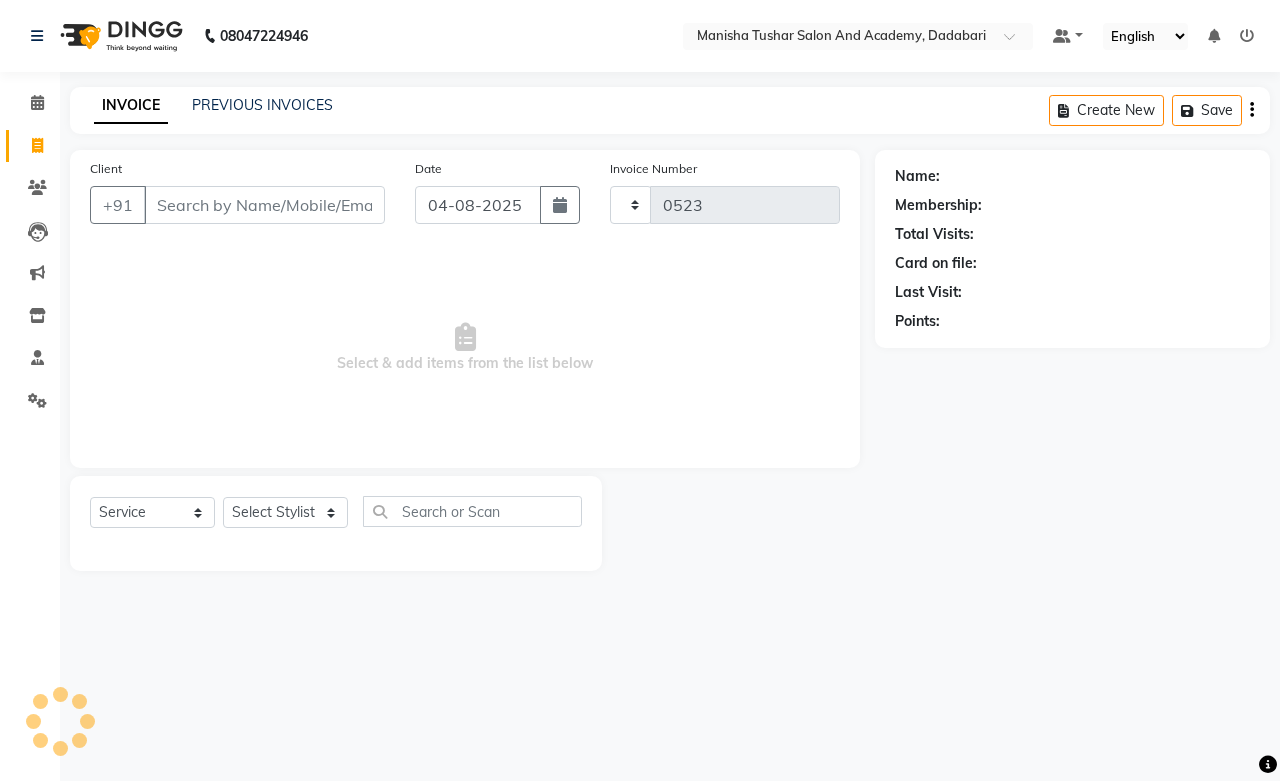 select on "6453" 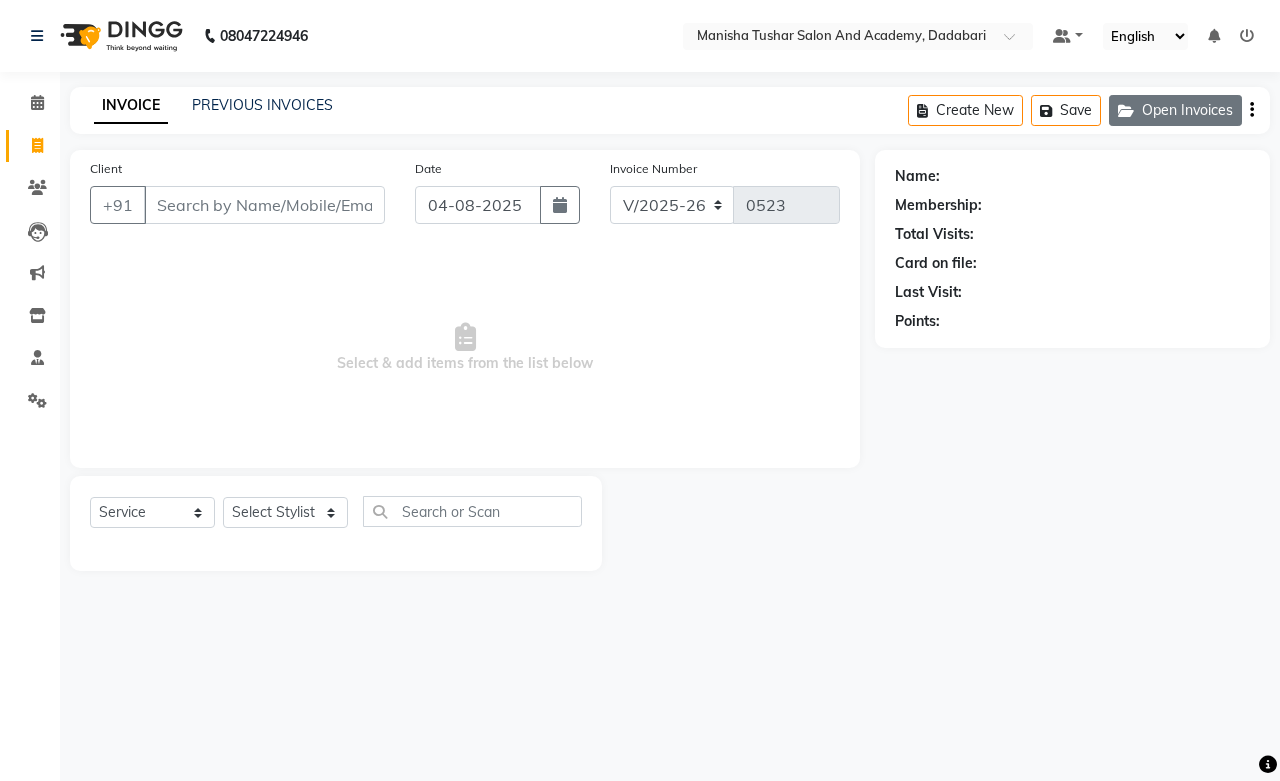 click on "Open Invoices" 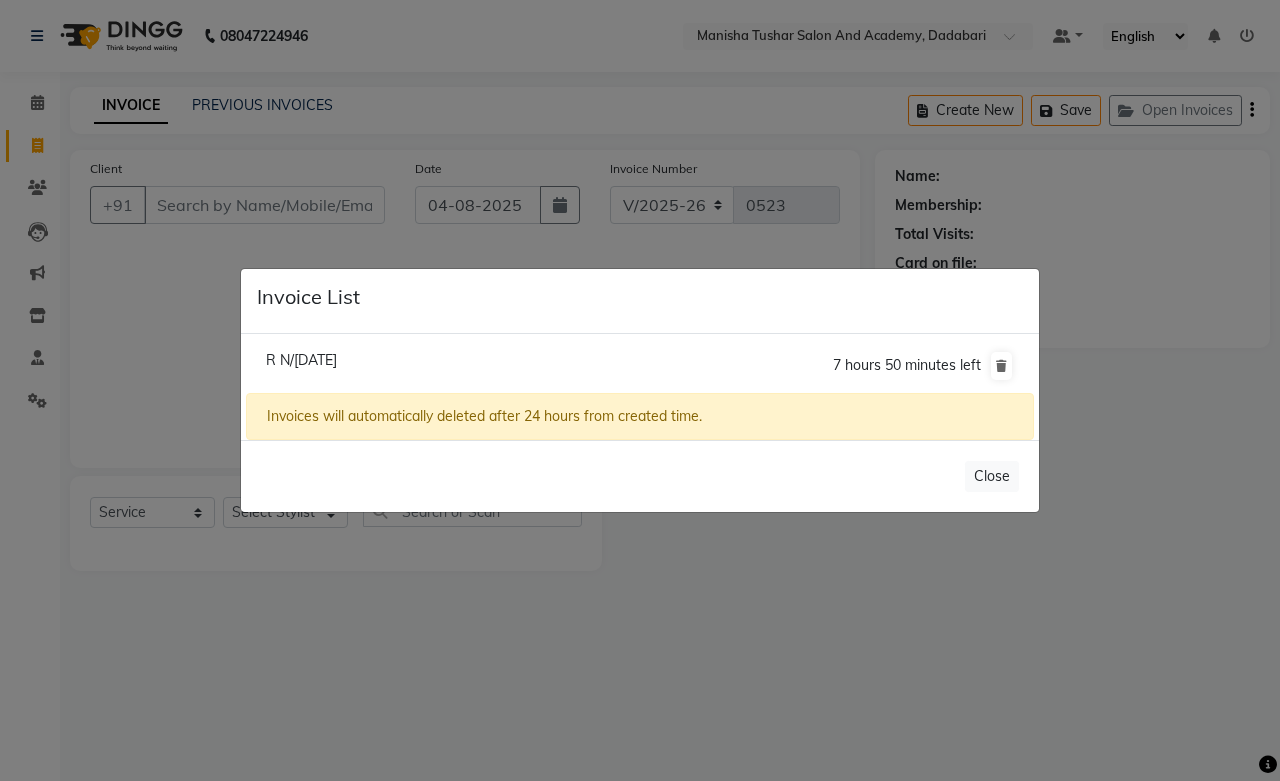 click on "Invoice List  R N/03 August 2025  7 hours 50 minutes left  Invoices will automatically deleted after 24 hours from created time.   Close" 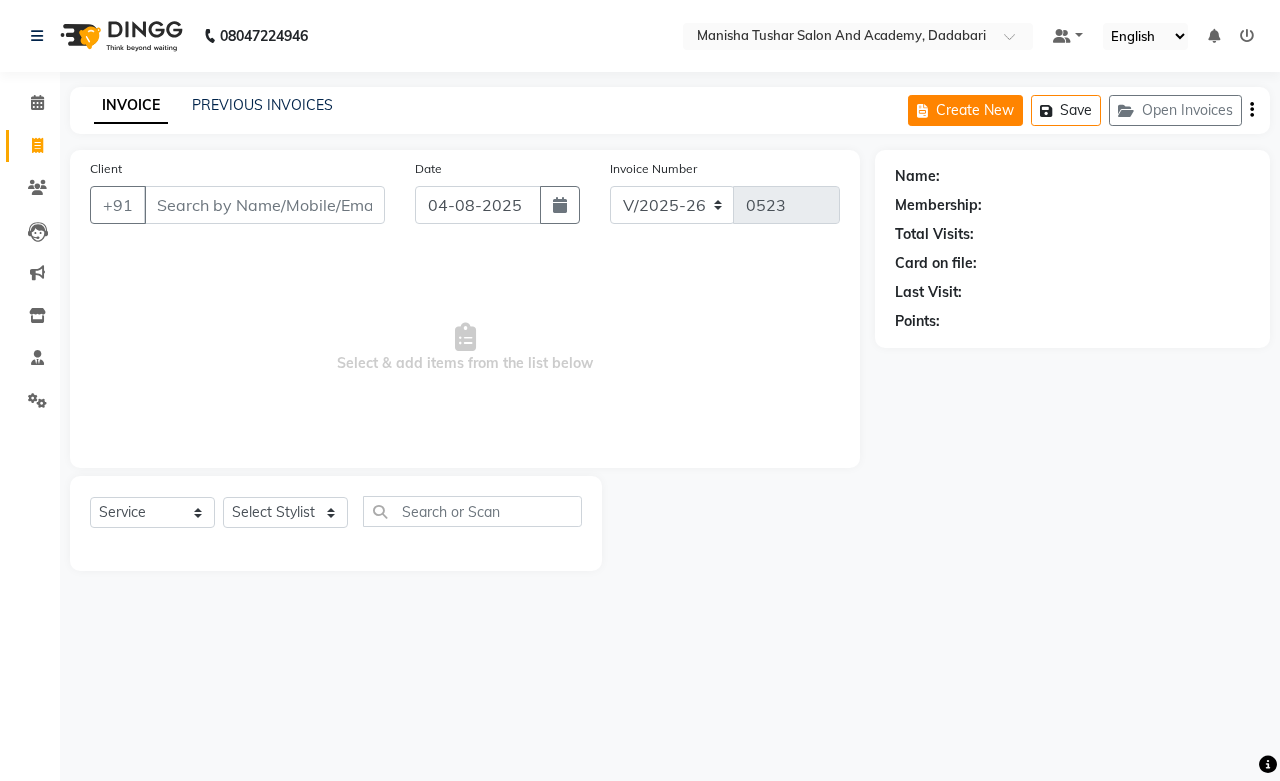 click on "Create New" 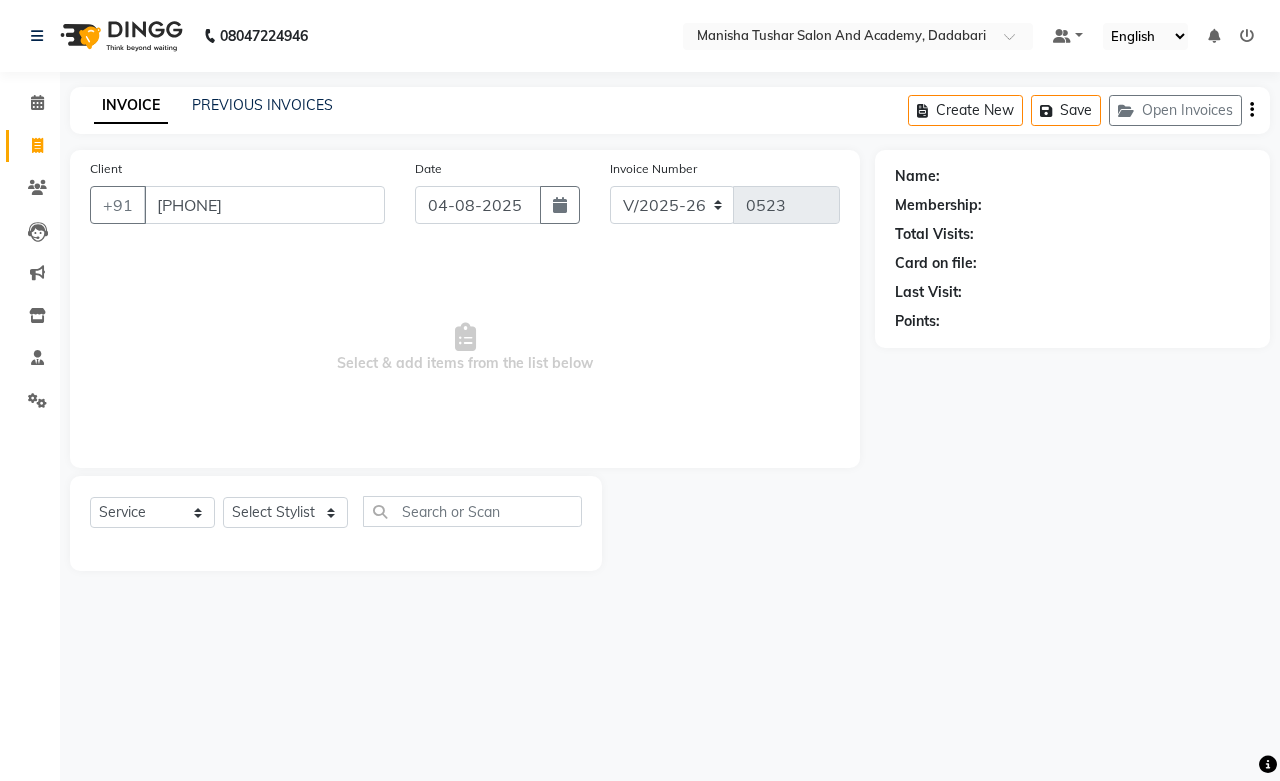 type on "8690172555" 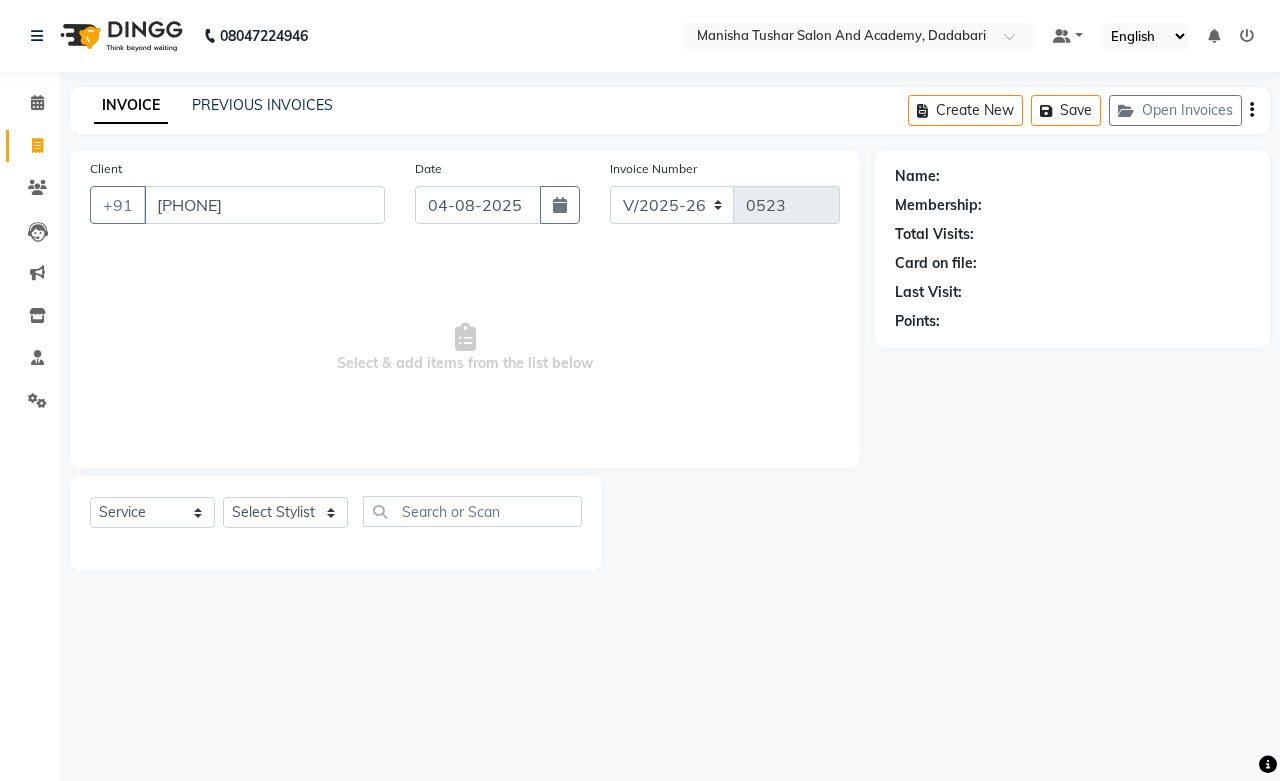 select on "1: Object" 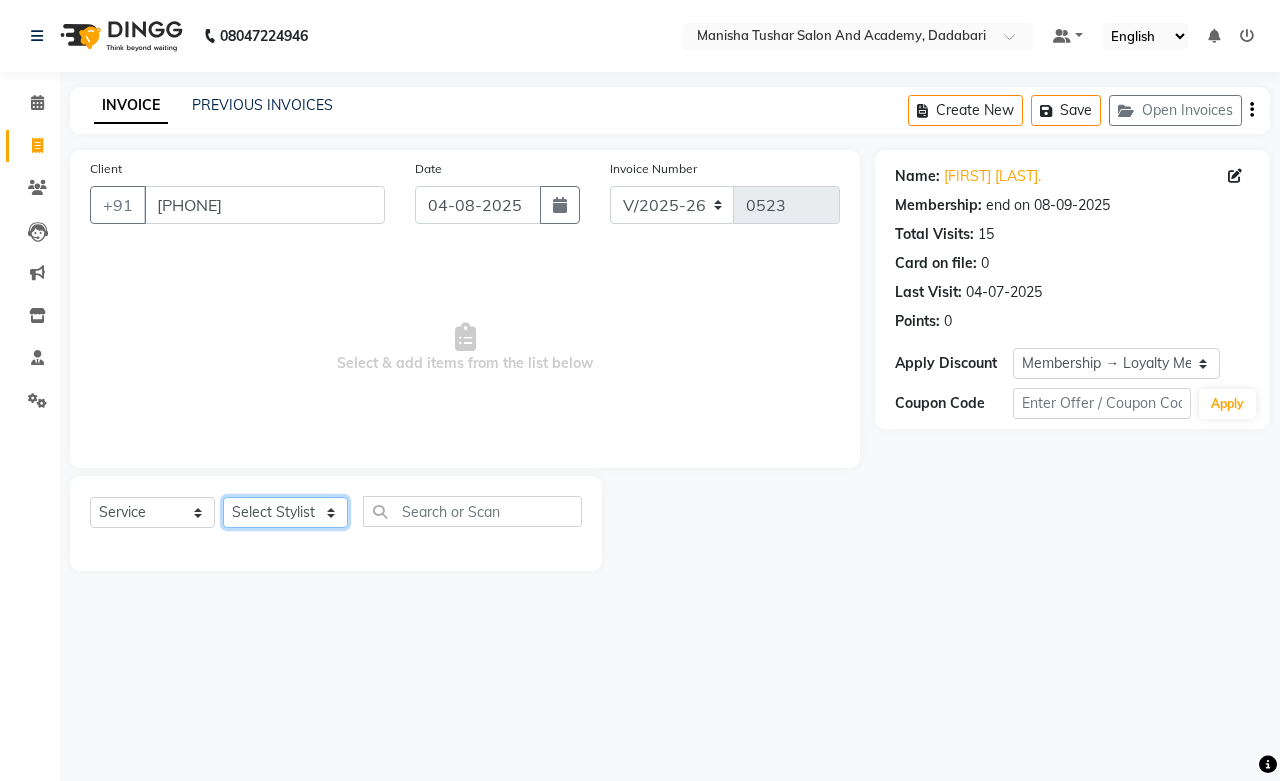 click on "Select Stylist Abdul Shoaib Aksha Khan Archika  Jain Arti Singh Farman Mirza Harsha Mam MANISHA Mohd. Furkan Neelu Suman Nisha Meghwal Payal Sen Pooja Jaga Poonam Trehan Ravina Sen Sahil Ansari Sanju di Sapna Sharma Shekhu Abdul Suraj Sen Sushant Verma TUSHAR" 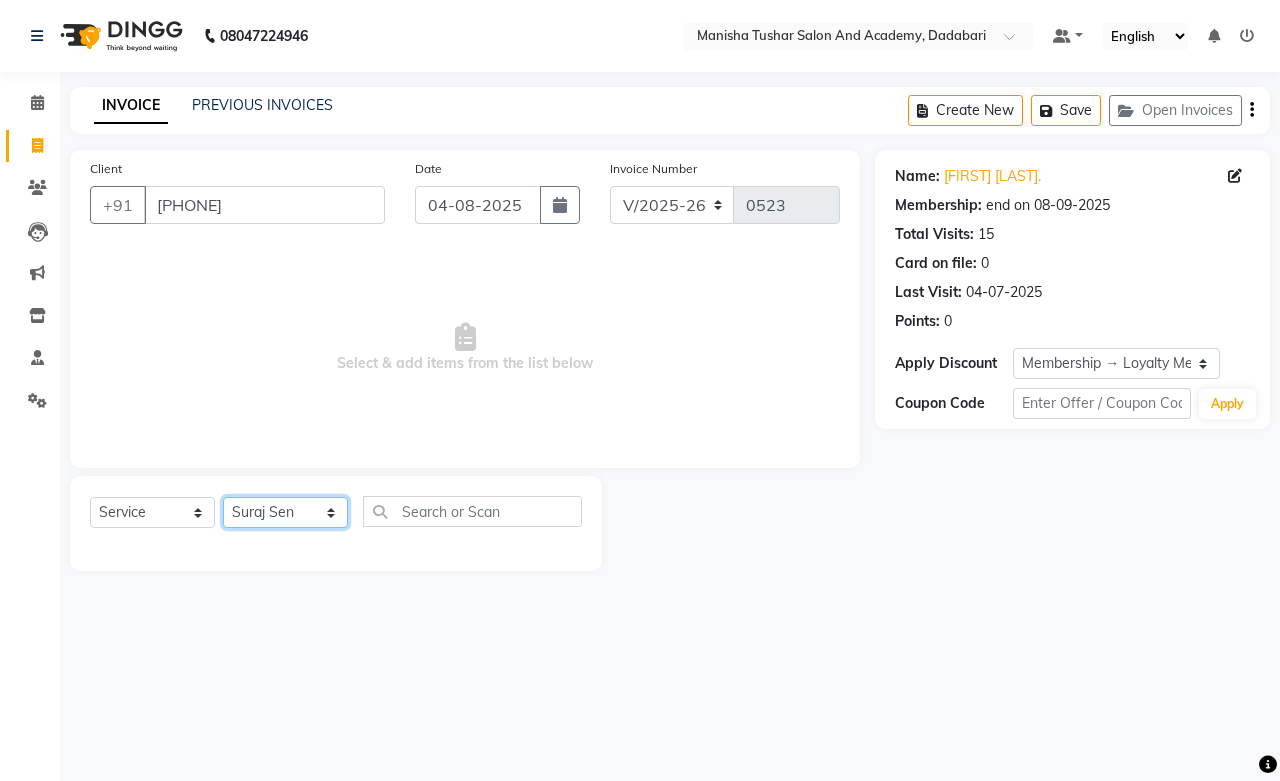 click on "Select Stylist Abdul Shoaib Aksha Khan Archika  Jain Arti Singh Farman Mirza Harsha Mam MANISHA Mohd. Furkan Neelu Suman Nisha Meghwal Payal Sen Pooja Jaga Poonam Trehan Ravina Sen Sahil Ansari Sanju di Sapna Sharma Shekhu Abdul Suraj Sen Sushant Verma TUSHAR" 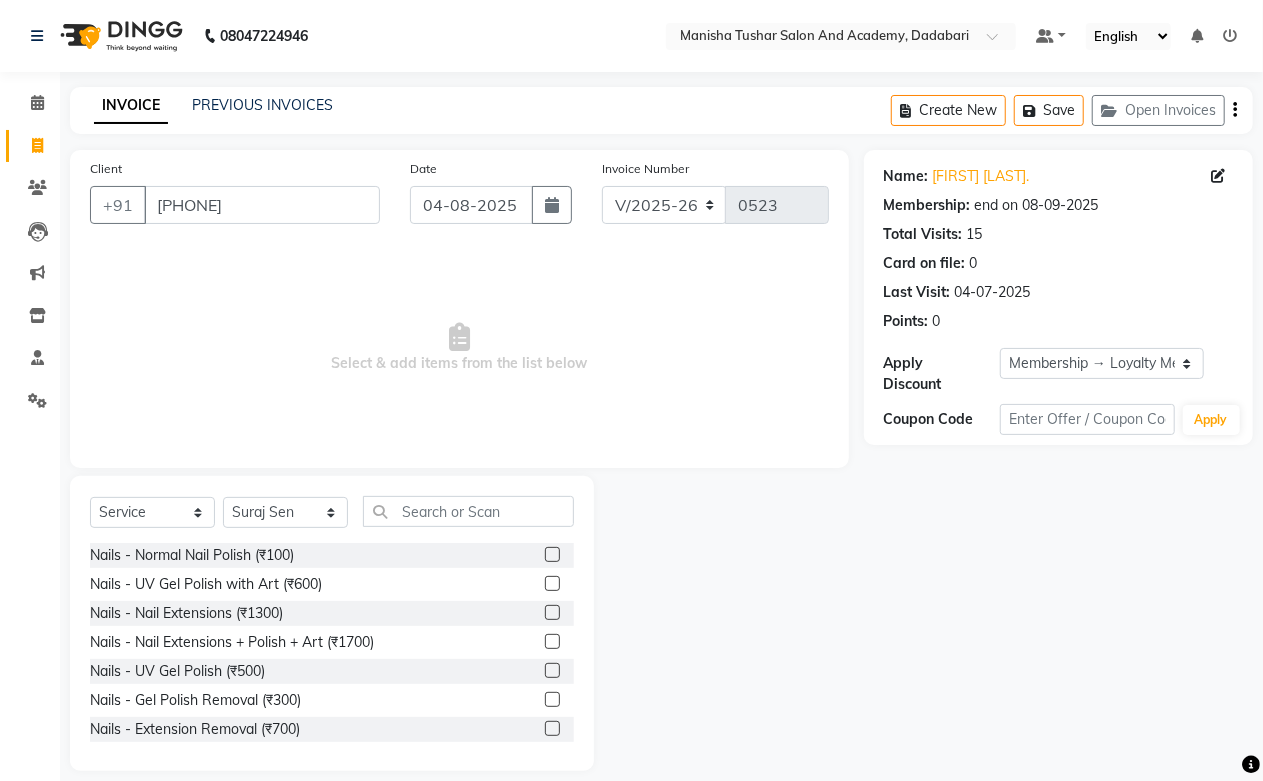 click on "Select  Service  Product  Membership  Package Voucher Prepaid Gift Card  Select Stylist Abdul Shoaib Aksha Khan Archika  Jain Arti Singh Farman Mirza Harsha Mam MANISHA Mohd. Furkan Neelu Suman Nisha Meghwal Payal Sen Pooja Jaga Poonam Trehan Ravina Sen Sahil Ansari Sanju di Sapna Sharma Shekhu Abdul Suraj Sen Sushant Verma TUSHAR   Nails - Normal Nail Polish (₹100)  Nails - UV Gel Polish with Art (₹600)  Nails - Nail Extensions (₹1300)  Nails - Nail Extensions + Polish + Art (₹1700)  Nails - UV Gel Polish (₹500)  Nails - Gel Polish Removal (₹300)  Nails - Extension Removal (₹700)  Nails - Feet Gel Polish (₹600)  Nails - Feet Extension (₹1700)  Nails - Refill (Acrylic Gel) (₹1200)  Nails - Nail Paint Remover (₹150)  Nails - Feet Gel Polish Removal (₹300)  Nails - UV Gel Polsih With Art (₹1200)  Nails - French Nail Art (₹500)  Nails - UV Gel Polish with Cat Eye (₹600)  Bleach - Arms (₹350)  Bleach - Legs (₹400)  Bleach - Half Legs (₹300)  Bleach - Half Arms (₹200)" 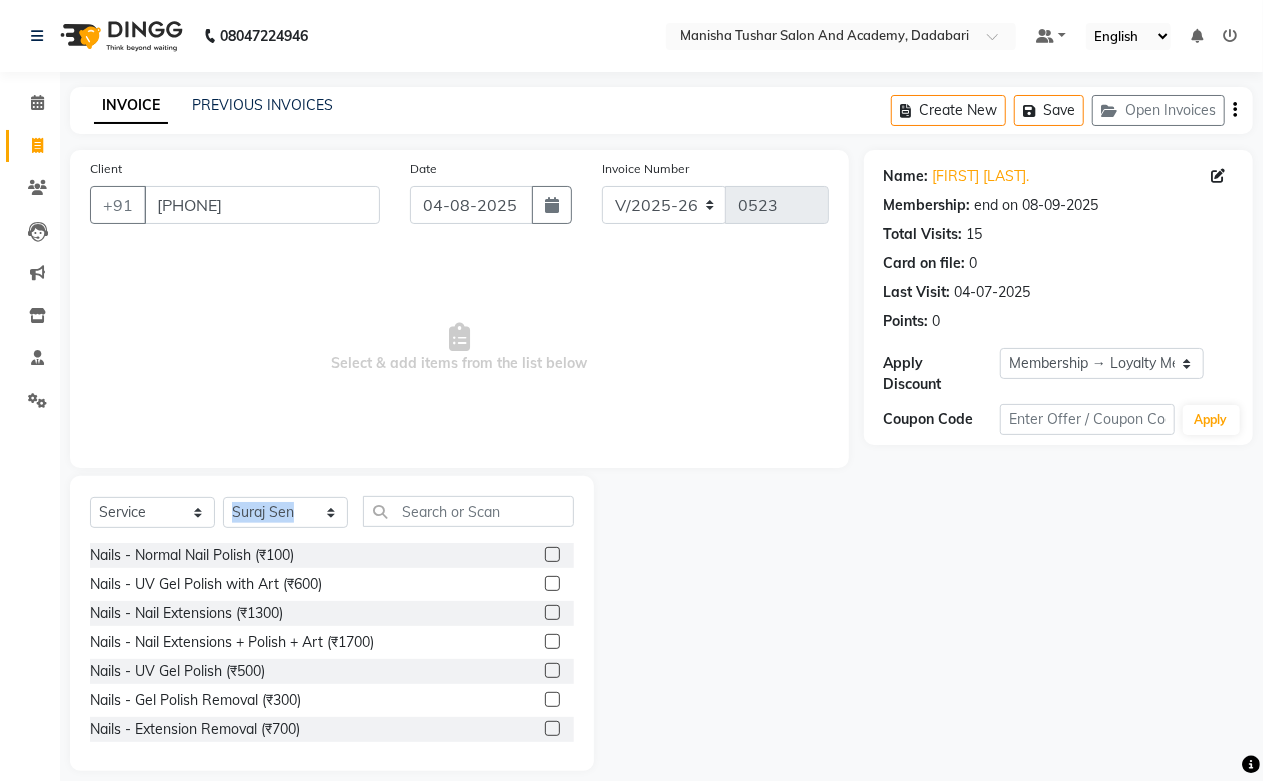 click on "Select  Service  Product  Membership  Package Voucher Prepaid Gift Card  Select Stylist Abdul Shoaib Aksha Khan Archika  Jain Arti Singh Farman Mirza Harsha Mam MANISHA Mohd. Furkan Neelu Suman Nisha Meghwal Payal Sen Pooja Jaga Poonam Trehan Ravina Sen Sahil Ansari Sanju di Sapna Sharma Shekhu Abdul Suraj Sen Sushant Verma TUSHAR   Nails - Normal Nail Polish (₹100)  Nails - UV Gel Polish with Art (₹600)  Nails - Nail Extensions (₹1300)  Nails - Nail Extensions + Polish + Art (₹1700)  Nails - UV Gel Polish (₹500)  Nails - Gel Polish Removal (₹300)  Nails - Extension Removal (₹700)  Nails - Feet Gel Polish (₹600)  Nails - Feet Extension (₹1700)  Nails - Refill (Acrylic Gel) (₹1200)  Nails - Nail Paint Remover (₹150)  Nails - Feet Gel Polish Removal (₹300)  Nails - UV Gel Polsih With Art (₹1200)  Nails - French Nail Art (₹500)  Nails - UV Gel Polish with Cat Eye (₹600)  Bleach - Arms (₹350)  Bleach - Legs (₹400)  Bleach - Half Legs (₹300)  Bleach - Half Arms (₹200)" 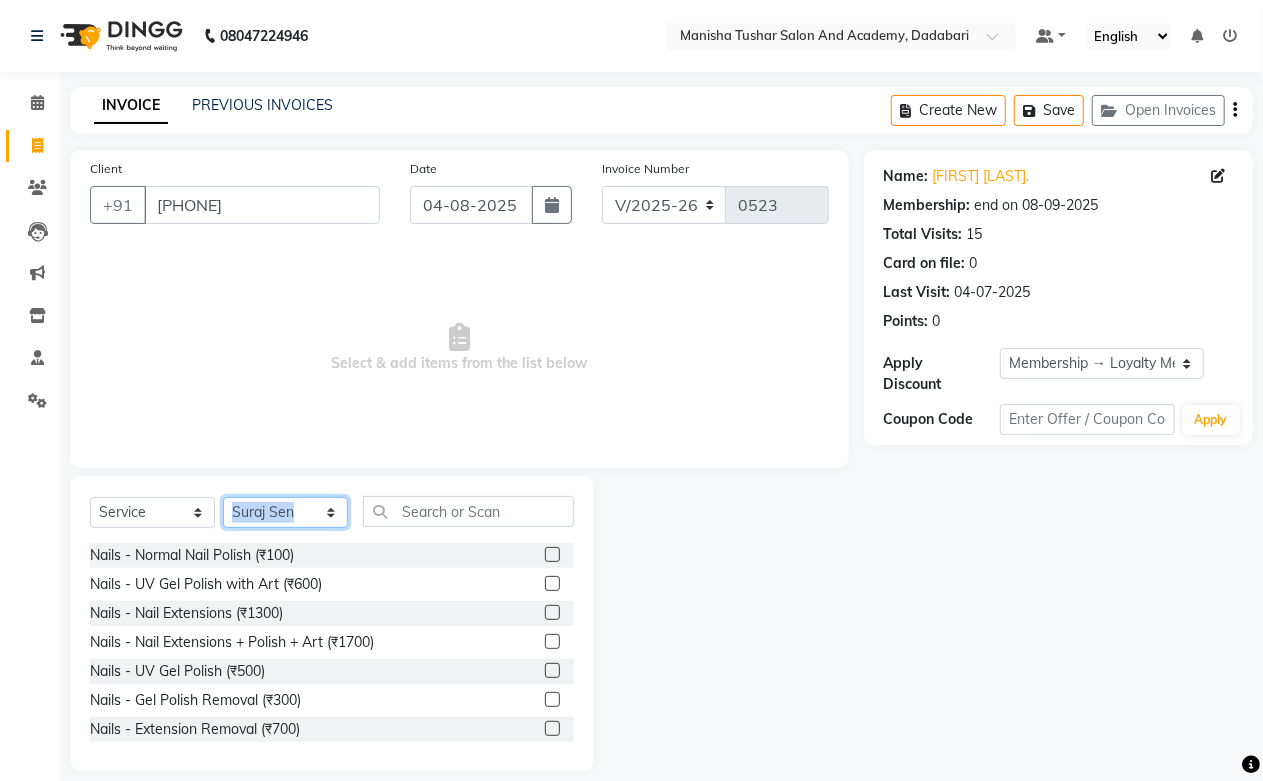 click on "Select Stylist Abdul Shoaib Aksha Khan Archika  Jain Arti Singh Farman Mirza Harsha Mam MANISHA Mohd. Furkan Neelu Suman Nisha Meghwal Payal Sen Pooja Jaga Poonam Trehan Ravina Sen Sahil Ansari Sanju di Sapna Sharma Shekhu Abdul Suraj Sen Sushant Verma TUSHAR" 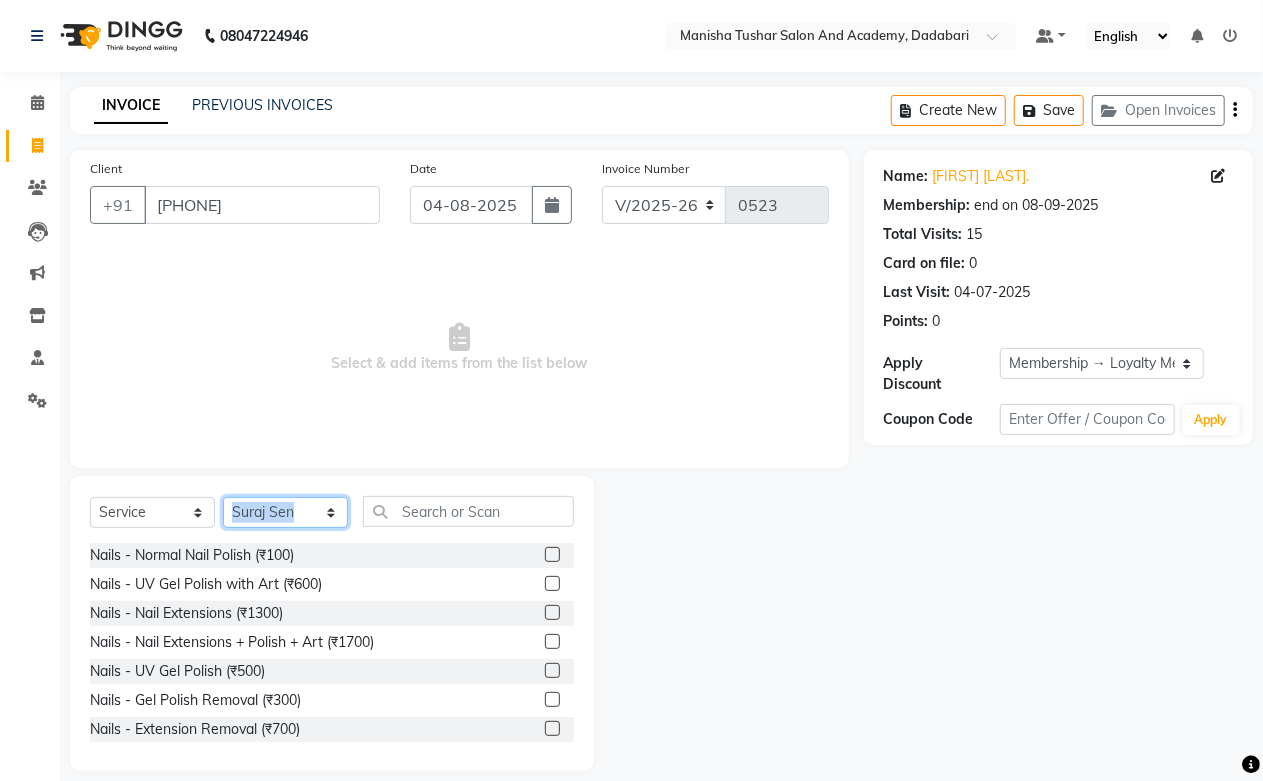 select on "87898" 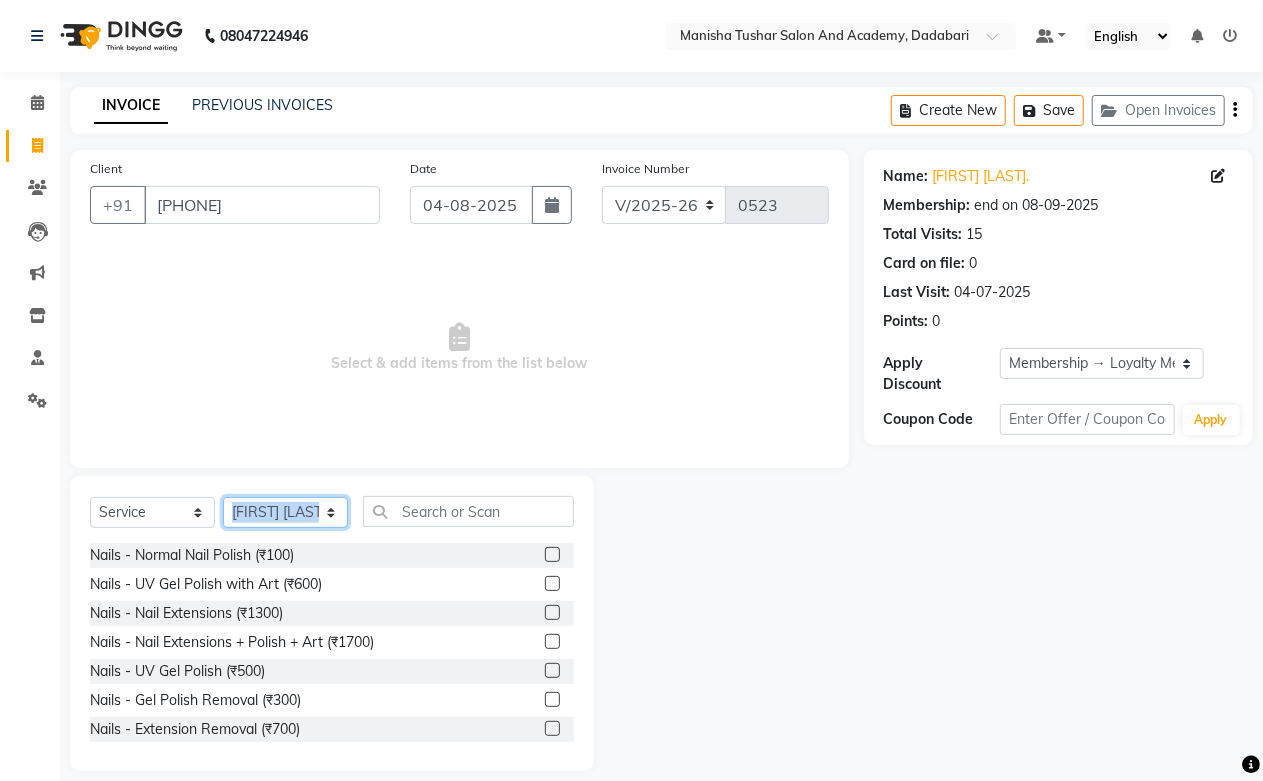 click on "Select Stylist Abdul Shoaib Aksha Khan Archika  Jain Arti Singh Farman Mirza Harsha Mam MANISHA Mohd. Furkan Neelu Suman Nisha Meghwal Payal Sen Pooja Jaga Poonam Trehan Ravina Sen Sahil Ansari Sanju di Sapna Sharma Shekhu Abdul Suraj Sen Sushant Verma TUSHAR" 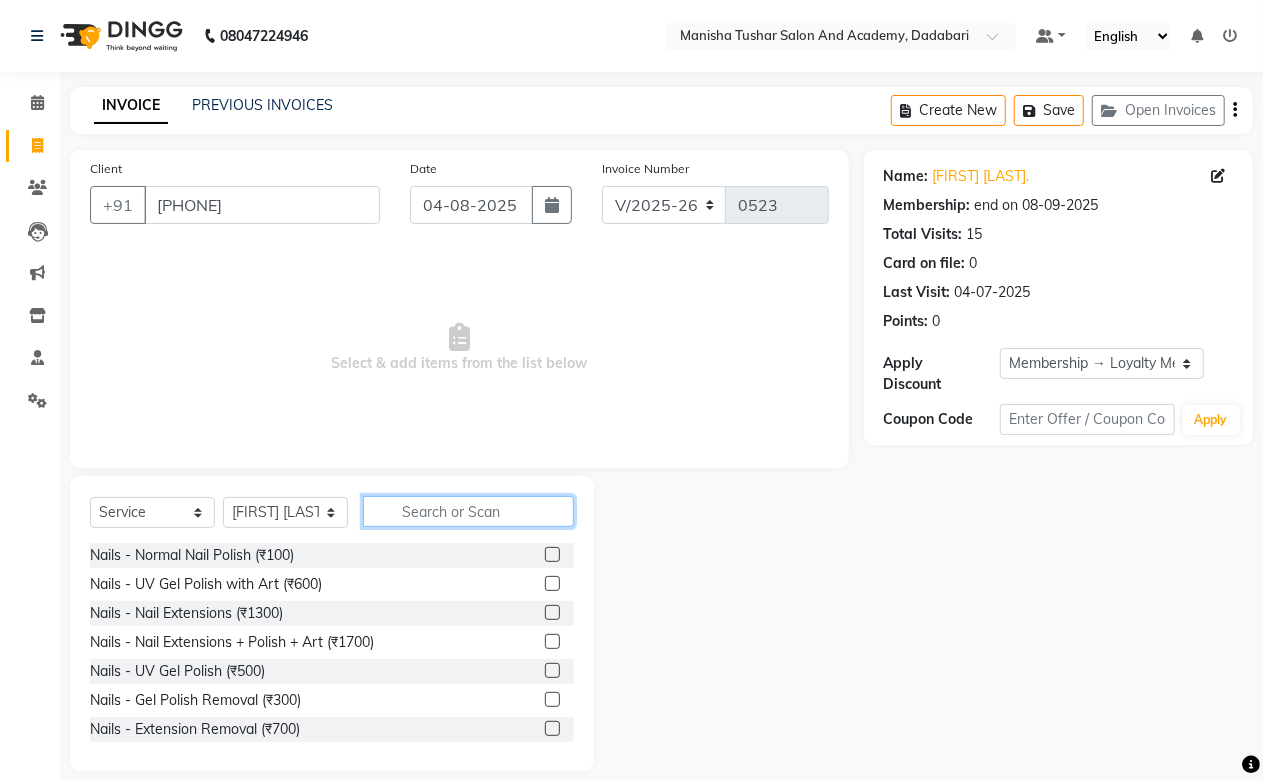 click 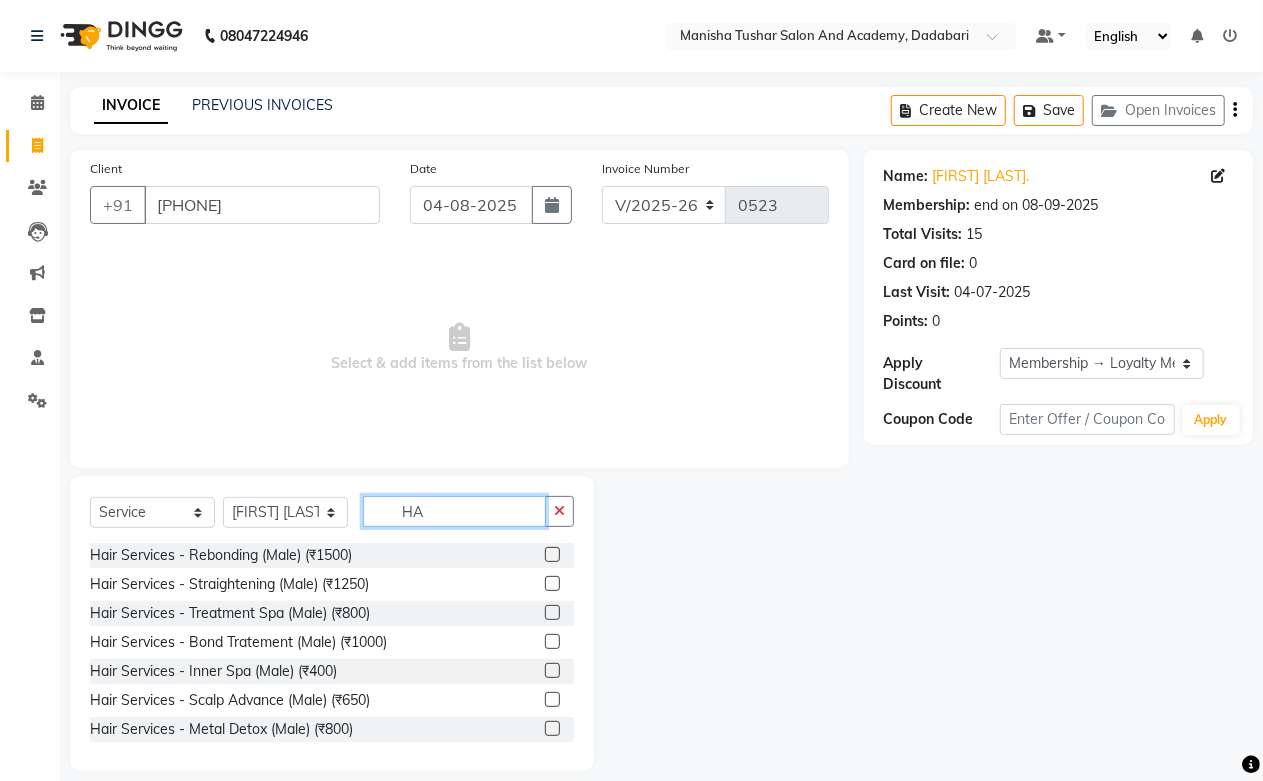 type on "H" 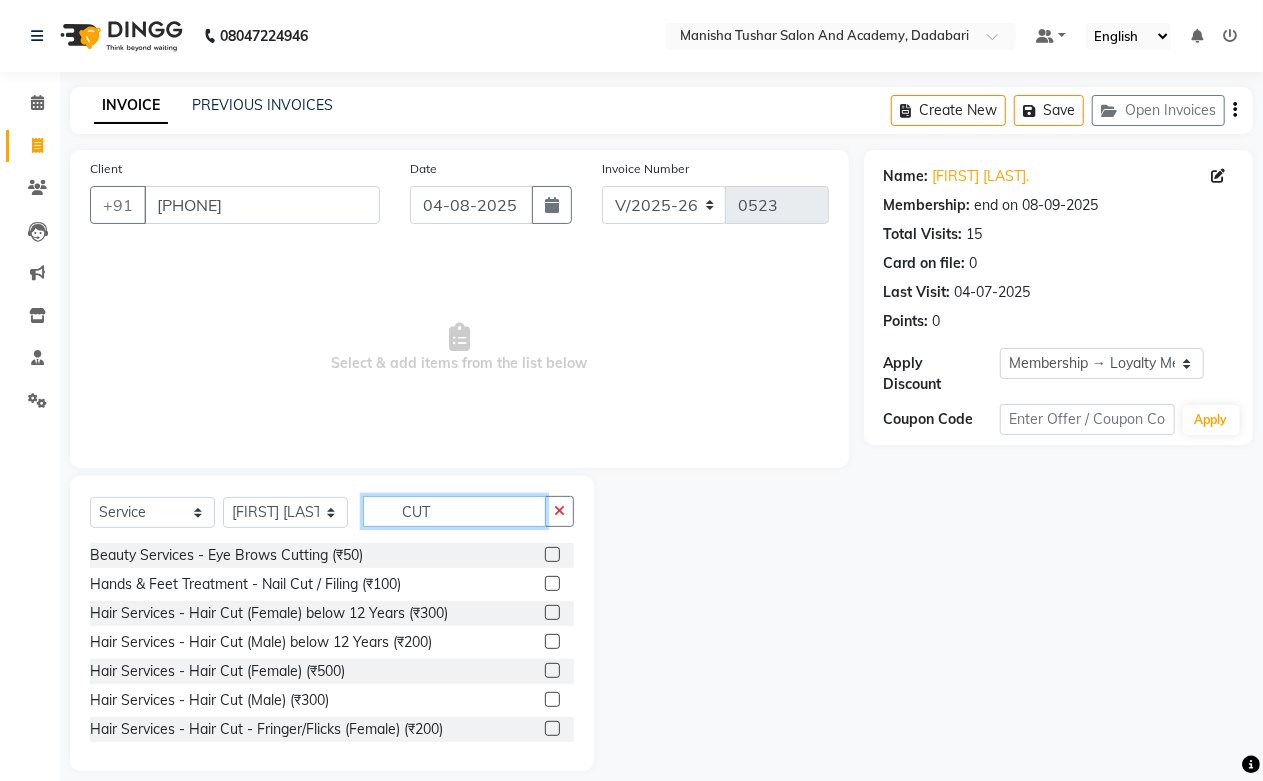 scroll, scrollTop: 111, scrollLeft: 0, axis: vertical 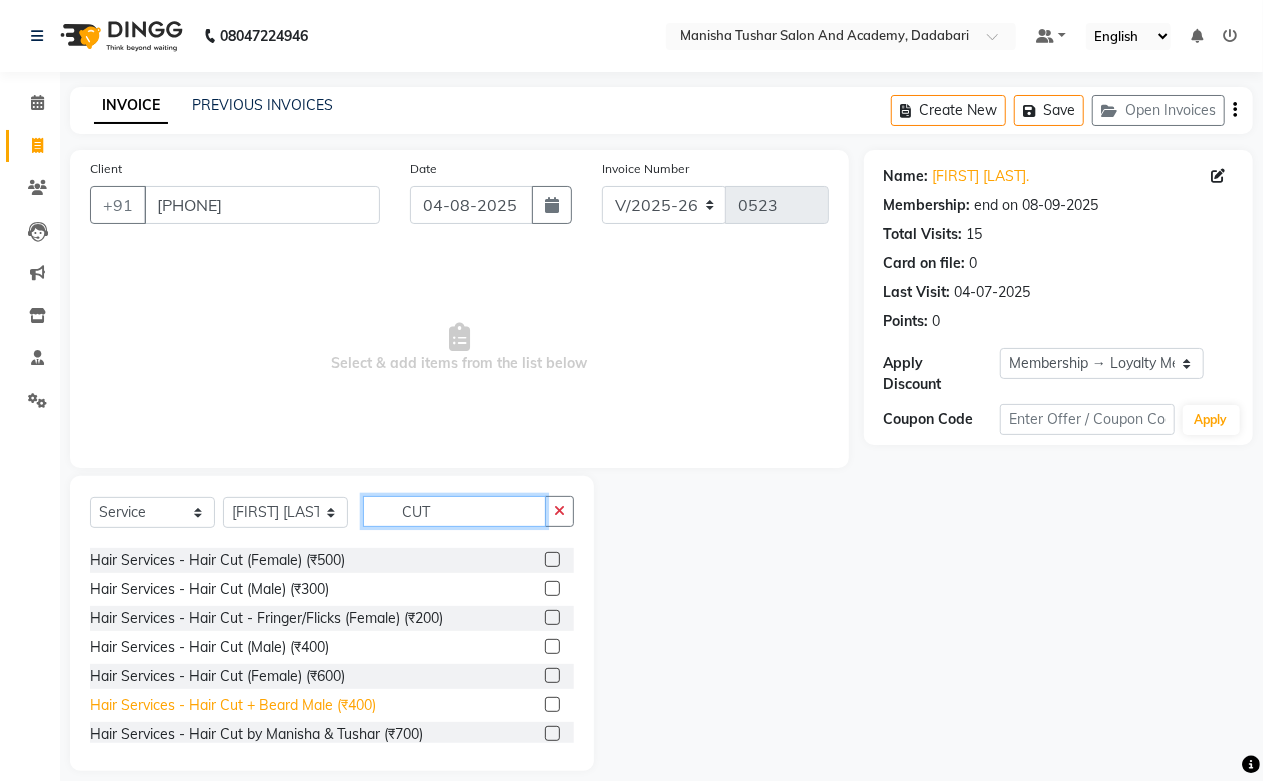 type on "CUT" 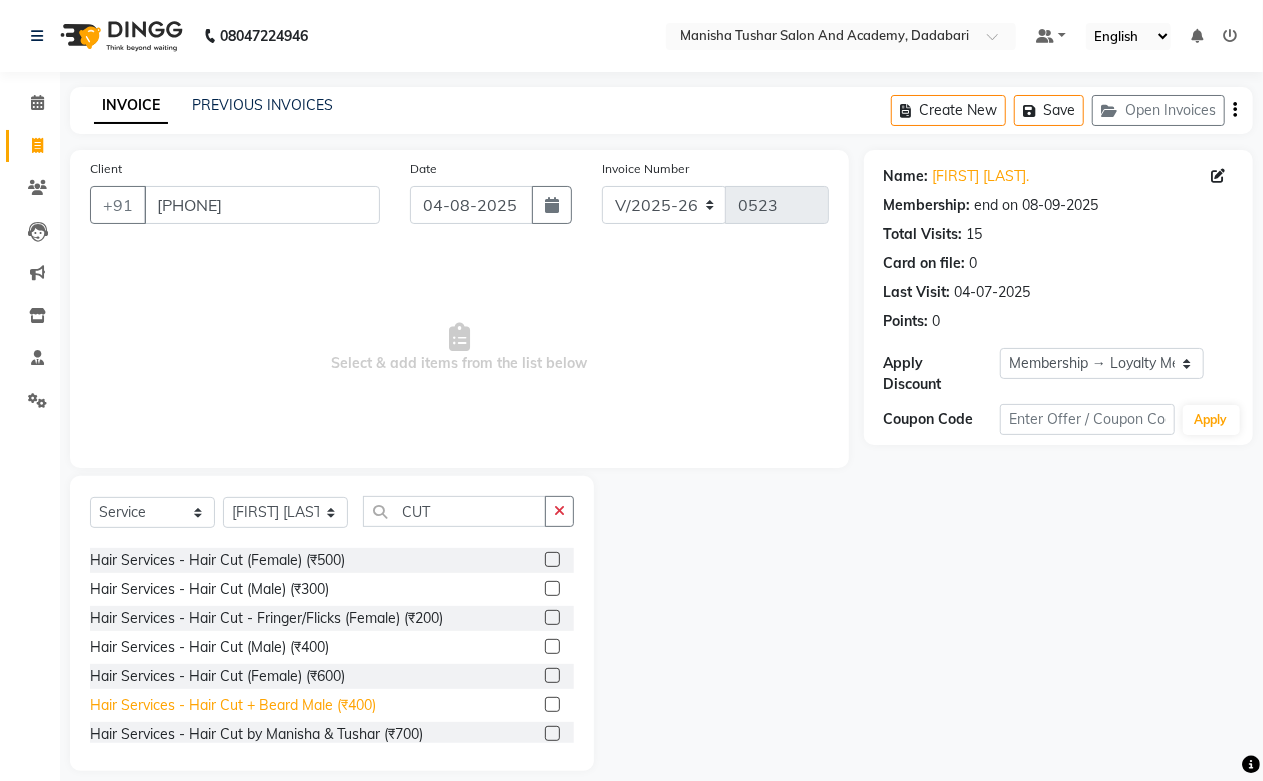 click on "Hair Services - Hair Cut + Beard Male (₹400)" 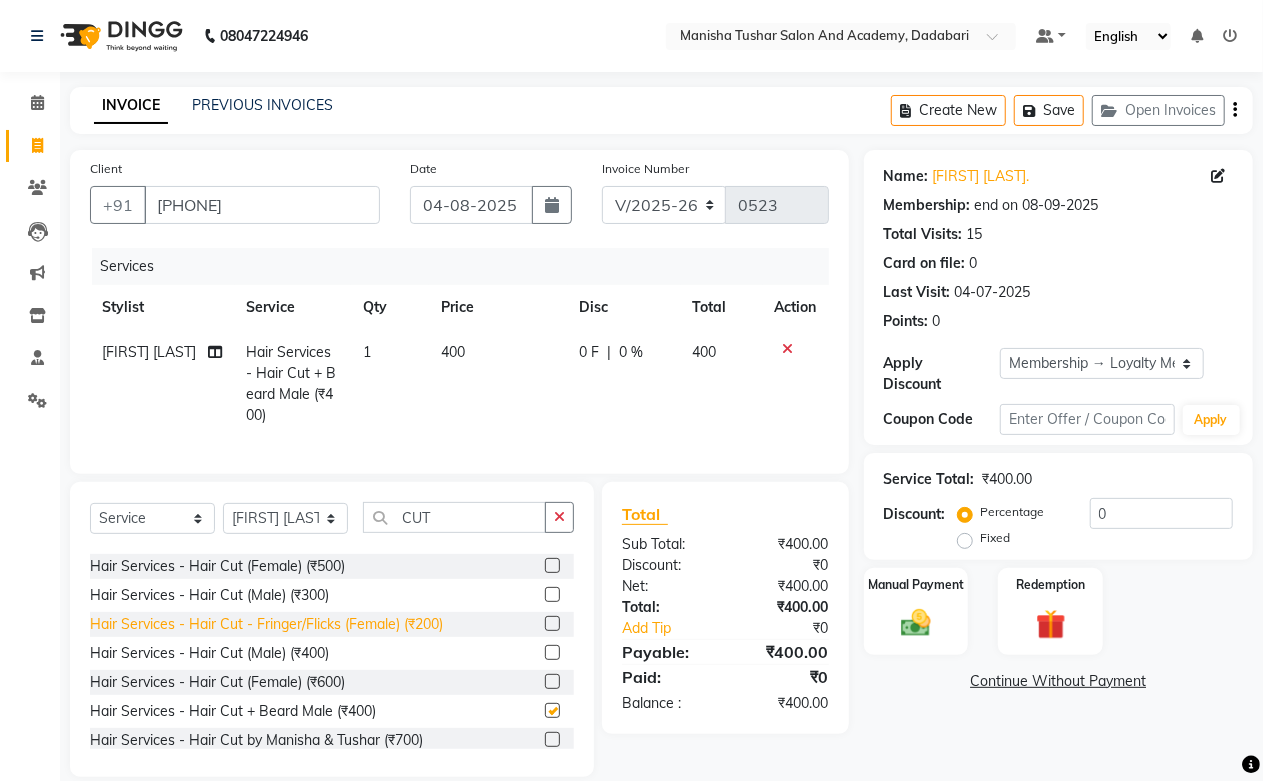 checkbox on "false" 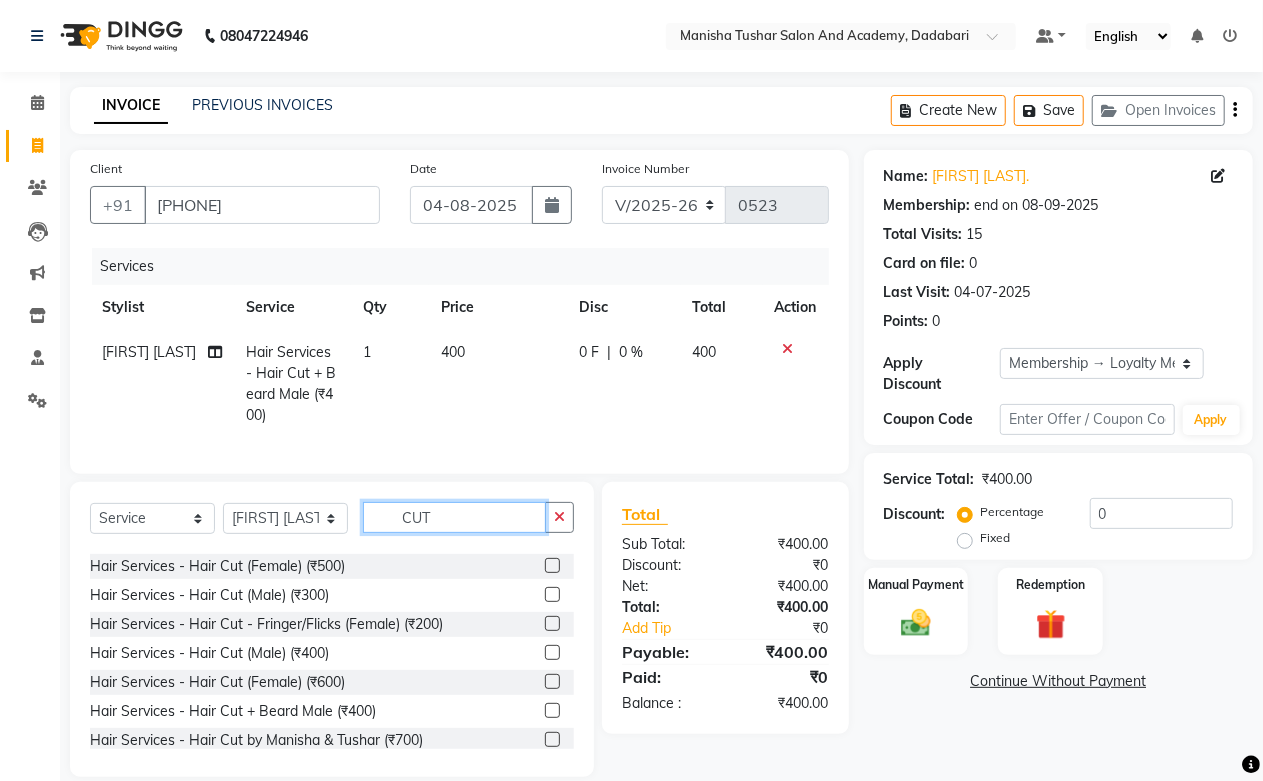click on "CUT" 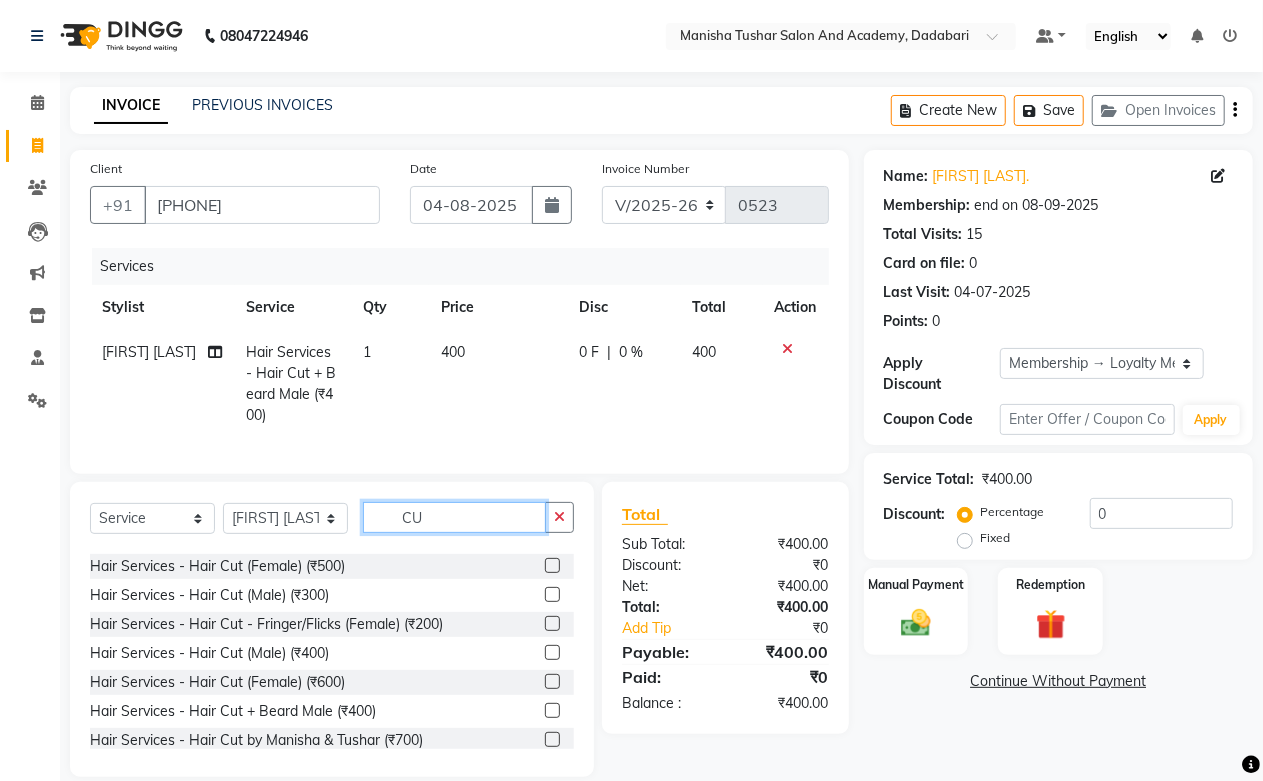 type on "C" 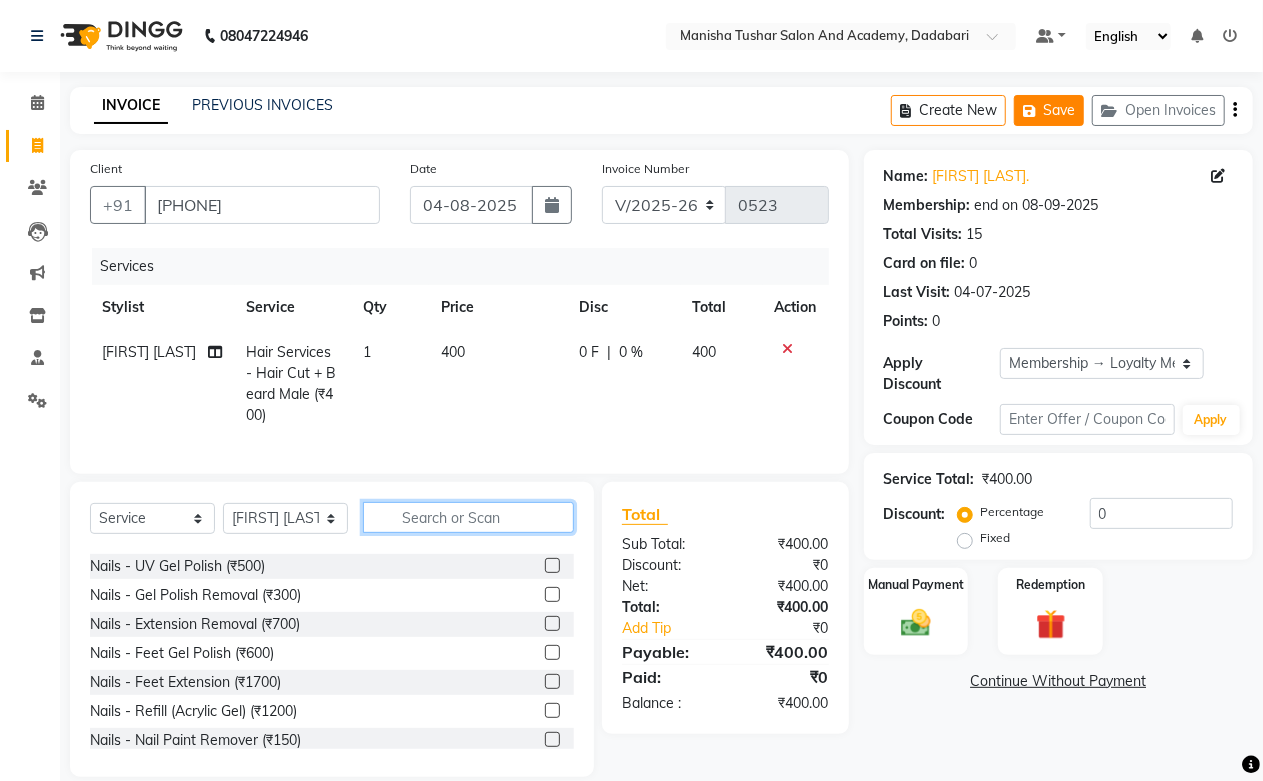 type 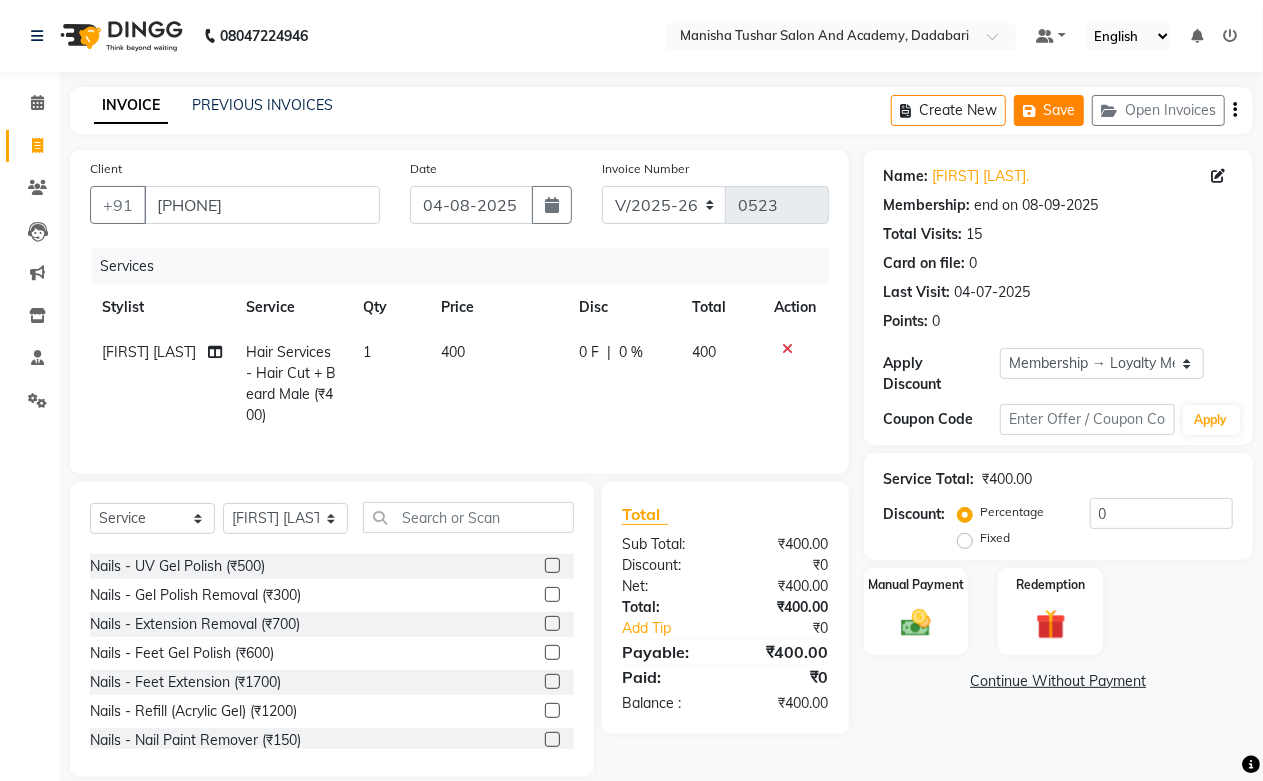 click on "Save" 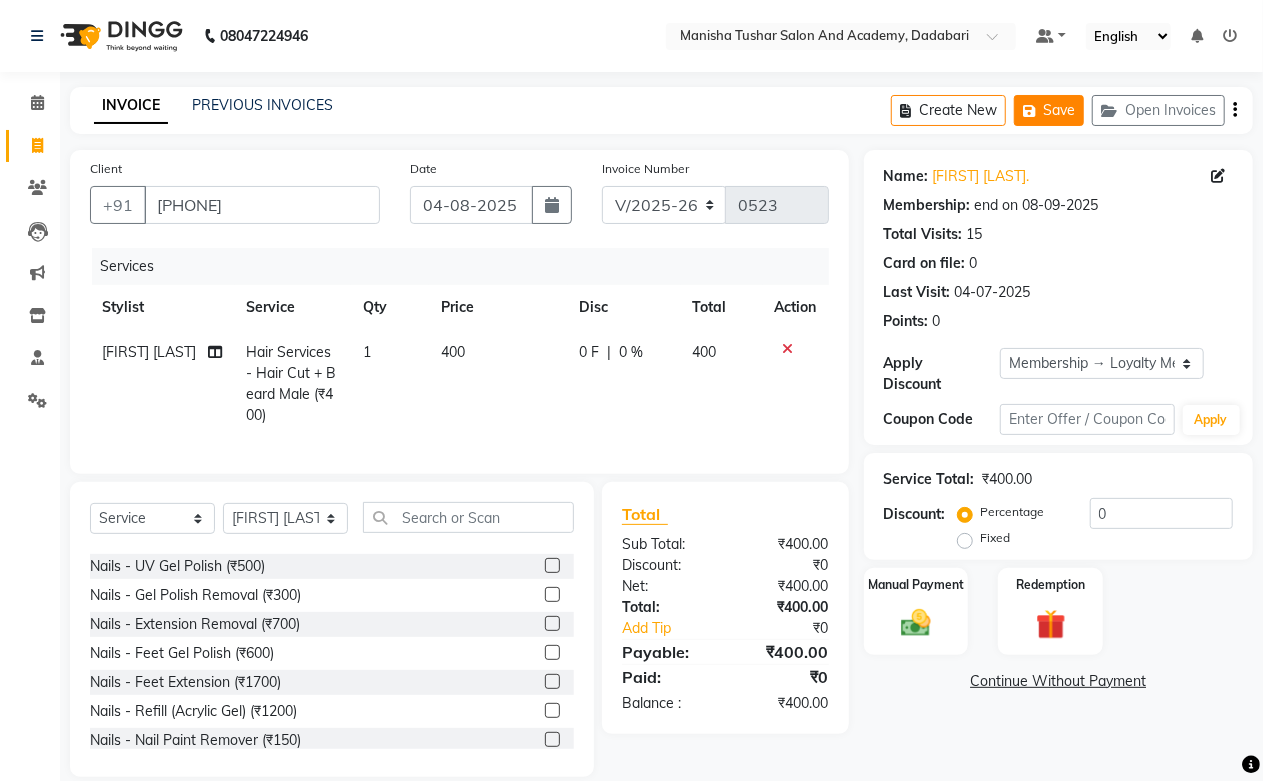 type 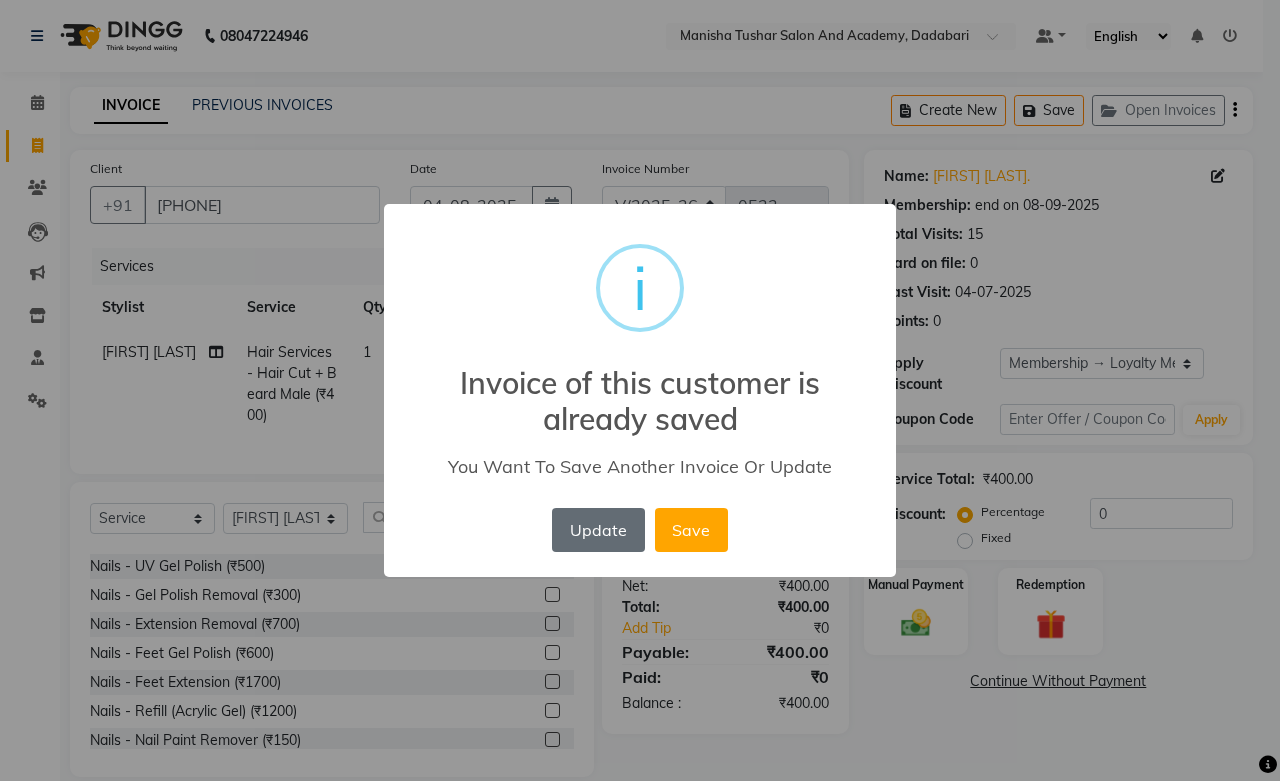 click on "Update" at bounding box center (598, 530) 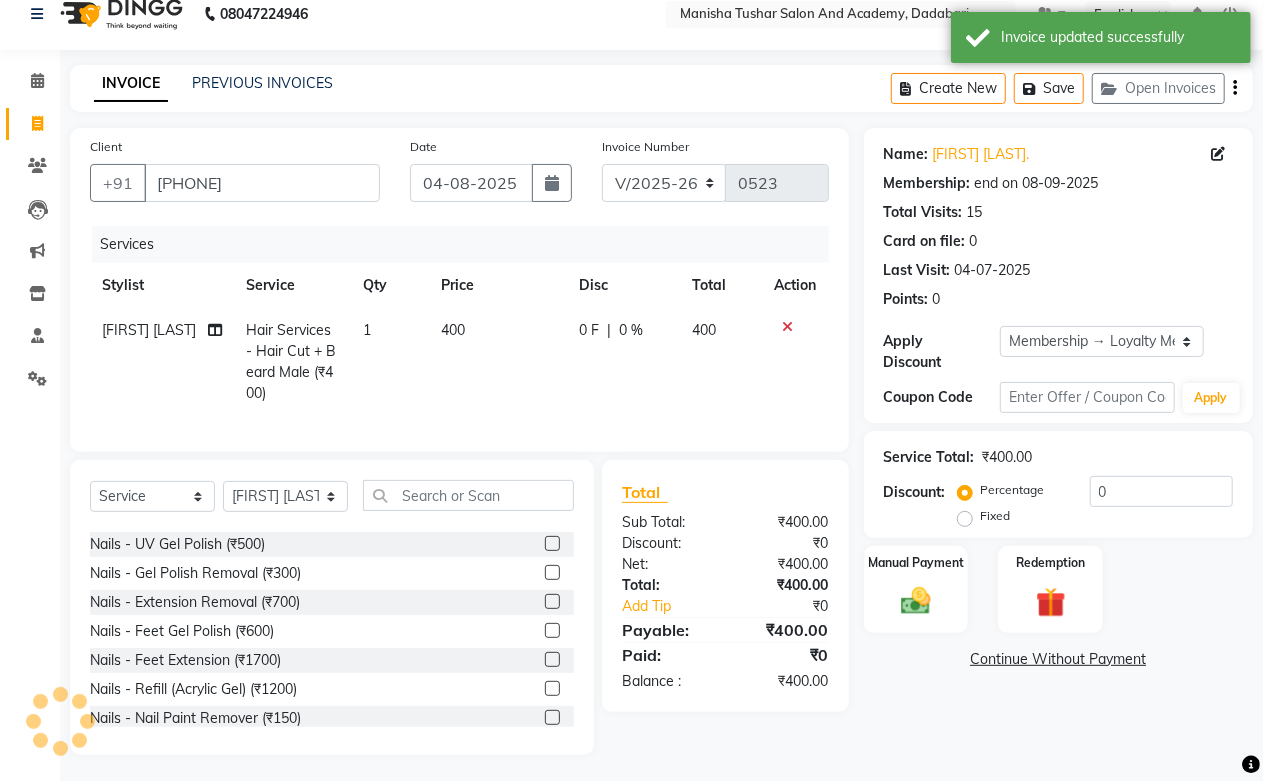 scroll, scrollTop: 42, scrollLeft: 0, axis: vertical 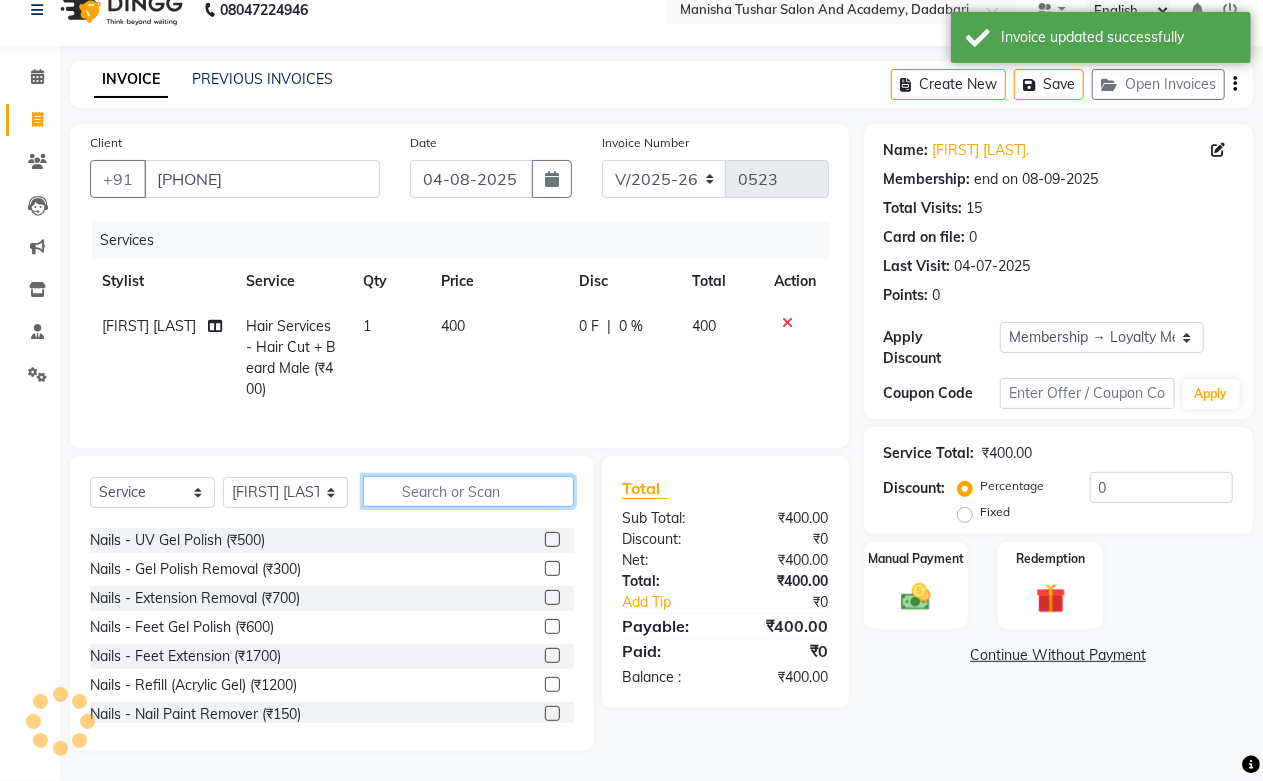 click 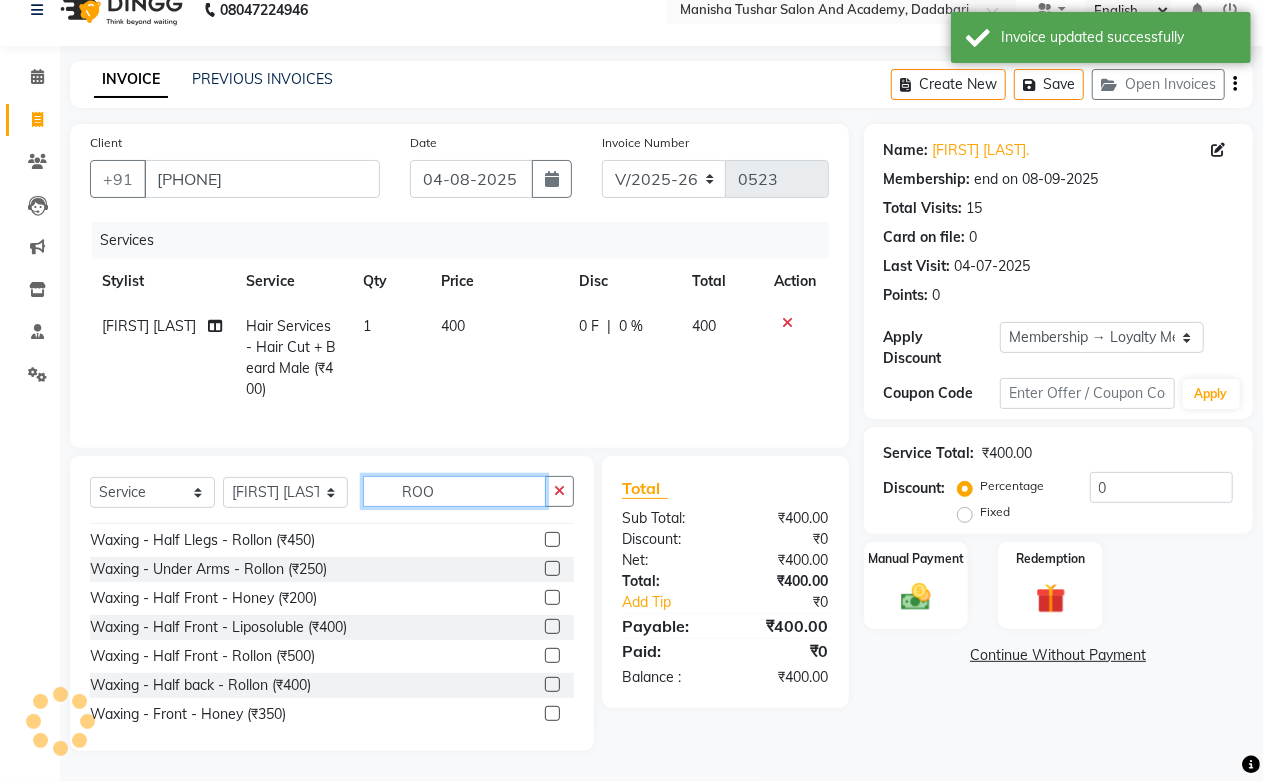 scroll, scrollTop: 61, scrollLeft: 0, axis: vertical 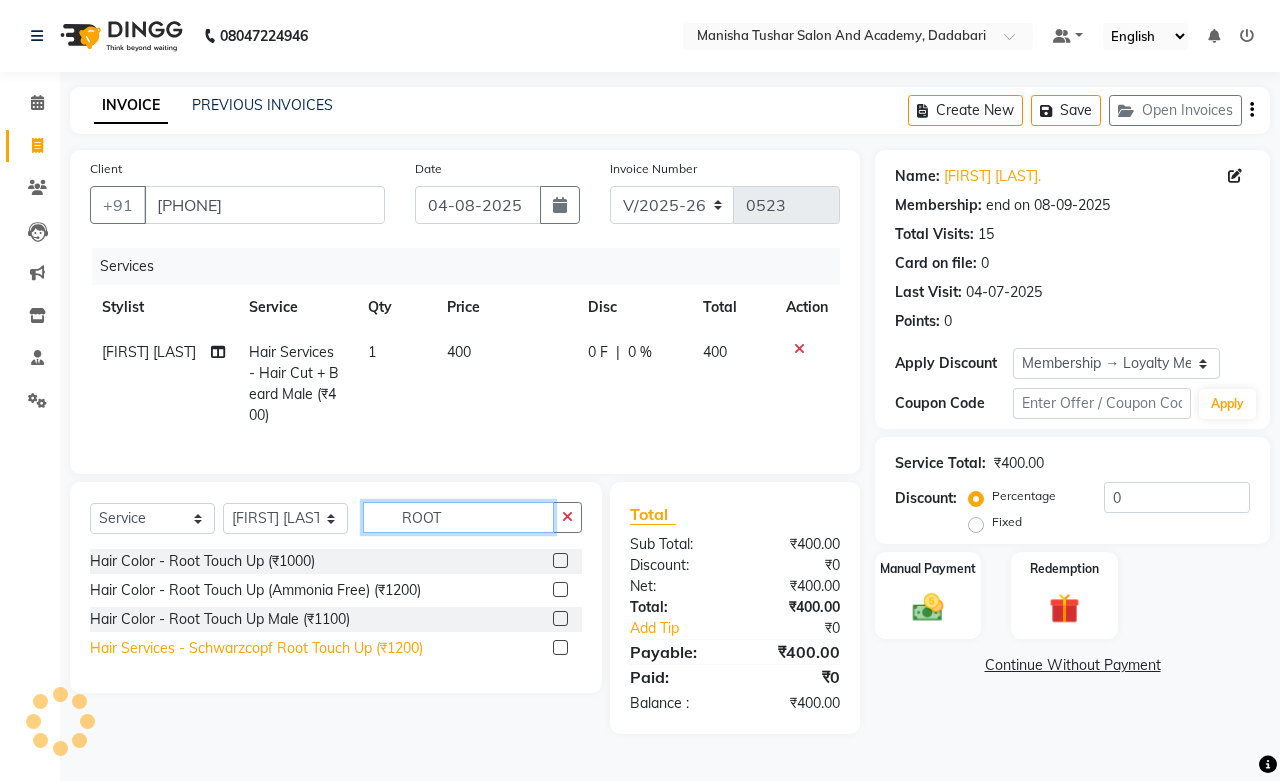type on "ROOT" 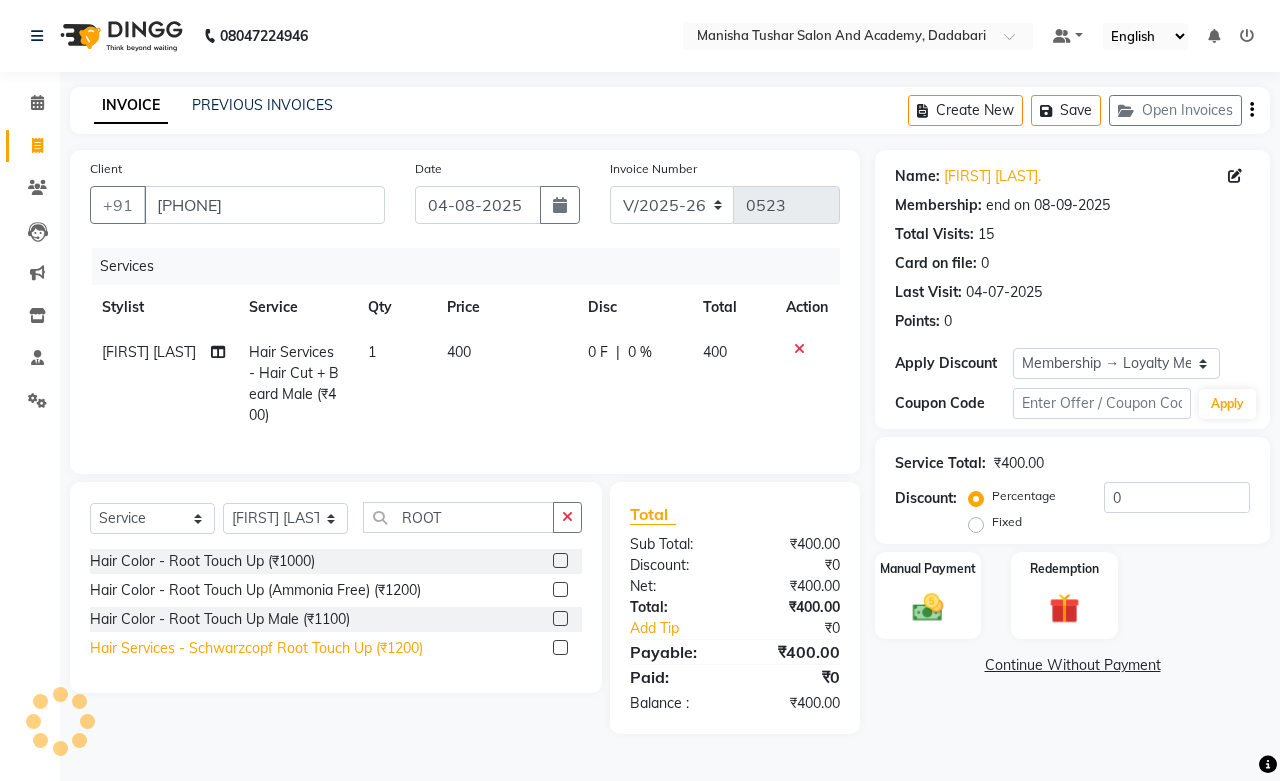 click on "Hair Services - Schwarzcopf Root Touch Up (₹1200)" 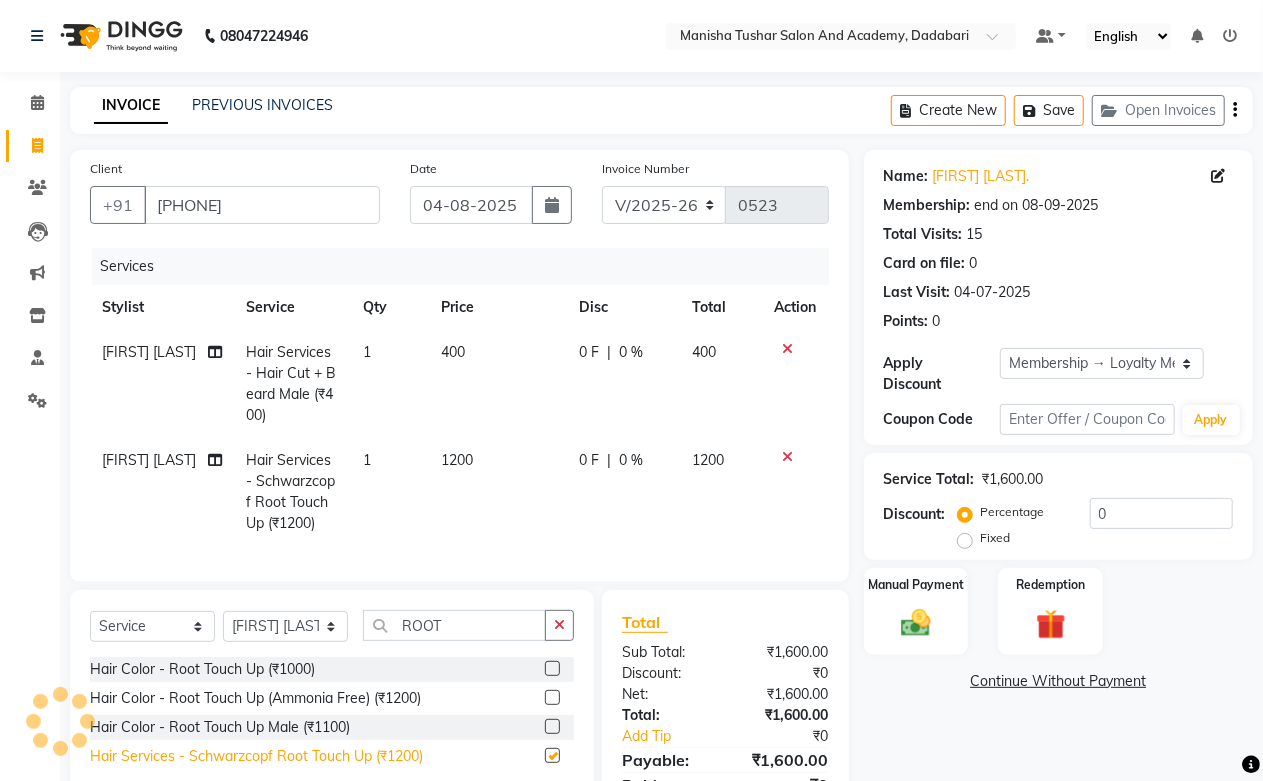 checkbox on "false" 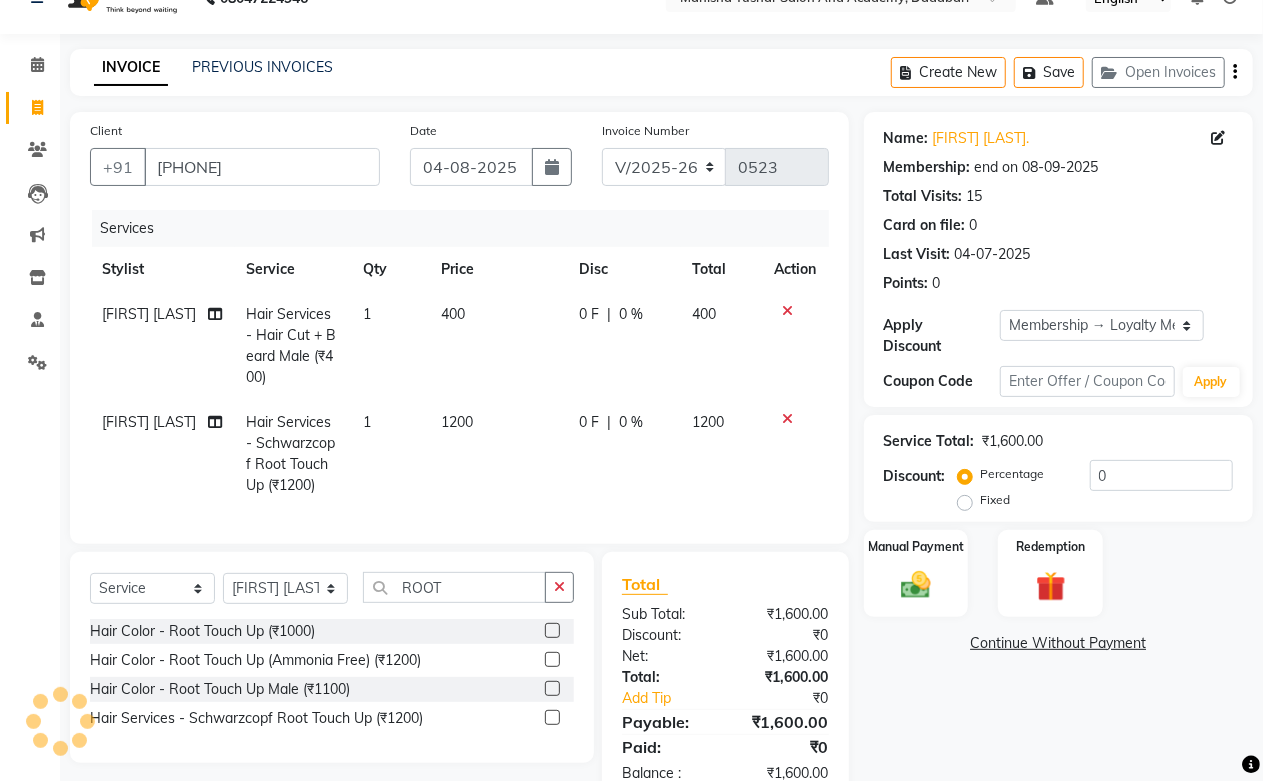 scroll, scrollTop: 0, scrollLeft: 0, axis: both 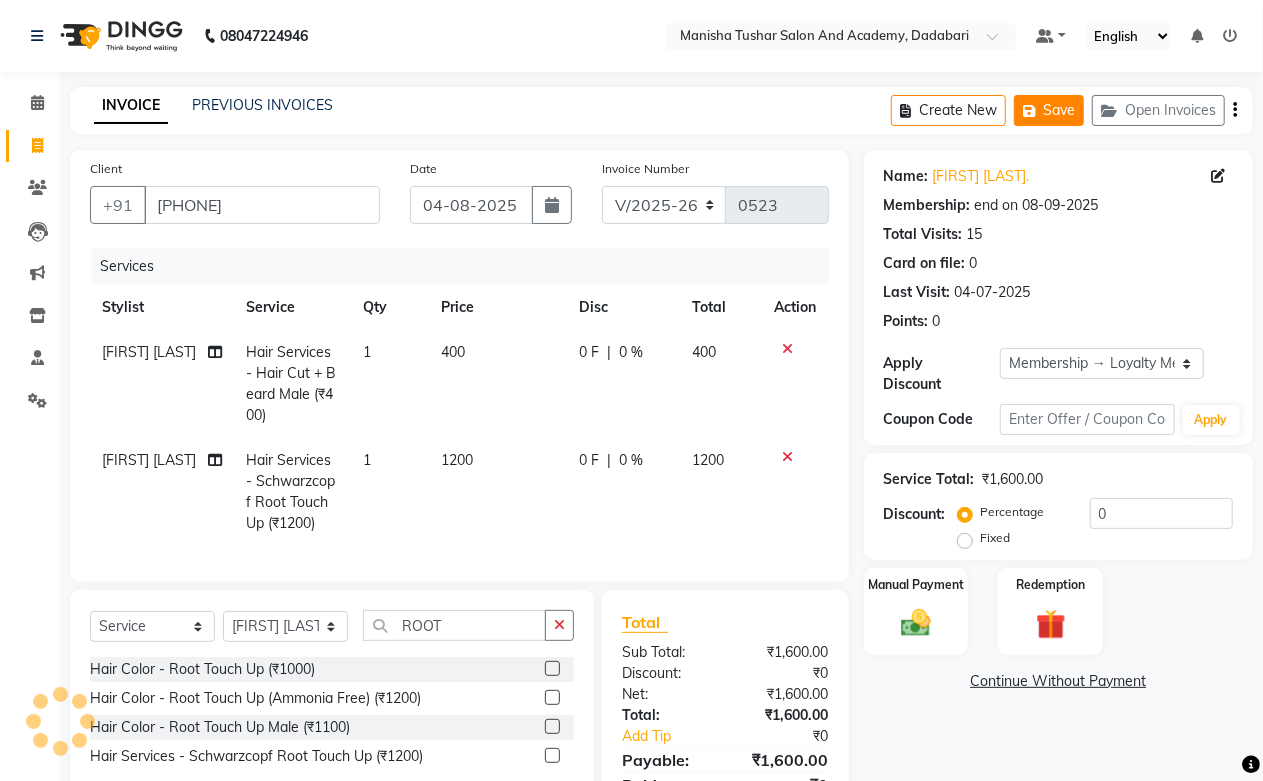 click 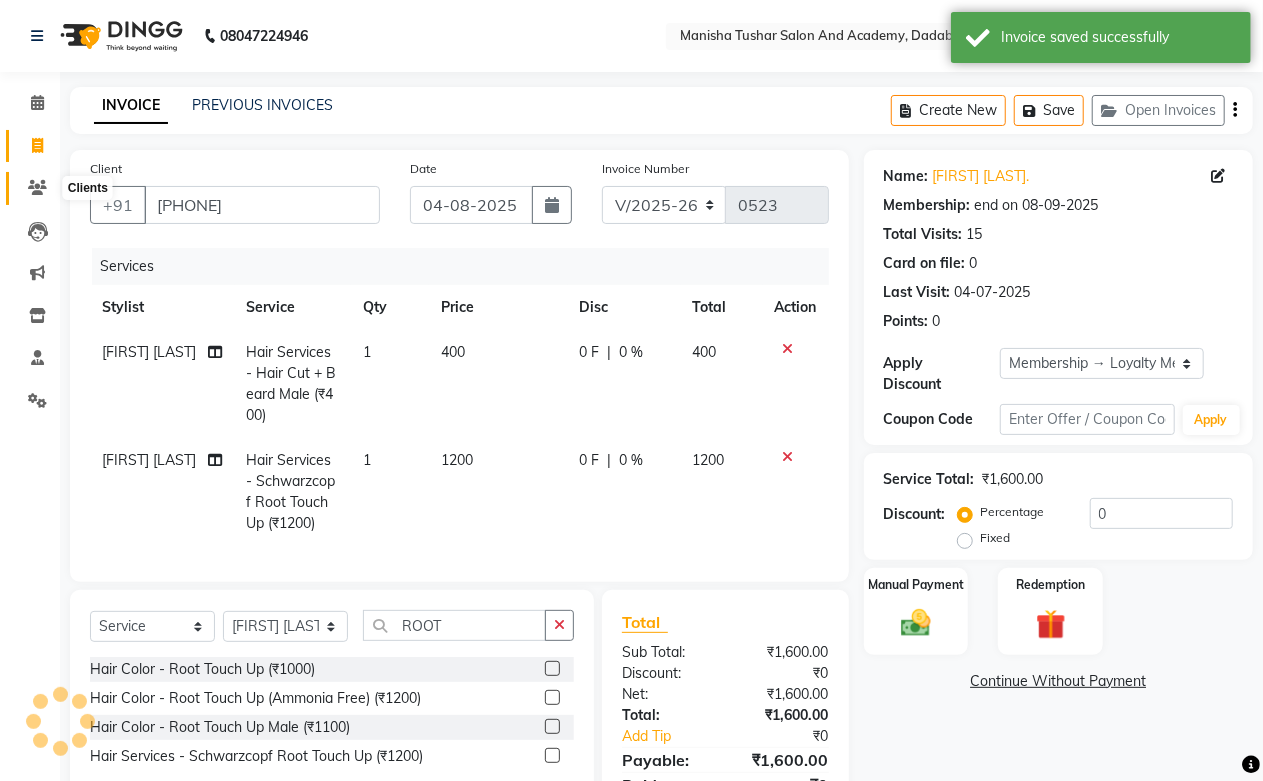 click 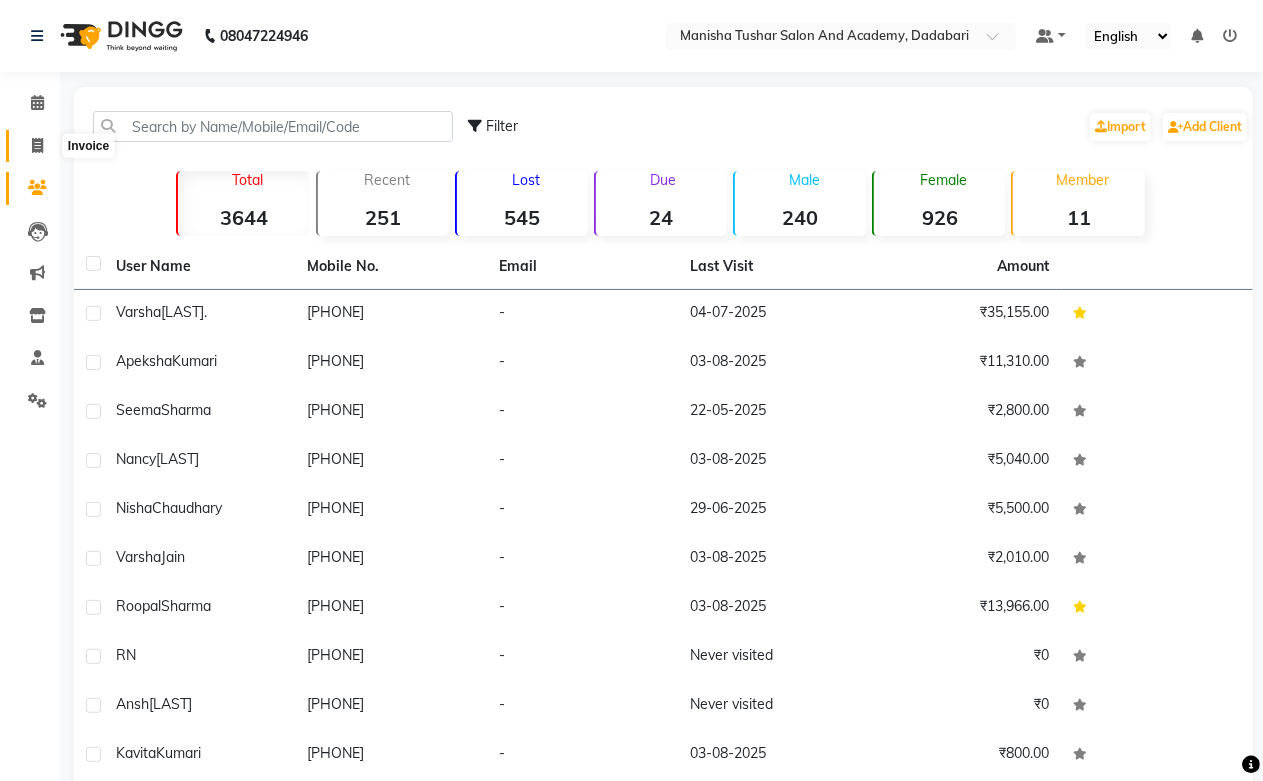 click 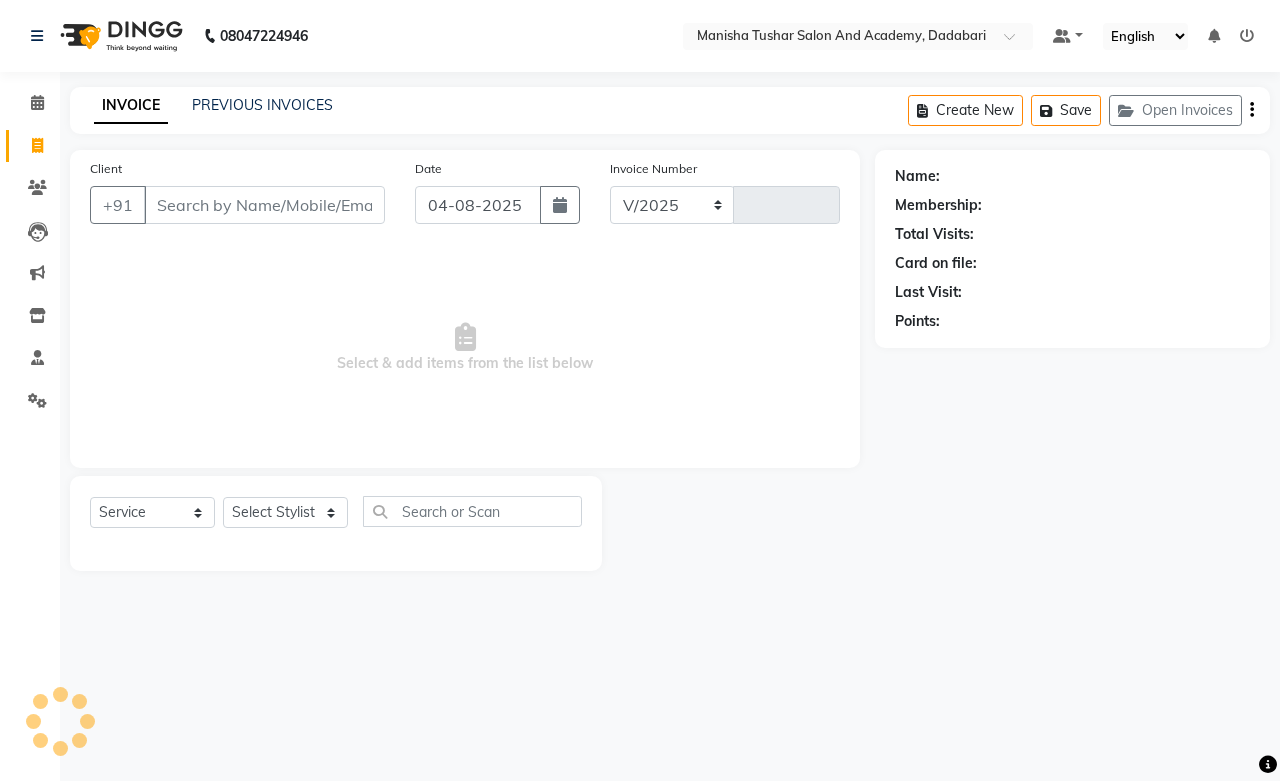 select on "6453" 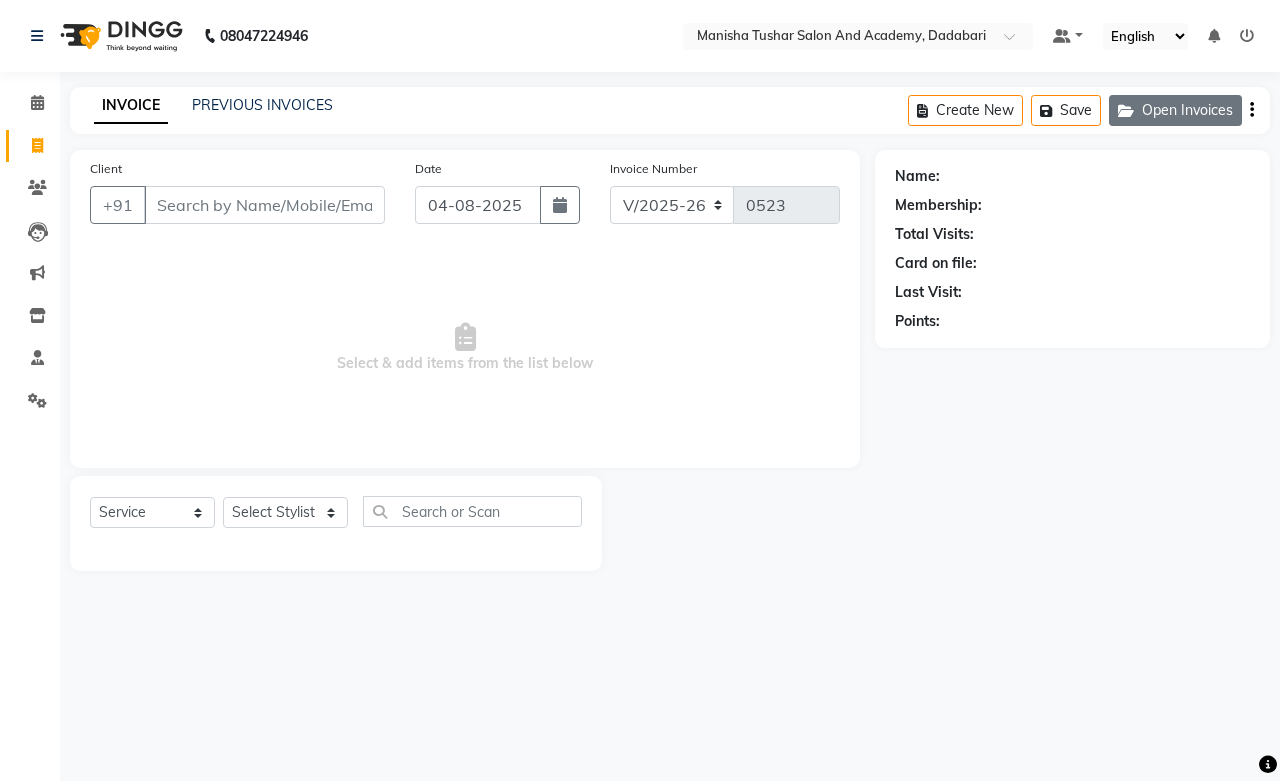 click 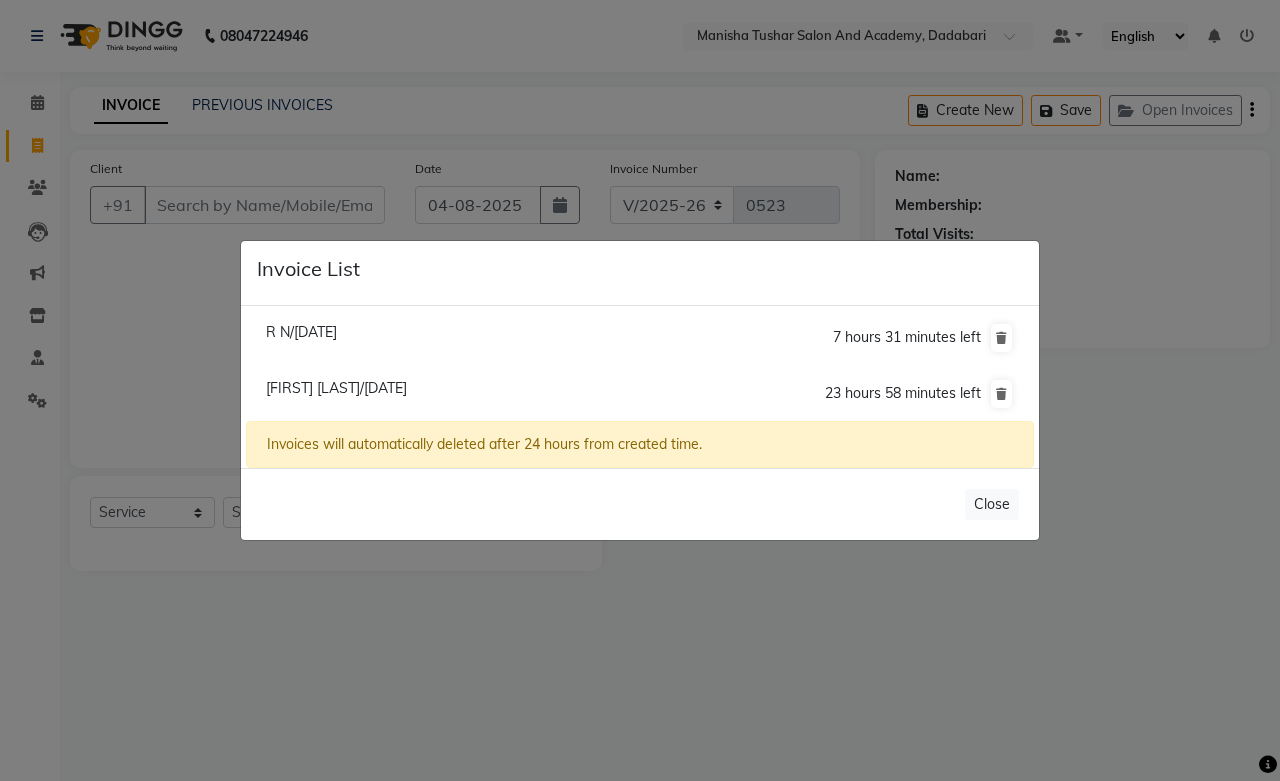 click on "Varsha Duseja./04 August 2025" 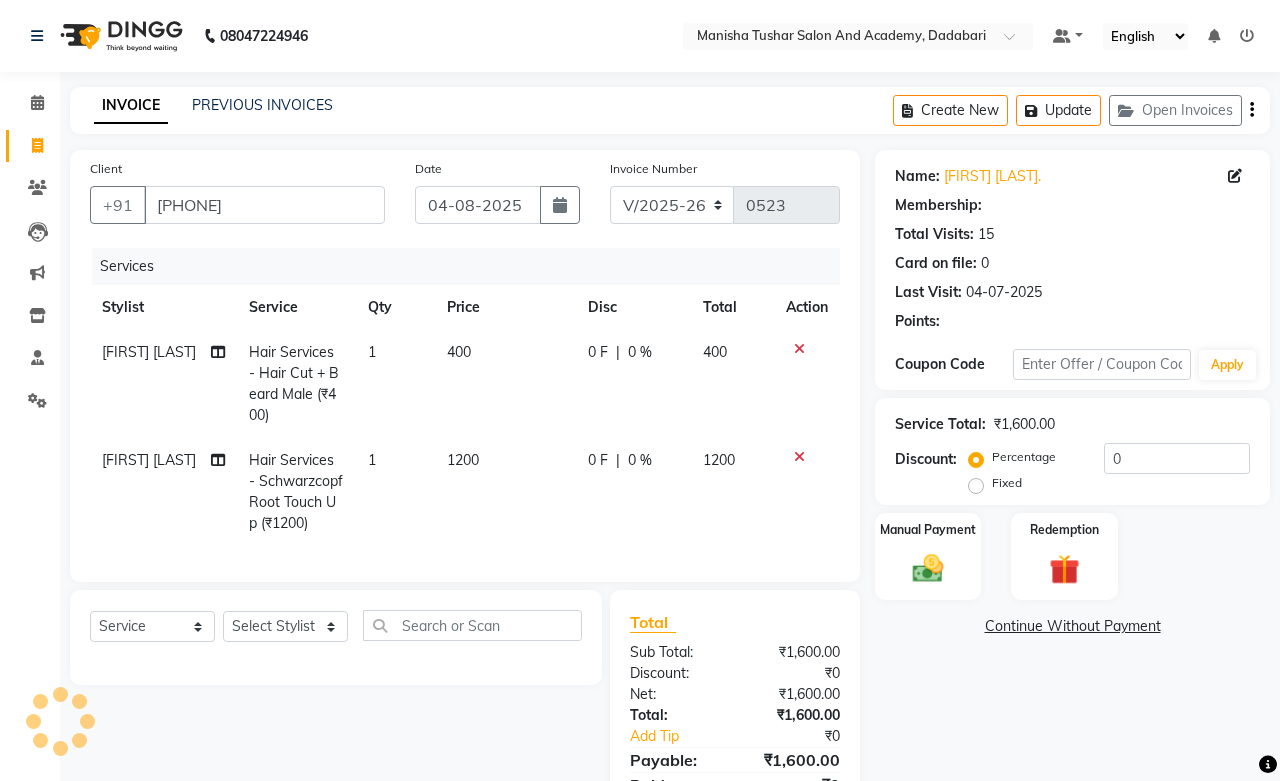 select on "1: Object" 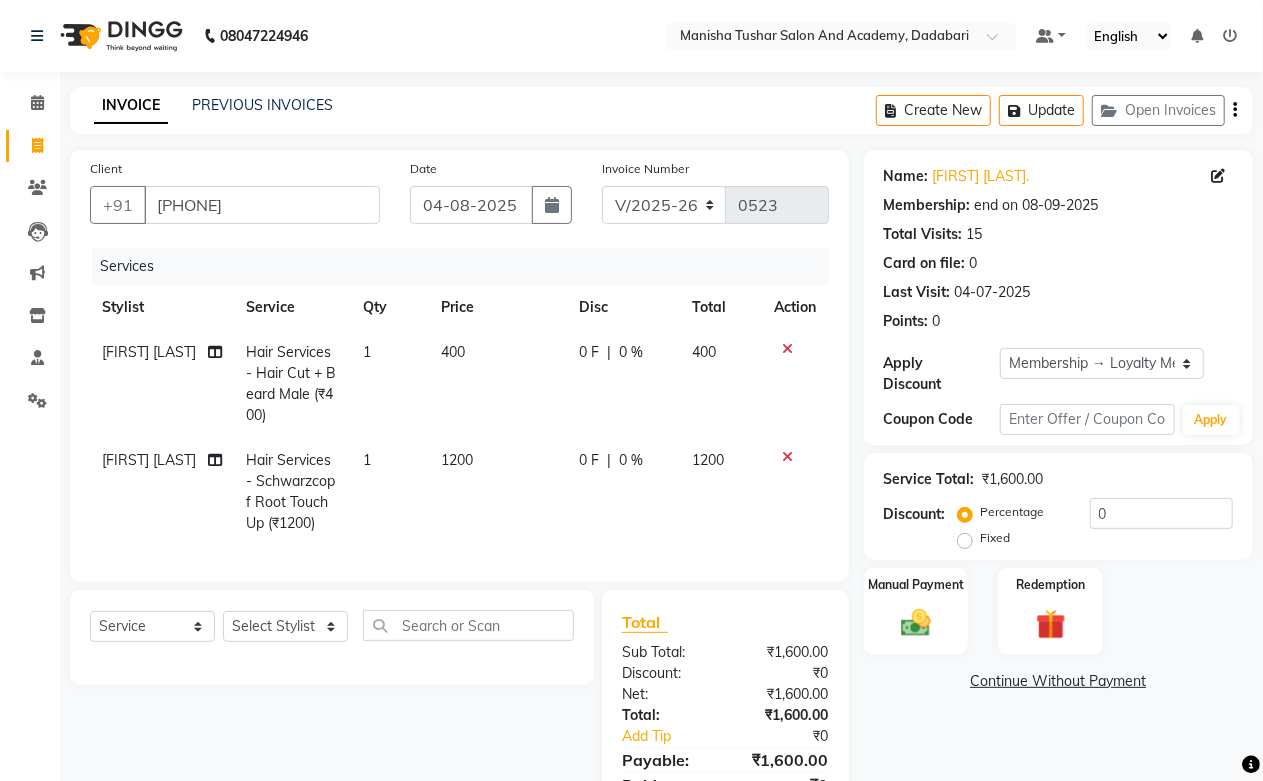 click 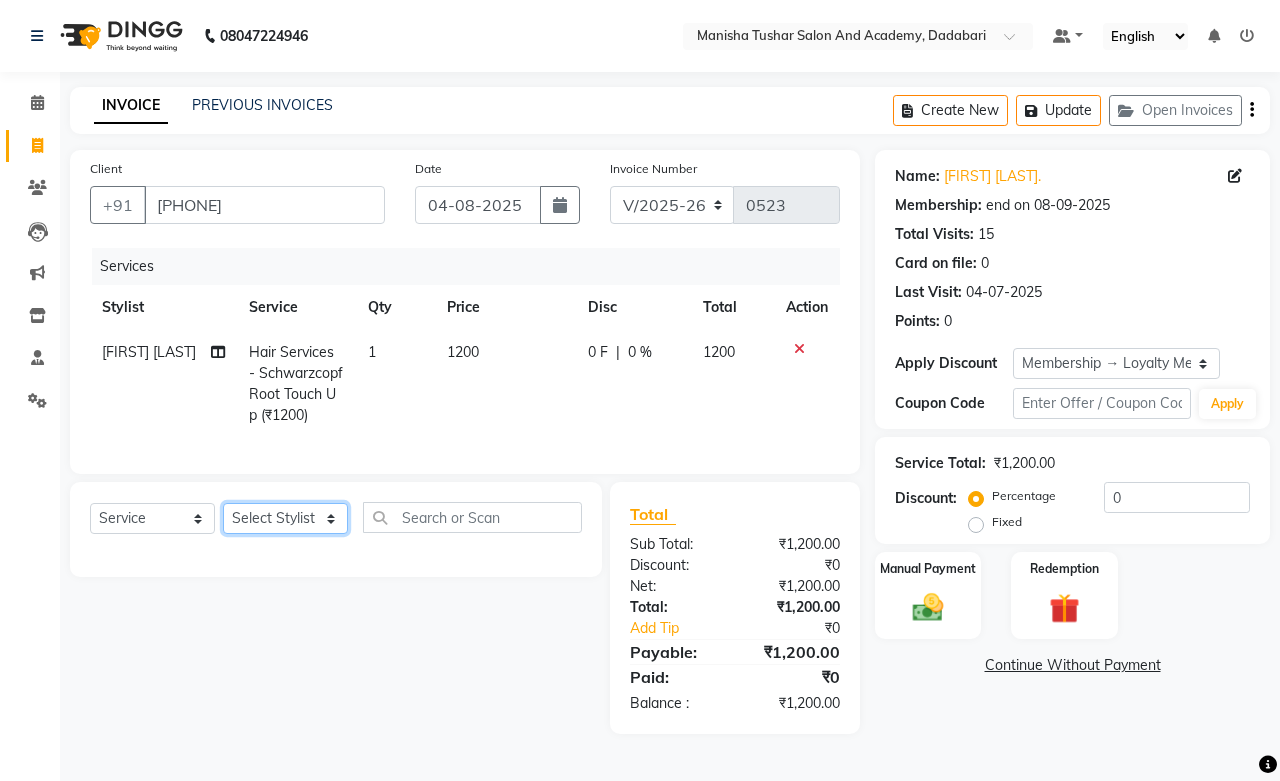 click on "Select Stylist Abdul Shoaib Aksha Khan Archika  Jain Arti Singh Farman Mirza Harsha Mam MANISHA Mohd. Furkan Neelu Suman Nisha Meghwal Payal Sen Pooja Jaga Poonam Trehan Ravina Sen Sahil Ansari Sanju di Sapna Sharma Shekhu Abdul Suraj Sen Sushant Verma TUSHAR" 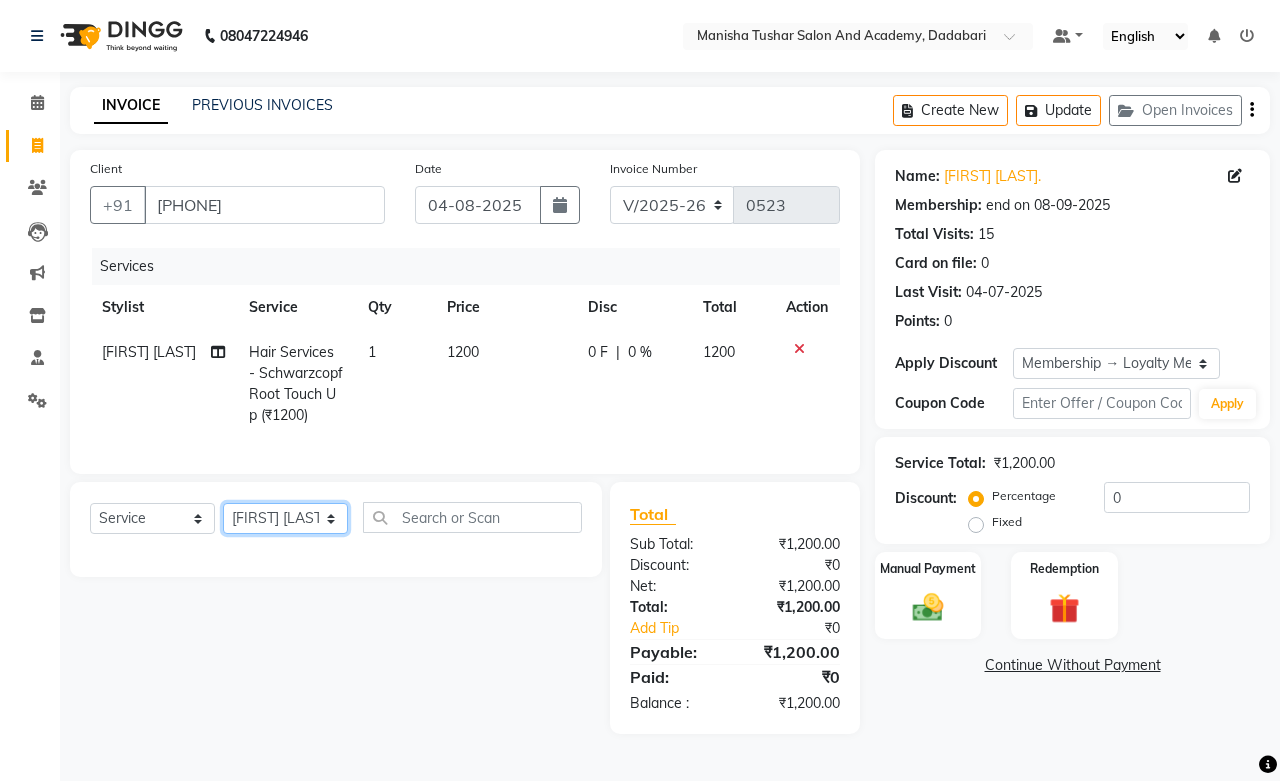 click on "Select Stylist Abdul Shoaib Aksha Khan Archika  Jain Arti Singh Farman Mirza Harsha Mam MANISHA Mohd. Furkan Neelu Suman Nisha Meghwal Payal Sen Pooja Jaga Poonam Trehan Ravina Sen Sahil Ansari Sanju di Sapna Sharma Shekhu Abdul Suraj Sen Sushant Verma TUSHAR" 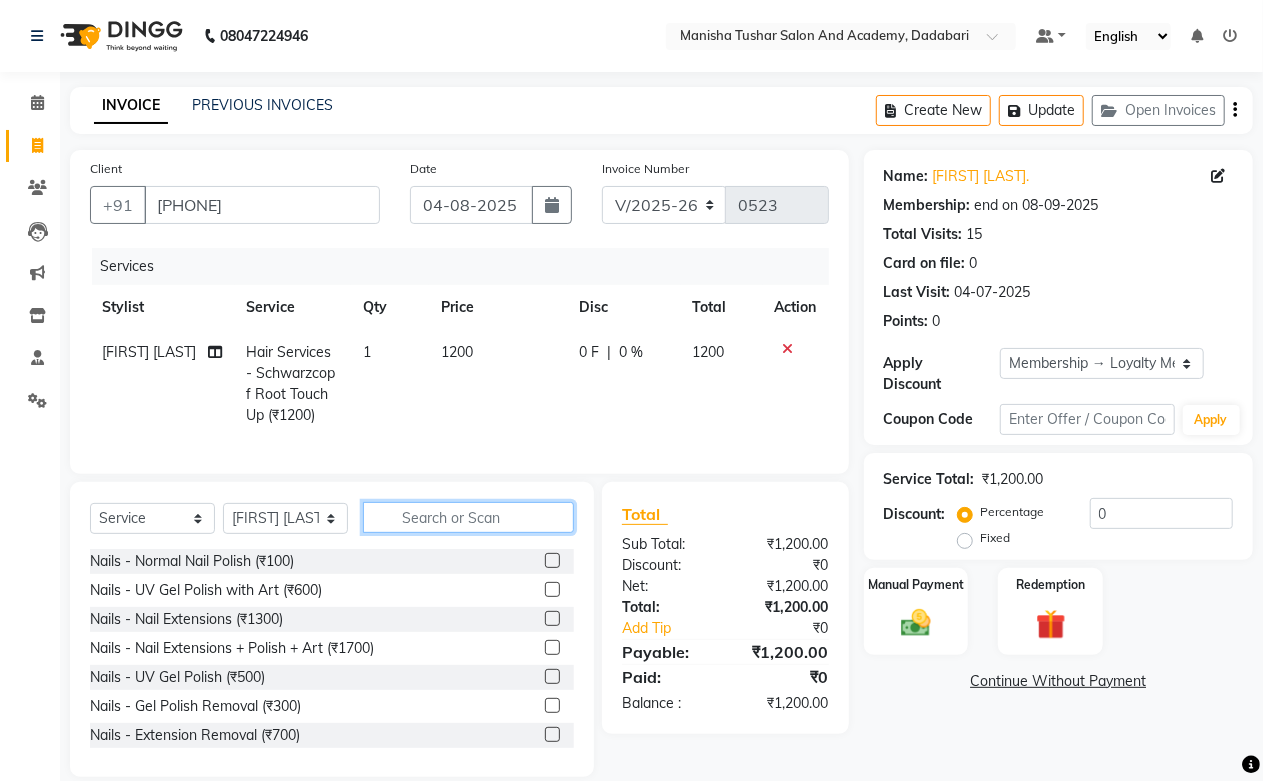 click 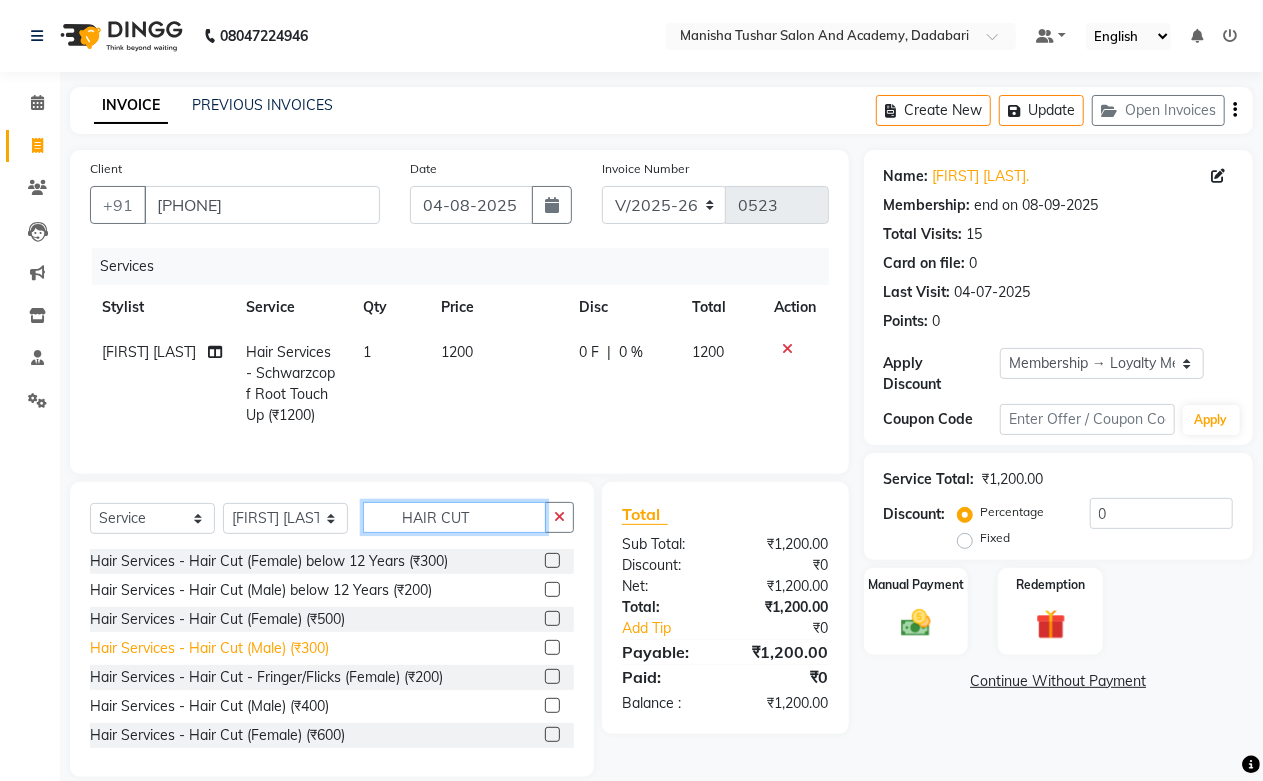 type on "HAIR CUT" 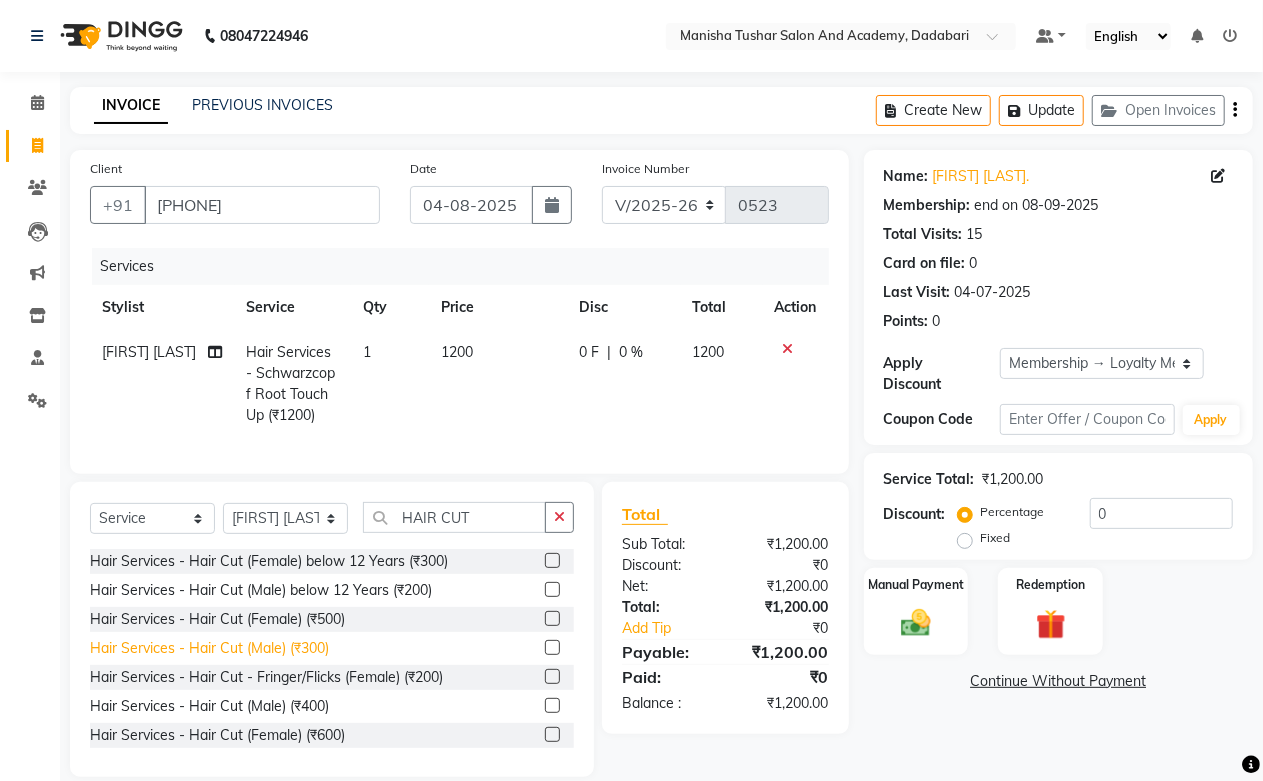 click on "Hair Services - Hair Cut (Male) (₹300)" 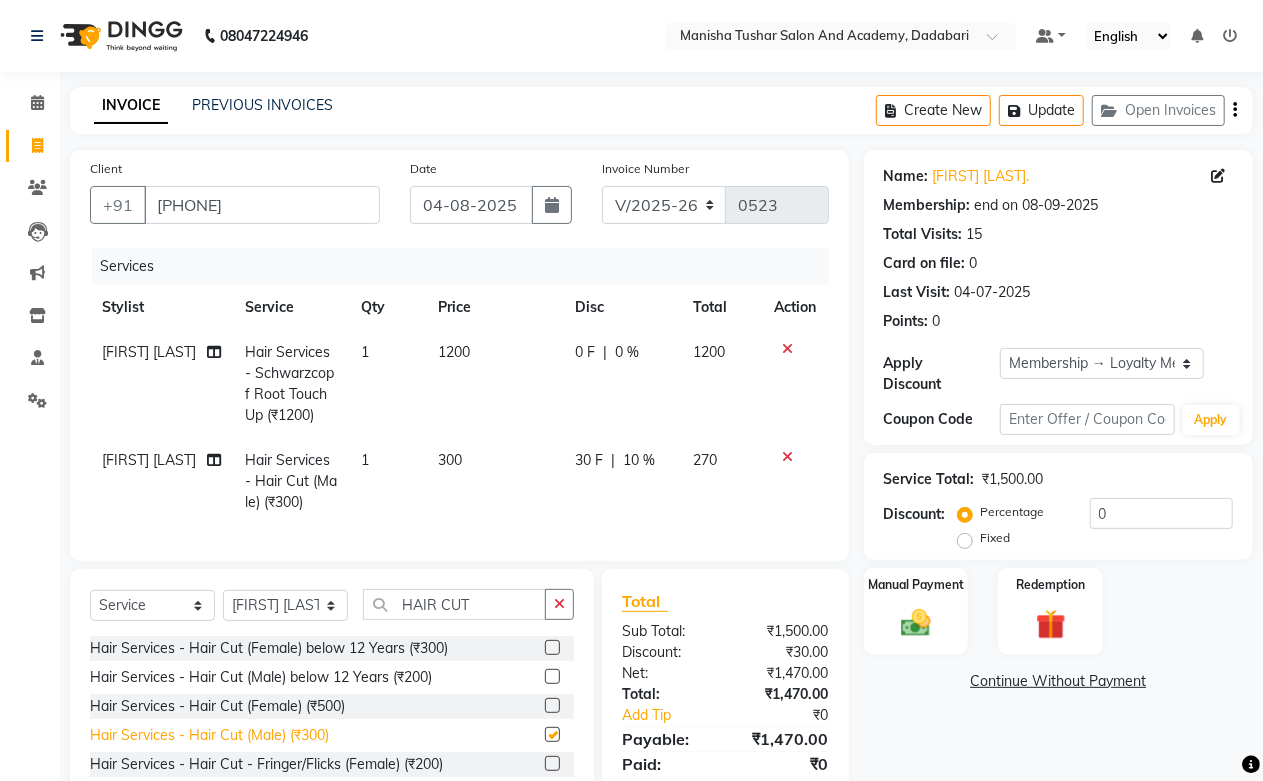 checkbox on "false" 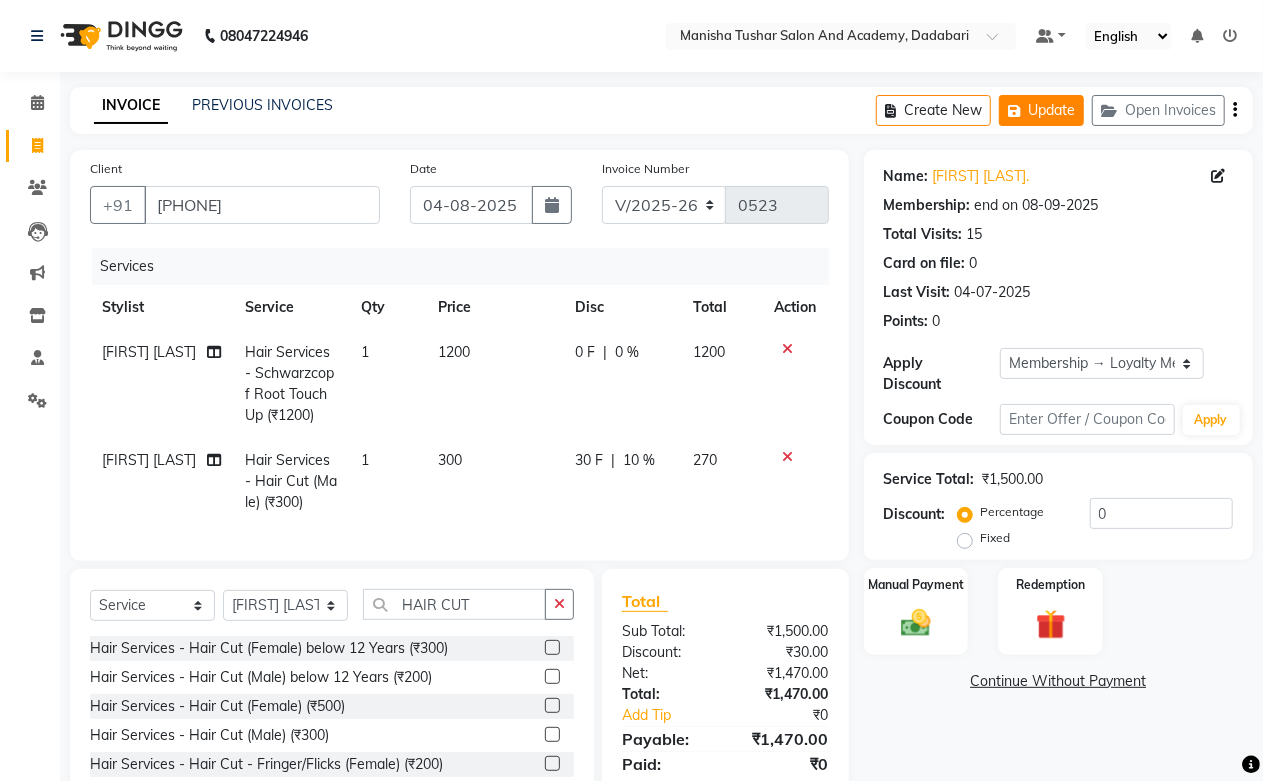 click on "Update" 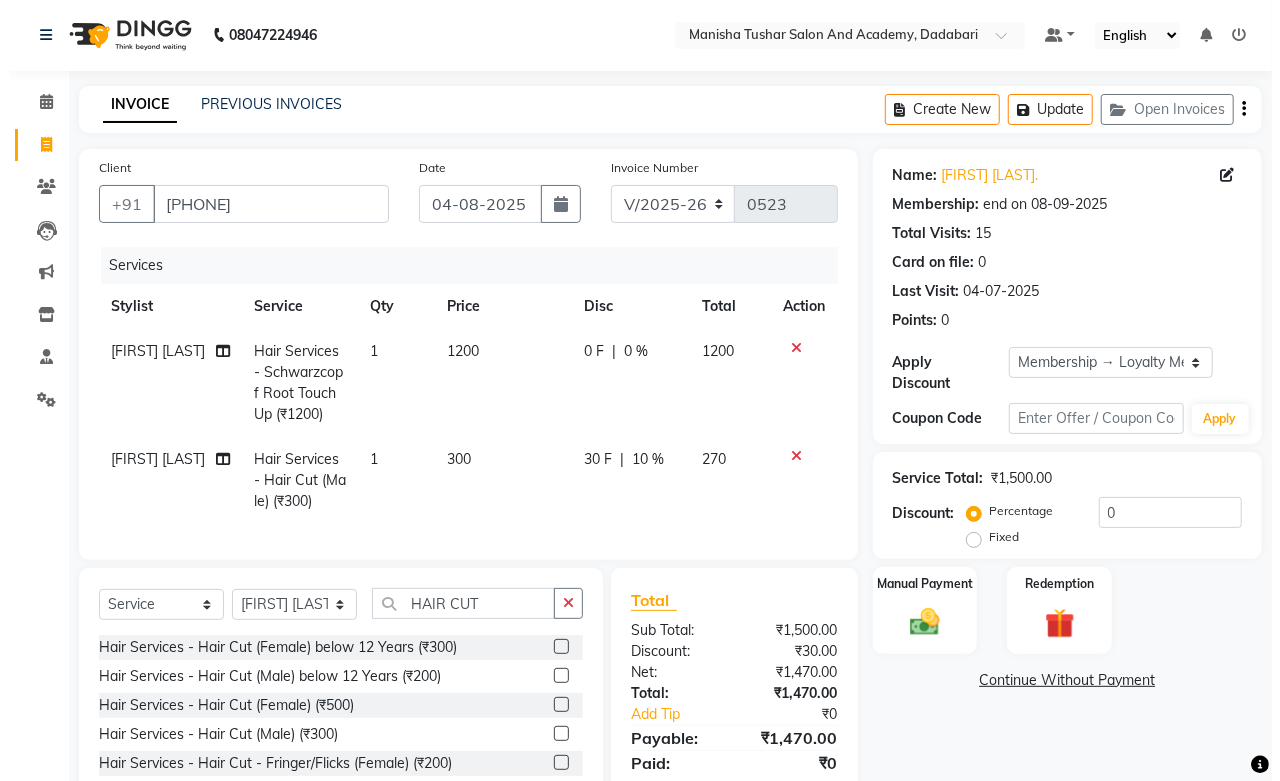 scroll, scrollTop: 0, scrollLeft: 0, axis: both 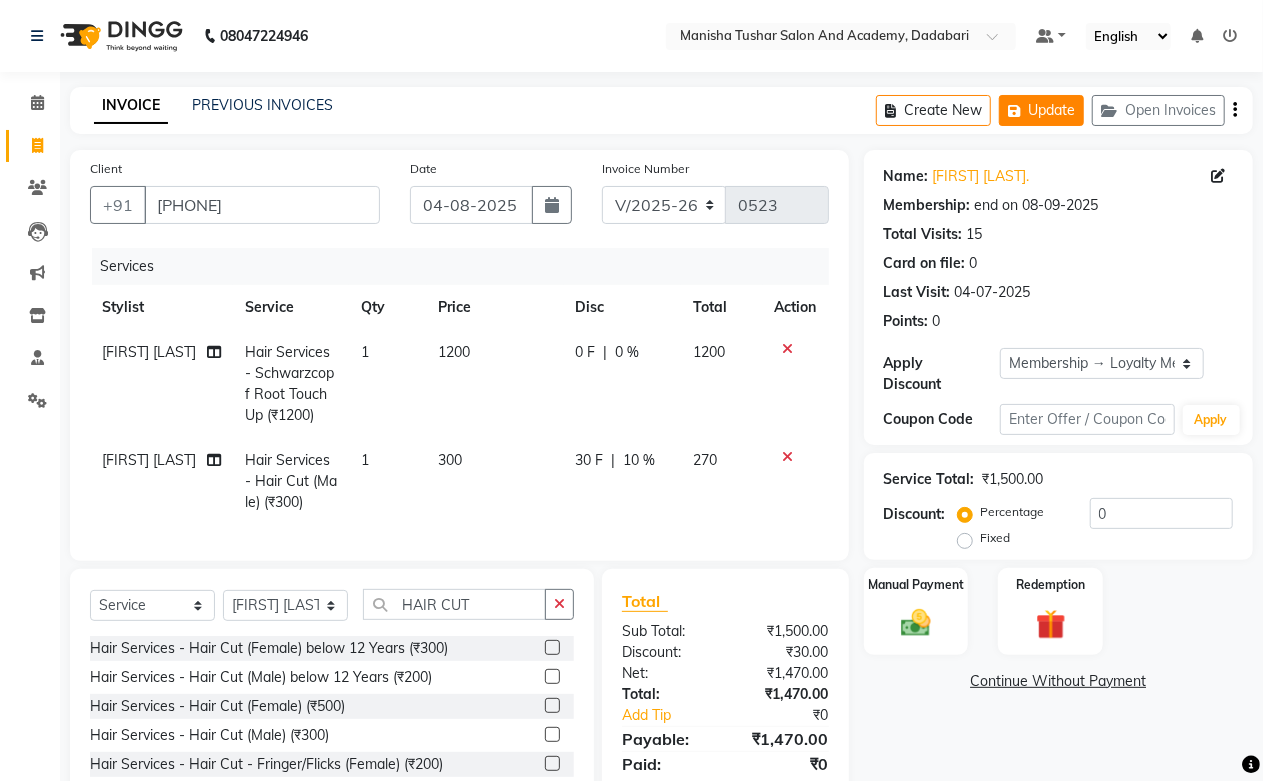 click on "Update" 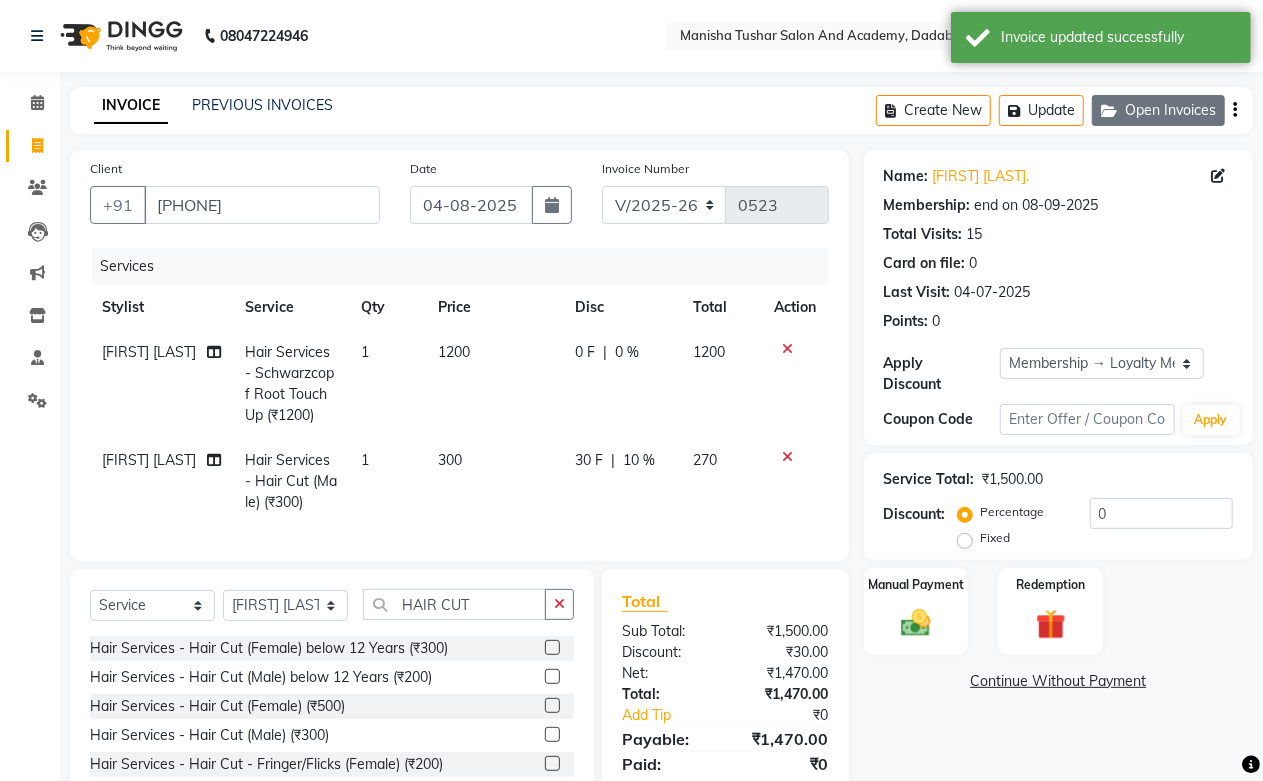 type 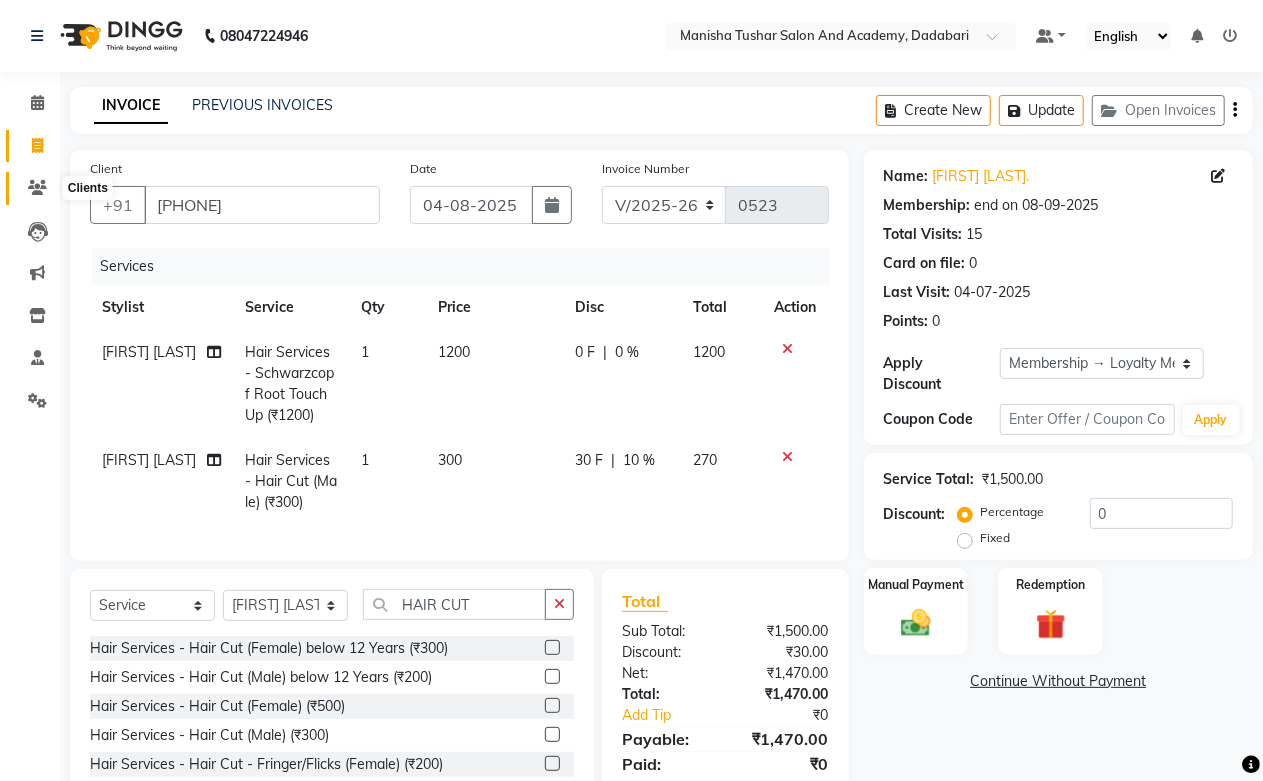 click 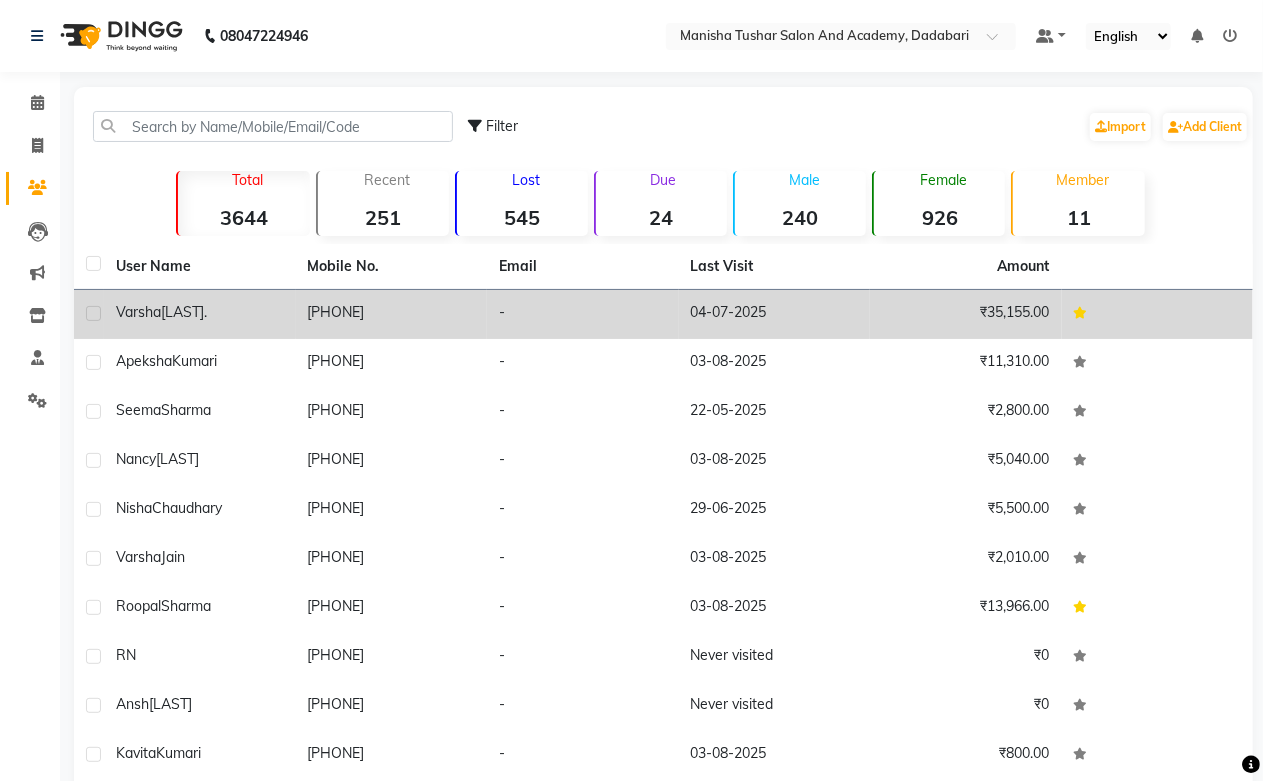 click on "8690172555" 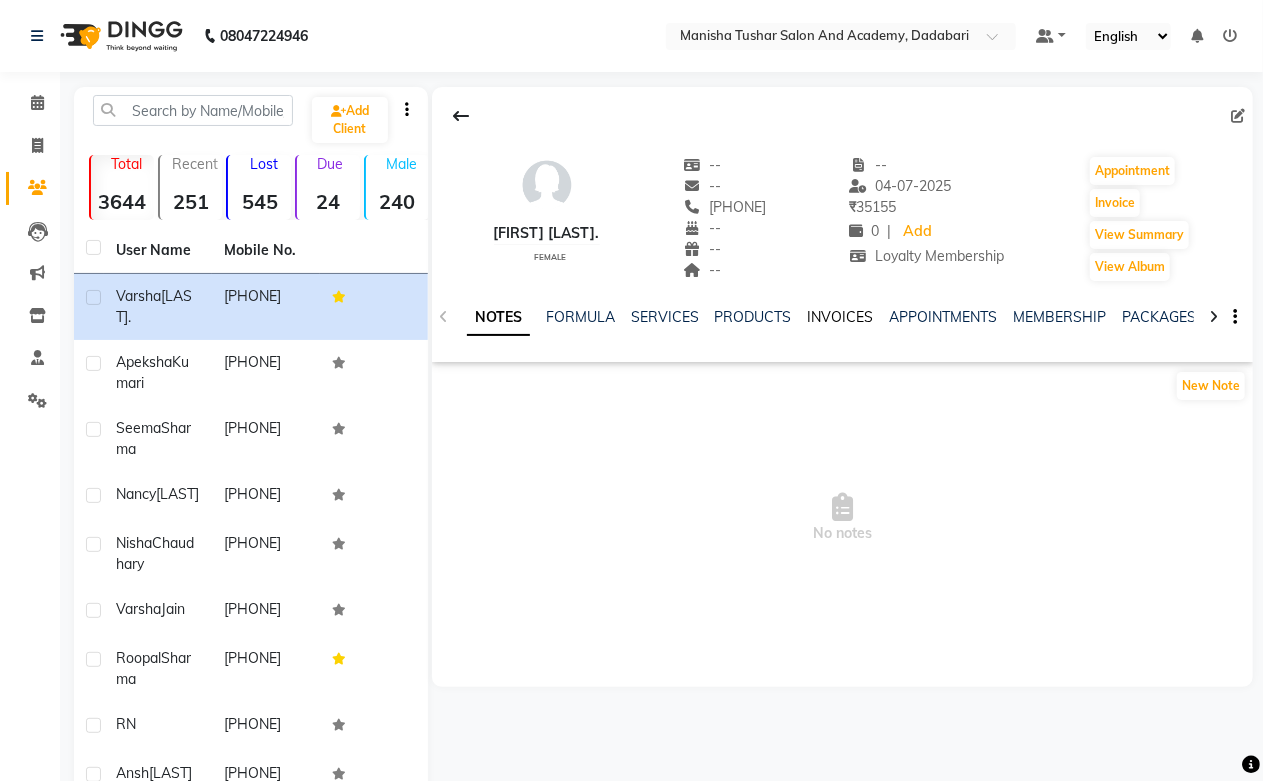 click on "INVOICES" 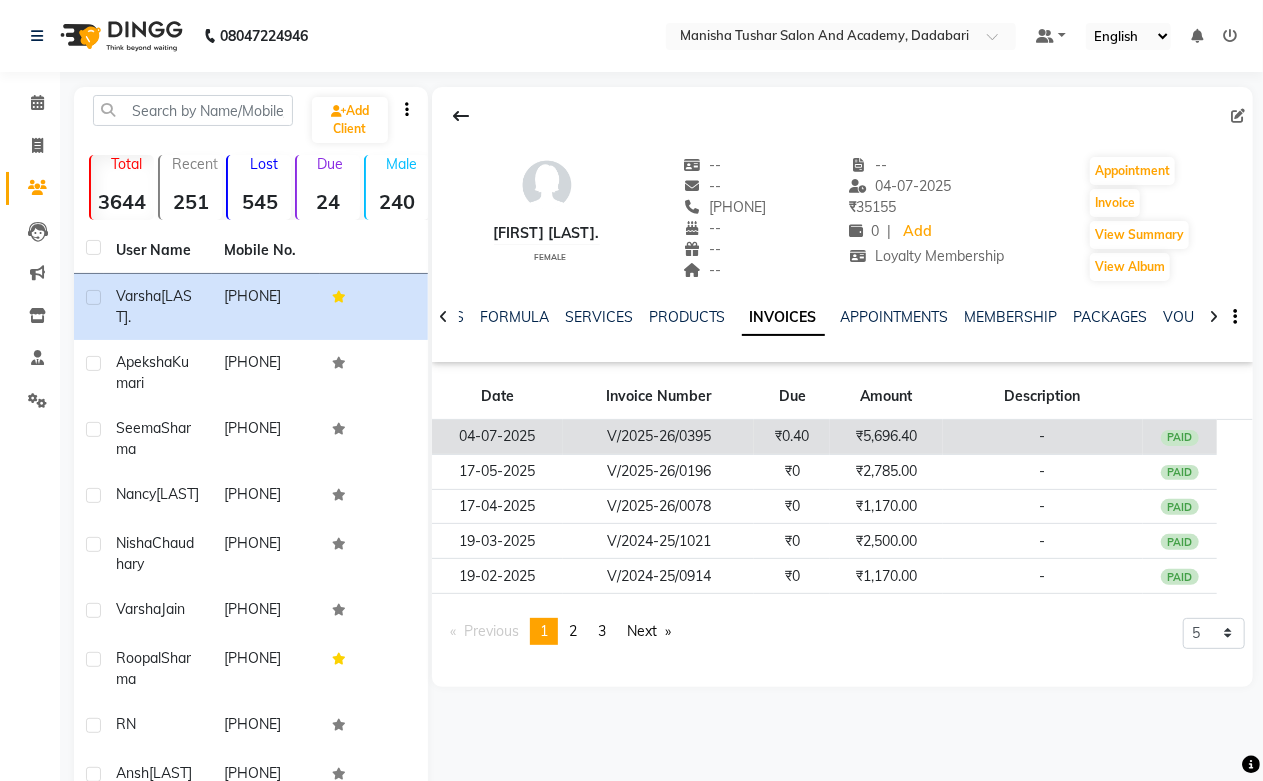 click on "₹5,696.40" 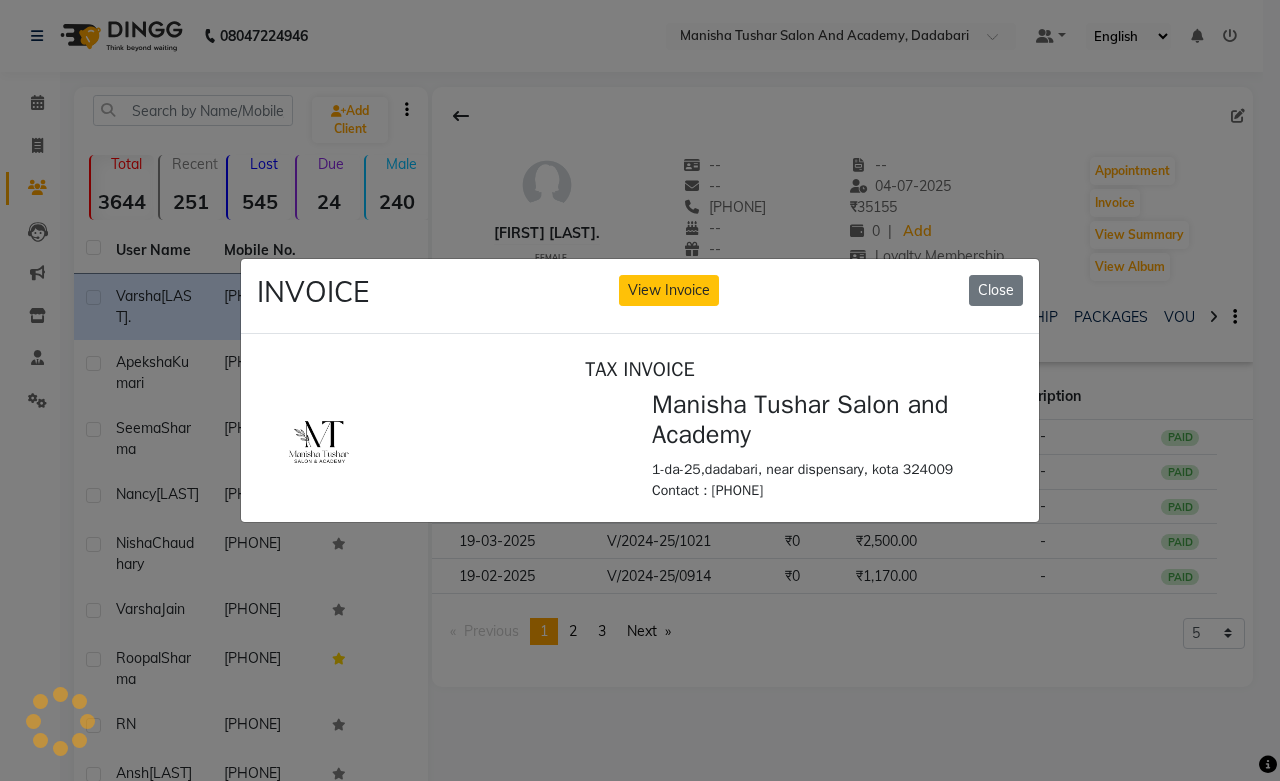 scroll, scrollTop: 0, scrollLeft: 0, axis: both 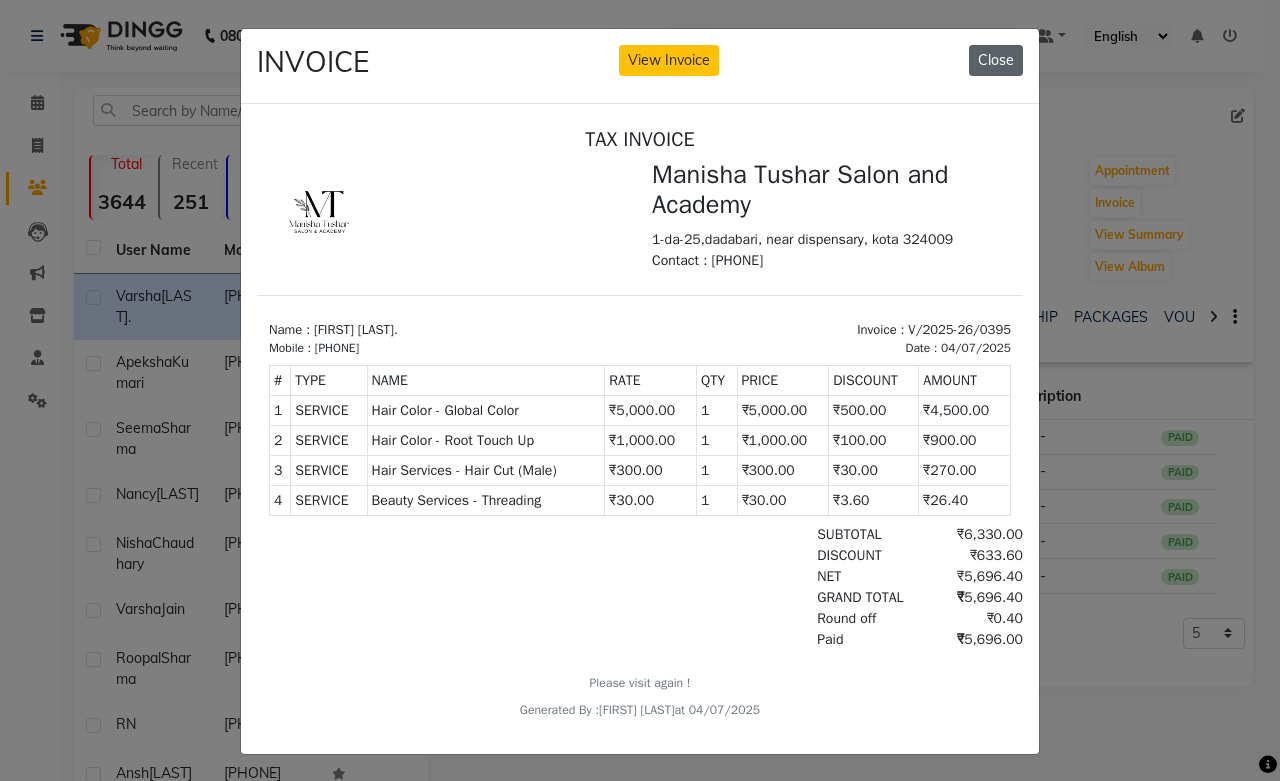 click on "Close" 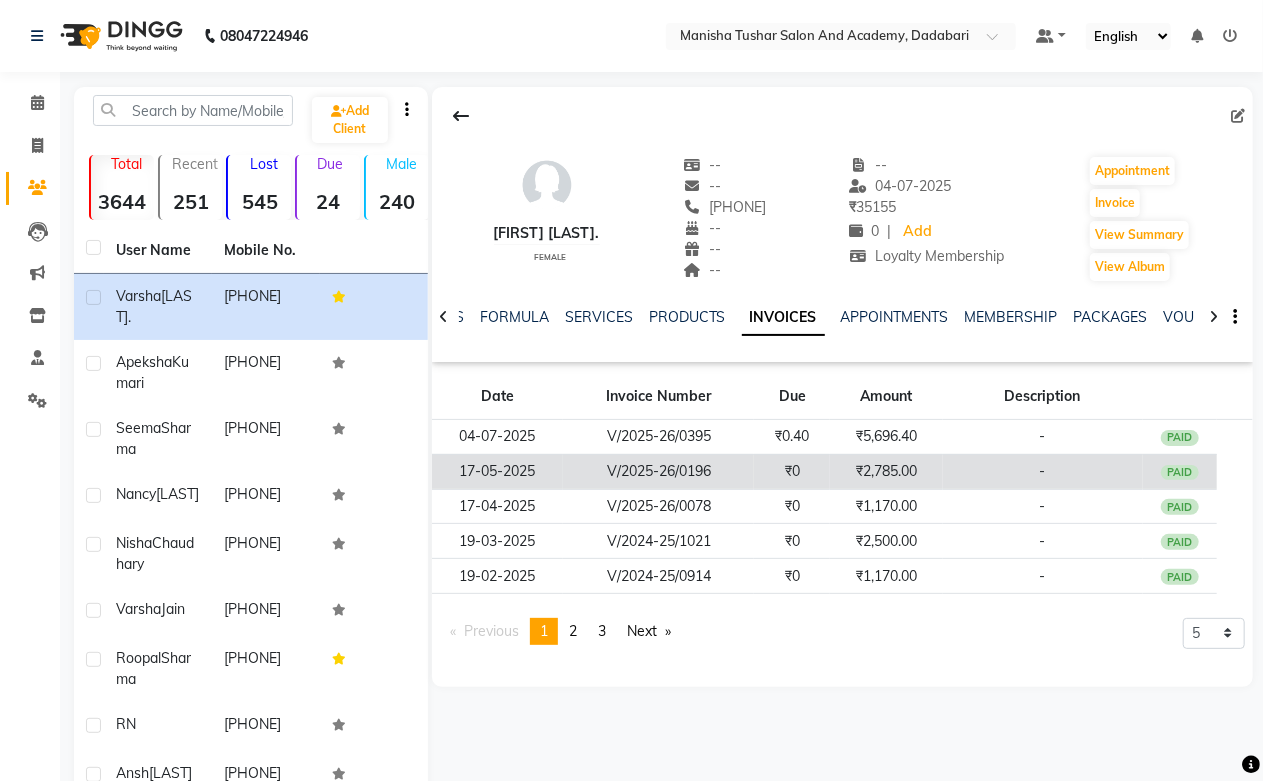 click on "₹2,785.00" 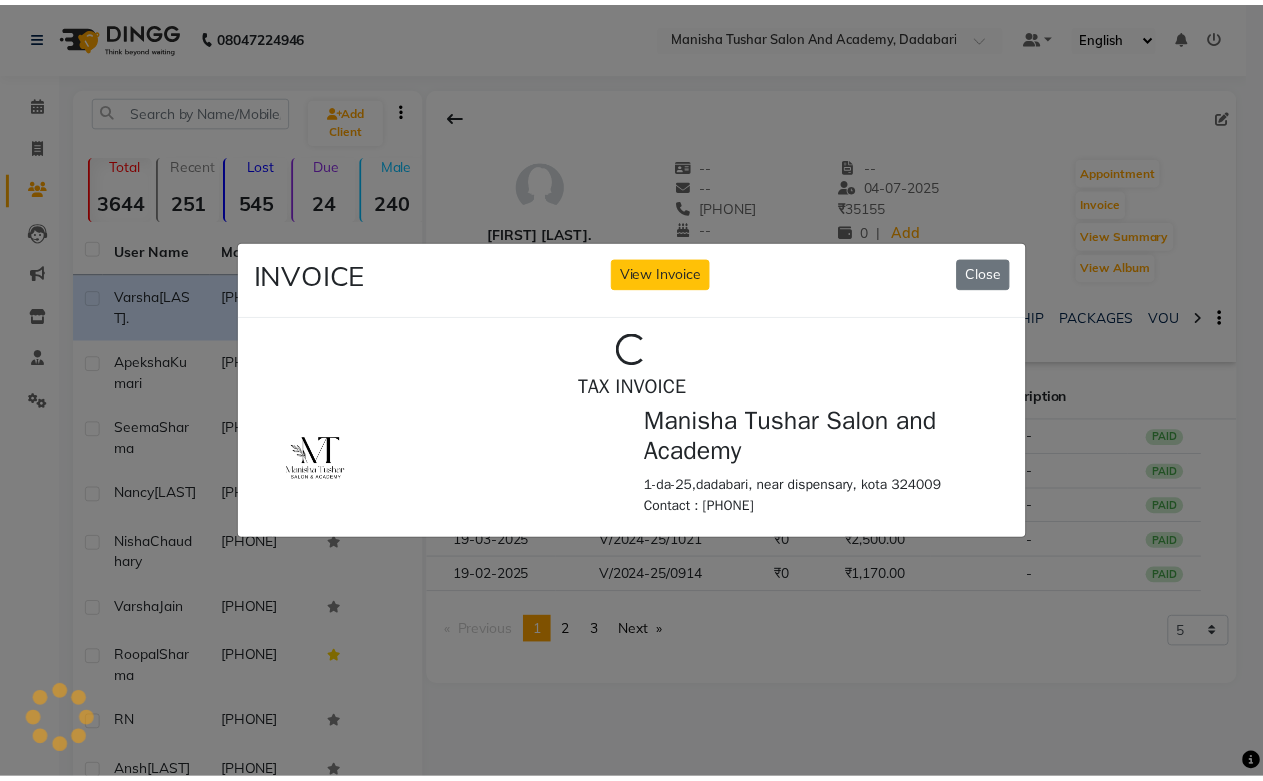 scroll, scrollTop: 0, scrollLeft: 0, axis: both 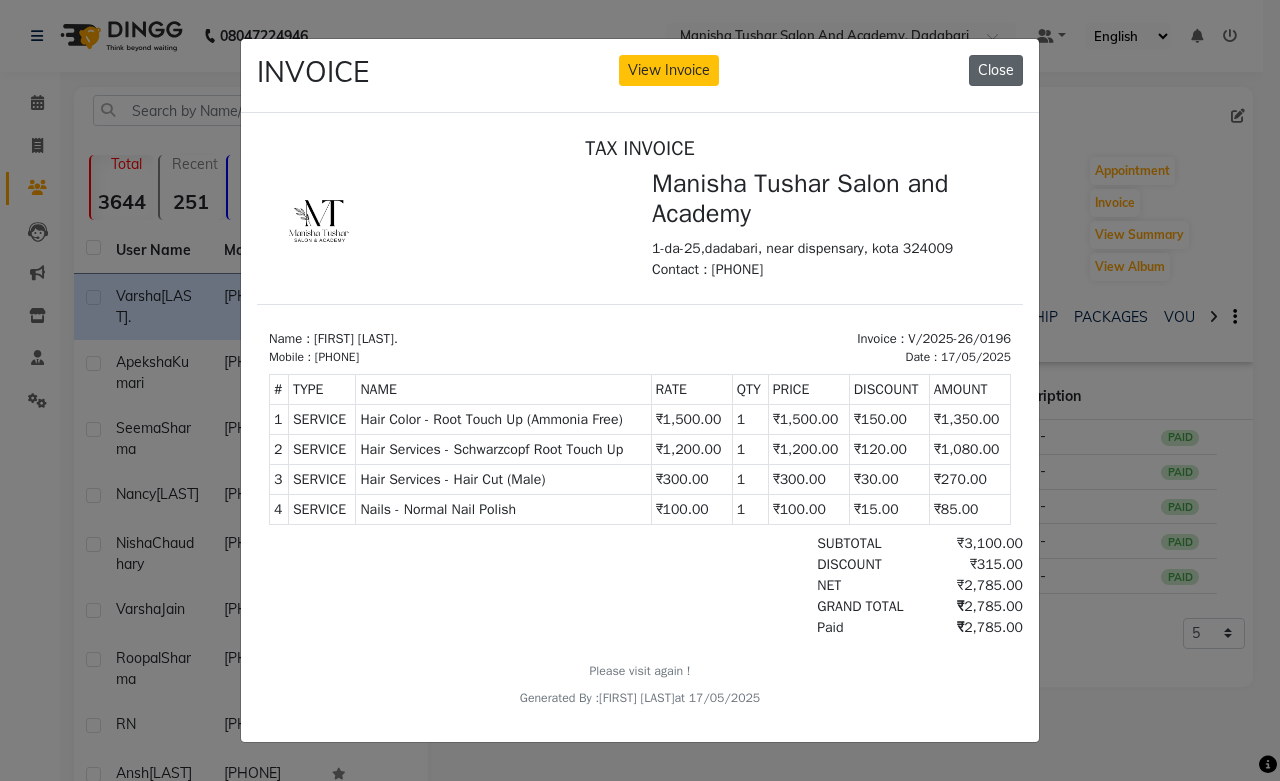 click on "Close" 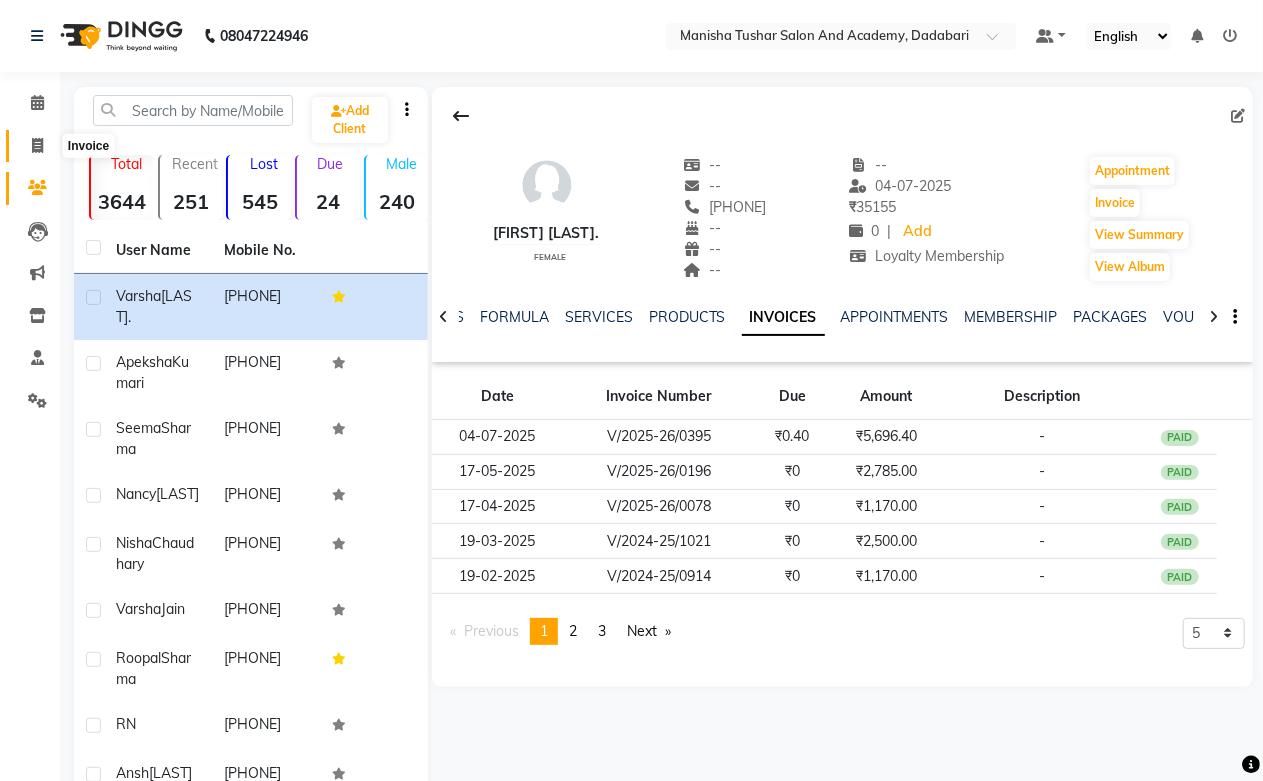 click 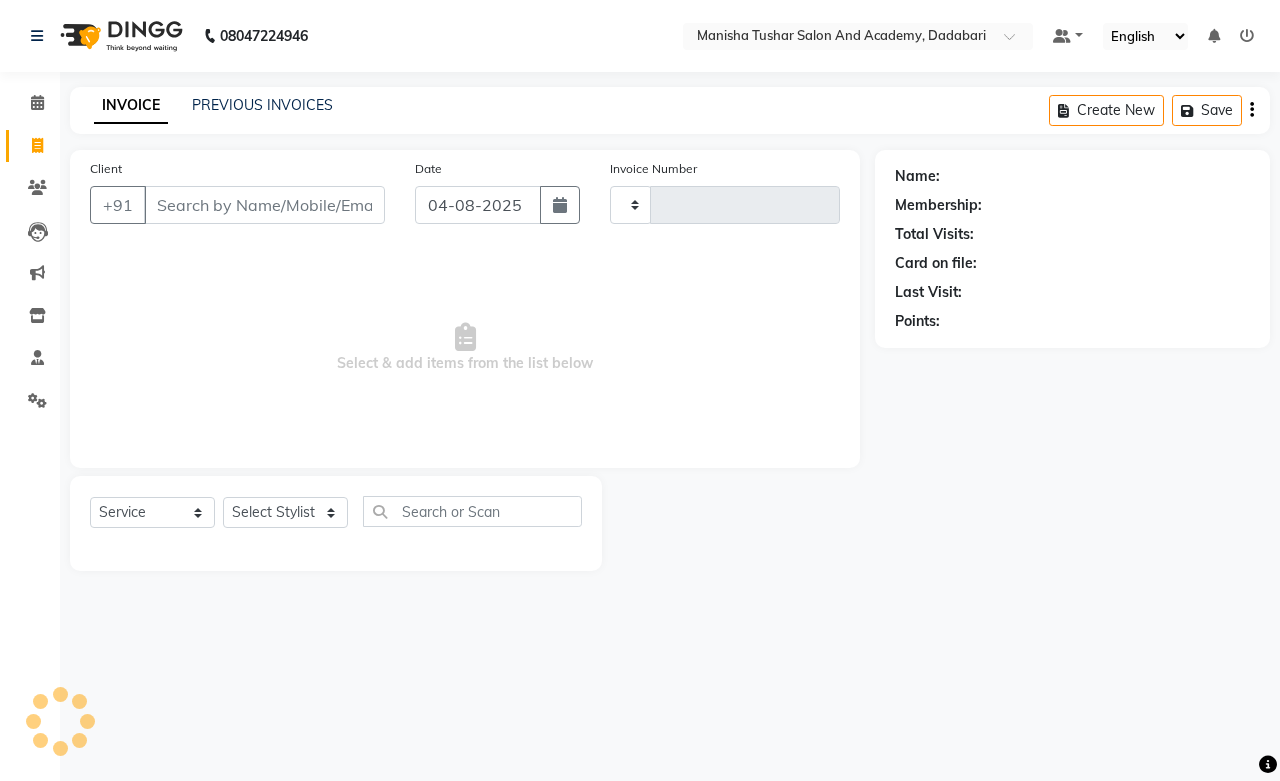 type on "0523" 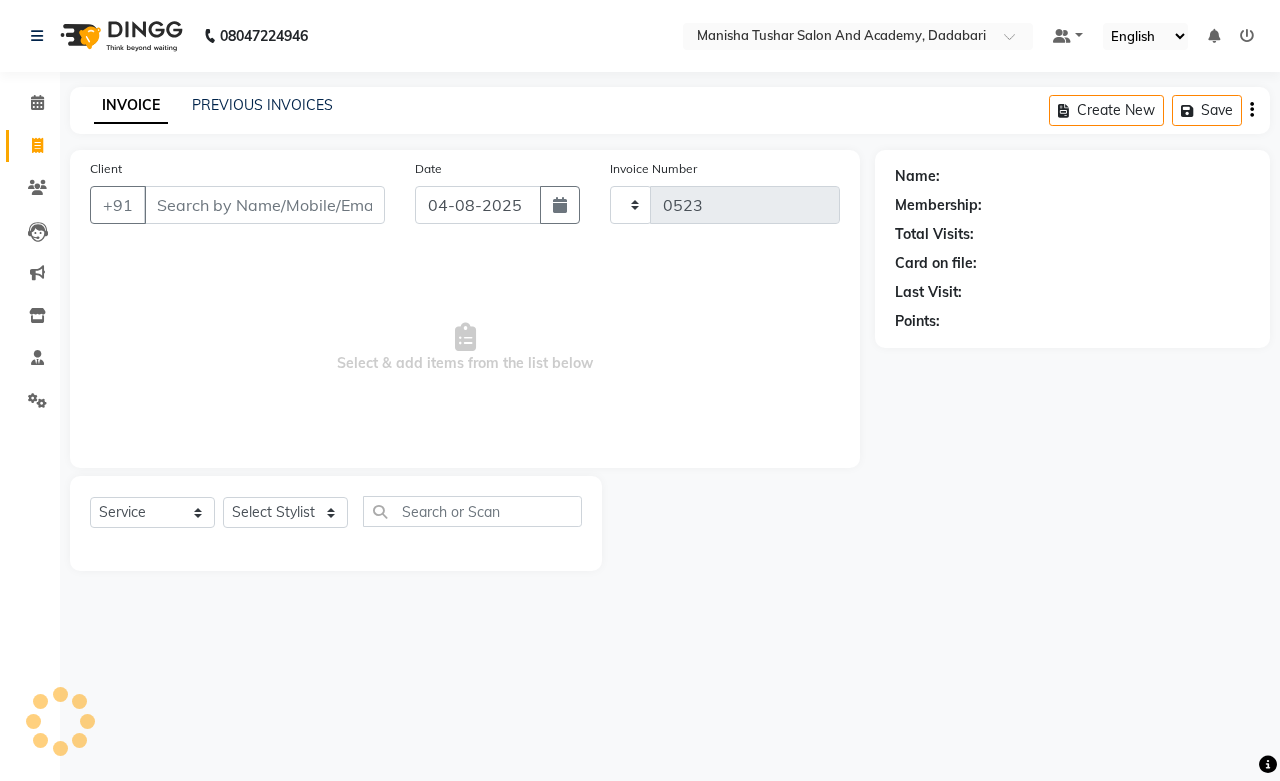 select on "6453" 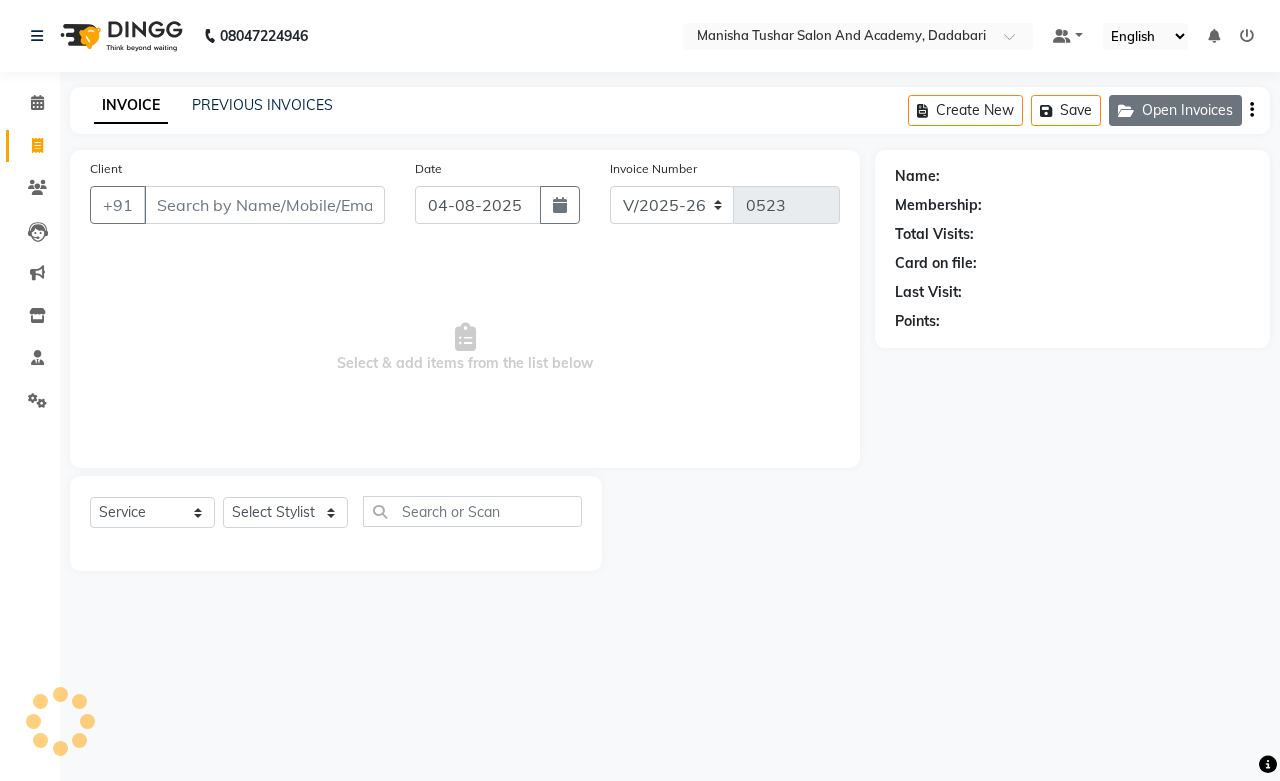 click on "Open Invoices" 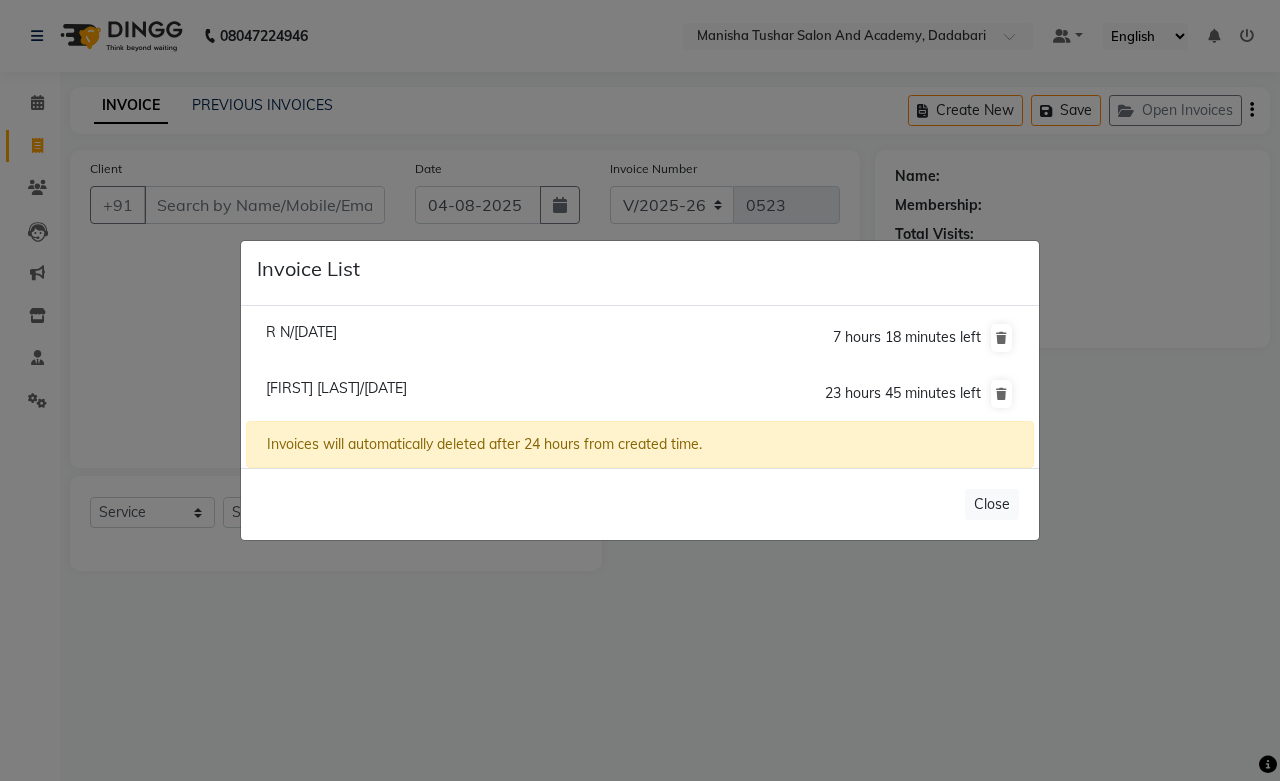click on "Varsha Duseja./04 August 2025" 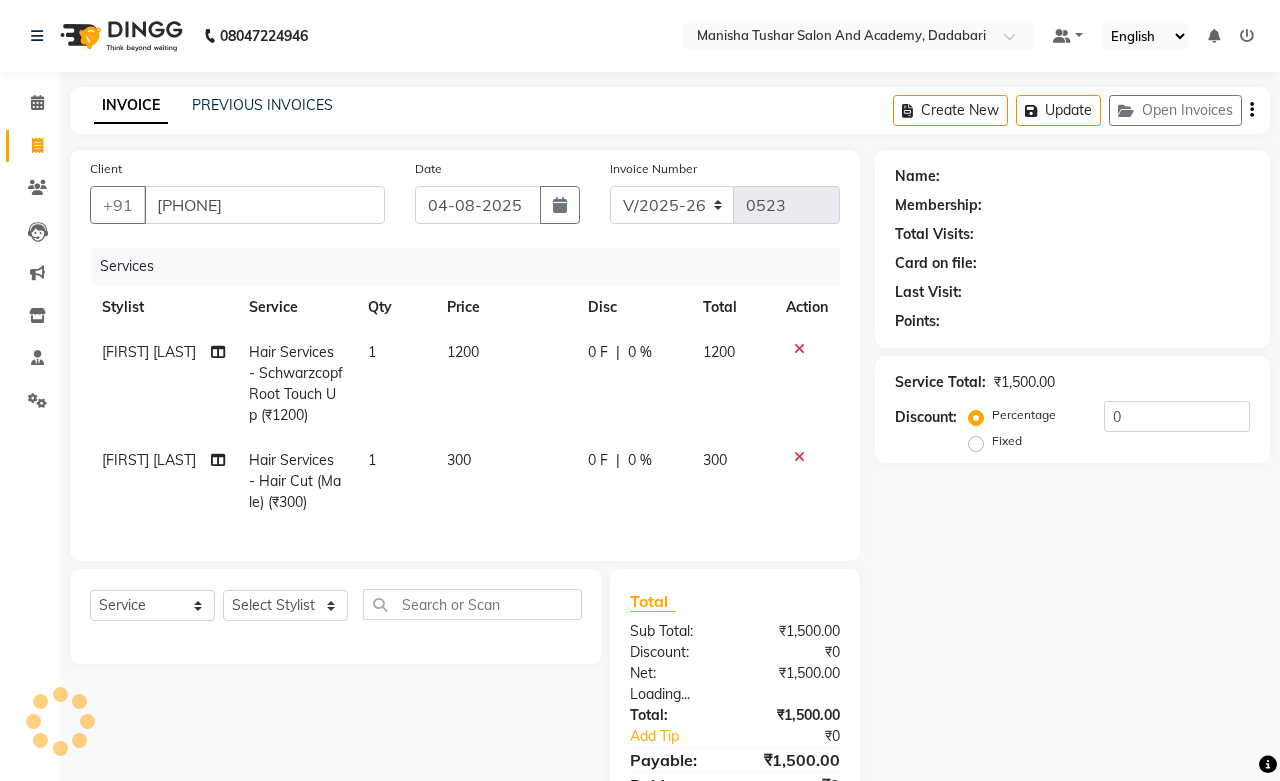 select on "1: Object" 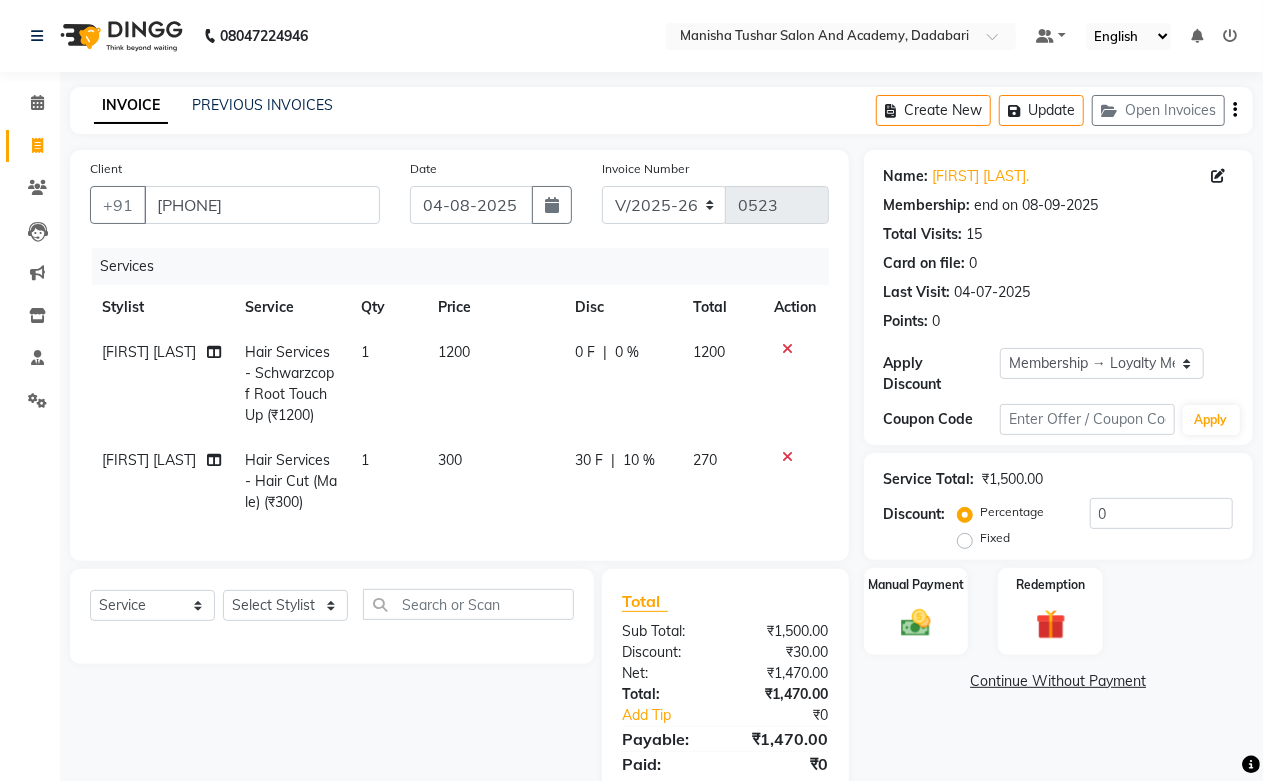click on "Hair Services - Schwarzcopf Root Touch Up (₹1200)" 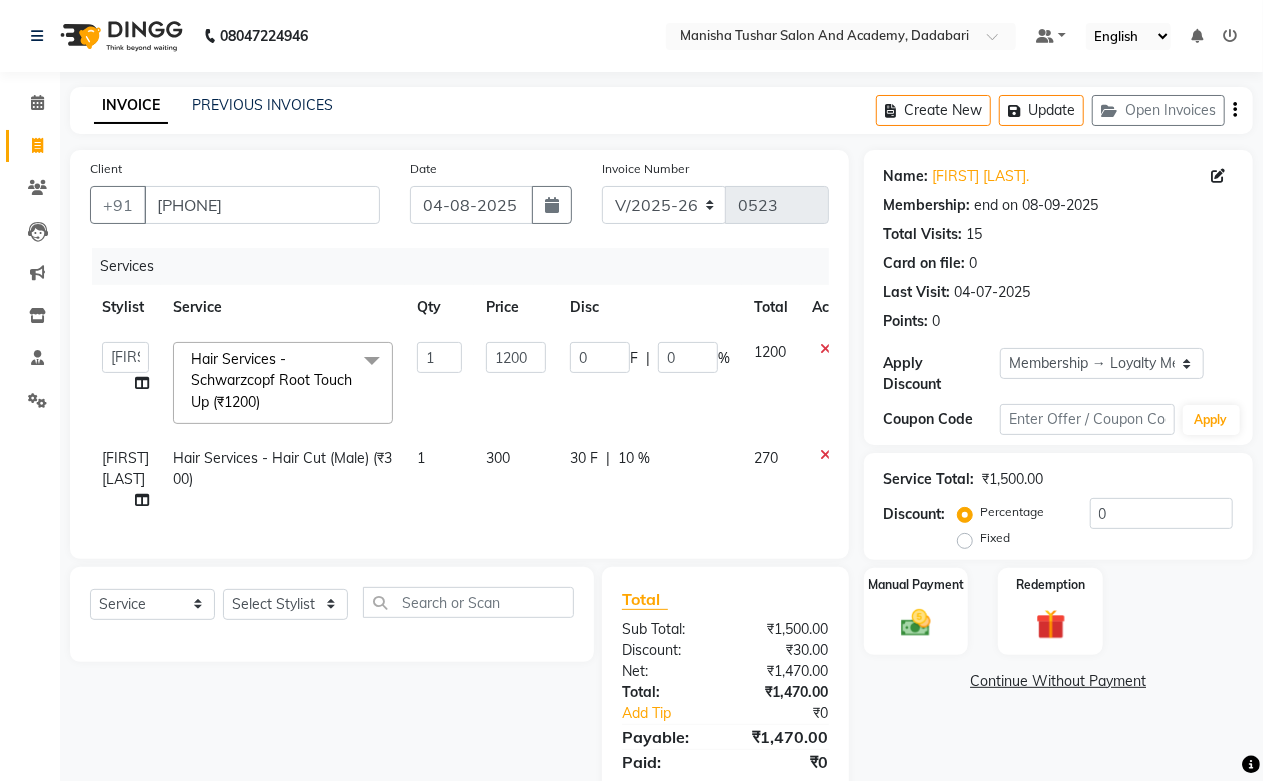 click on "Hair Services - Schwarzcopf Root Touch Up (₹1200)  x" 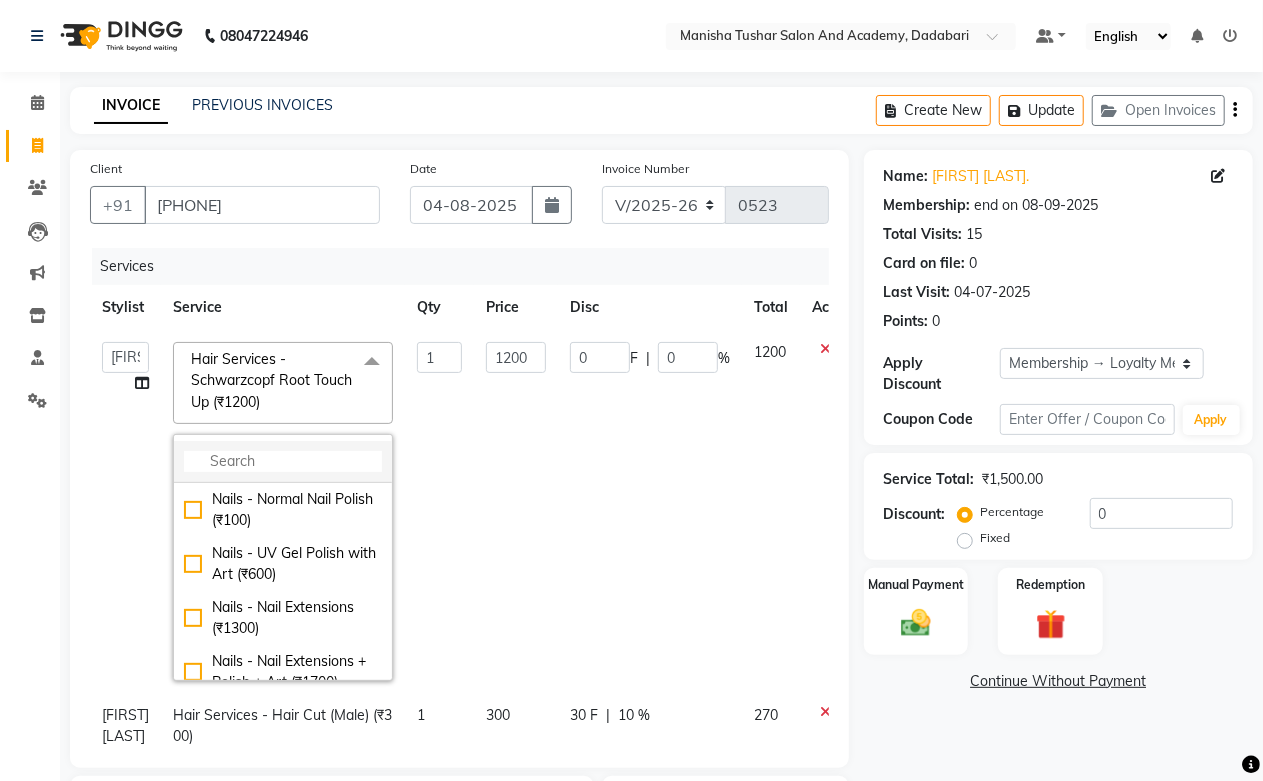 click 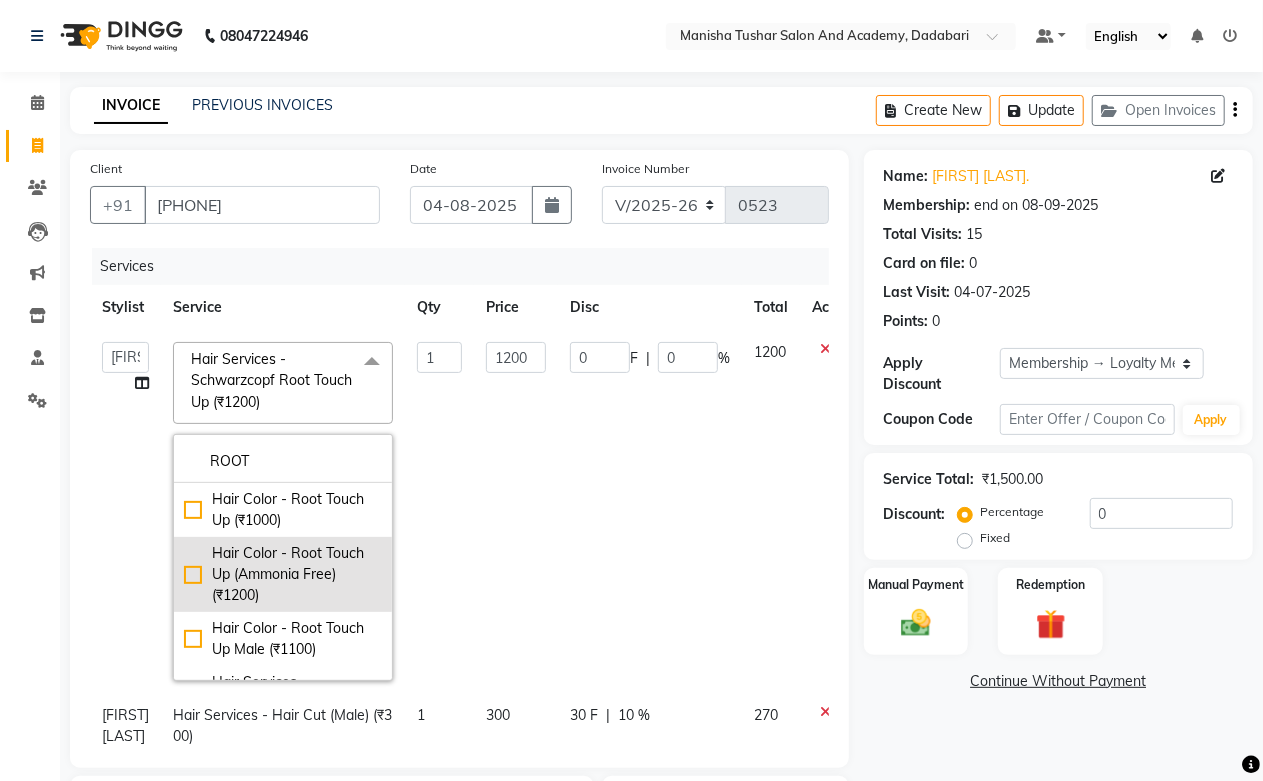 scroll, scrollTop: 60, scrollLeft: 0, axis: vertical 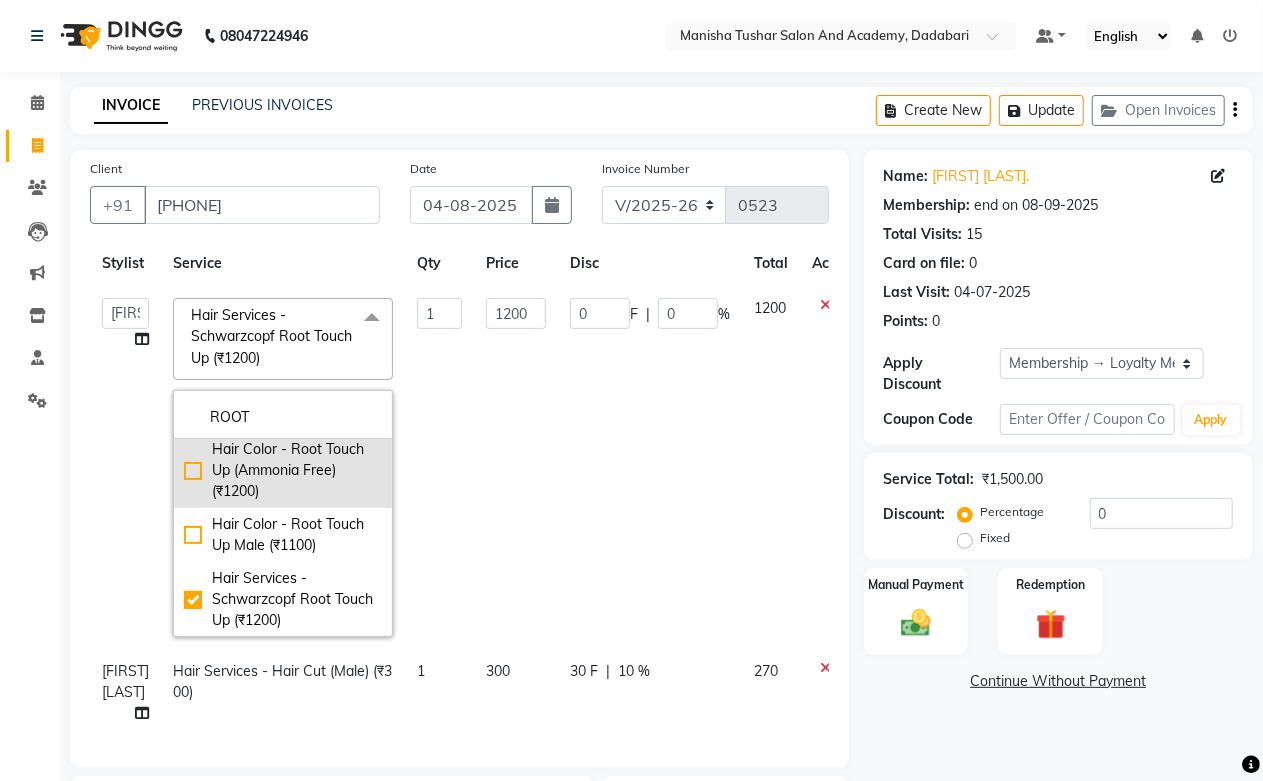 type on "ROOT" 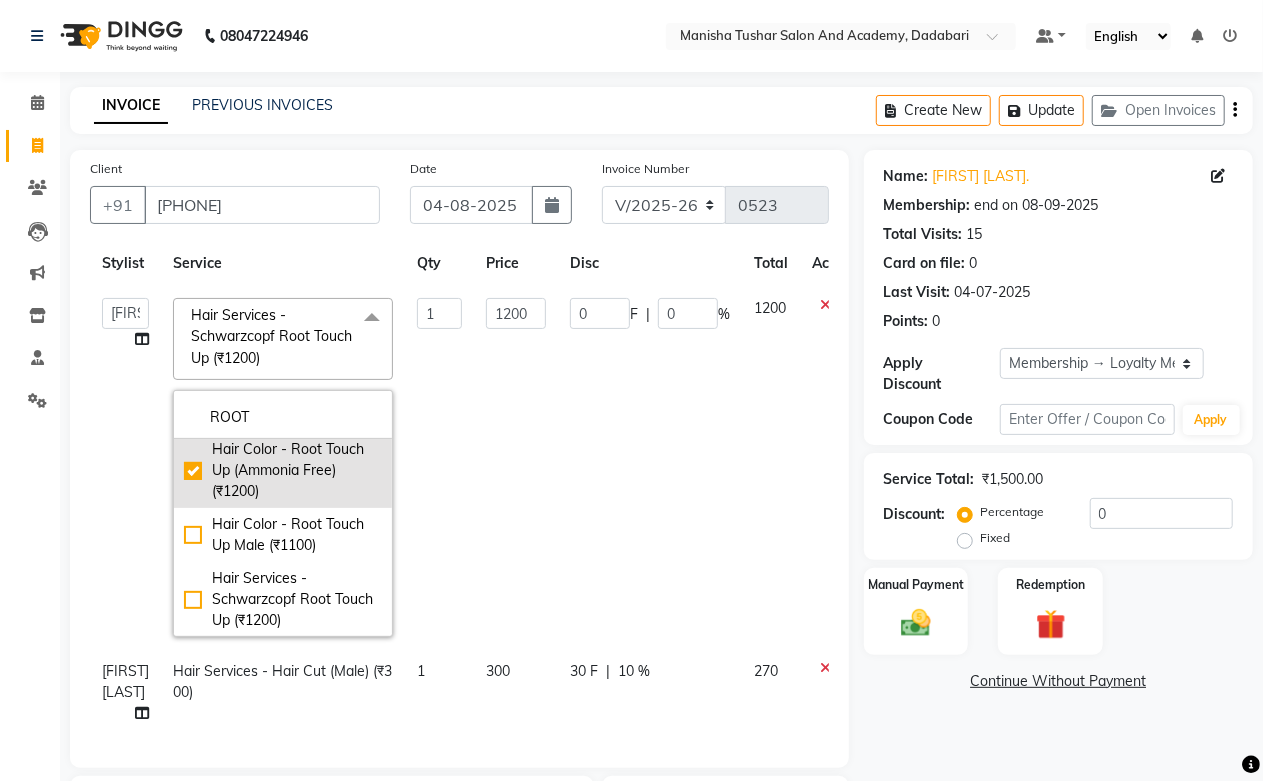 checkbox on "true" 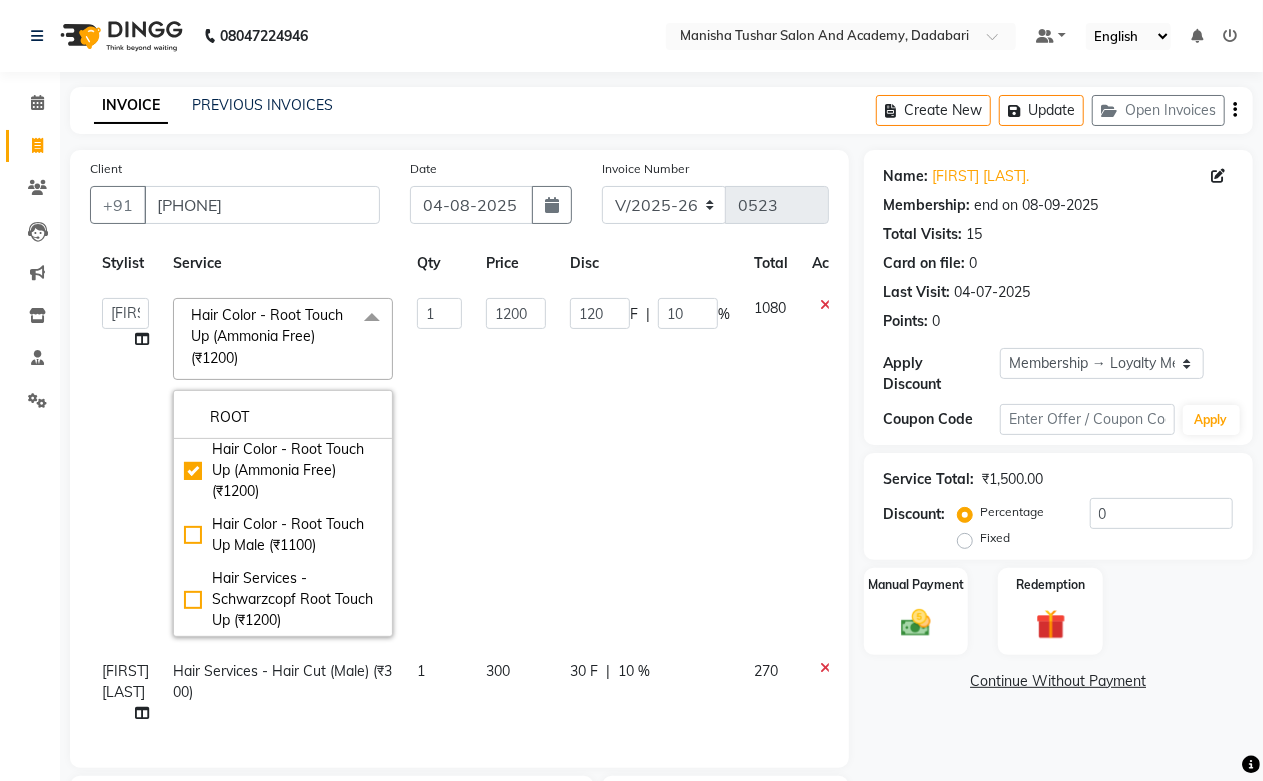 click on "120 F | 10 %" 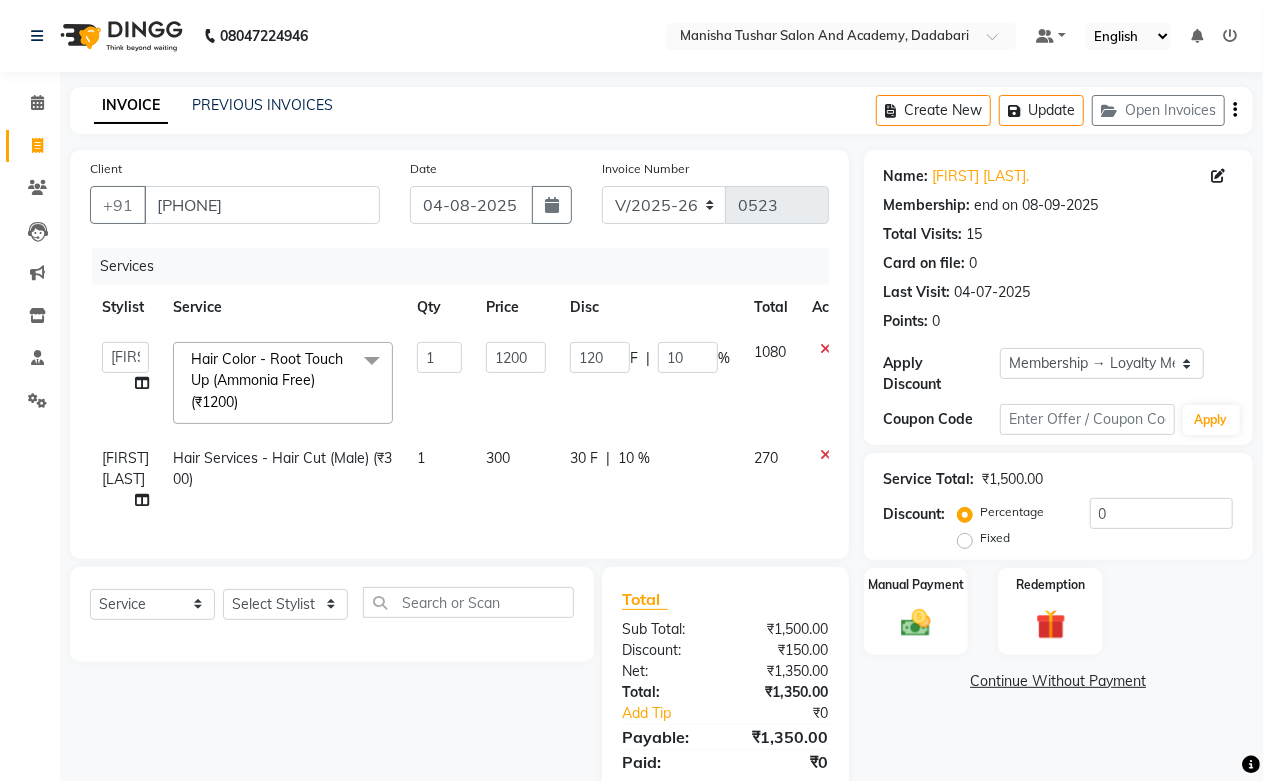scroll, scrollTop: 0, scrollLeft: 0, axis: both 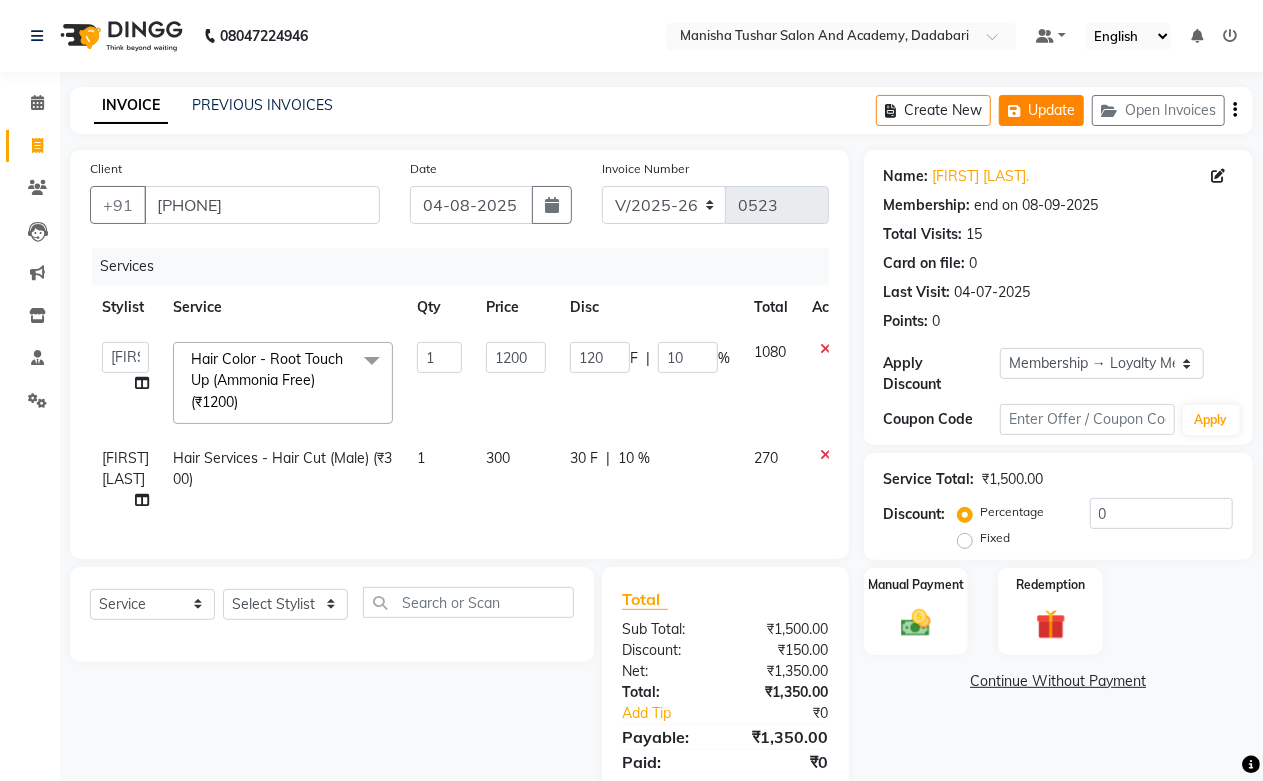 click on "Update" 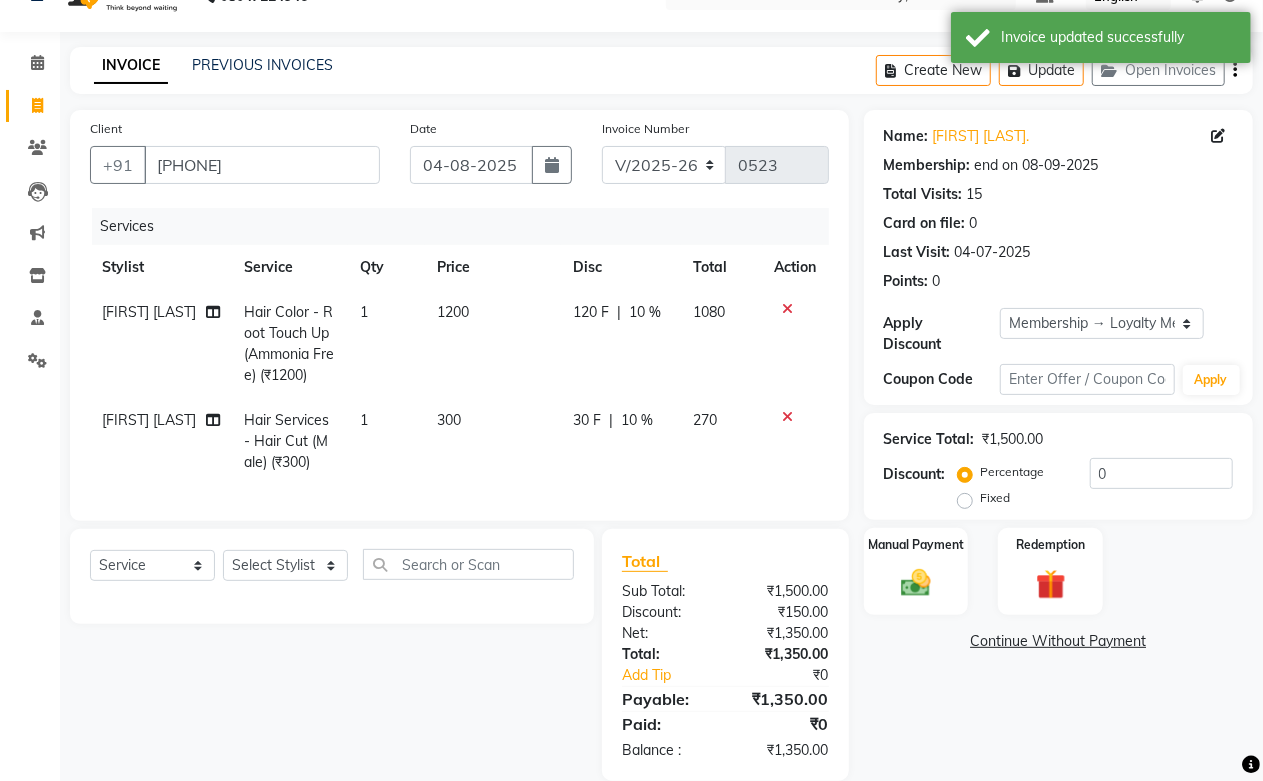 scroll, scrollTop: 0, scrollLeft: 0, axis: both 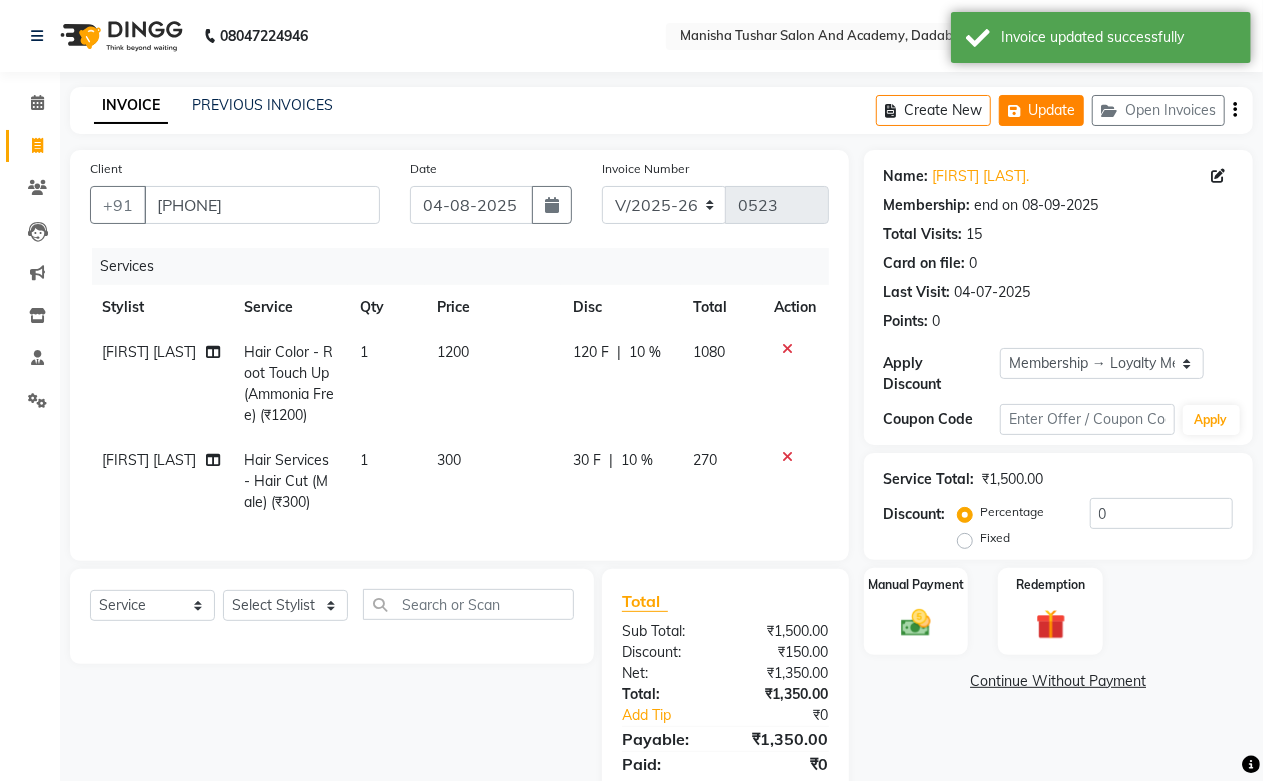 click on "Update" 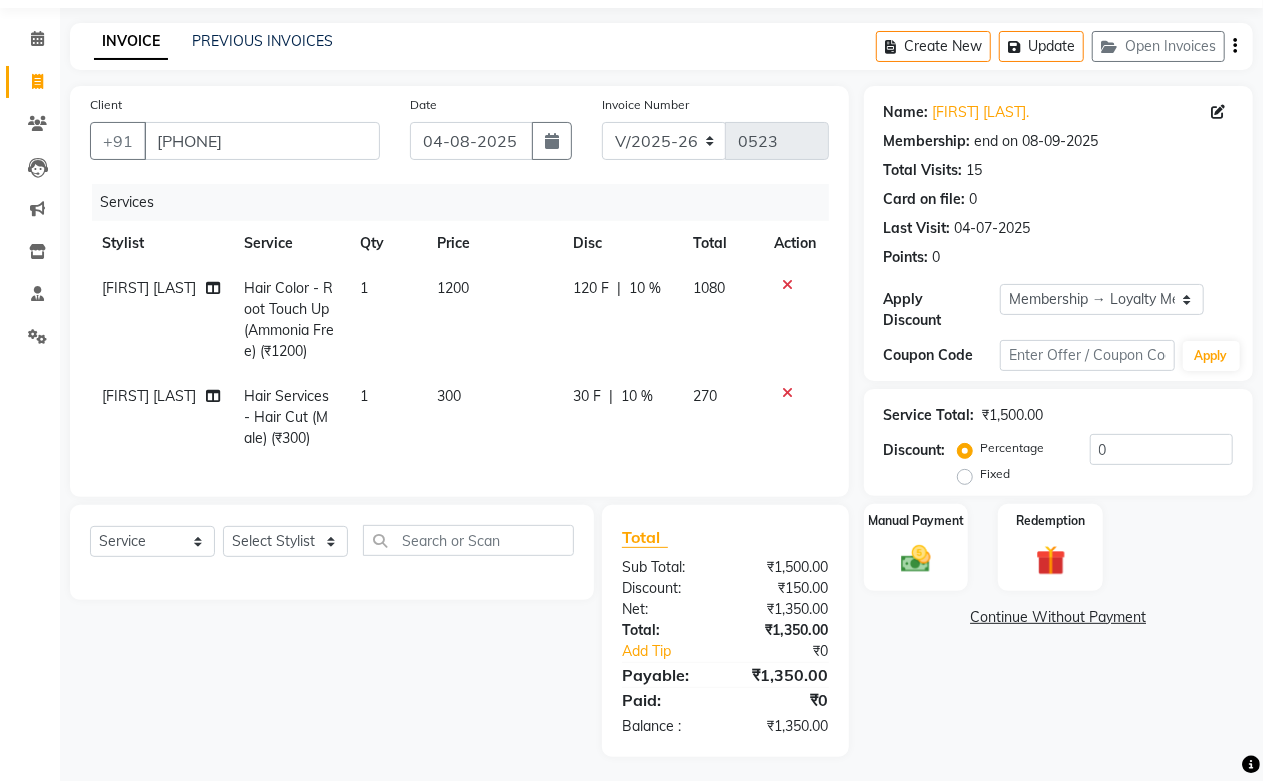 scroll, scrollTop: 0, scrollLeft: 0, axis: both 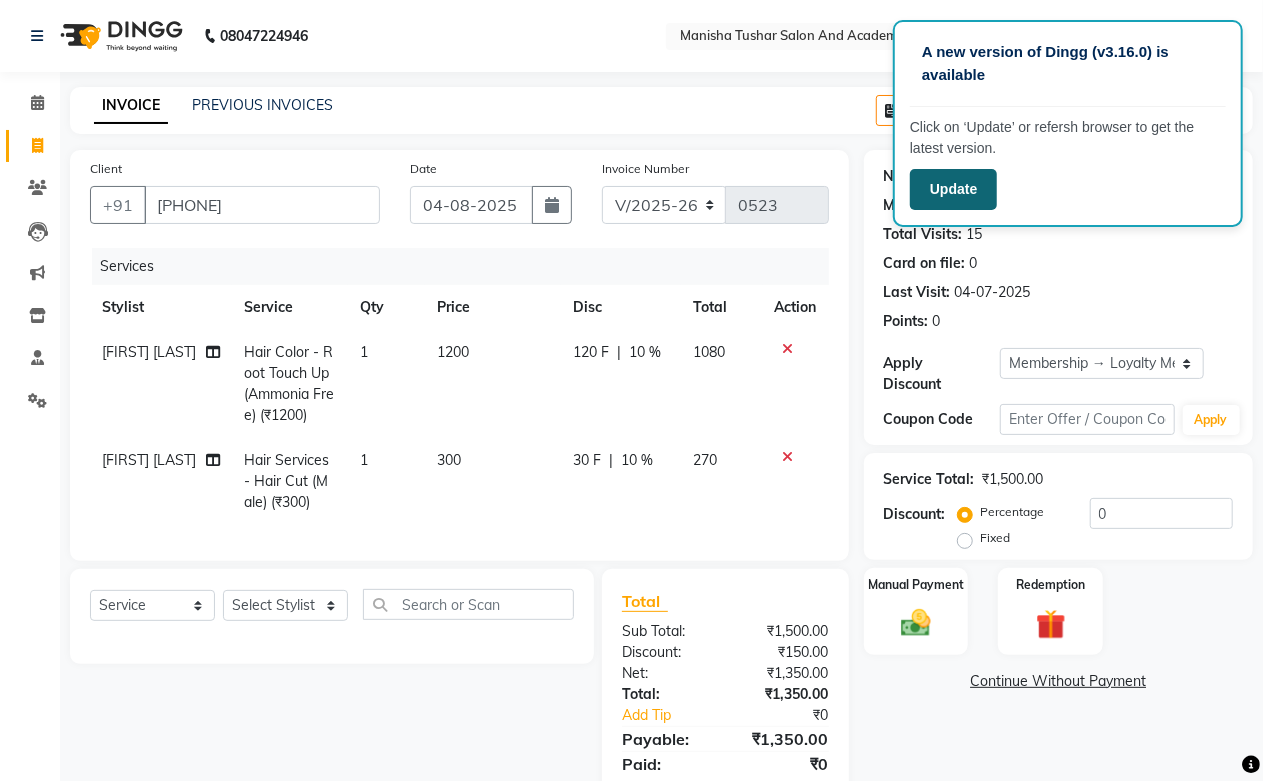 click on "Update" 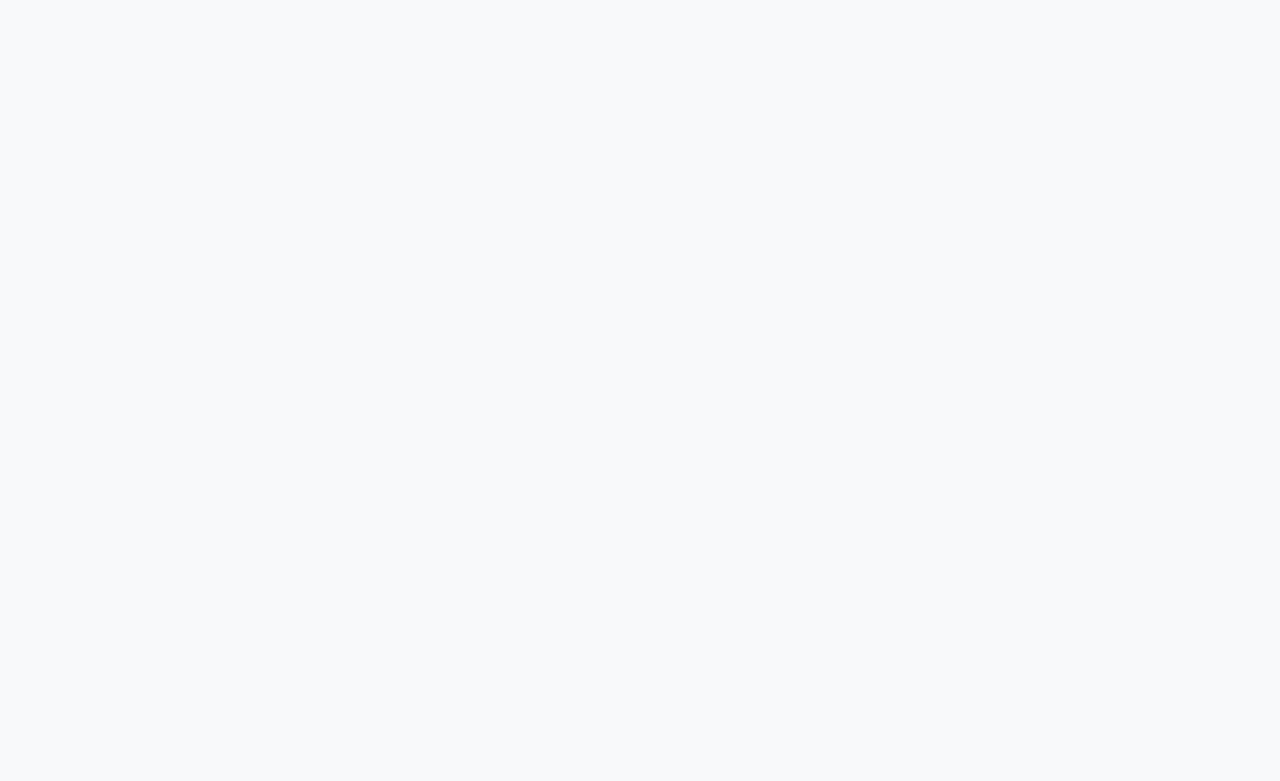 scroll, scrollTop: 0, scrollLeft: 0, axis: both 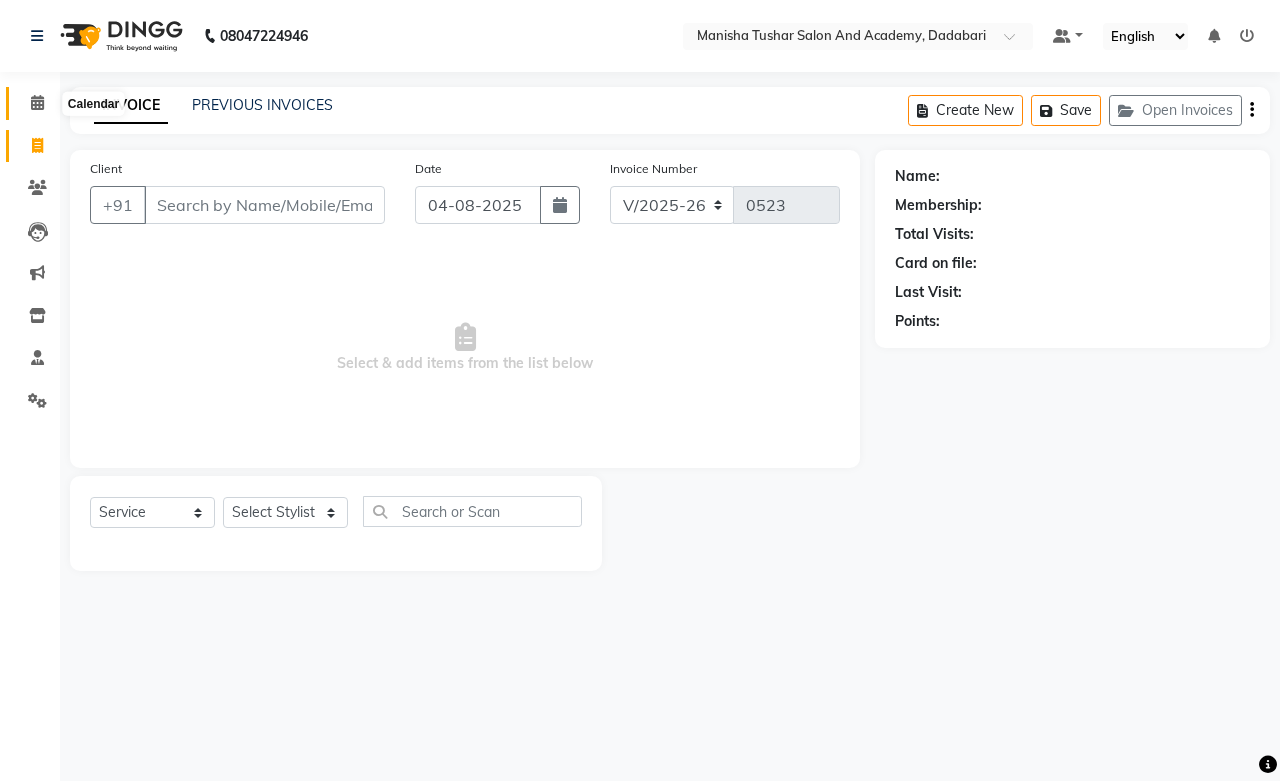 click 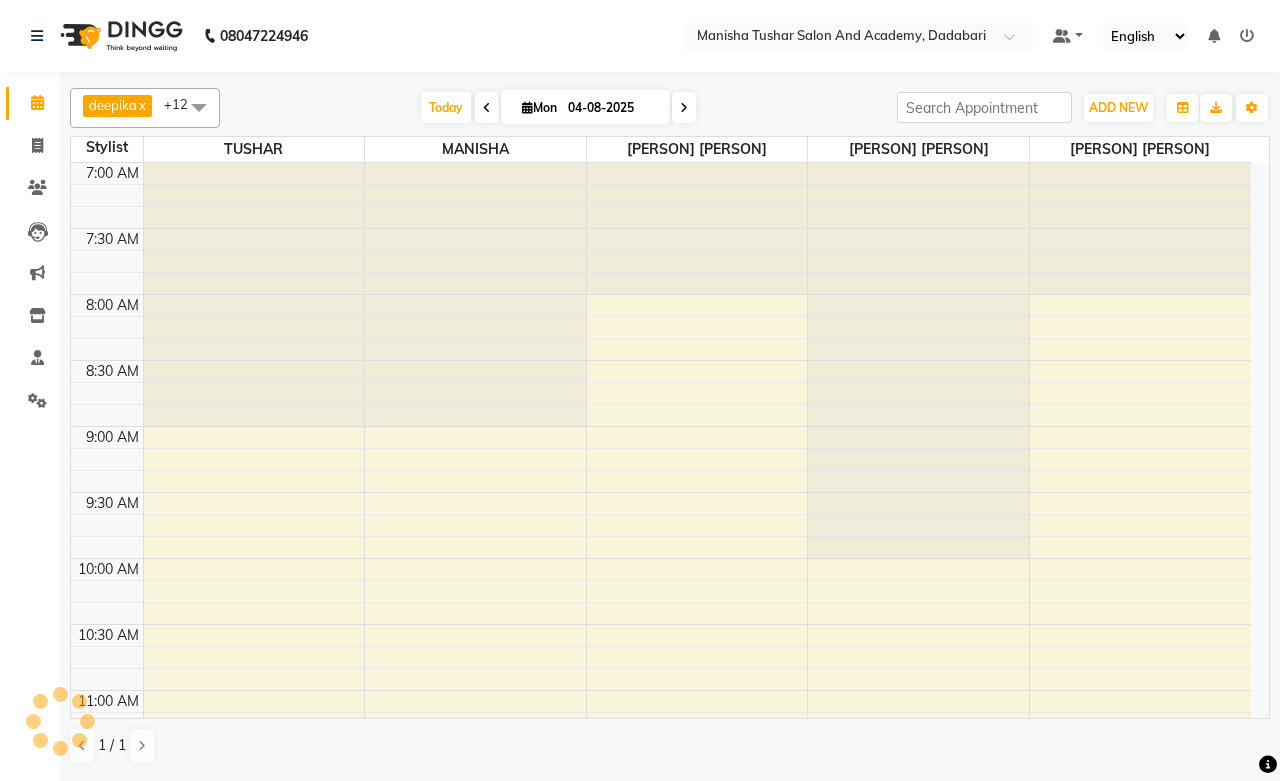 scroll, scrollTop: 0, scrollLeft: 0, axis: both 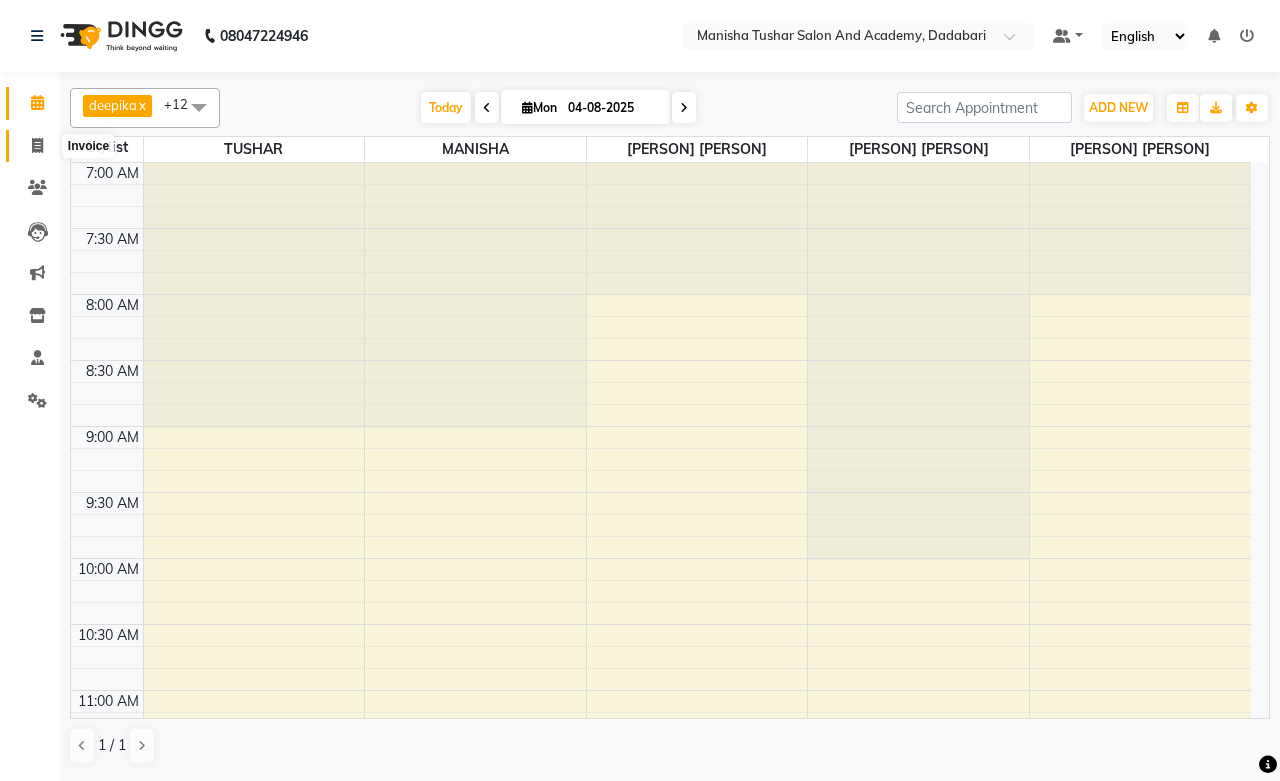 click 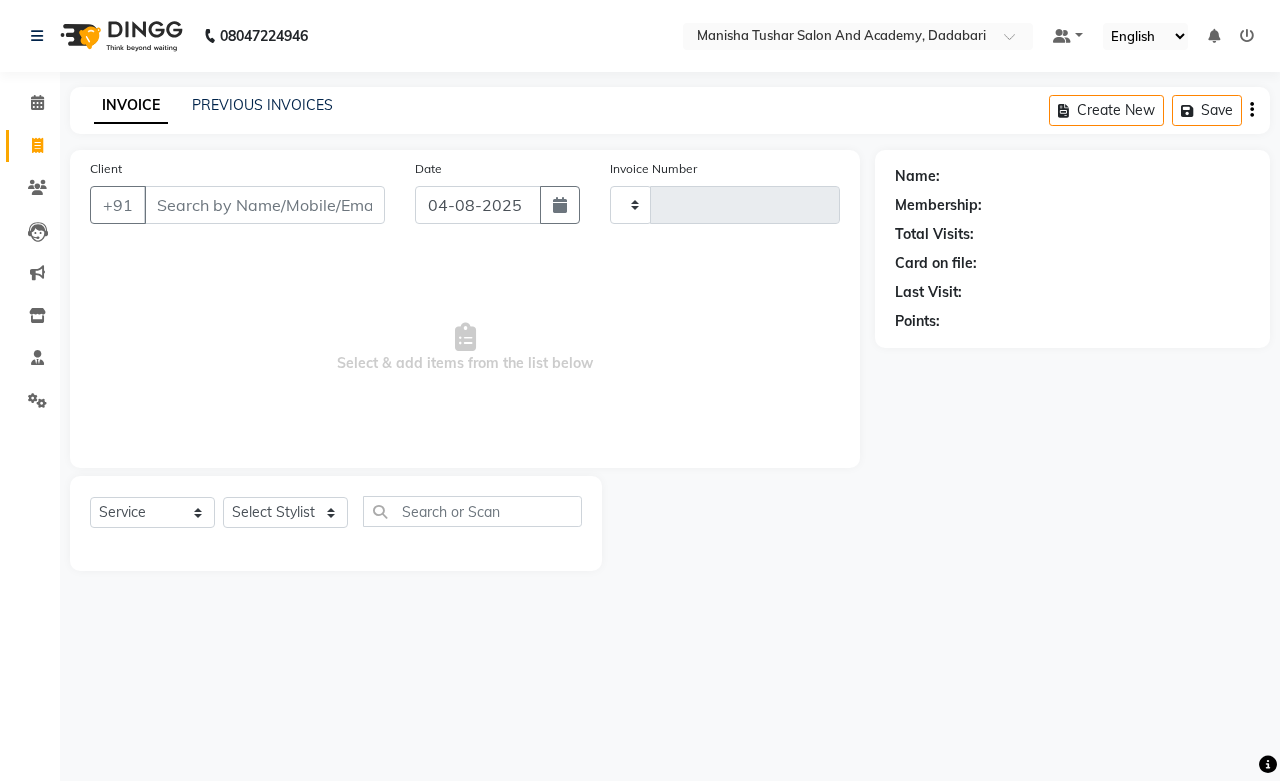 type on "0523" 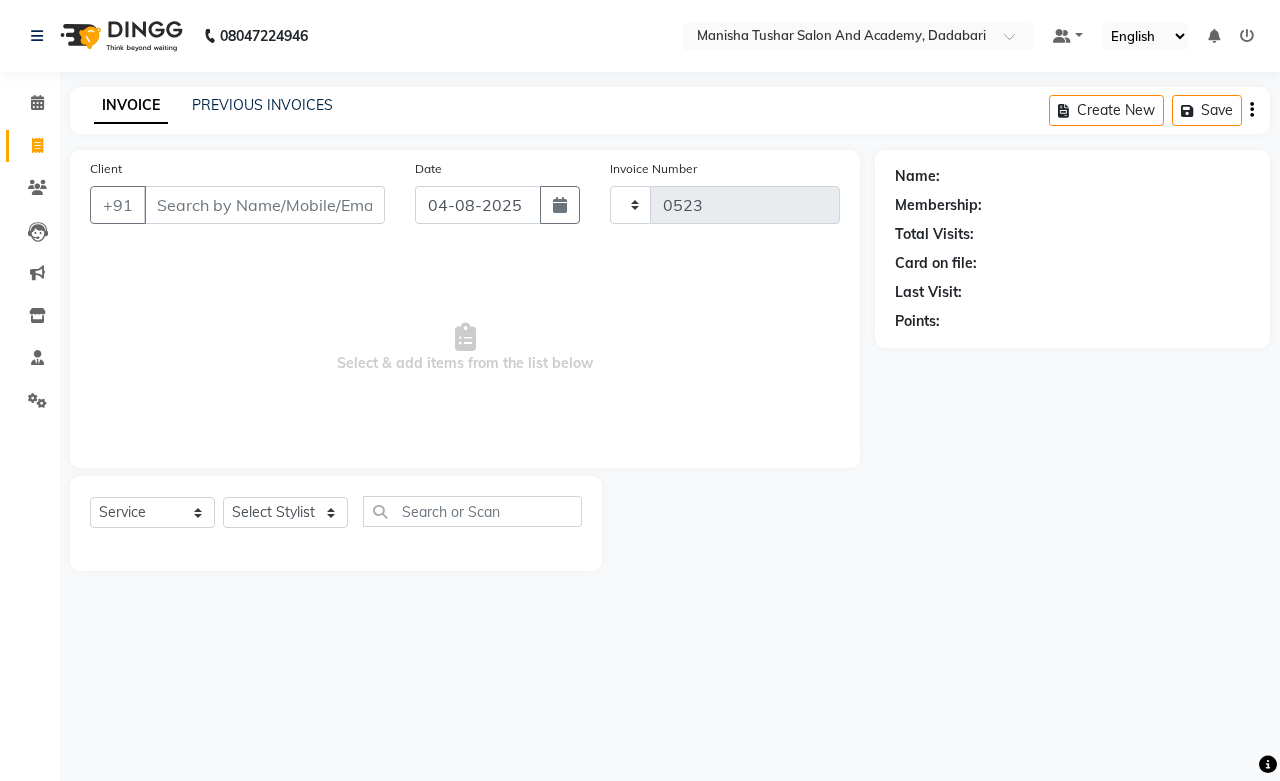 select on "6453" 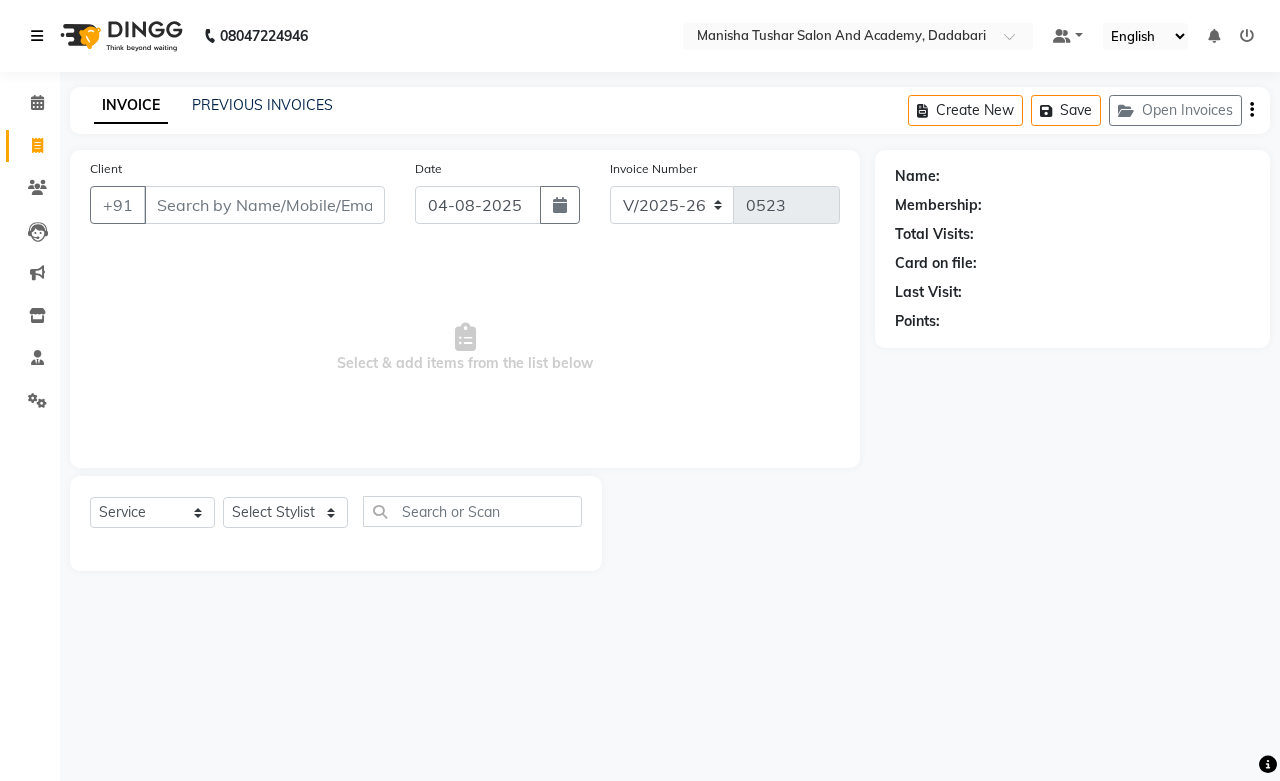 click at bounding box center (37, 36) 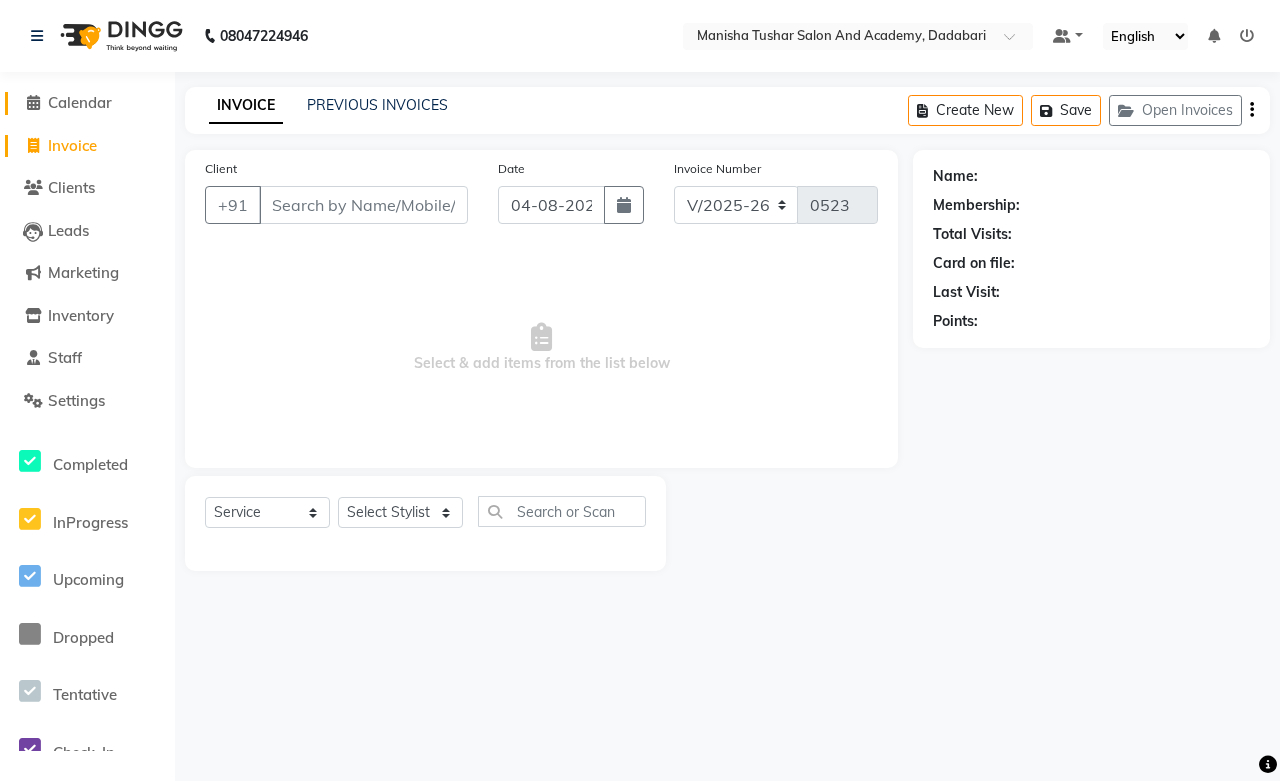 click on "Calendar" 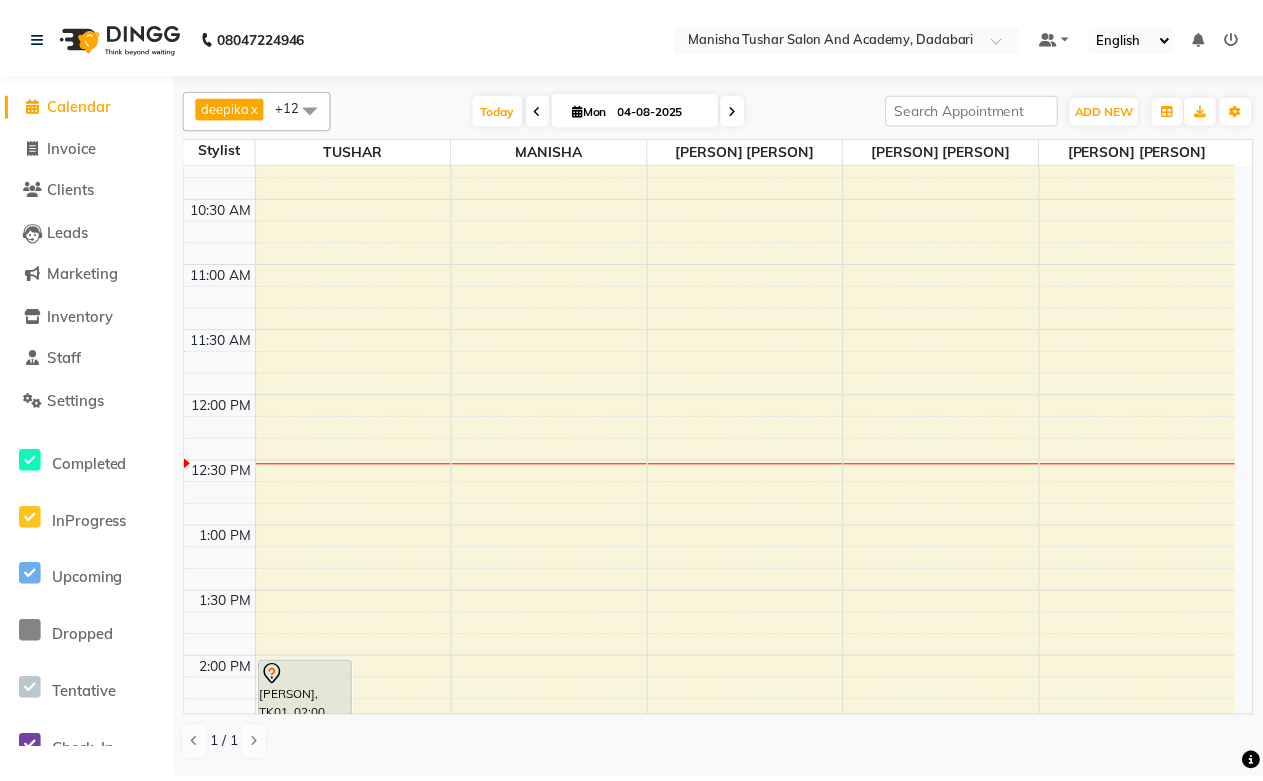 scroll, scrollTop: 555, scrollLeft: 0, axis: vertical 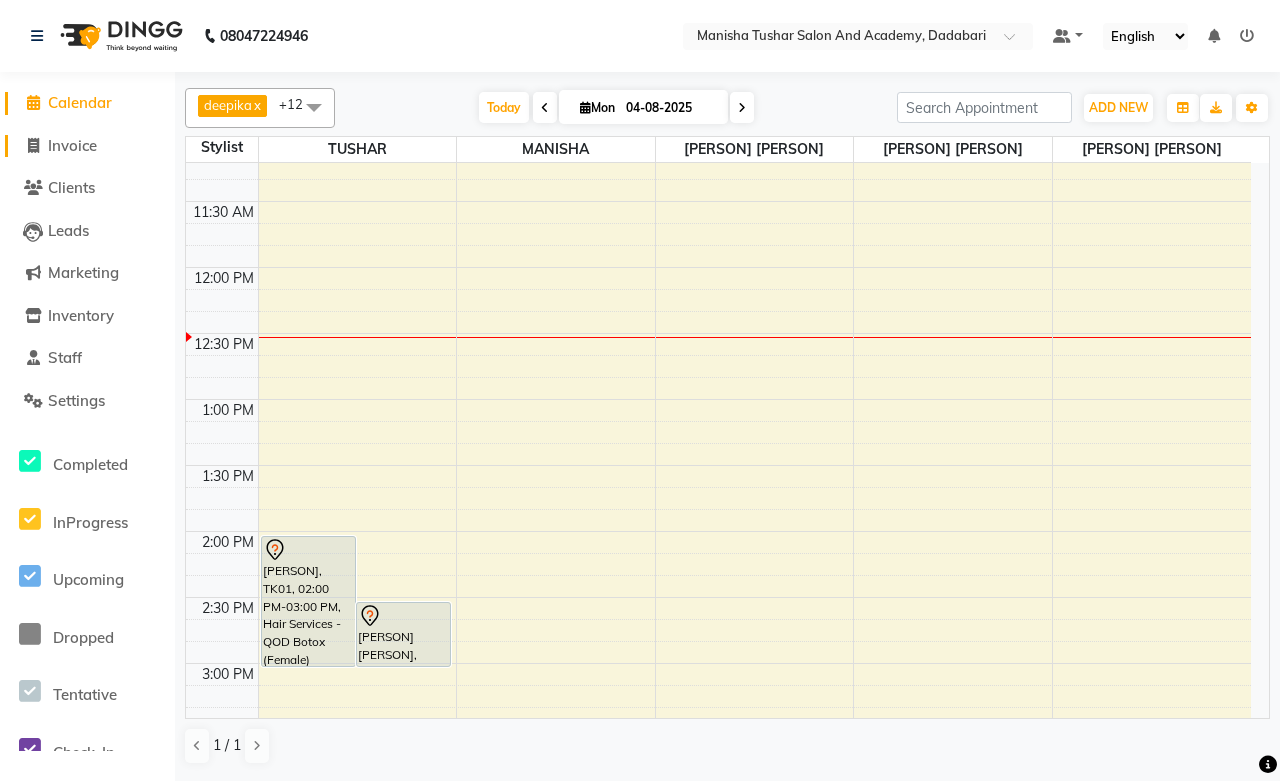 click on "Invoice" 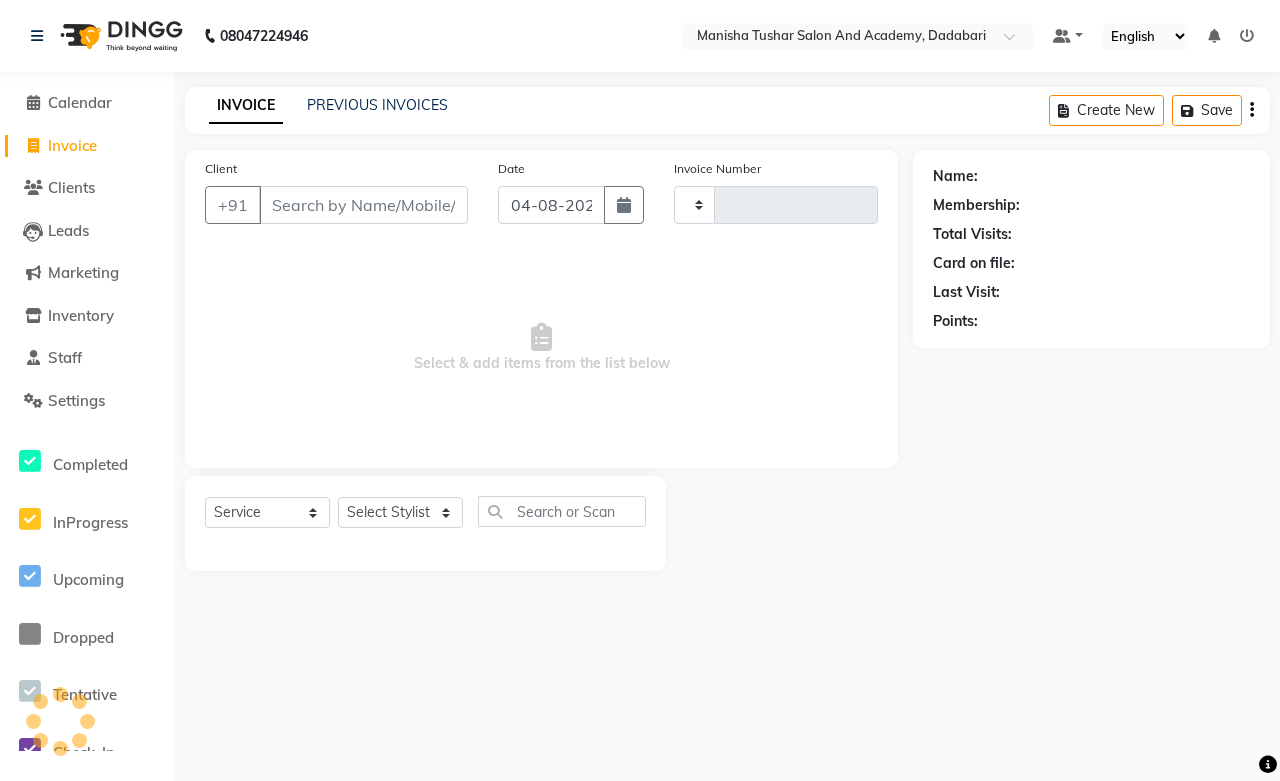 type on "0523" 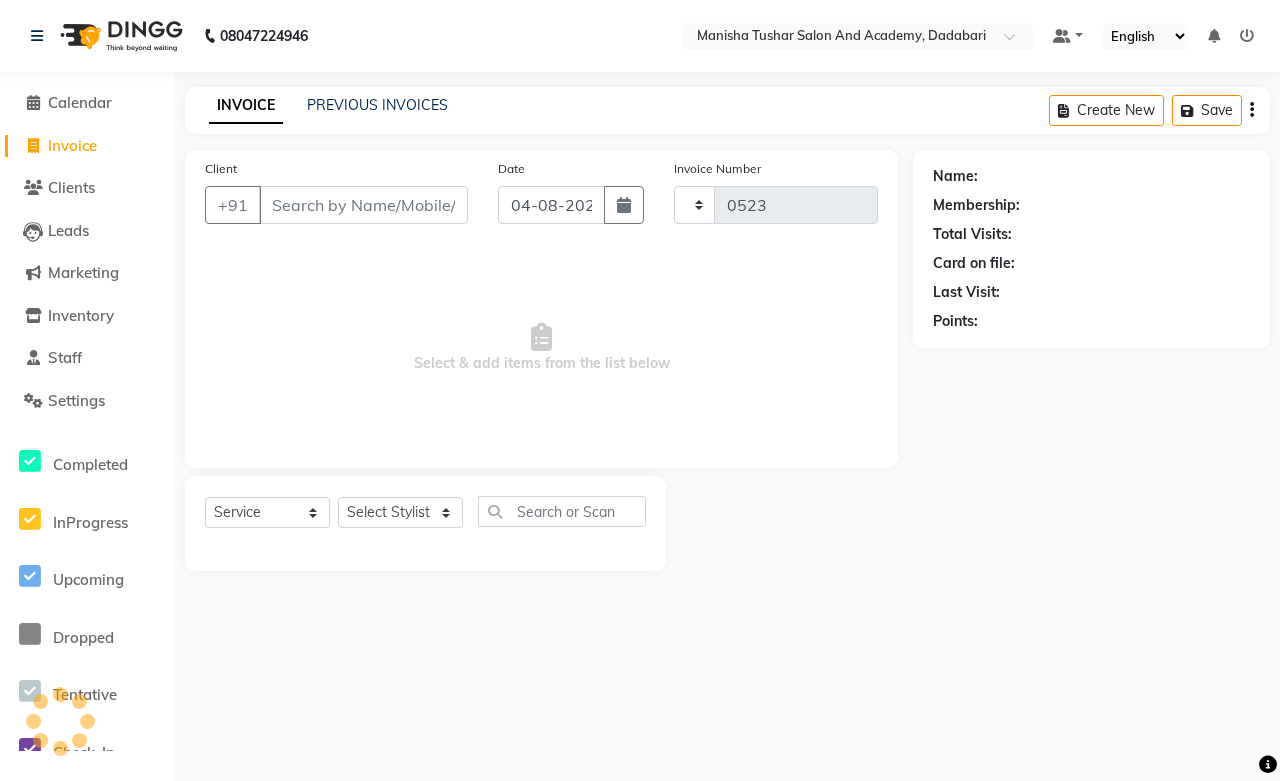 select on "6453" 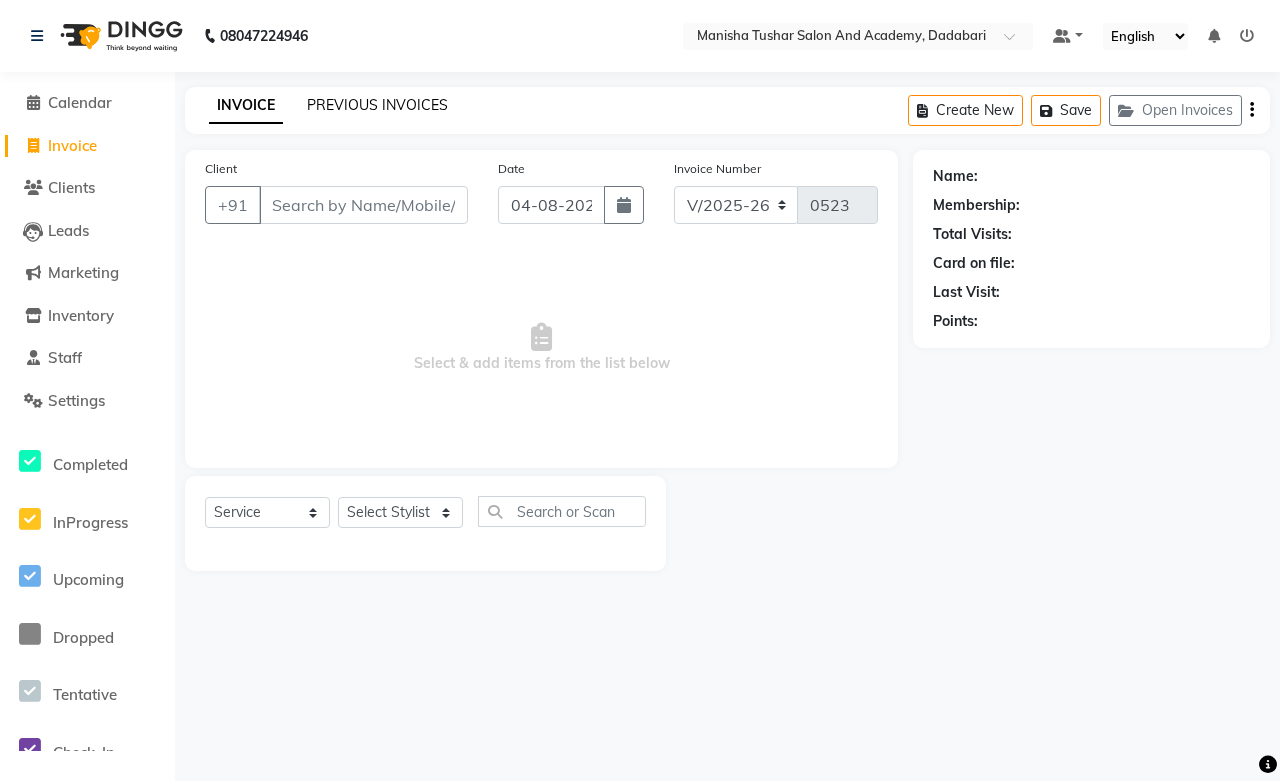 click on "PREVIOUS INVOICES" 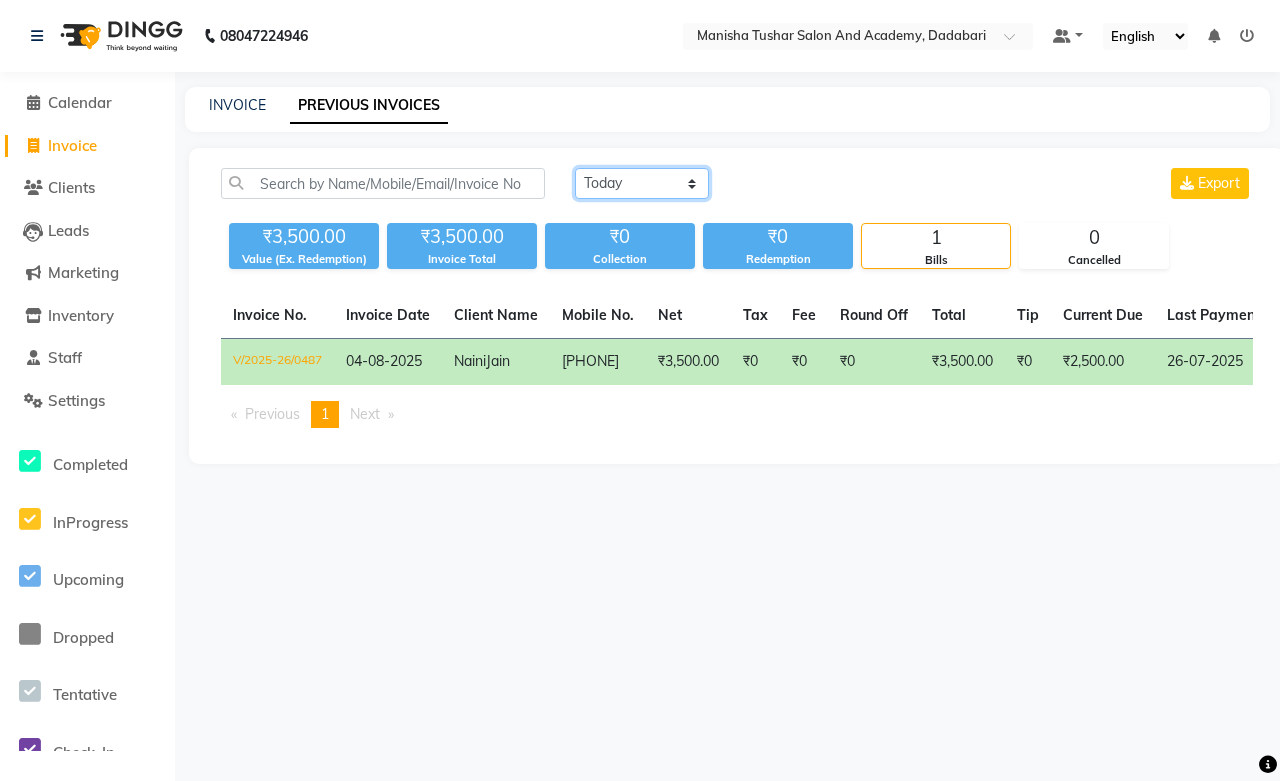 click on "Today Yesterday Custom Range" 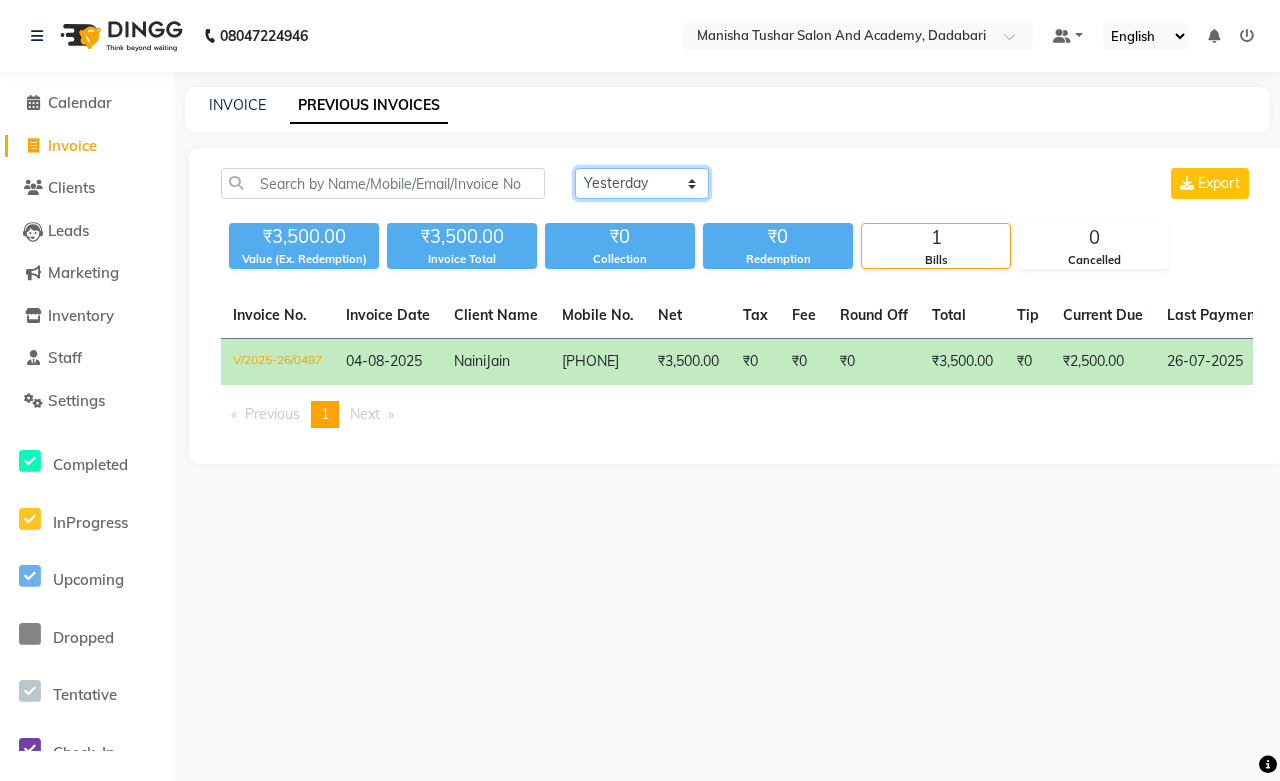 click on "Today Yesterday Custom Range" 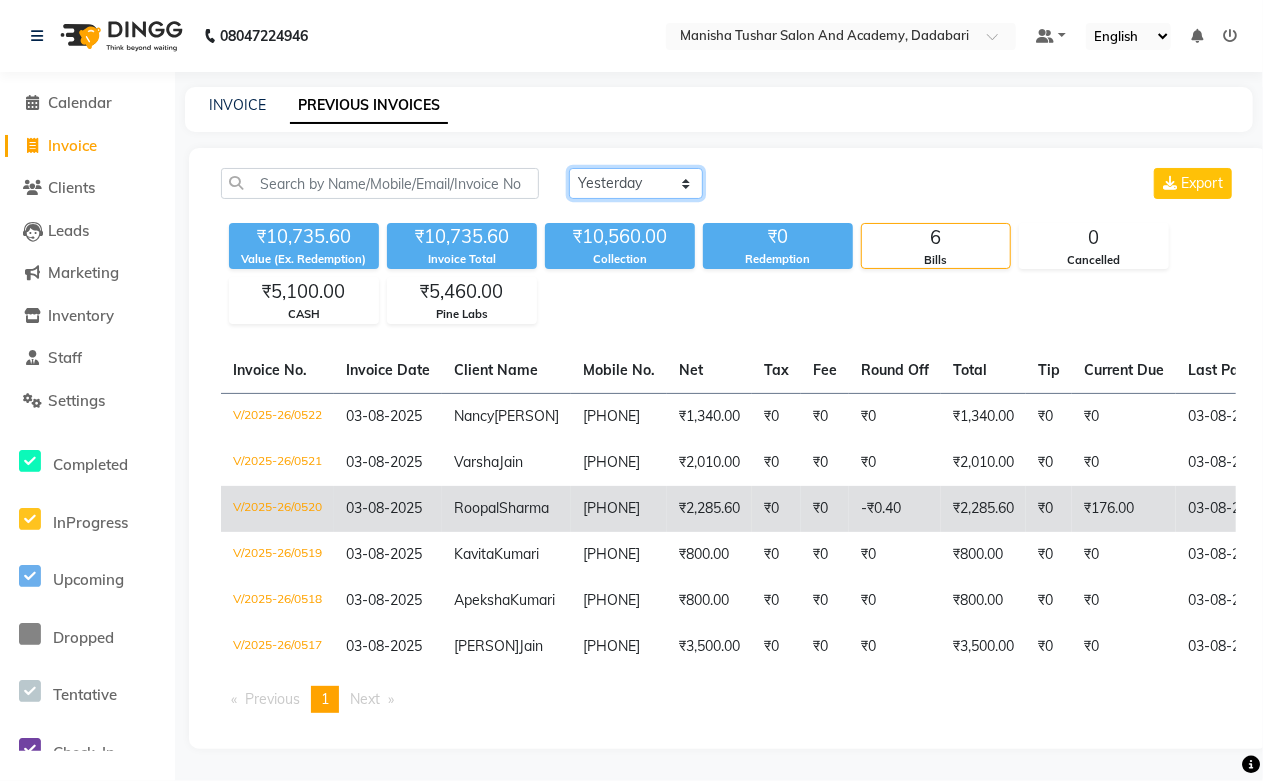 scroll, scrollTop: 114, scrollLeft: 0, axis: vertical 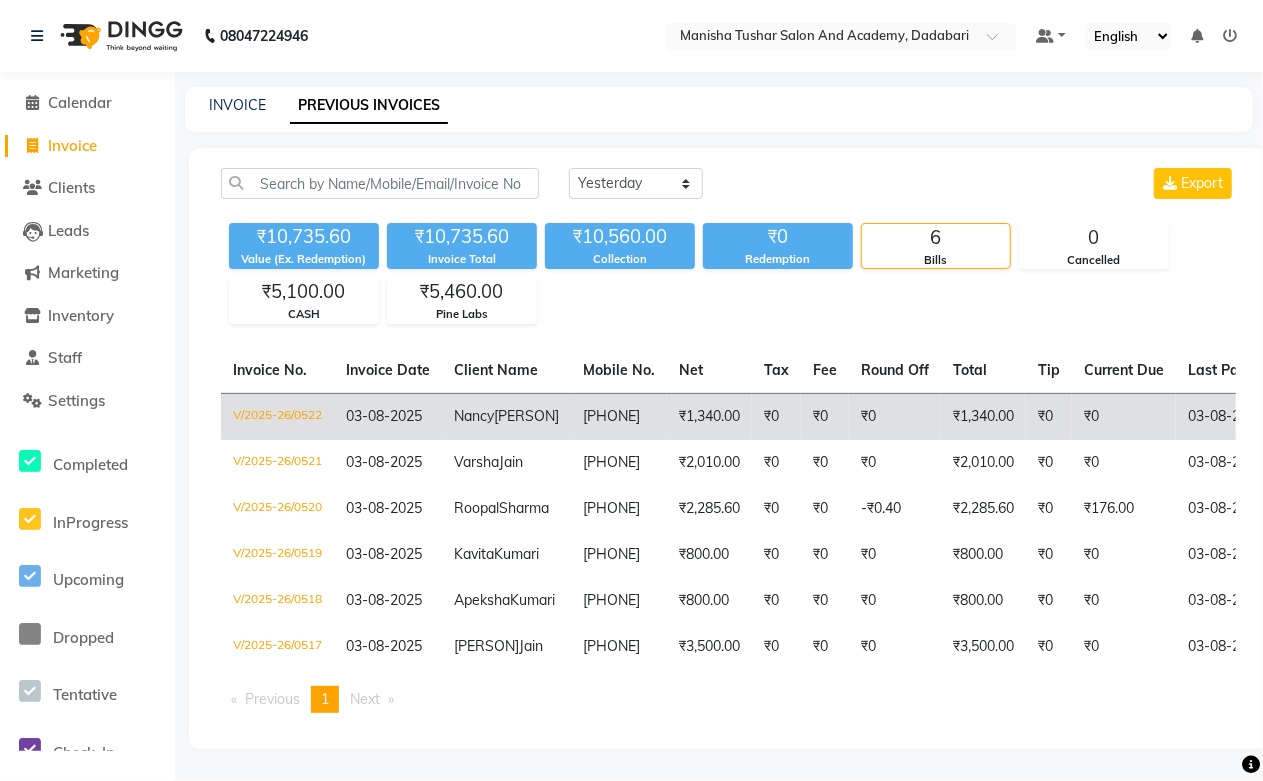 click on "Nancy  Rishiwal" 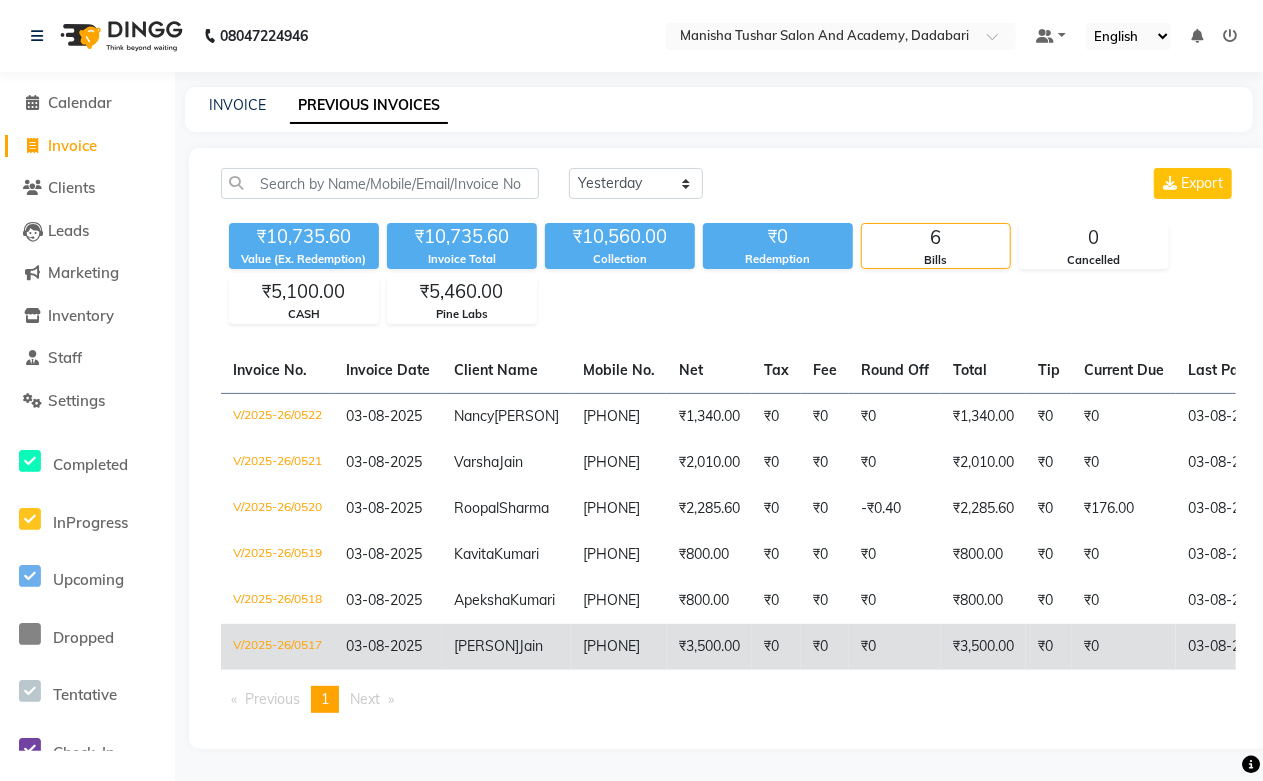 click on "Shakuntala" 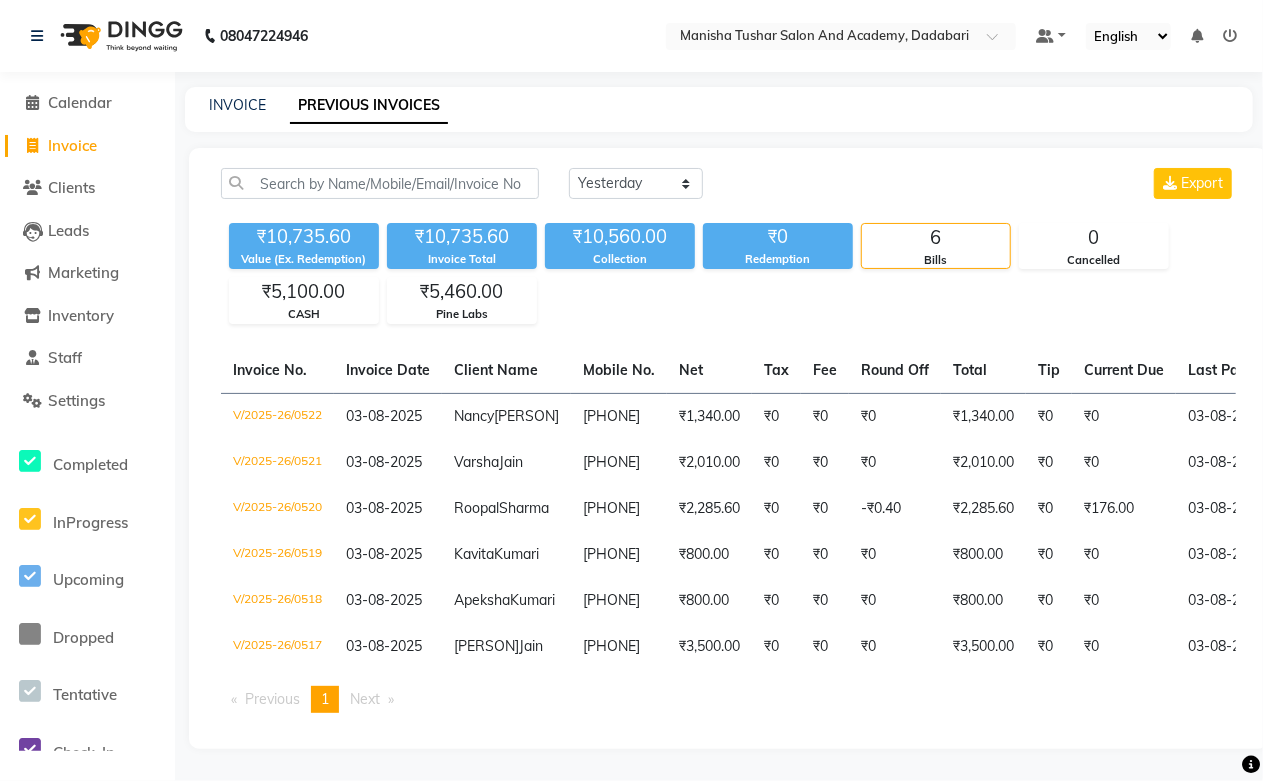 scroll, scrollTop: 0, scrollLeft: 0, axis: both 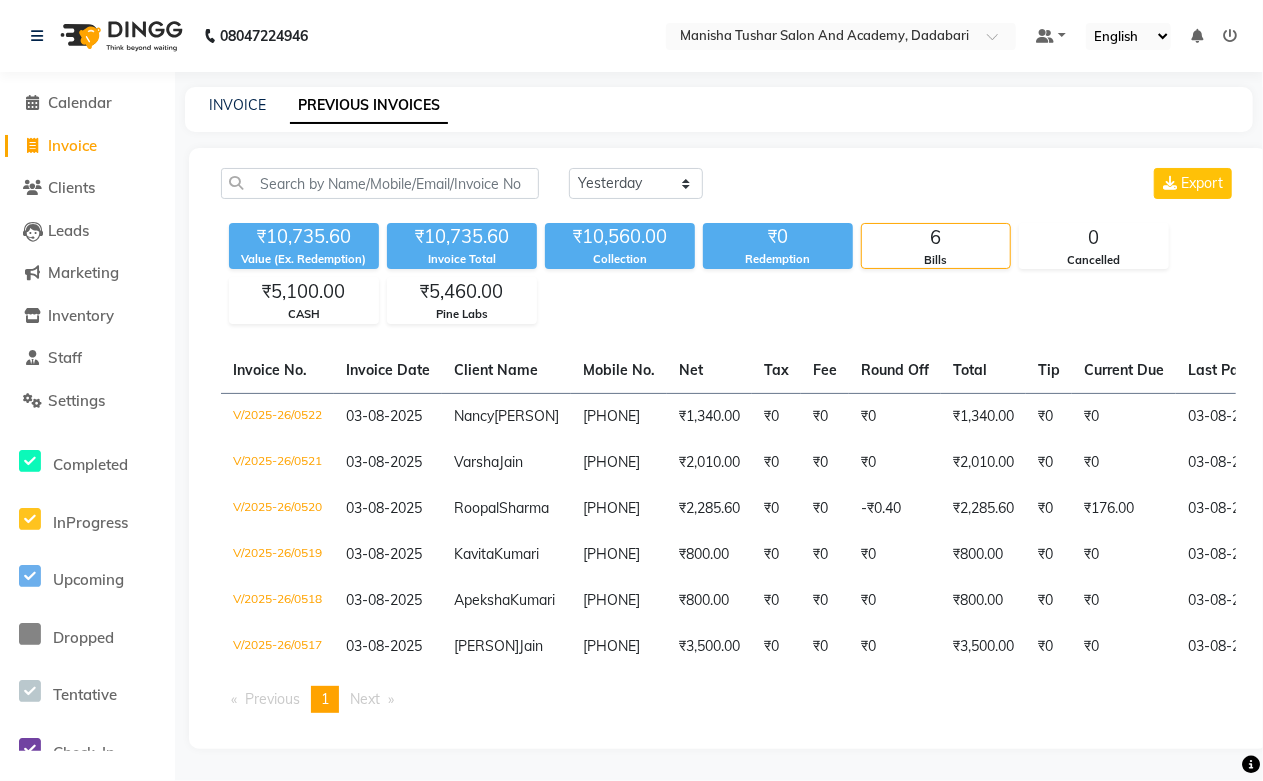 click on "Invoice" 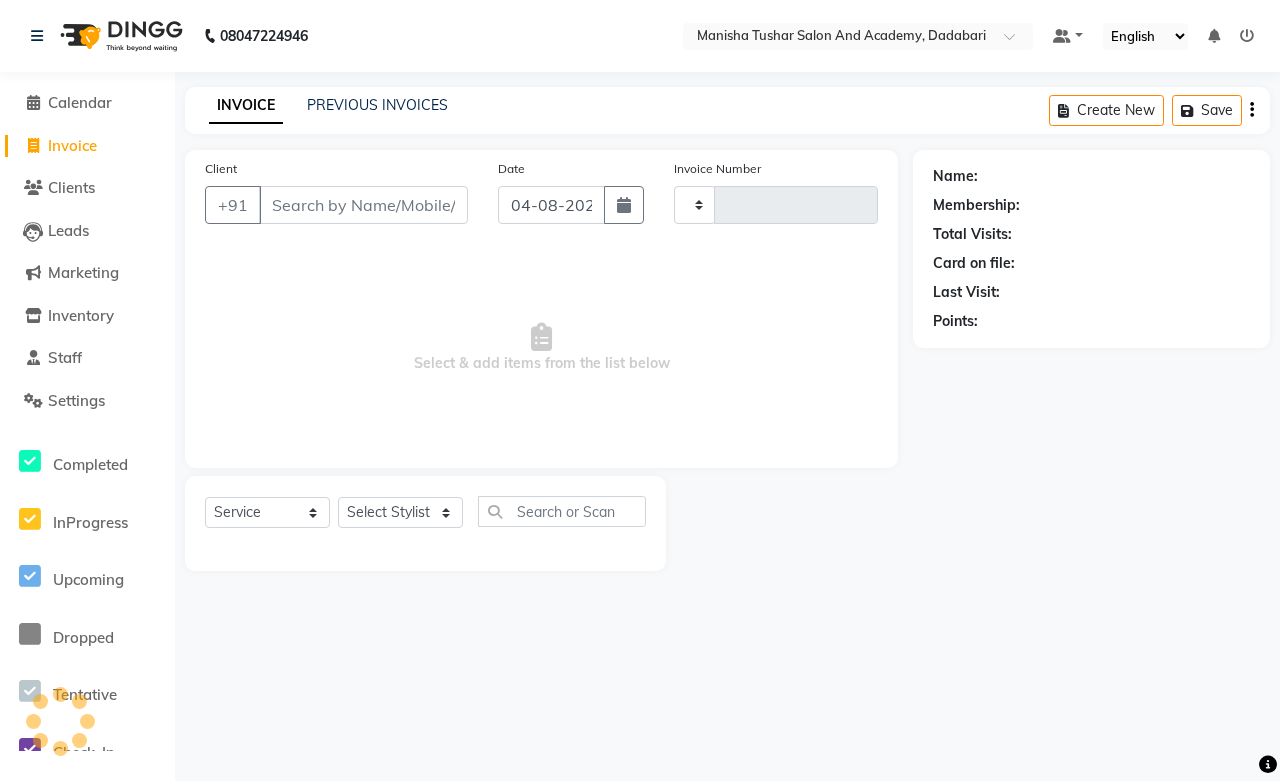 type on "0523" 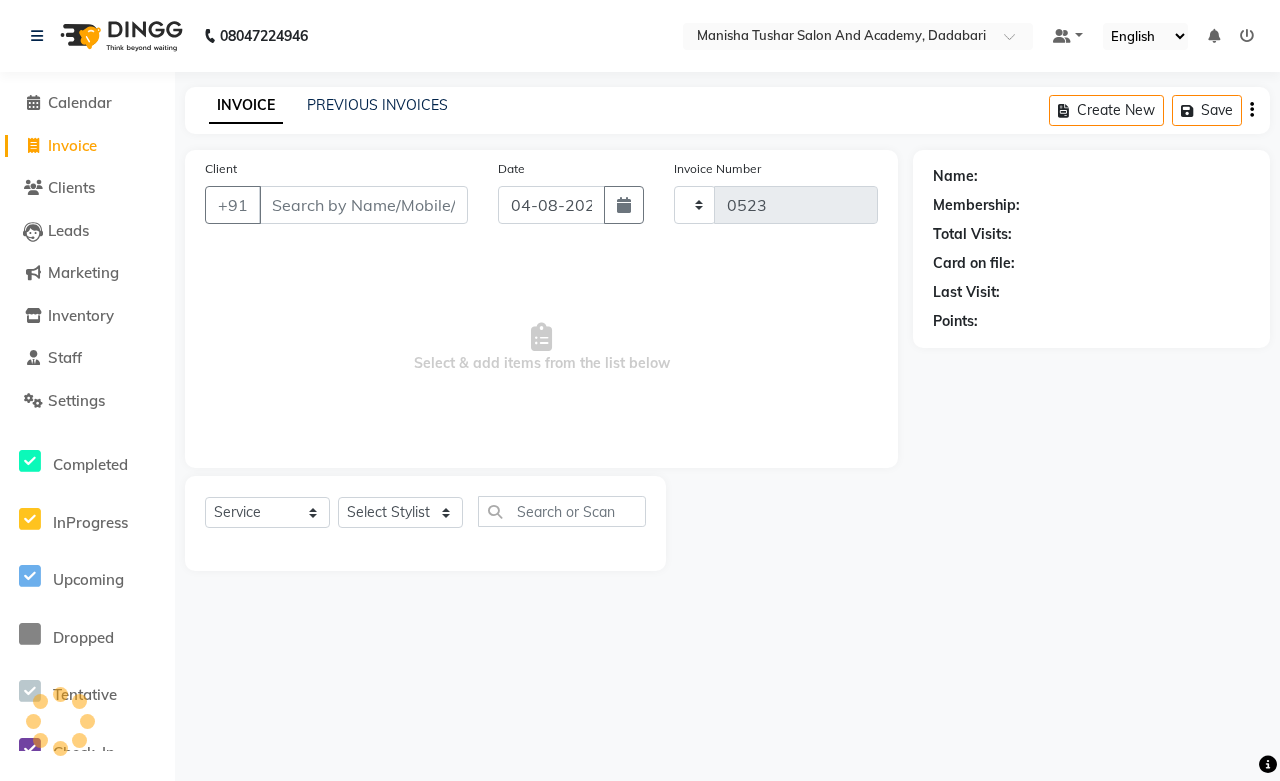 select on "6453" 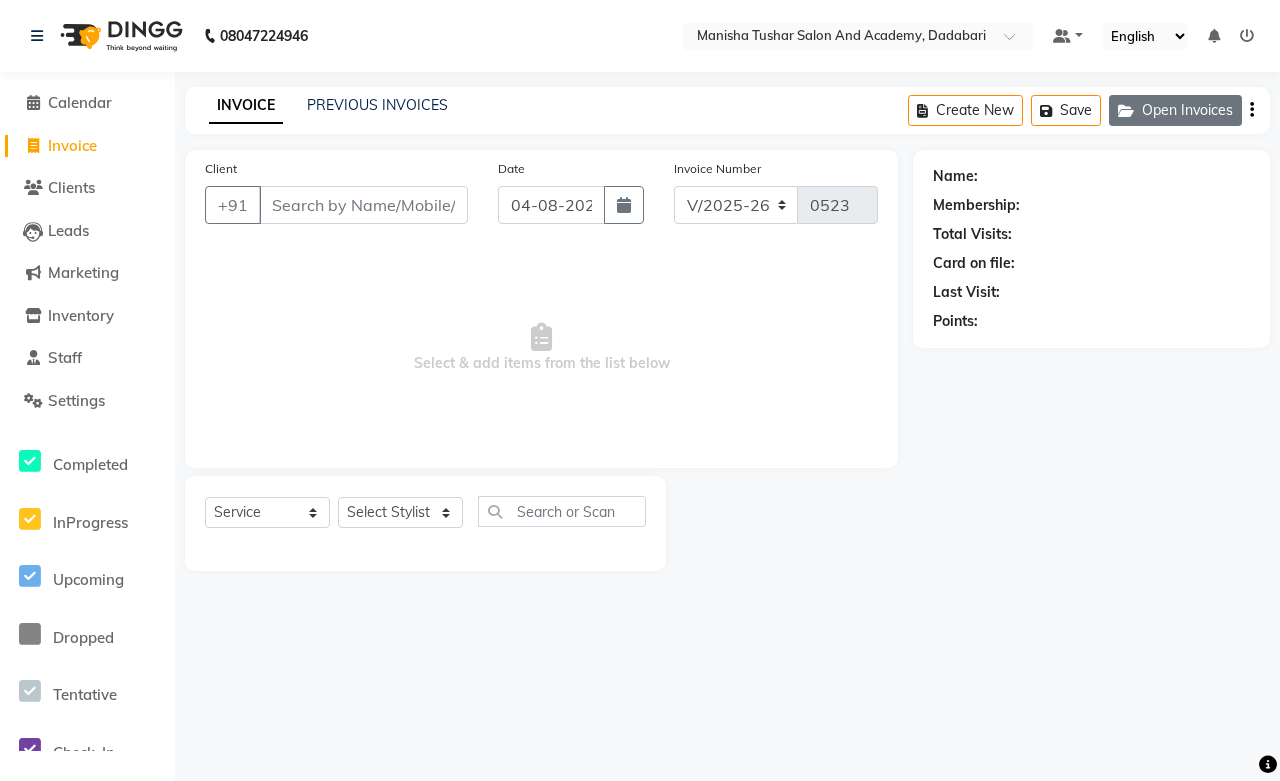 click on "Open Invoices" 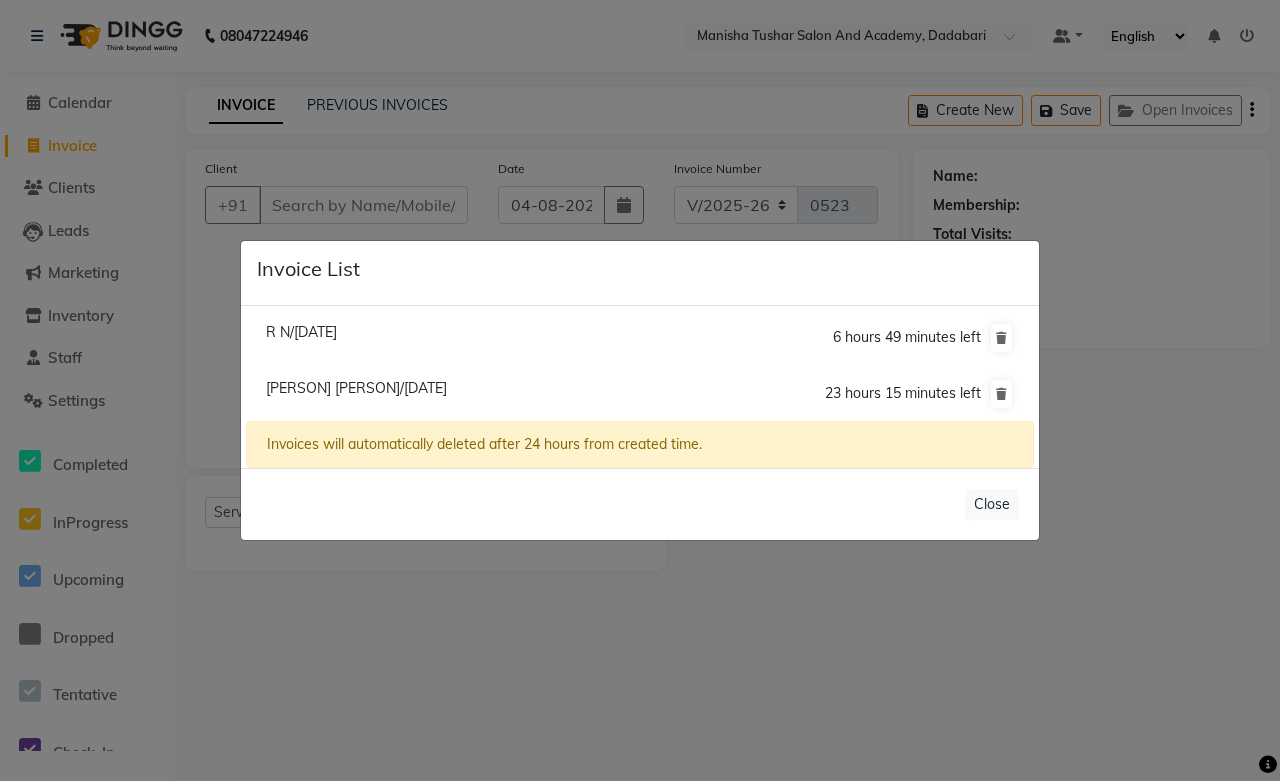 click on "Varsha Duseja./04 August 2025" 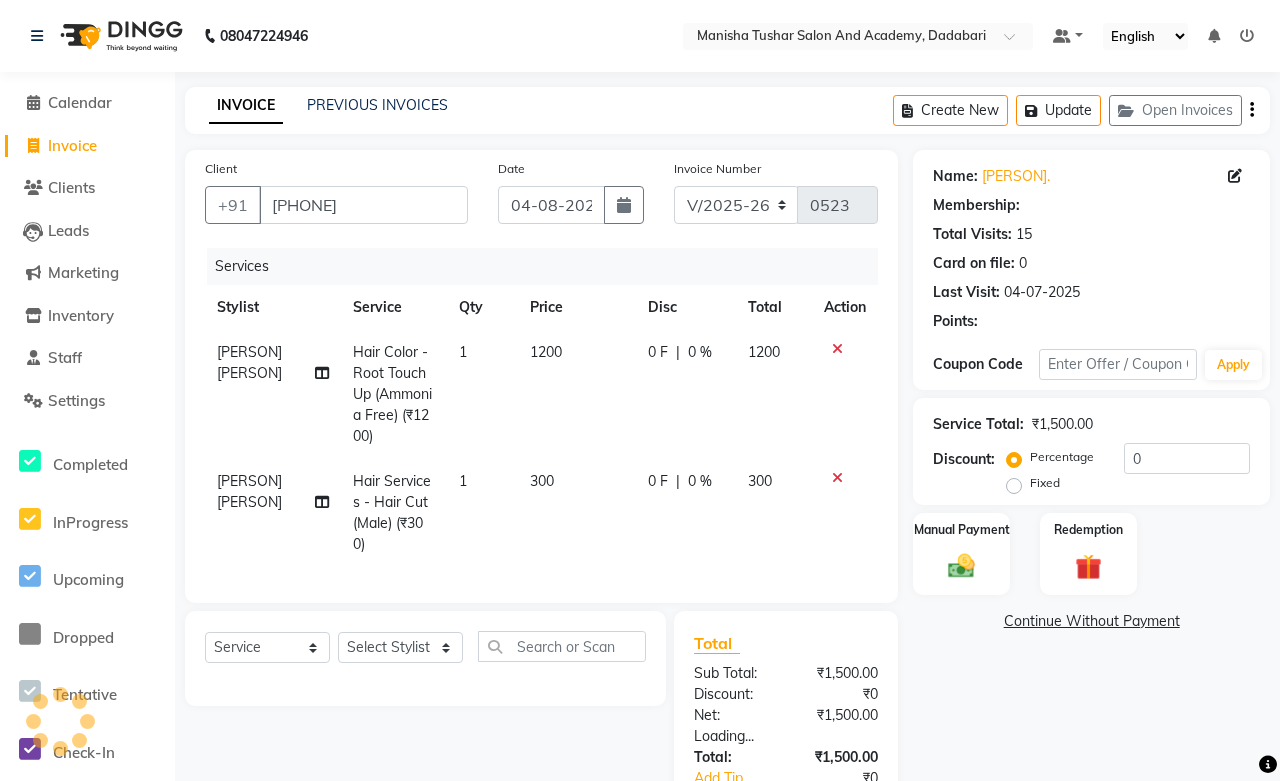select on "1: Object" 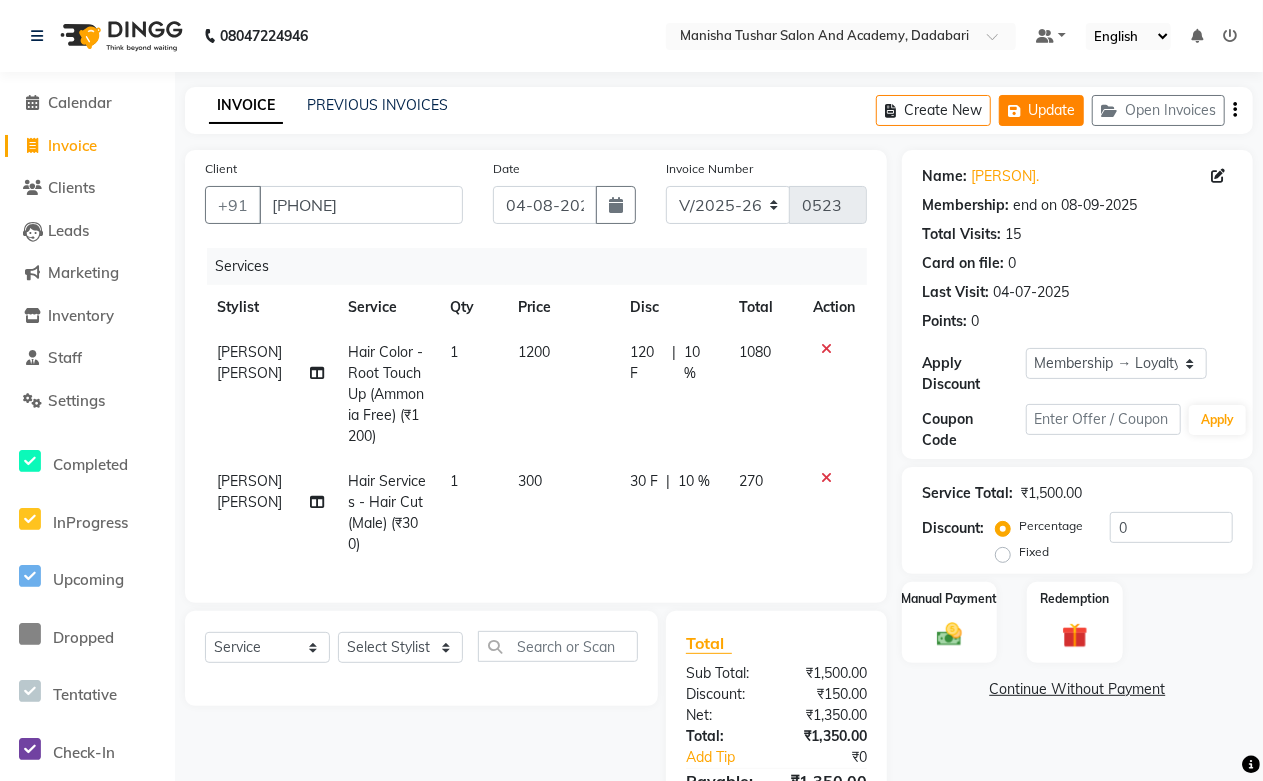 click on "Update" 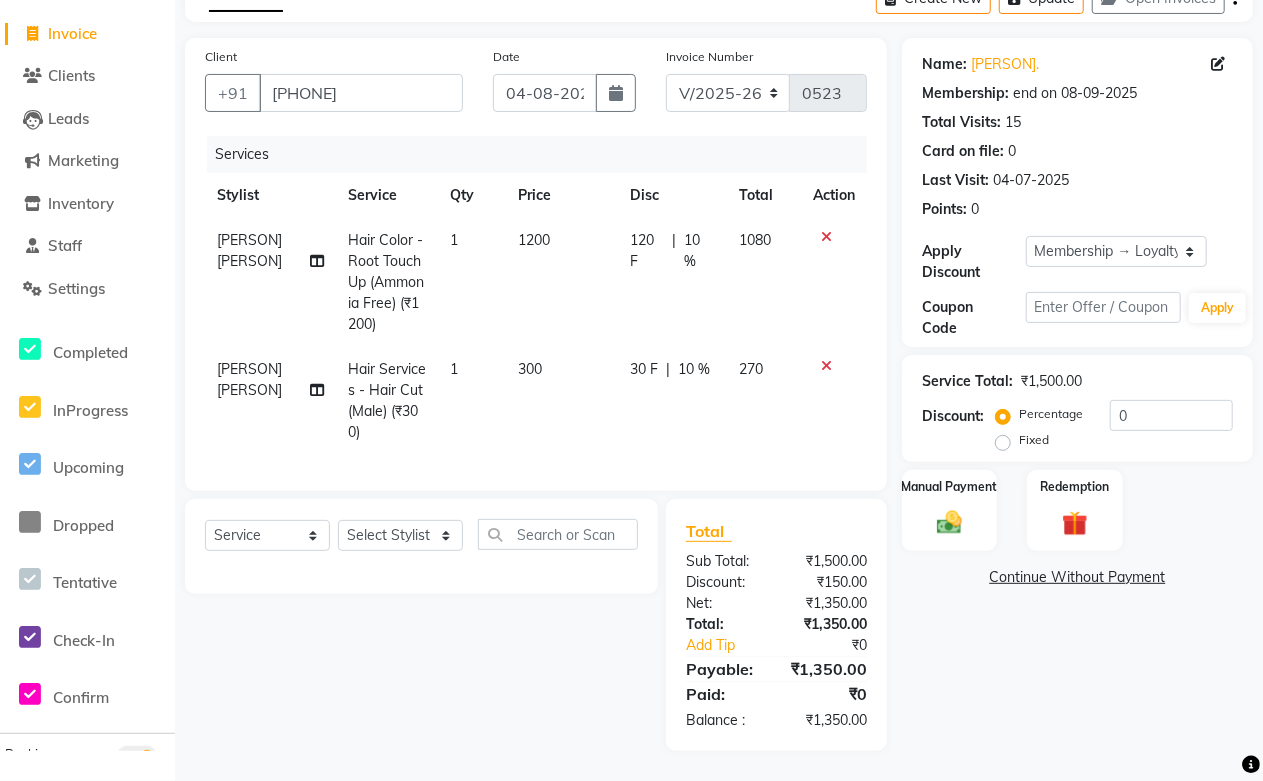 scroll, scrollTop: 17, scrollLeft: 0, axis: vertical 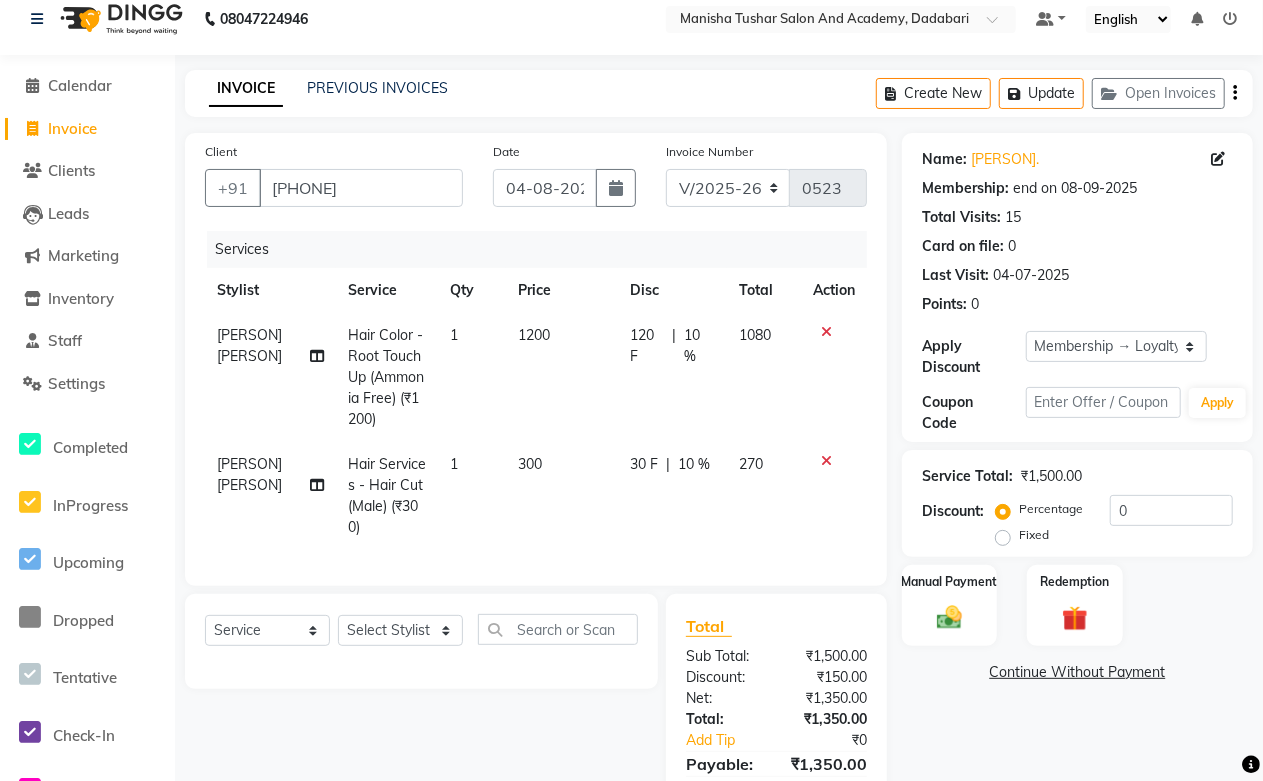 click on "Hair Color - Root Touch Up (Ammonia Free) (₹1200)" 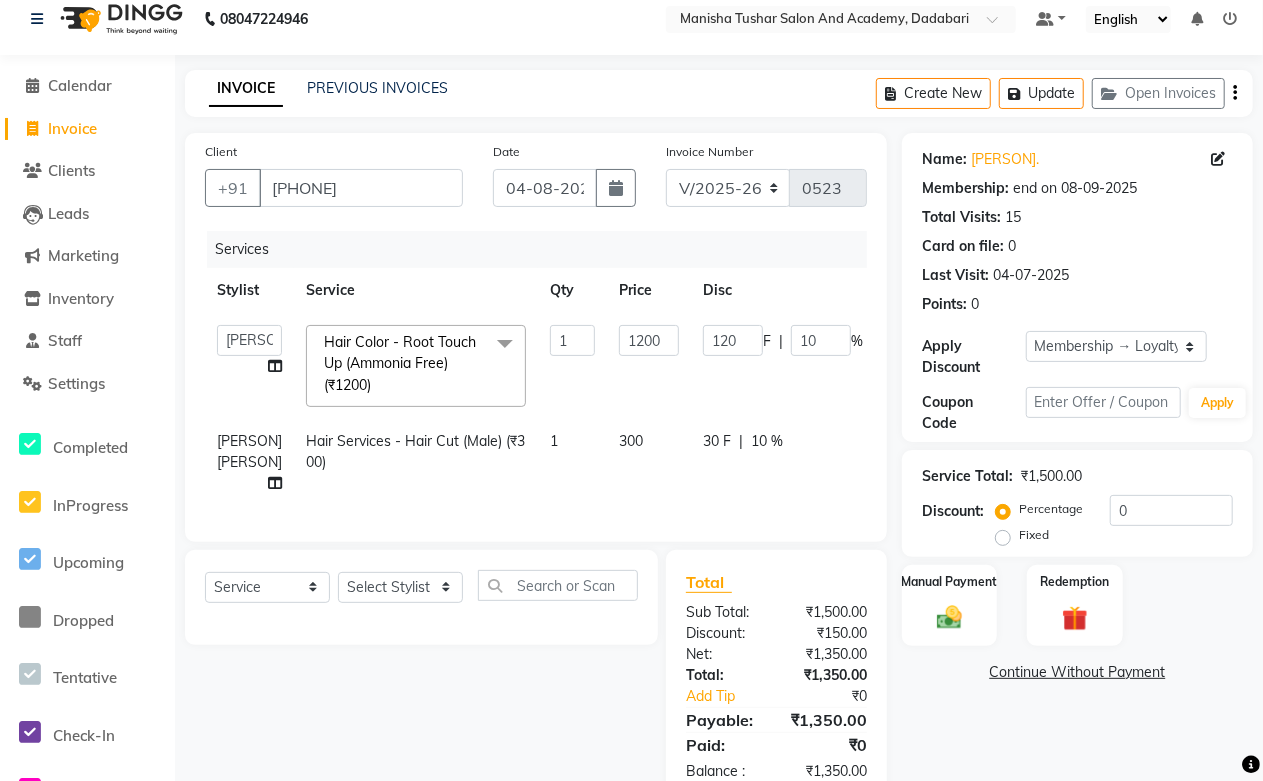 click on "Hair Color - Root Touch Up (Ammonia Free) (₹1200)" 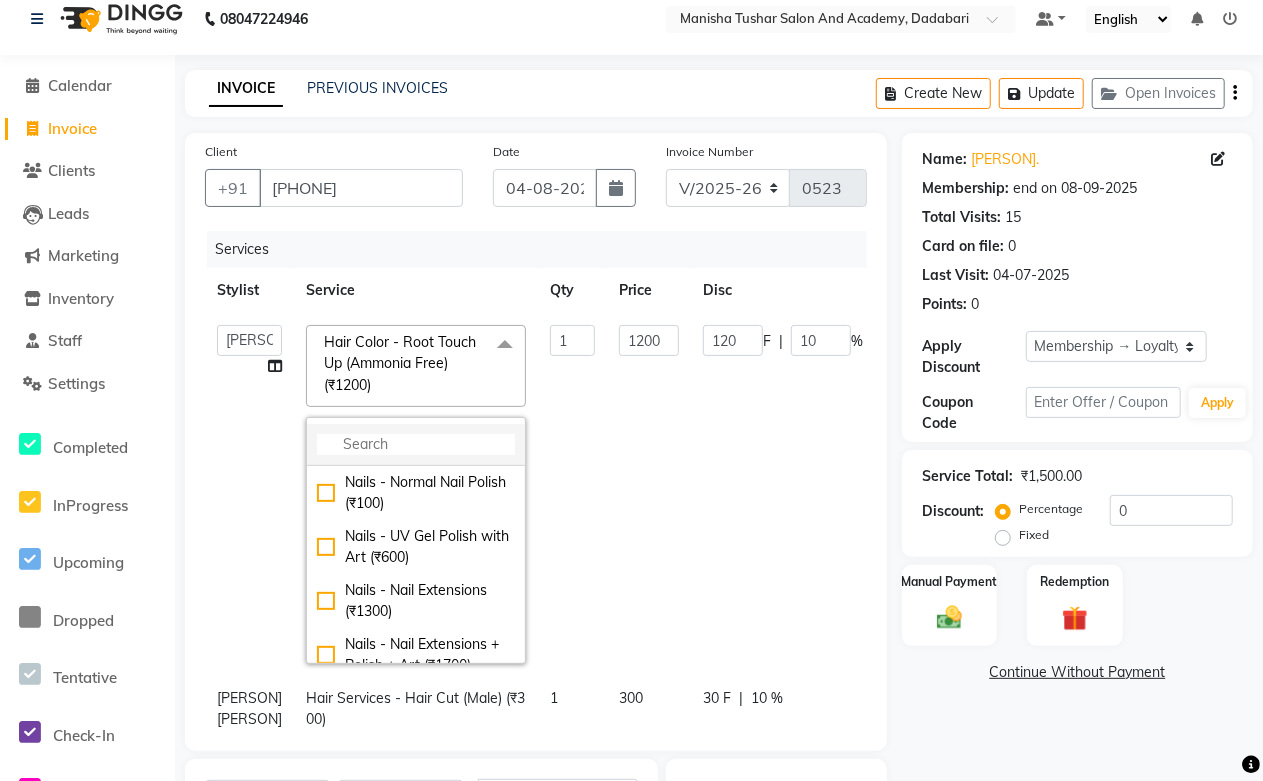 click 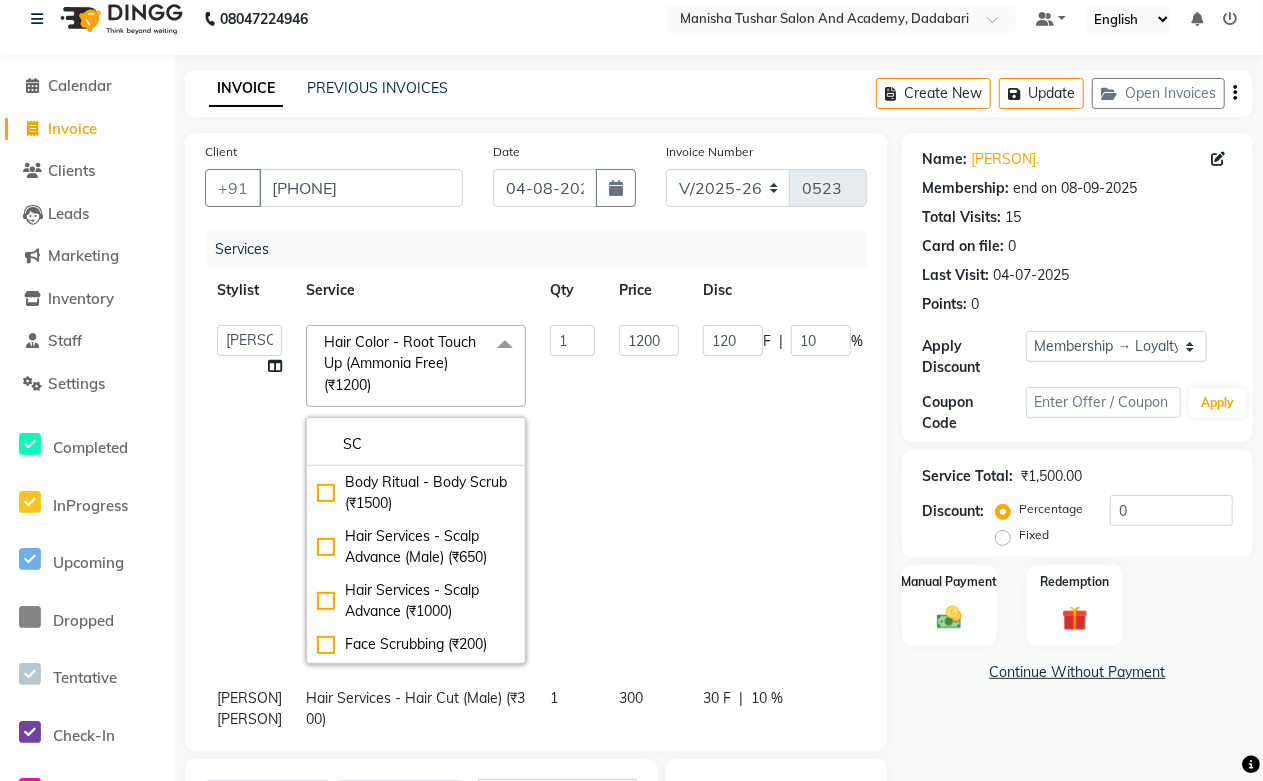 type on "S" 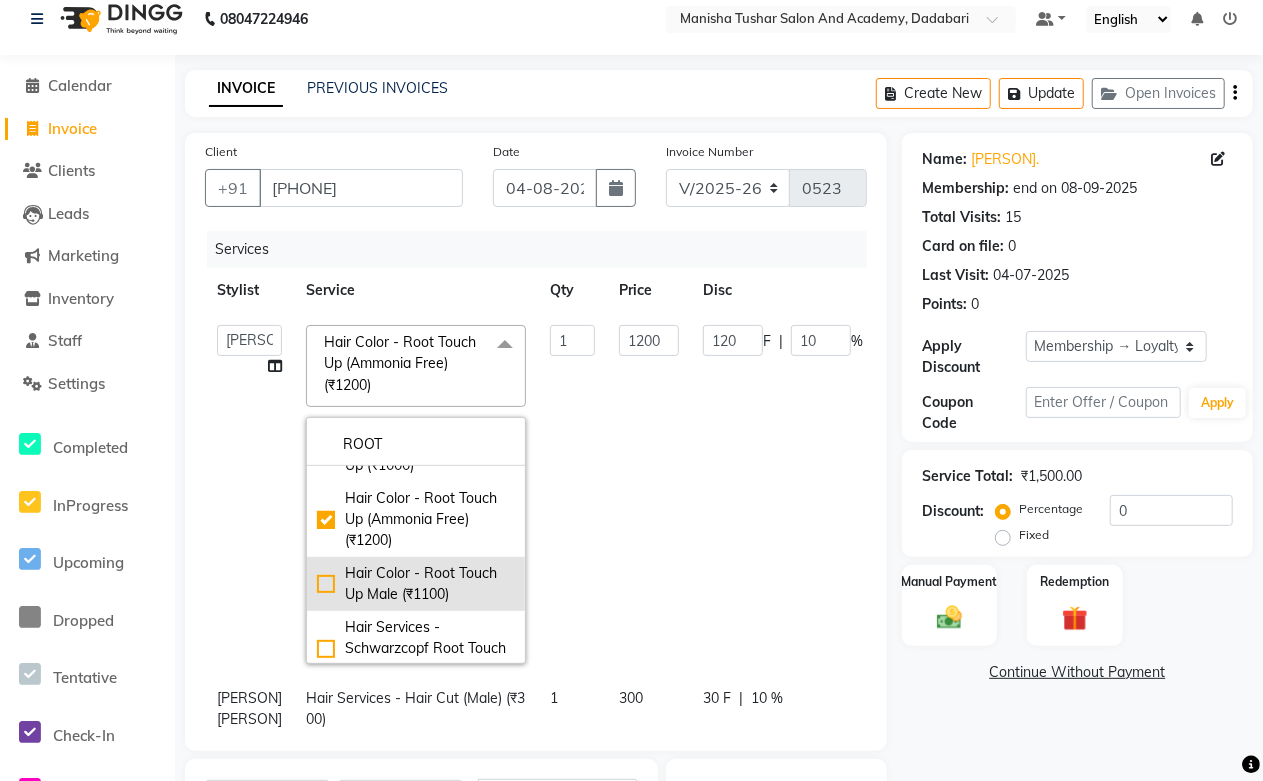 scroll, scrollTop: 60, scrollLeft: 0, axis: vertical 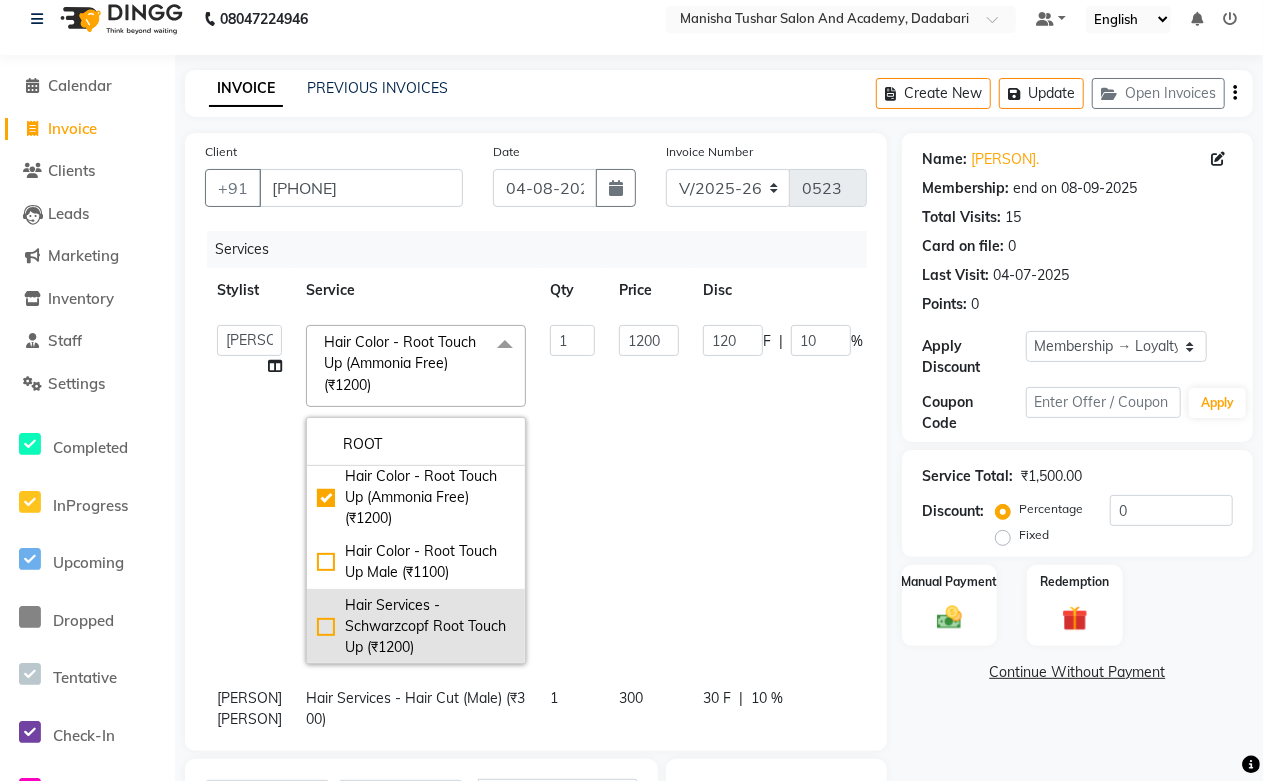 type on "ROOT" 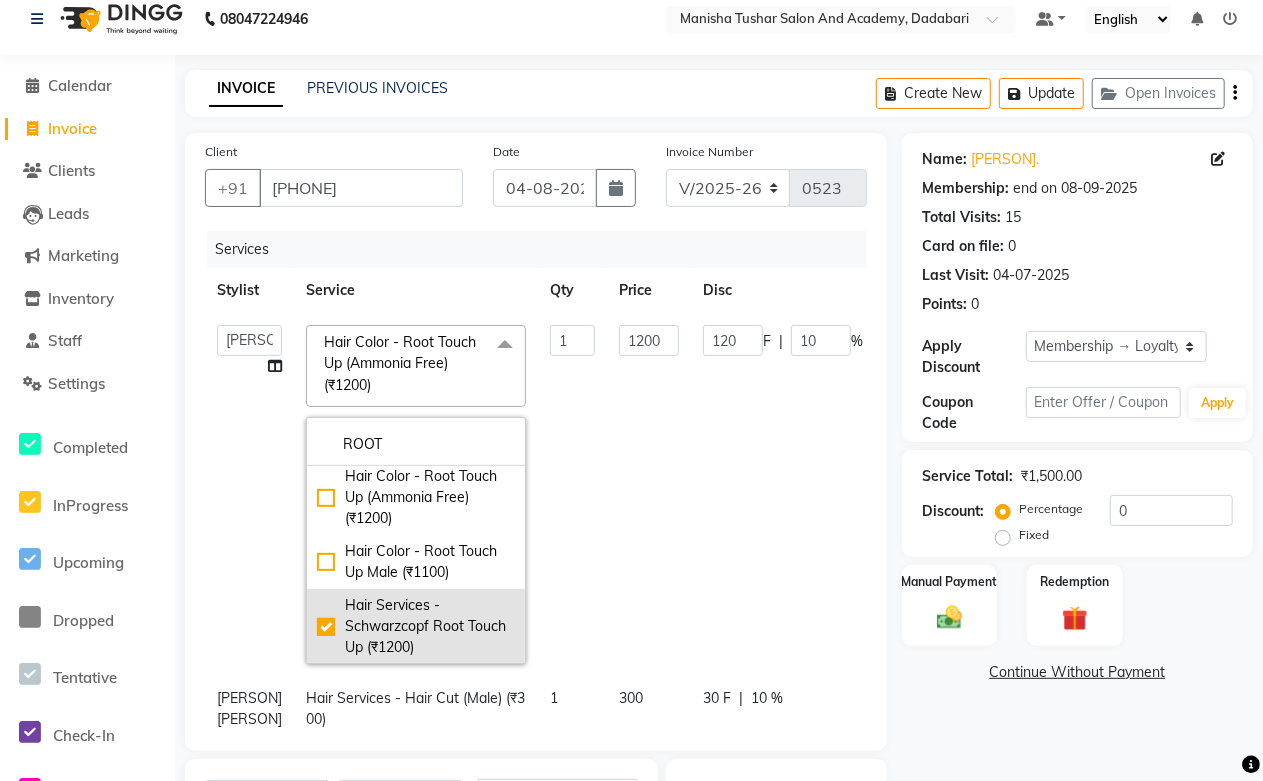 checkbox on "true" 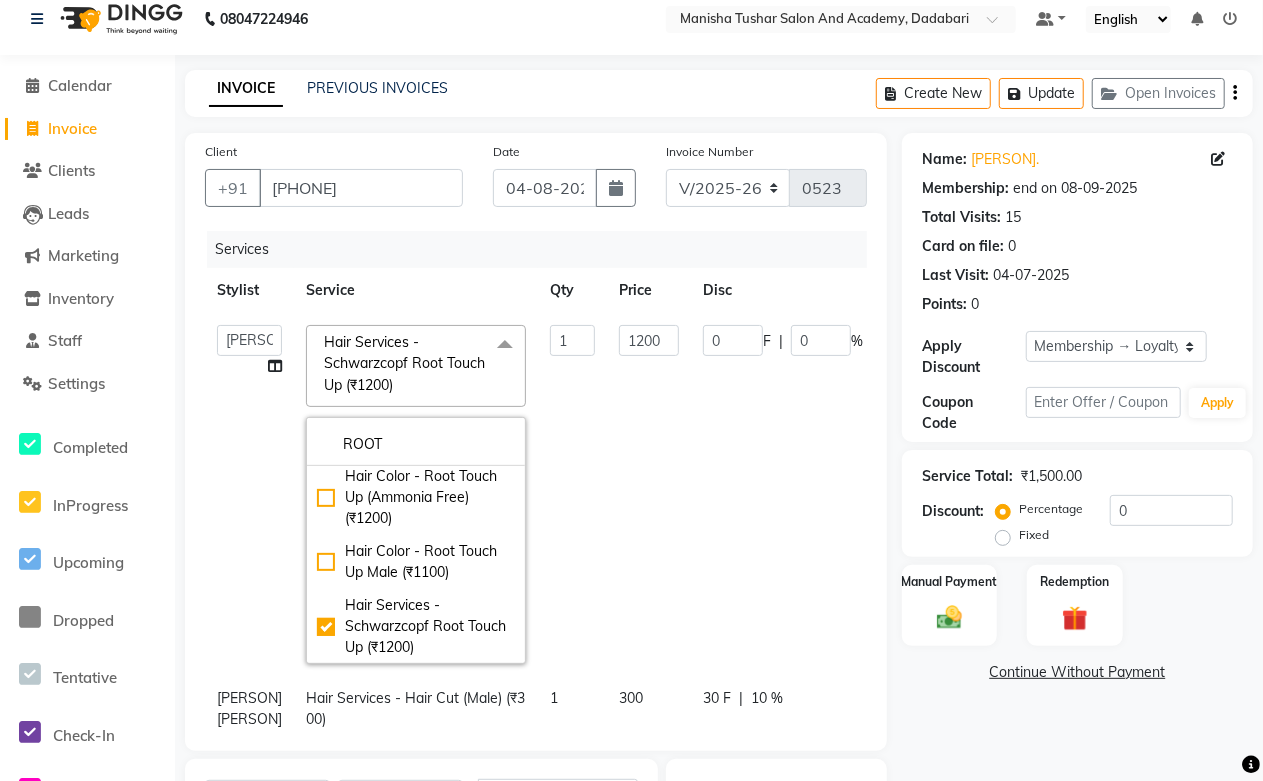 click on "1200" 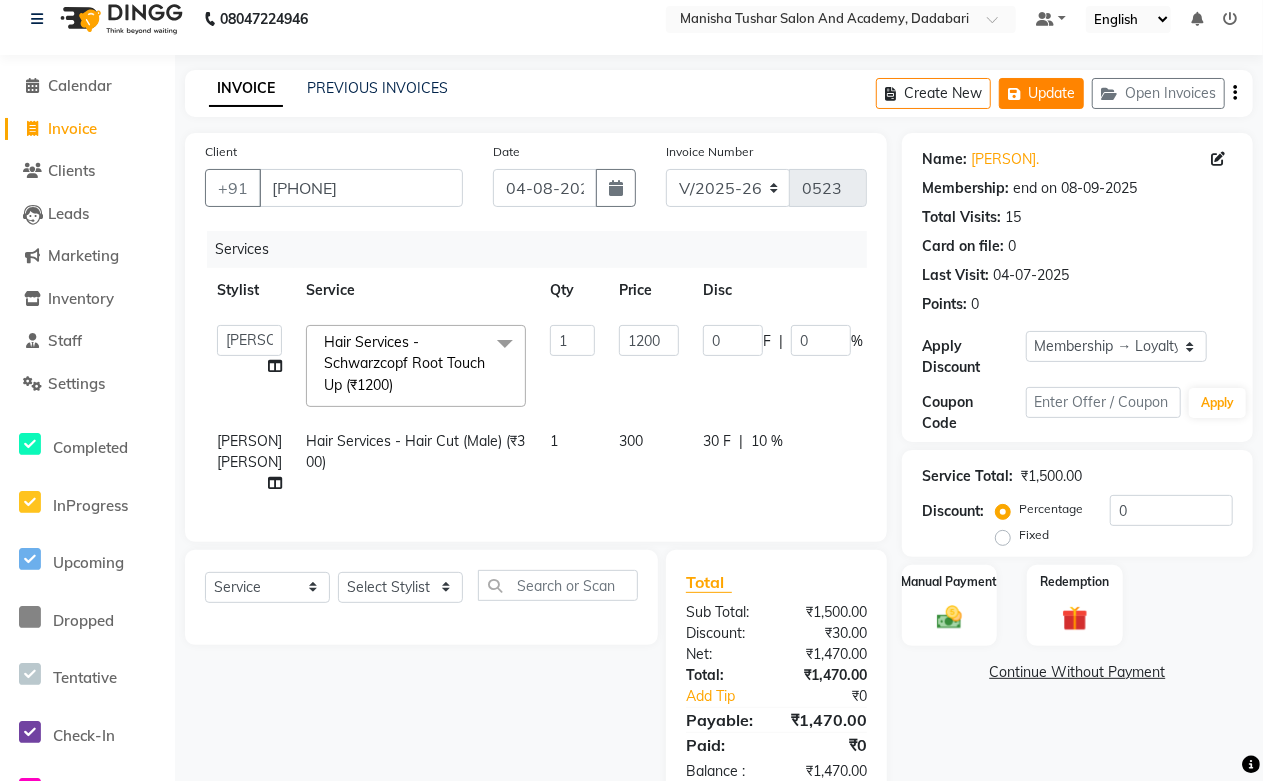 click on "Update" 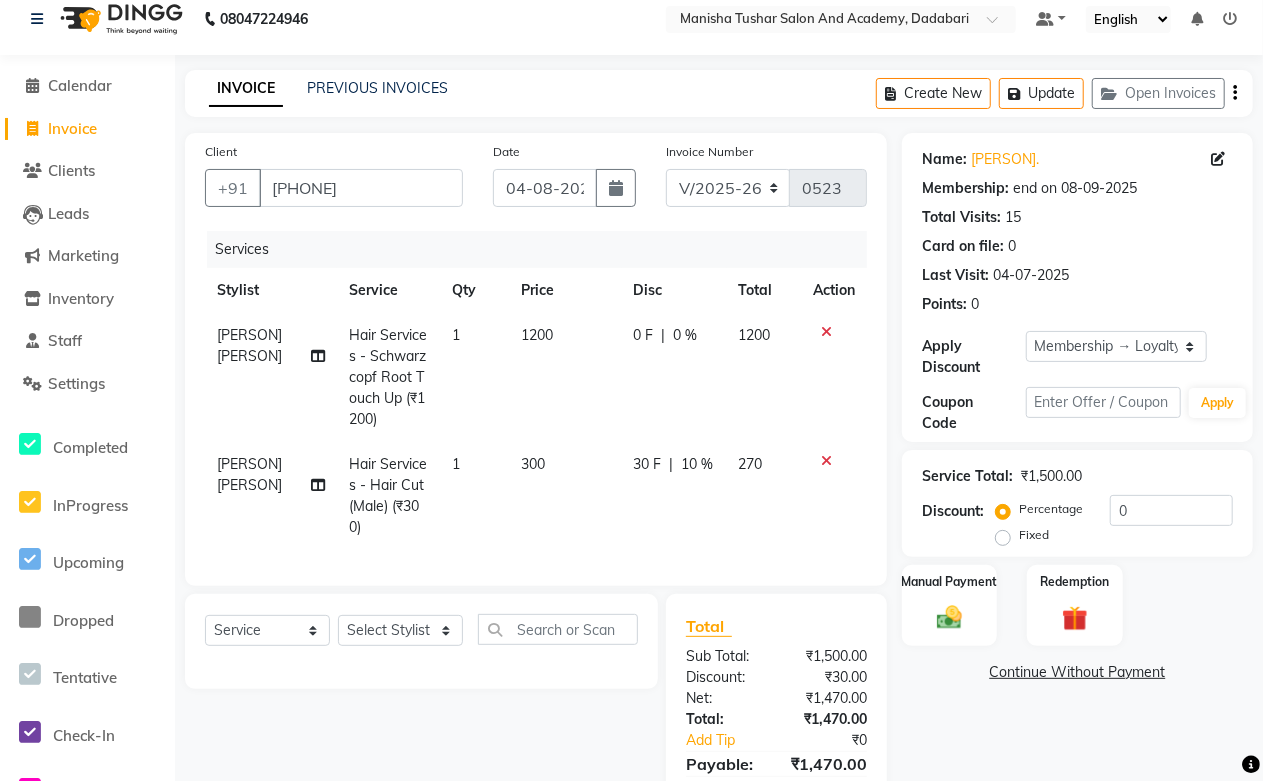 scroll, scrollTop: 128, scrollLeft: 0, axis: vertical 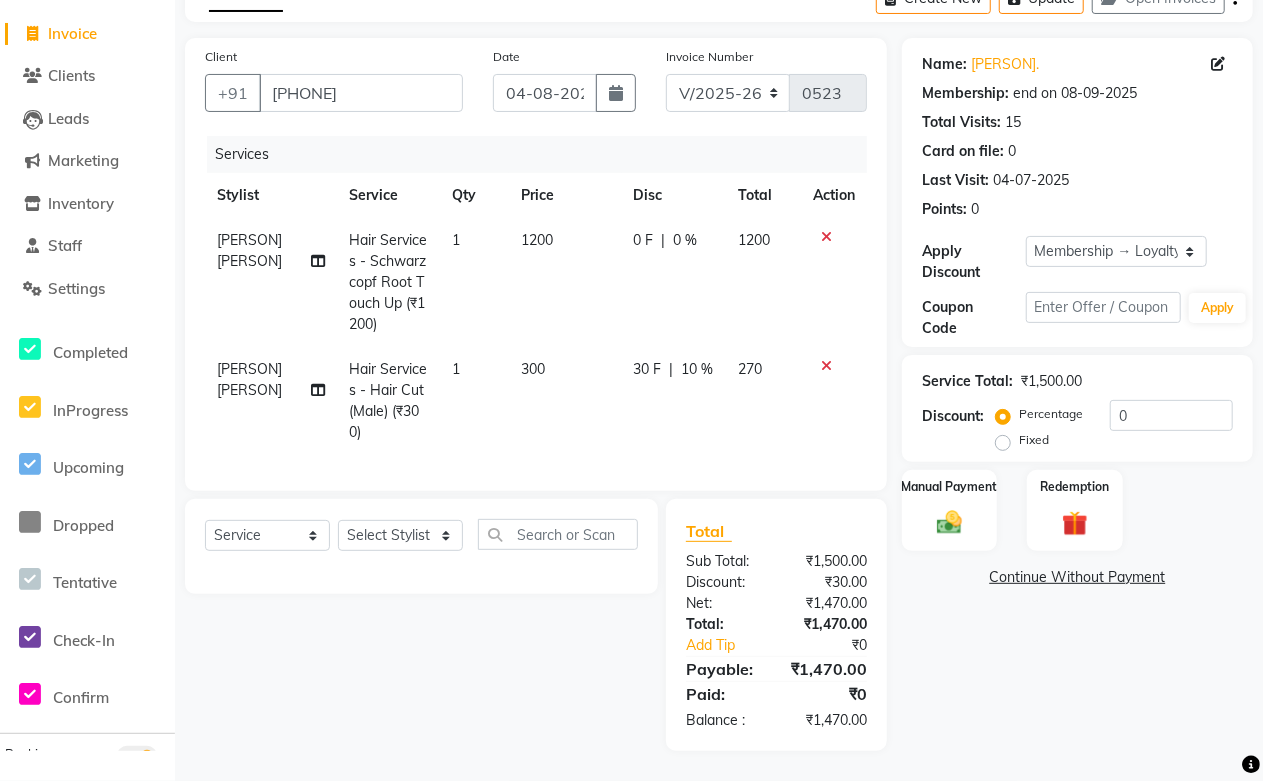 click on "0 F | 0 %" 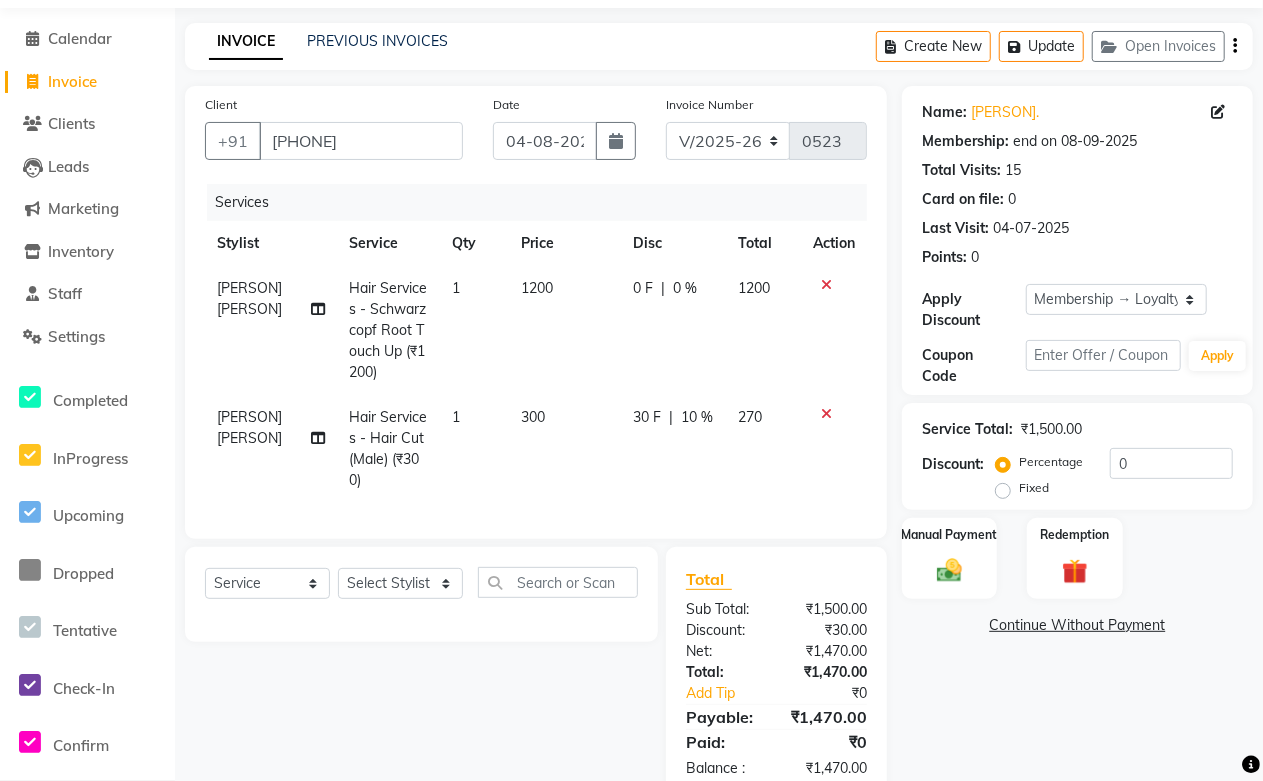select on "87898" 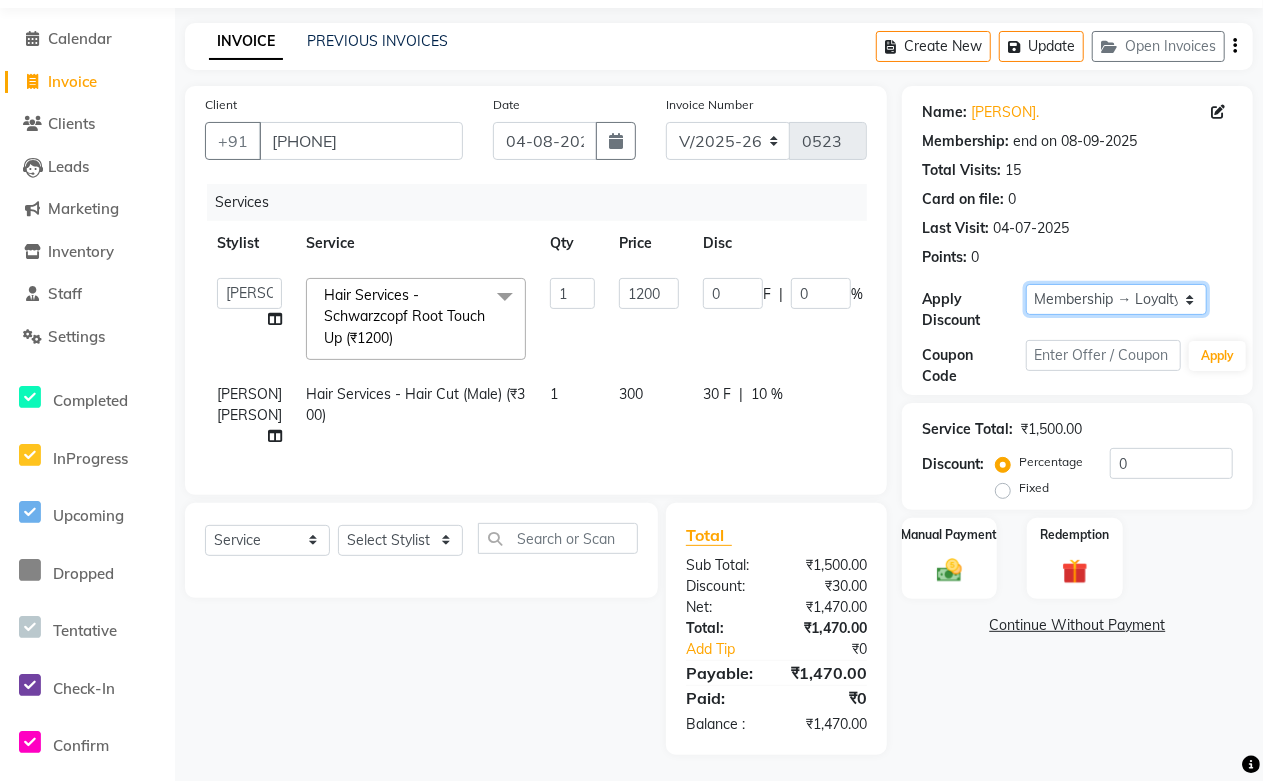 click on "Select Membership → Loyalty Membership" 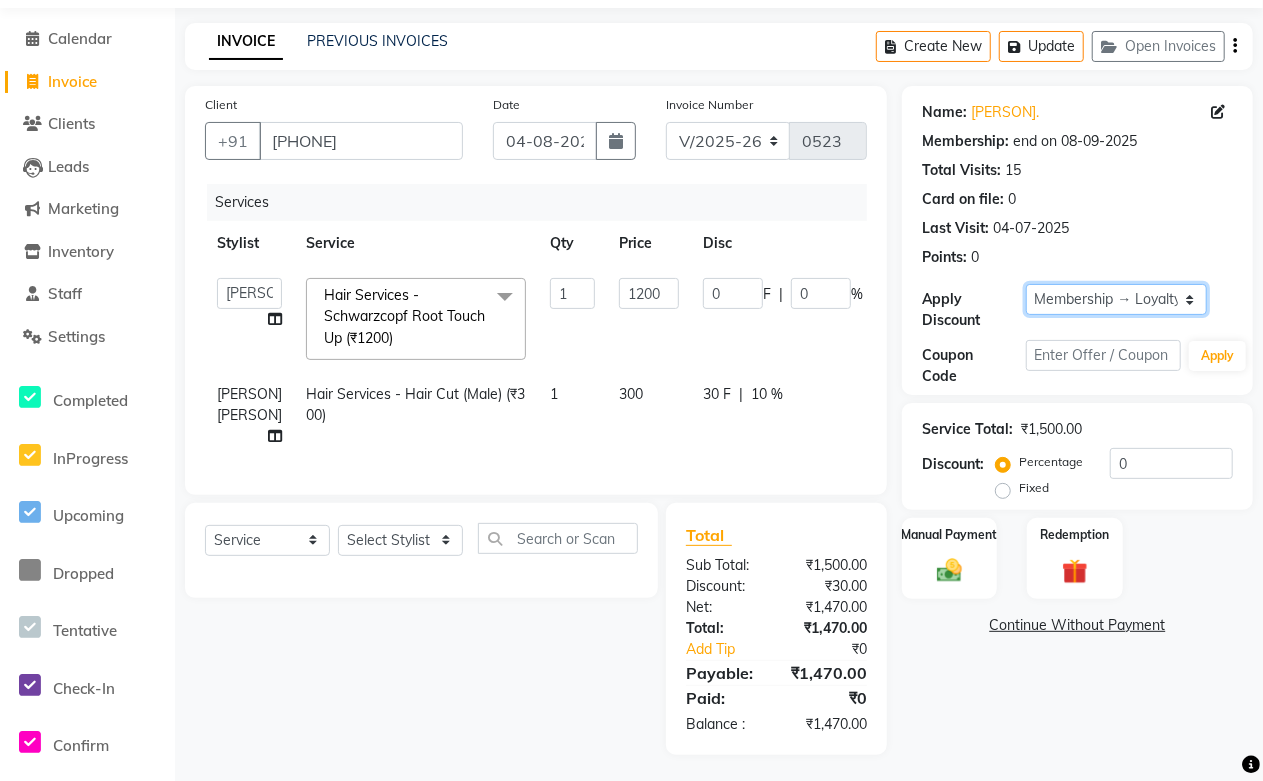 click on "Select Membership → Loyalty Membership" 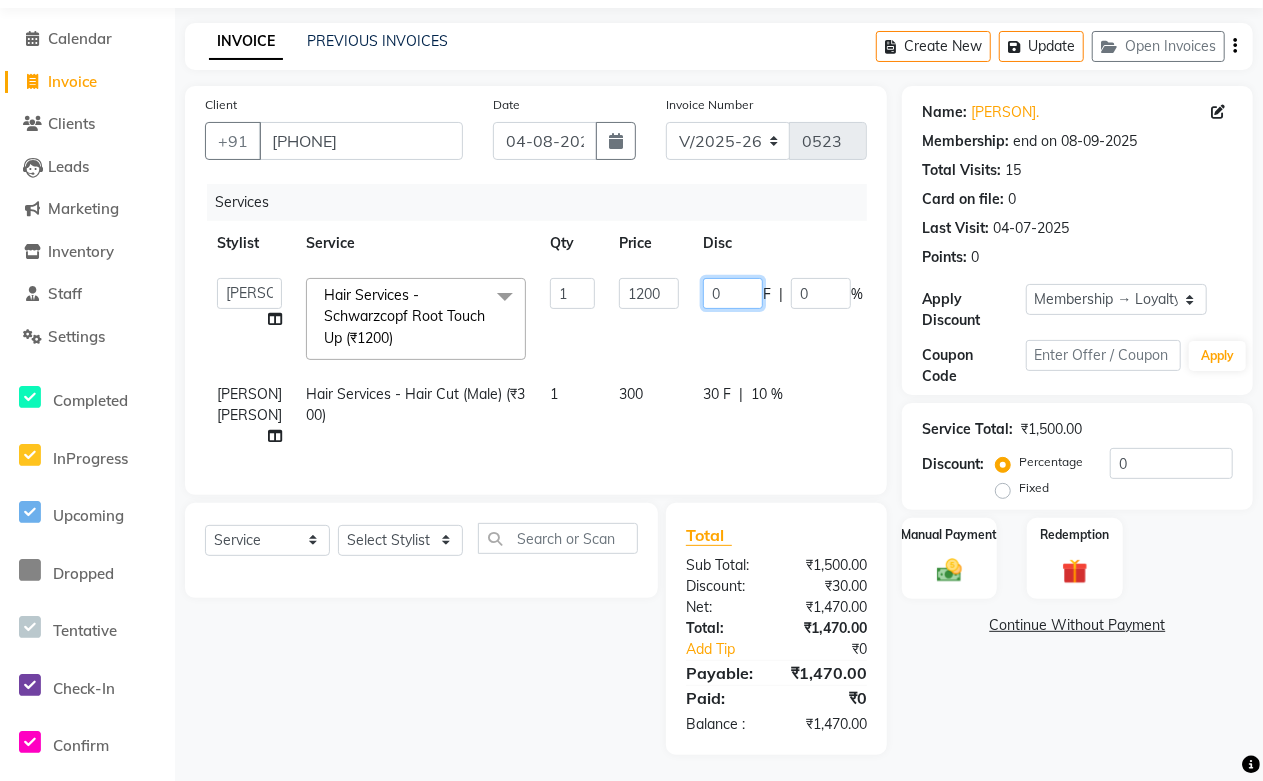 click on "0" 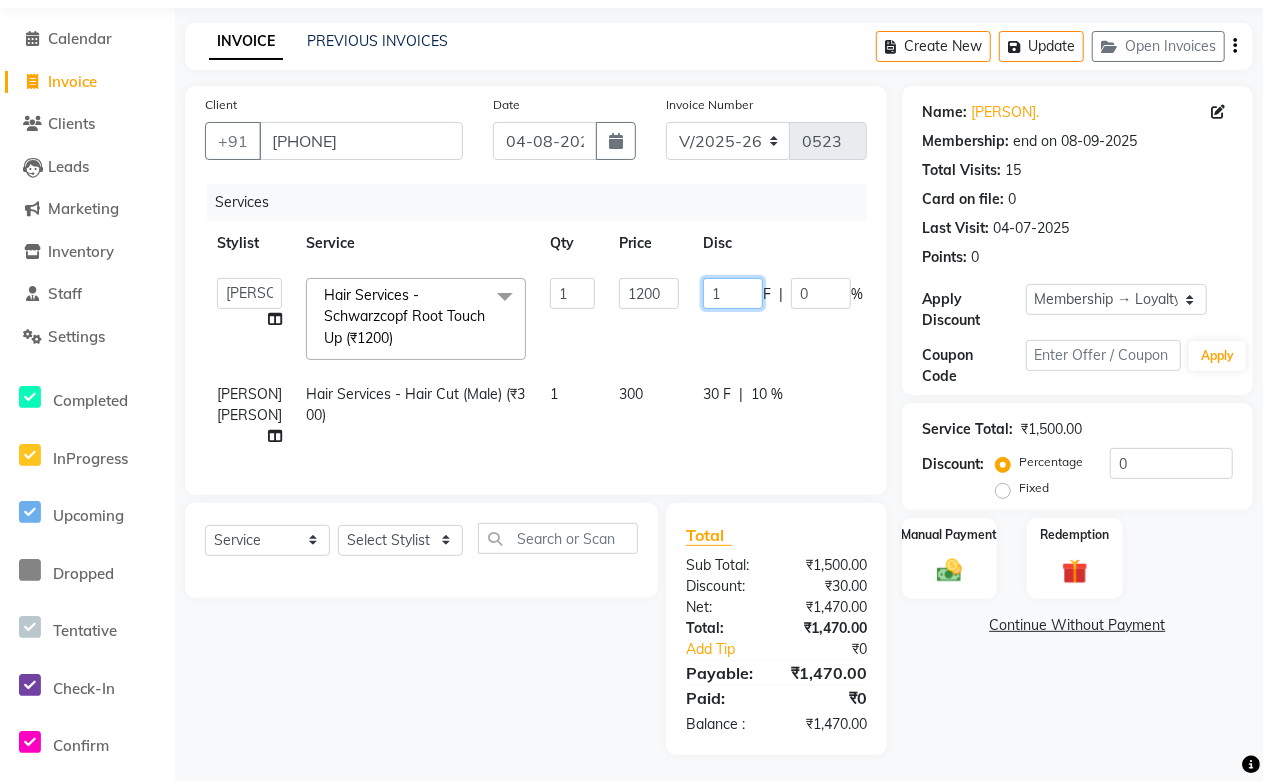 type on "10" 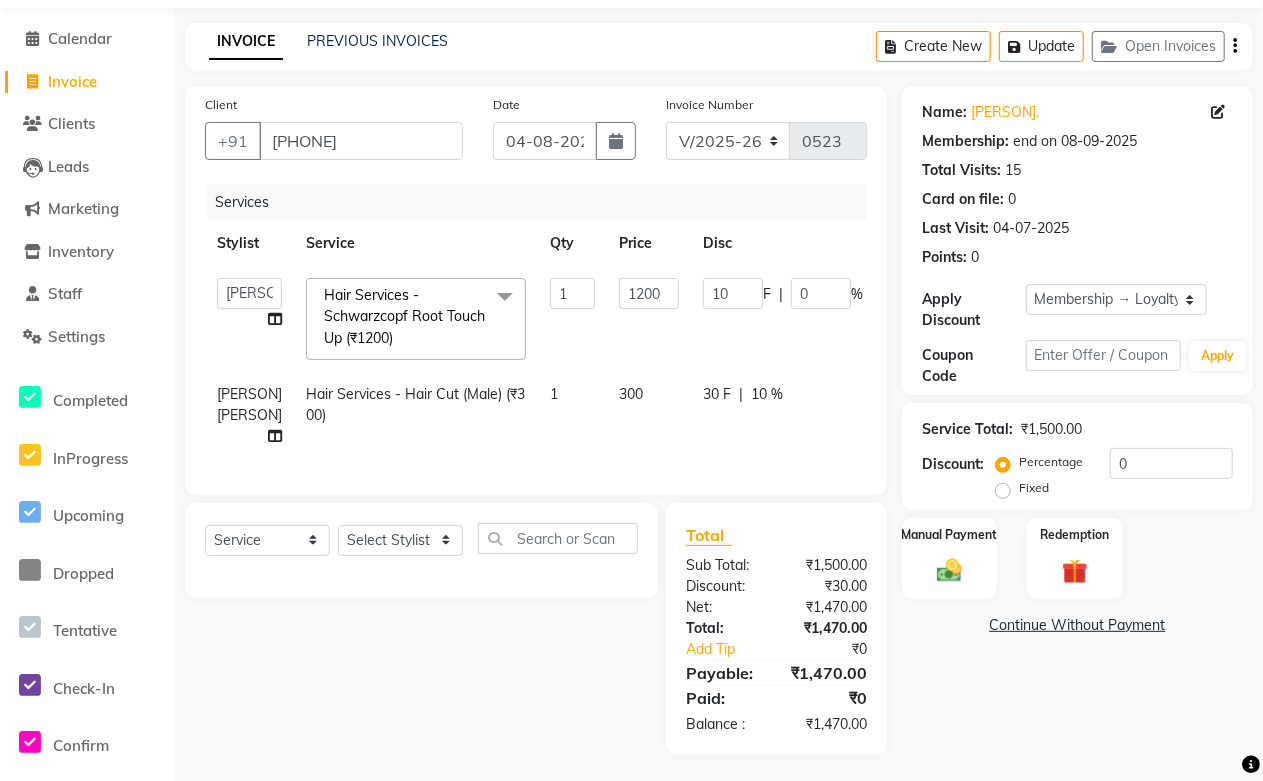 click on "Select  Service  Product  Membership  Package Voucher Prepaid Gift Card  Select Stylist Abdul Shoaib Aksha Khan Archika  Jain Arti Singh Farman Mirza Harsha Mam MANISHA Mohd. Furkan Neelu Suman Nisha Meghwal Payal Sen Pooja Jaga Poonam Trehan Ravina Sen Sahil Ansari Sanju di Sapna Sharma Shekhu Abdul Suraj Sen Sushant Verma TUSHAR" 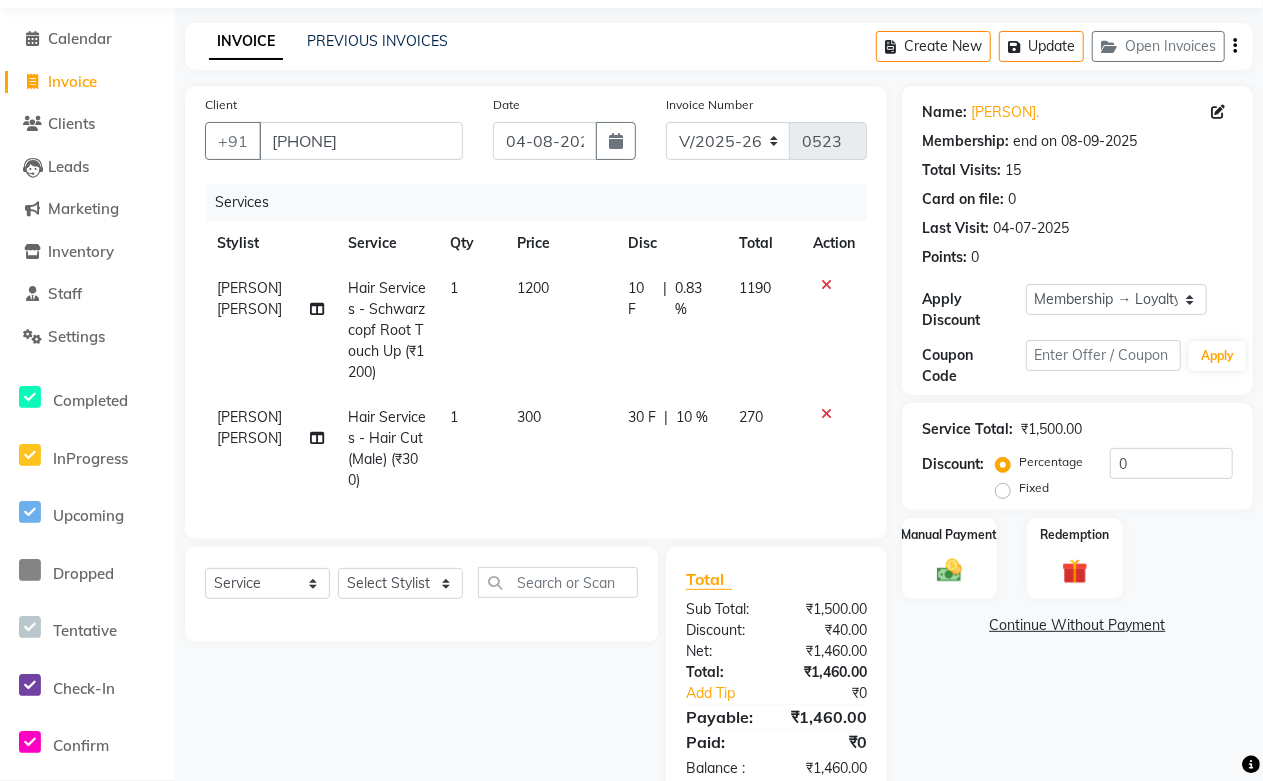 click on "1200" 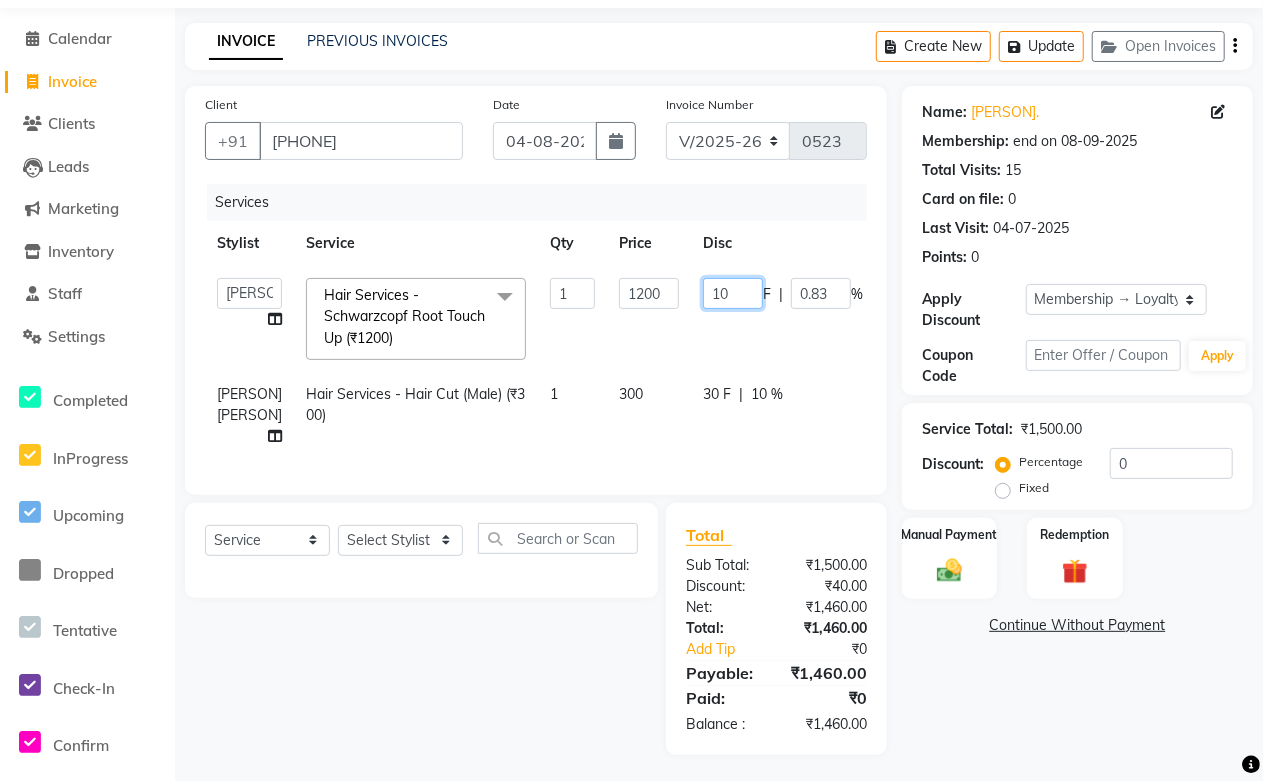 drag, startPoint x: 720, startPoint y: 293, endPoint x: 595, endPoint y: 300, distance: 125.19585 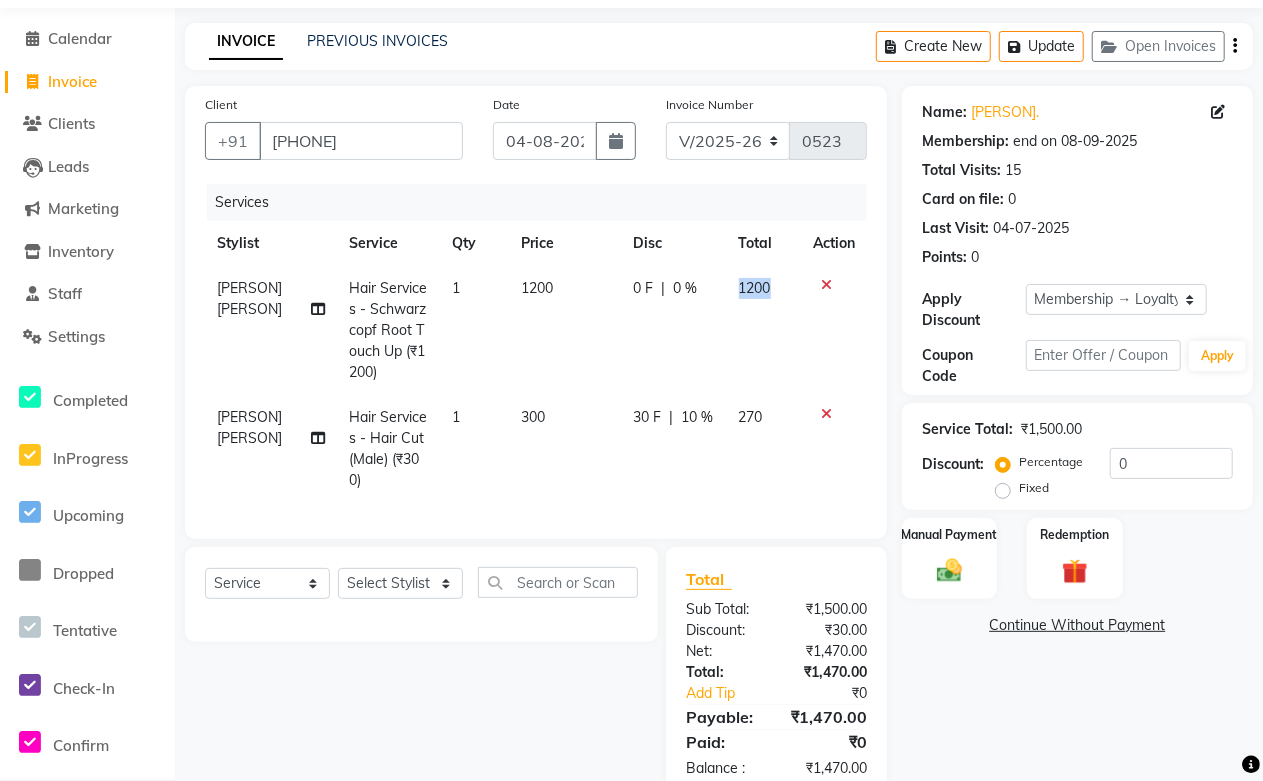 drag, startPoint x: 816, startPoint y: 293, endPoint x: 734, endPoint y: 294, distance: 82.006096 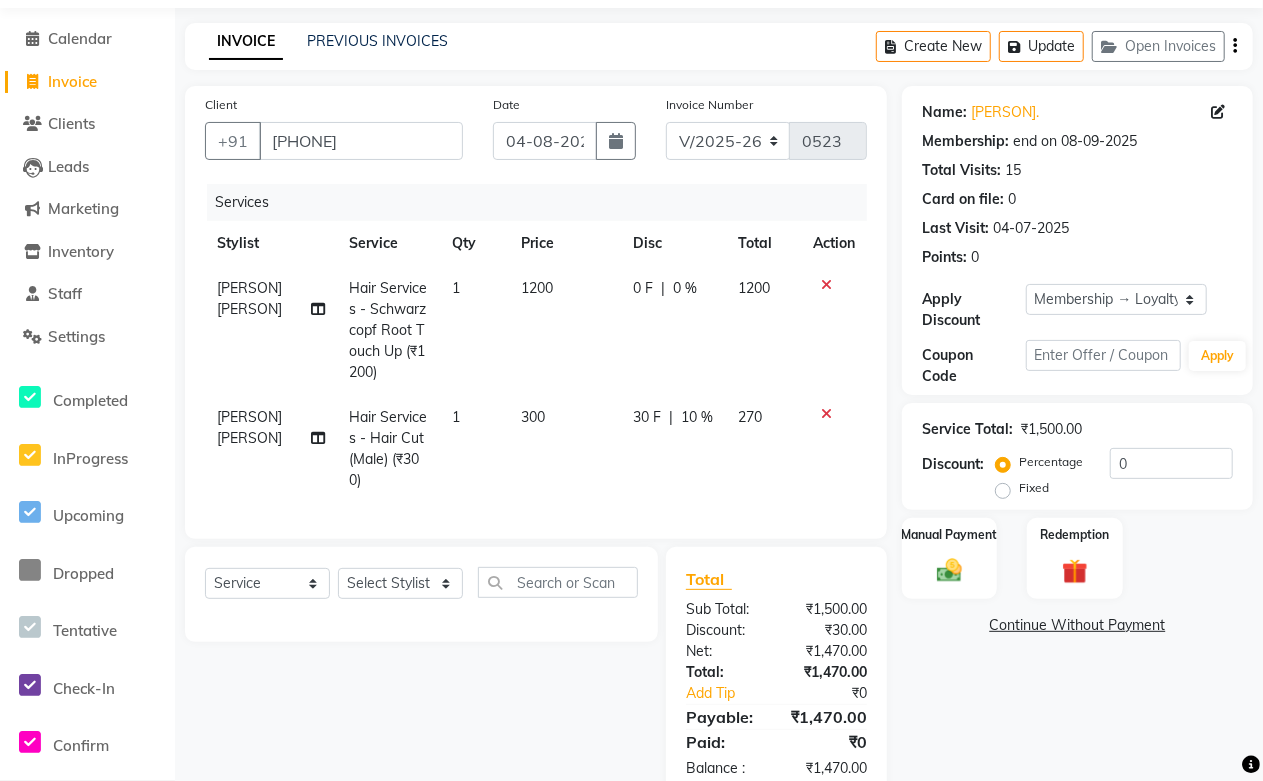 select on "87898" 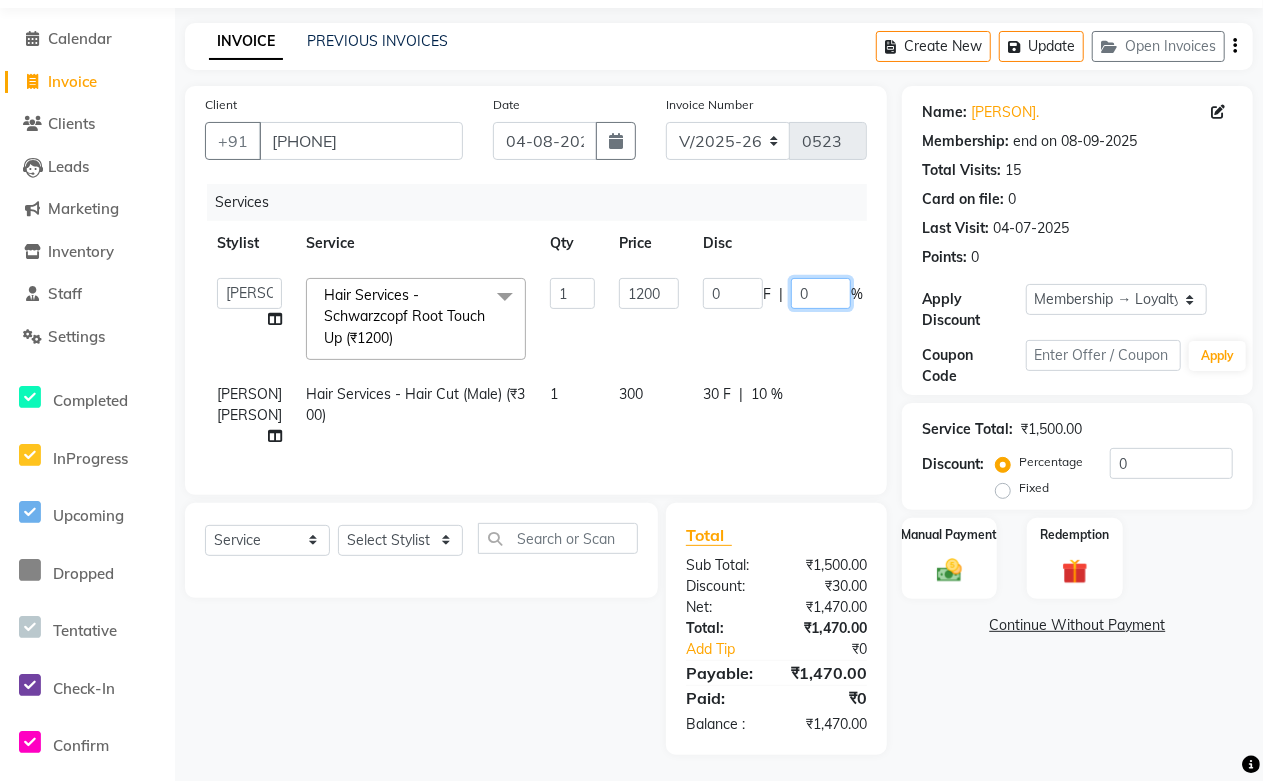 drag, startPoint x: 801, startPoint y: 293, endPoint x: 745, endPoint y: 298, distance: 56.22277 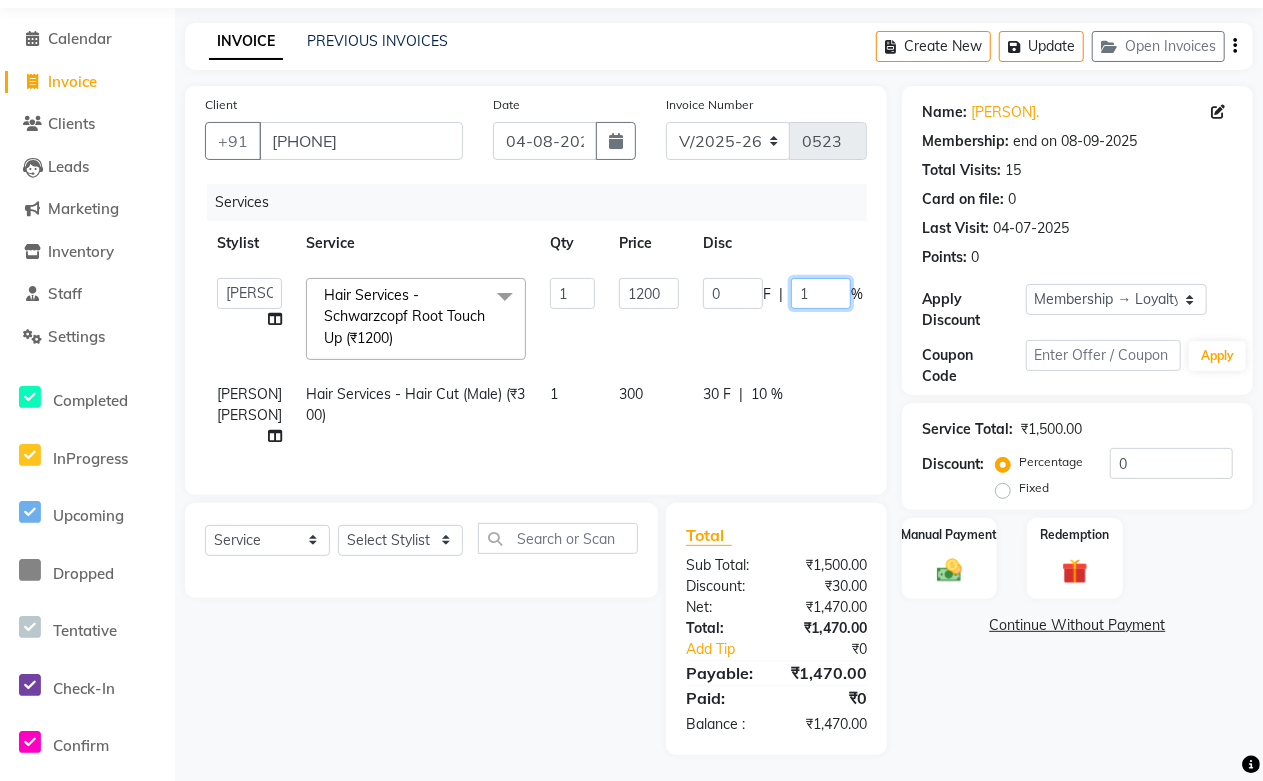 type on "10" 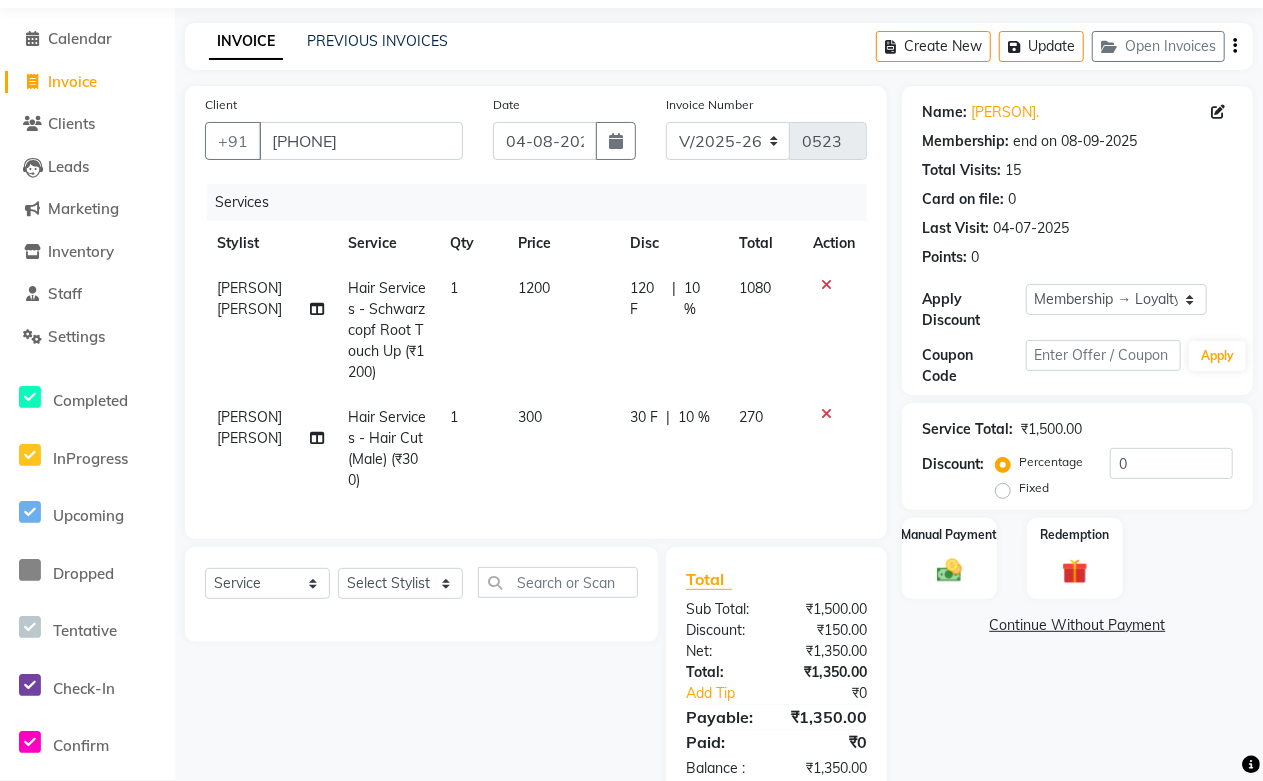 click on "Select  Service  Product  Membership  Package Voucher Prepaid Gift Card  Select Stylist Abdul Shoaib Aksha Khan Archika  Jain Arti Singh Farman Mirza Harsha Mam MANISHA Mohd. Furkan Neelu Suman Nisha Meghwal Payal Sen Pooja Jaga Poonam Trehan Ravina Sen Sahil Ansari Sanju di Sapna Sharma Shekhu Abdul Suraj Sen Sushant Verma TUSHAR" 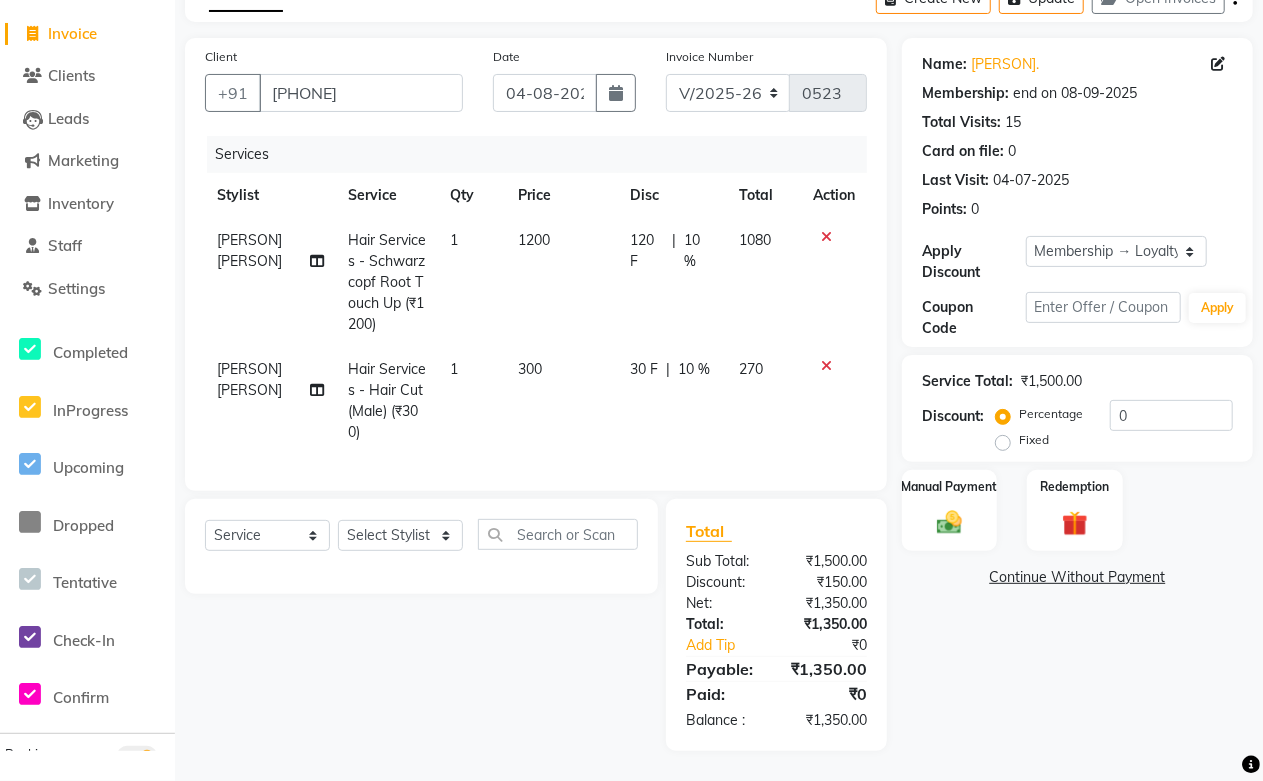 scroll, scrollTop: 0, scrollLeft: 0, axis: both 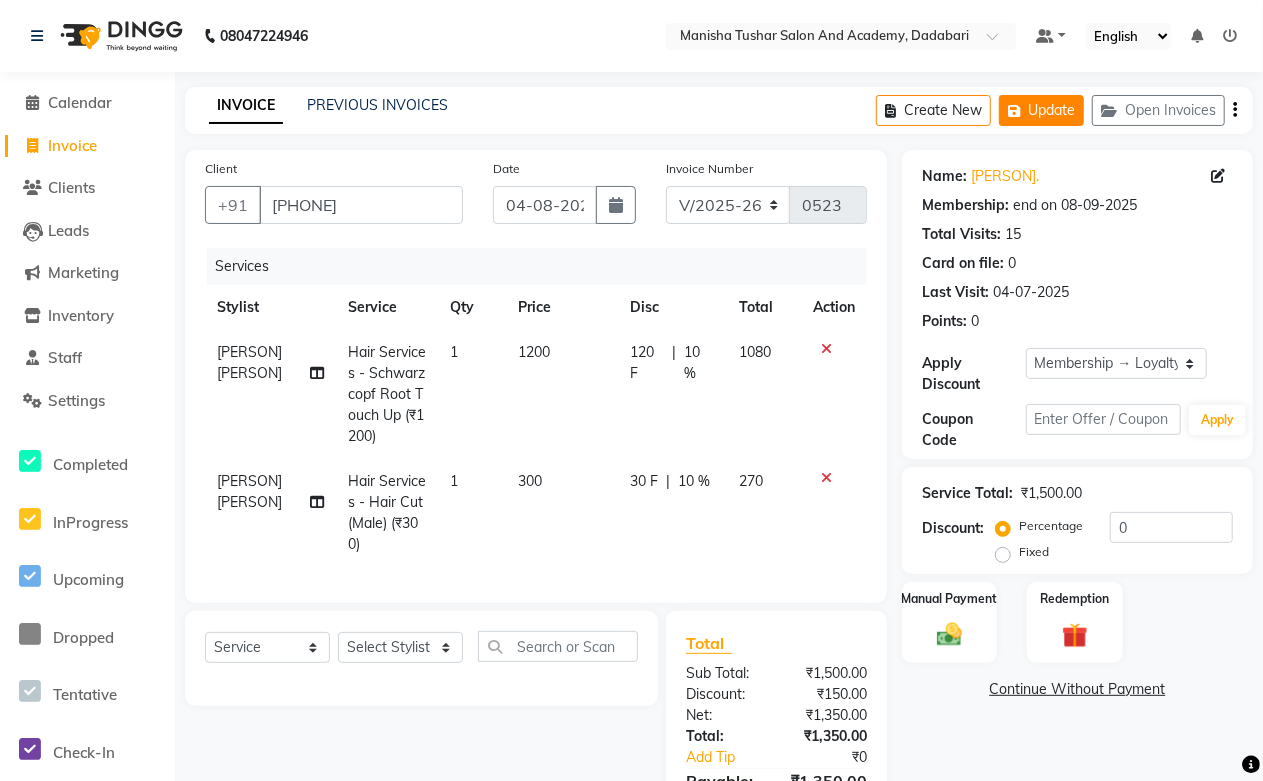 click 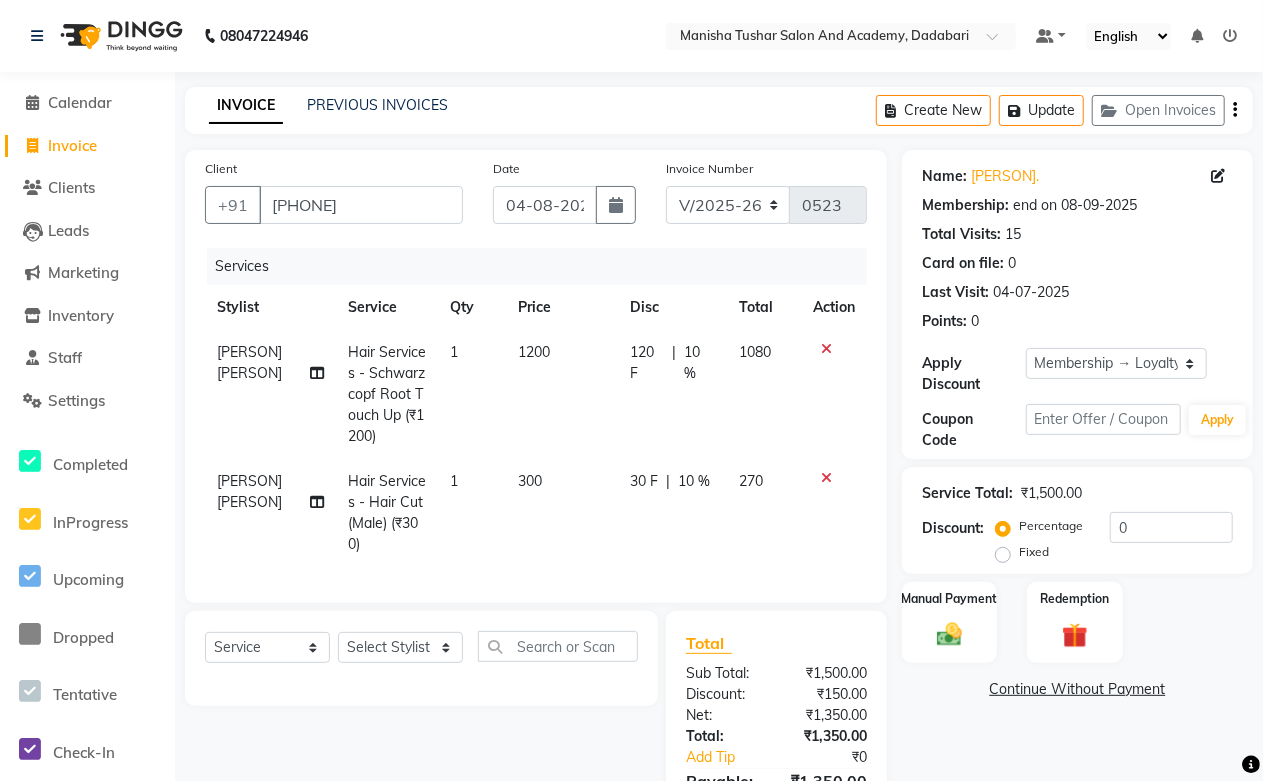 scroll, scrollTop: 128, scrollLeft: 0, axis: vertical 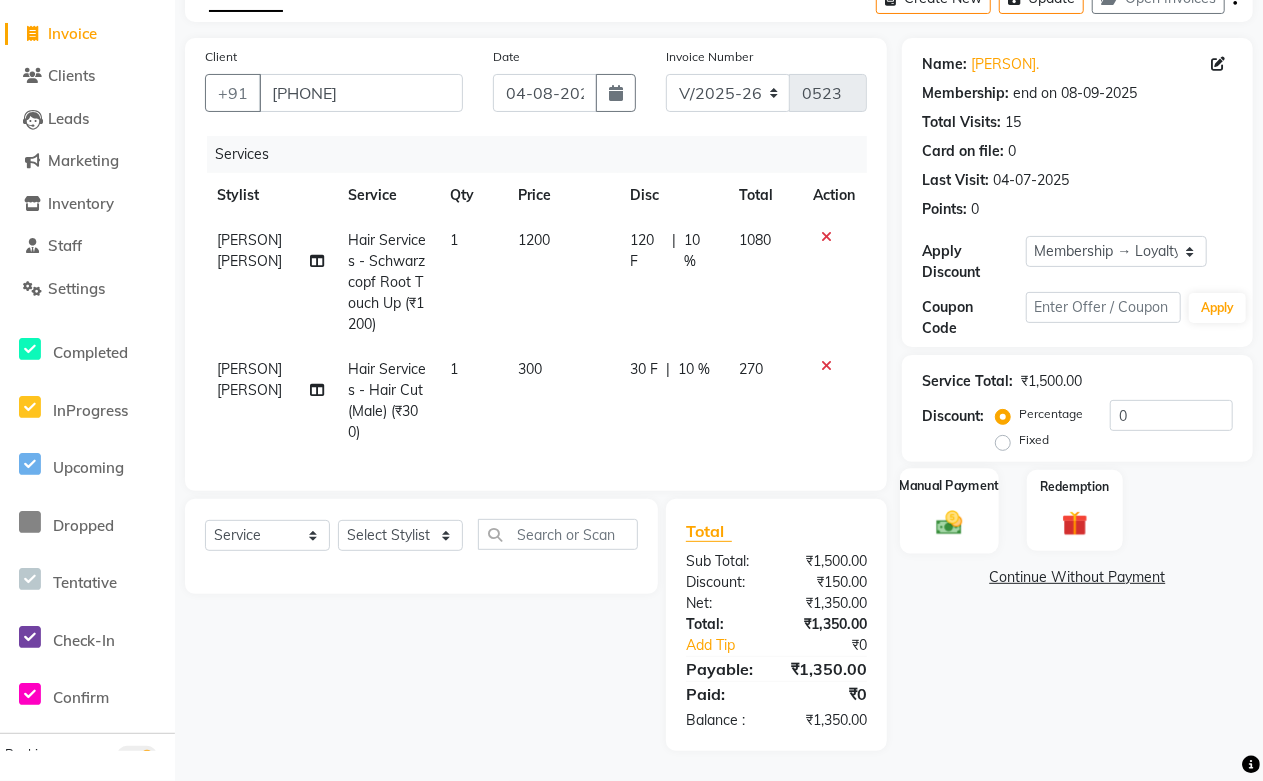 click 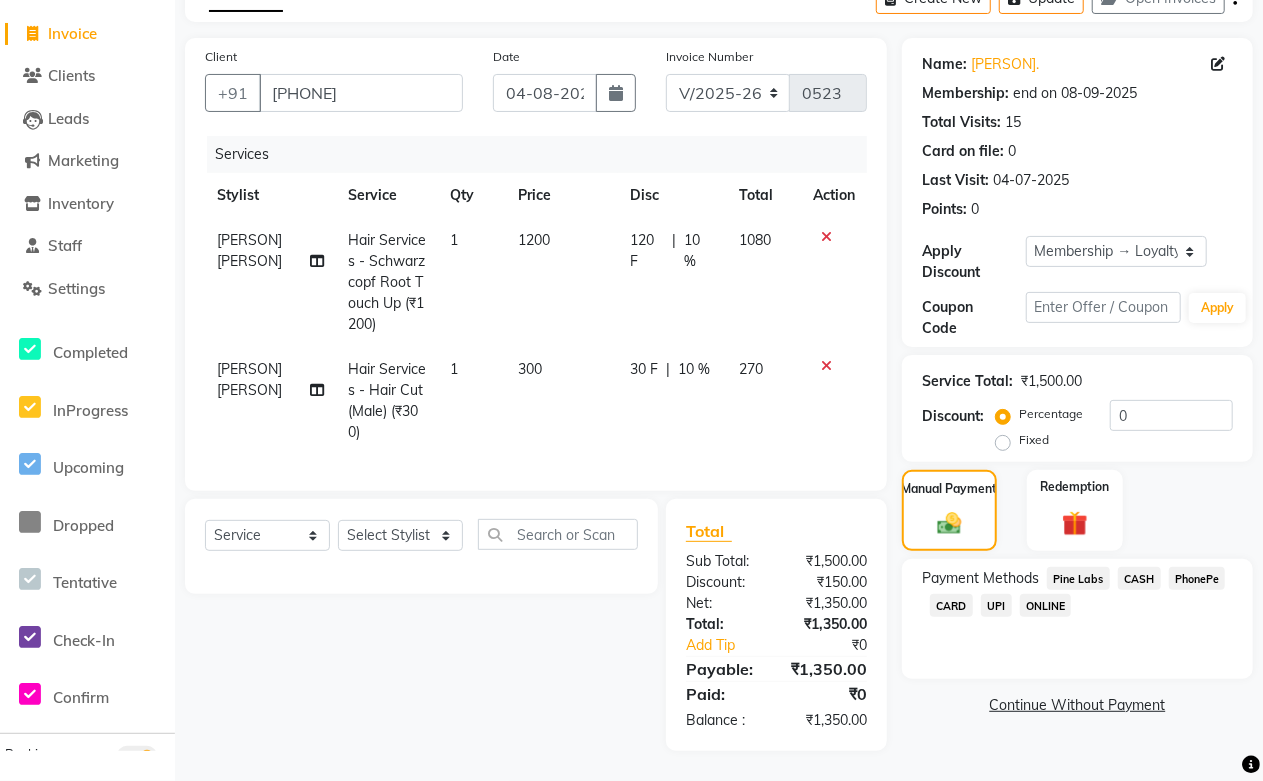 click on "Pine Labs" 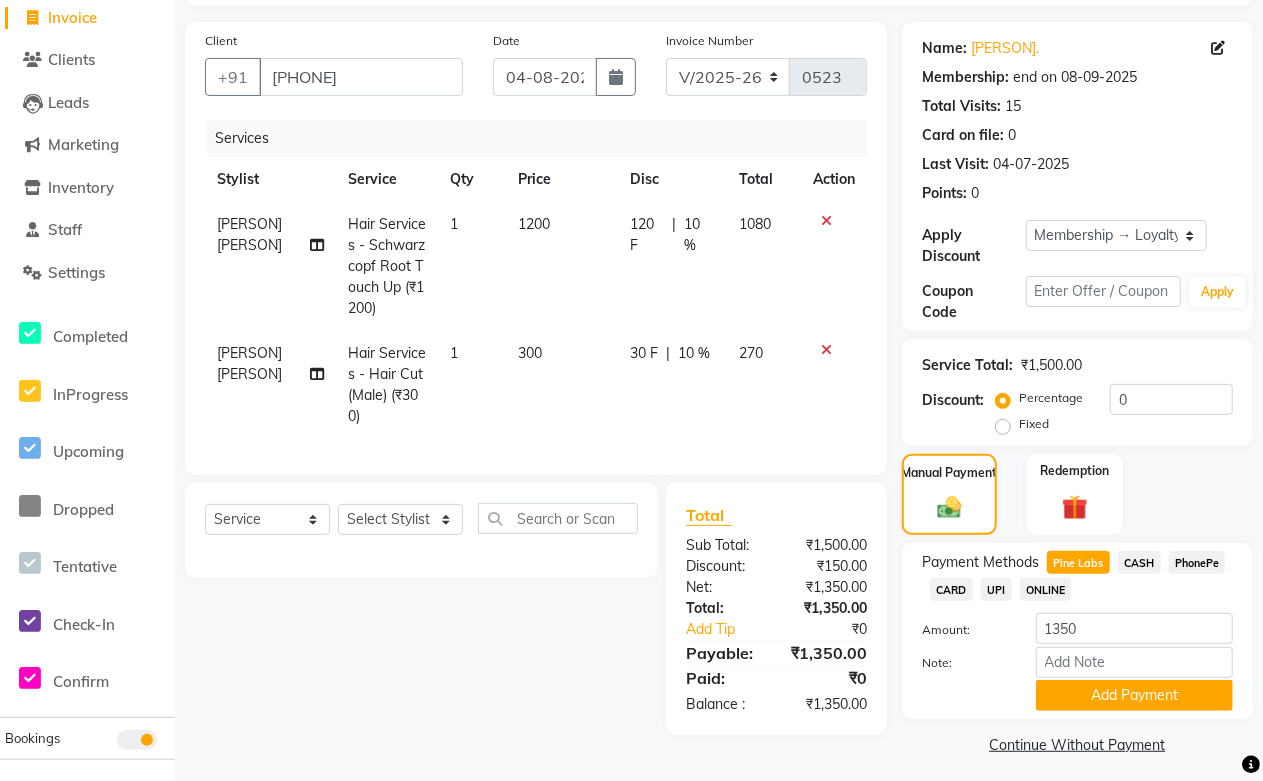 scroll, scrollTop: 137, scrollLeft: 0, axis: vertical 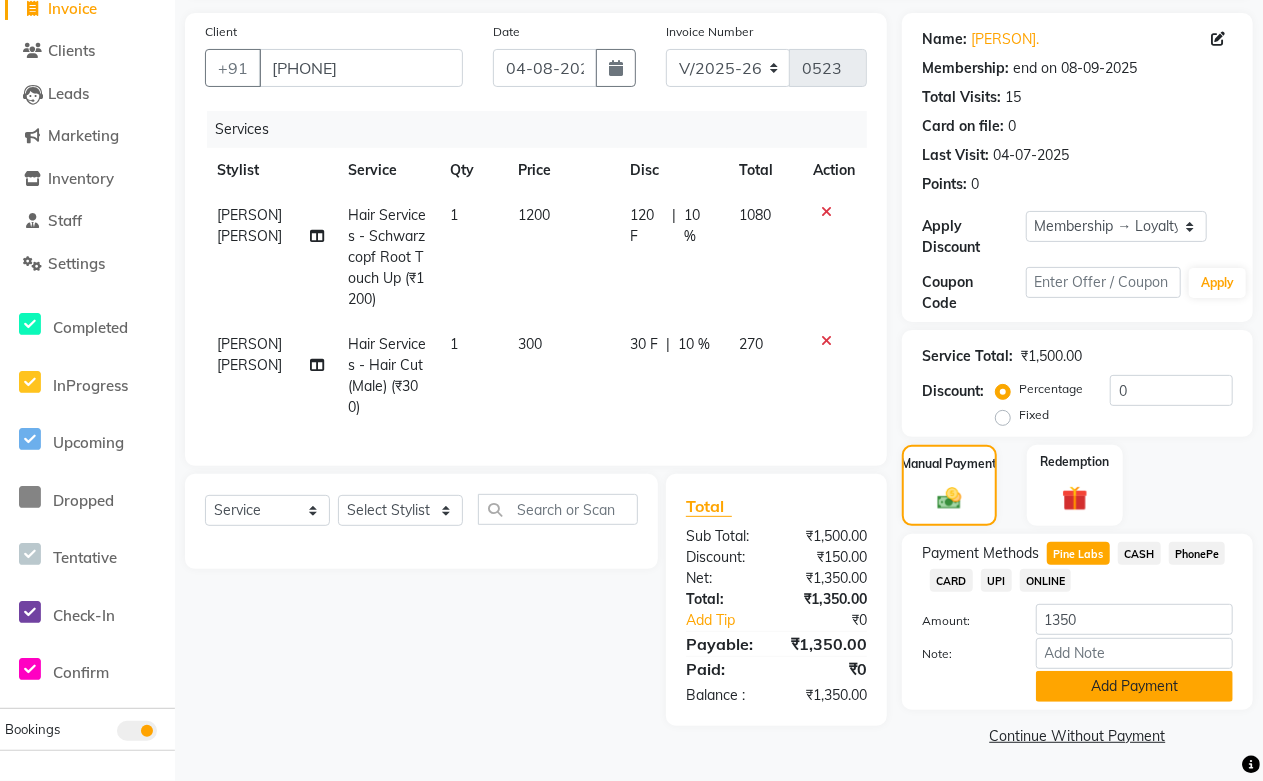 click on "Add Payment" 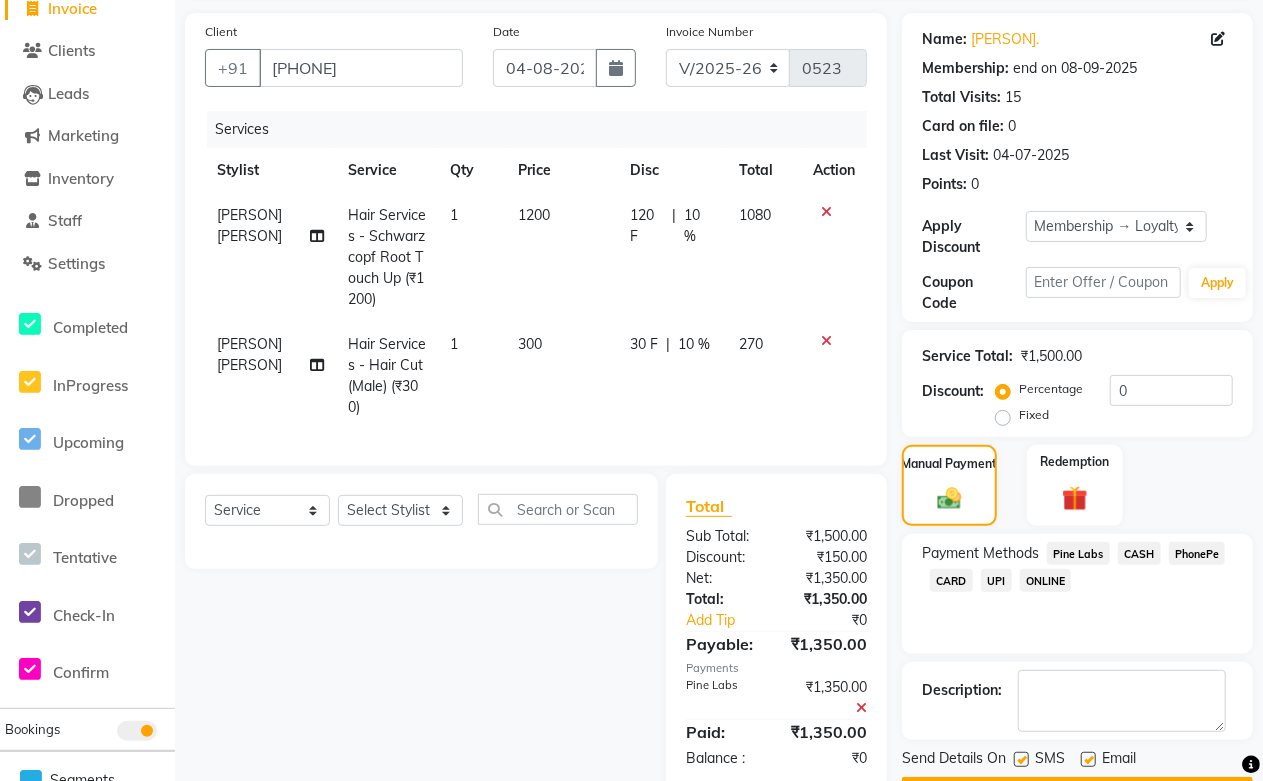 scroll, scrollTop: 194, scrollLeft: 0, axis: vertical 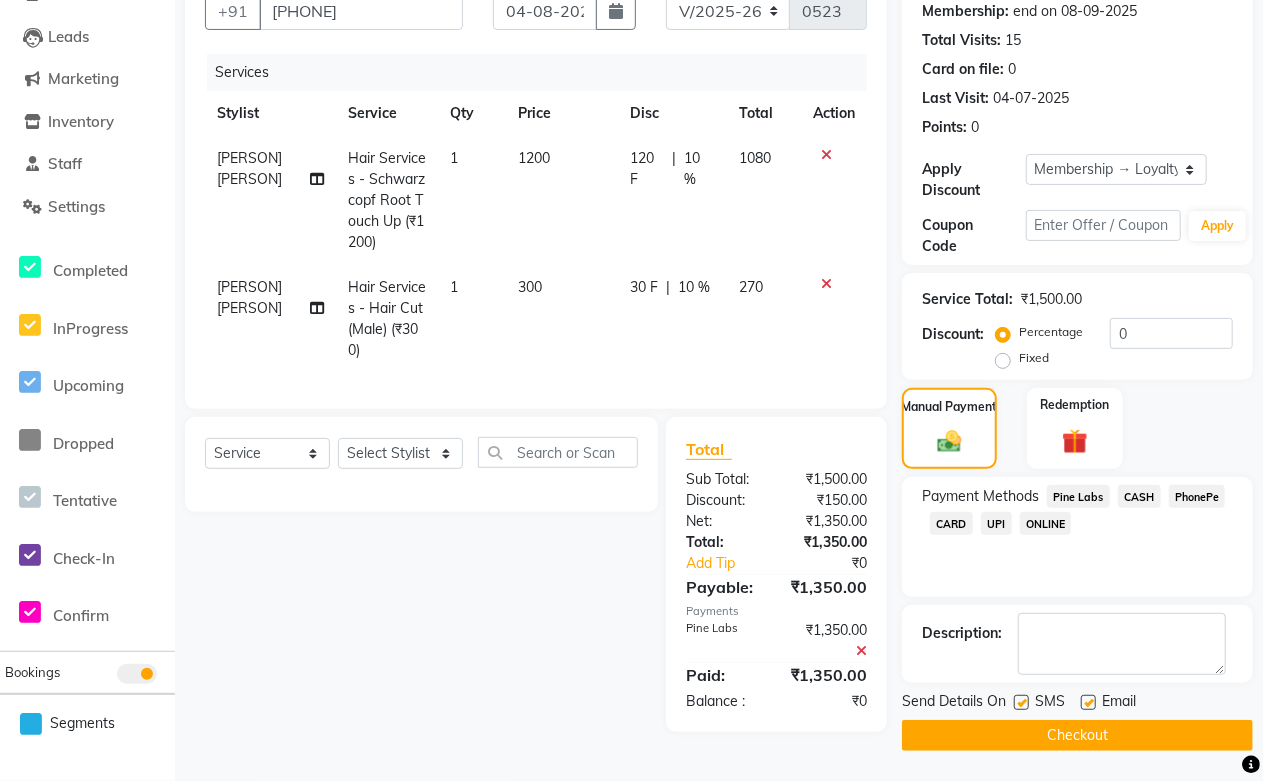 click 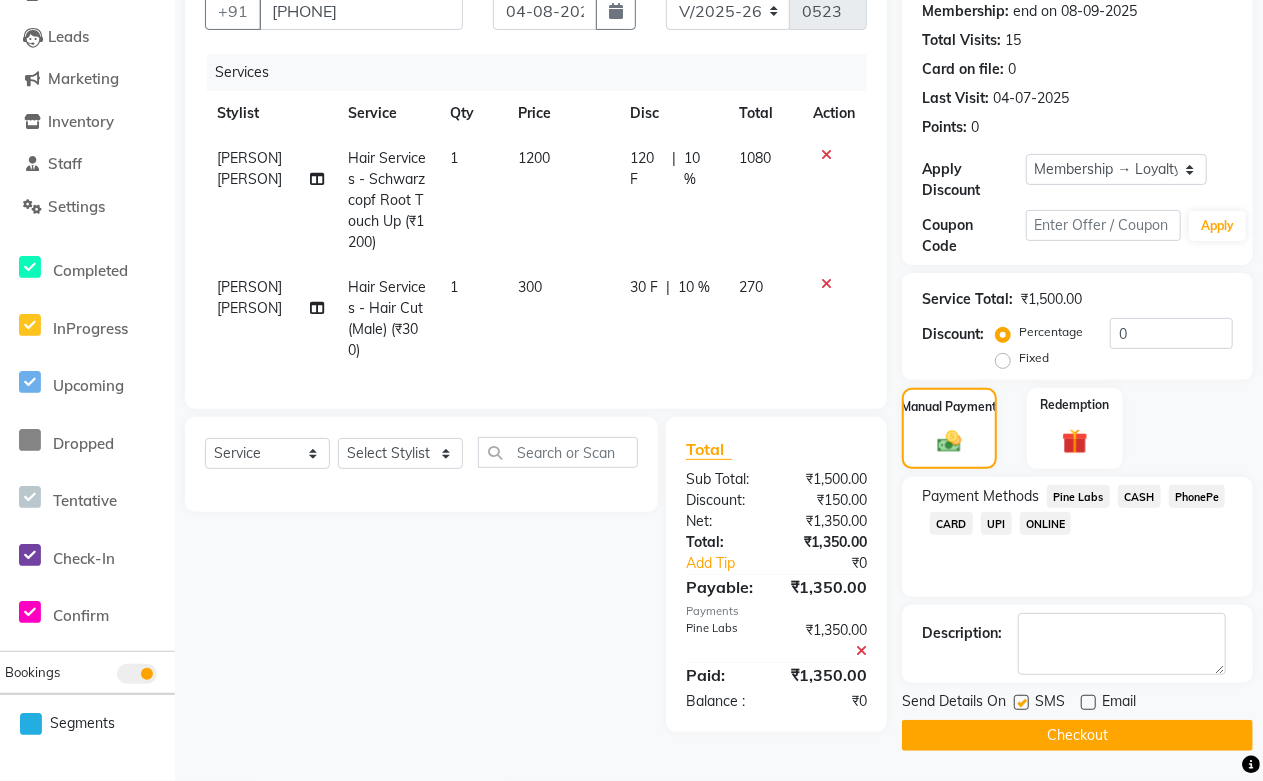click on "Checkout" 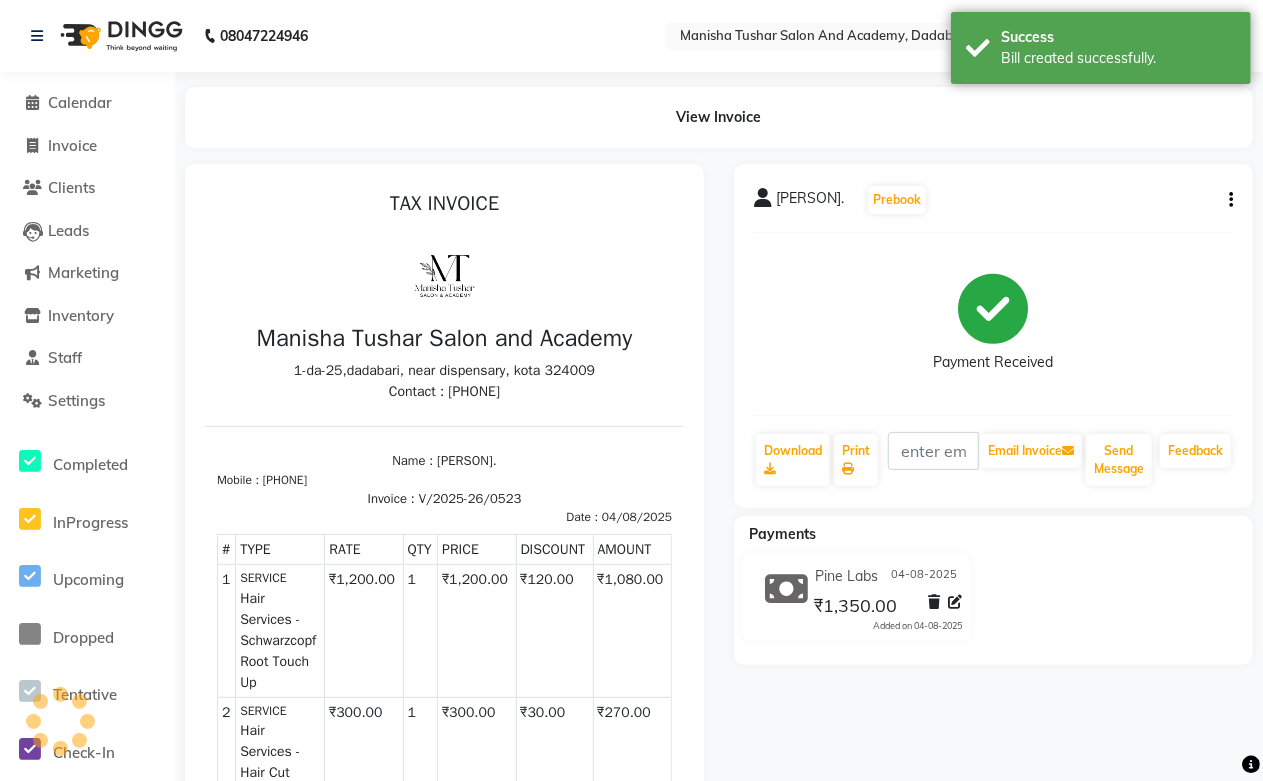 scroll, scrollTop: 0, scrollLeft: 0, axis: both 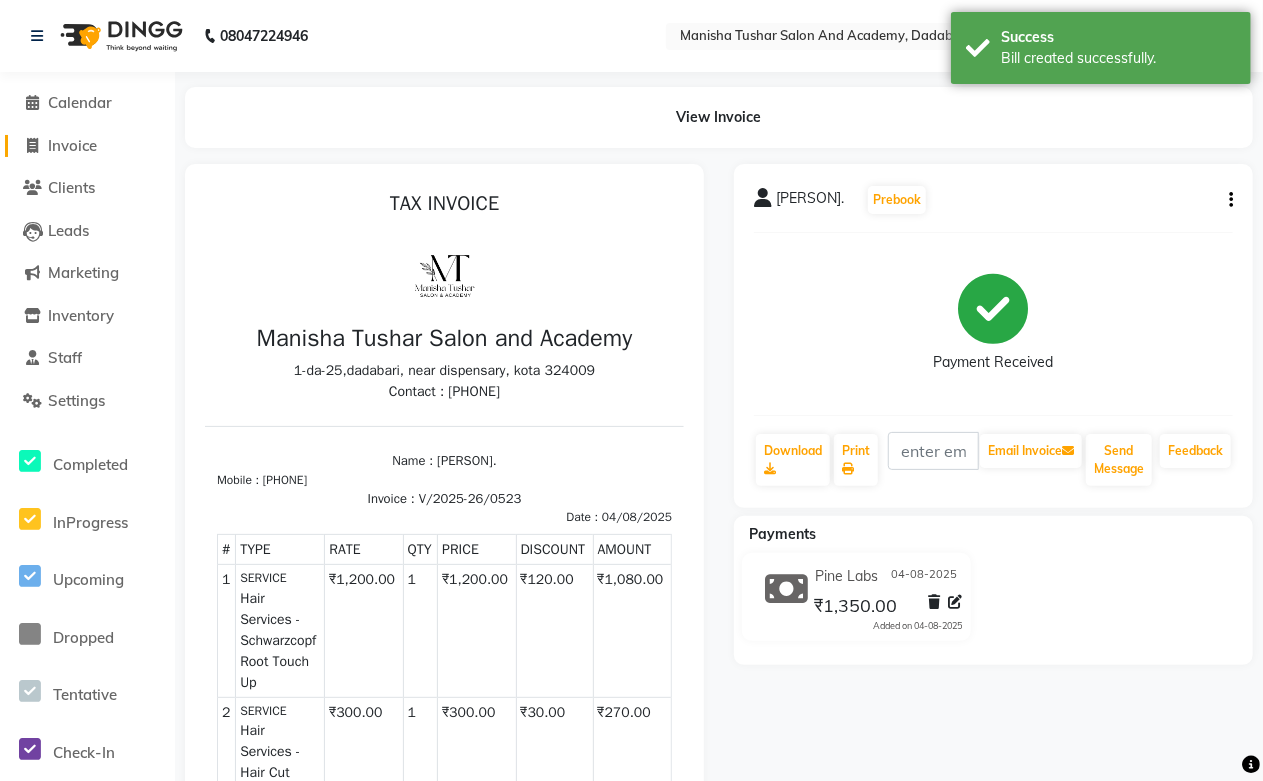 click on "Invoice" 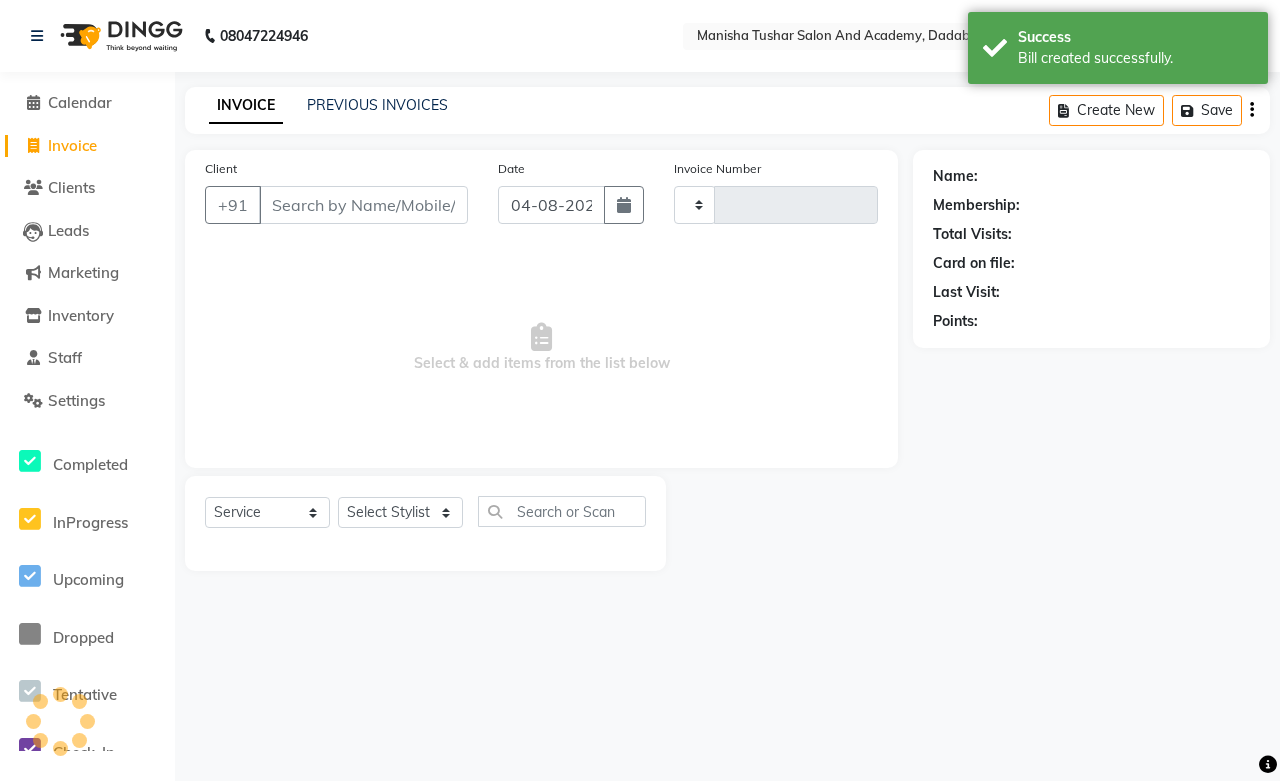 type on "0524" 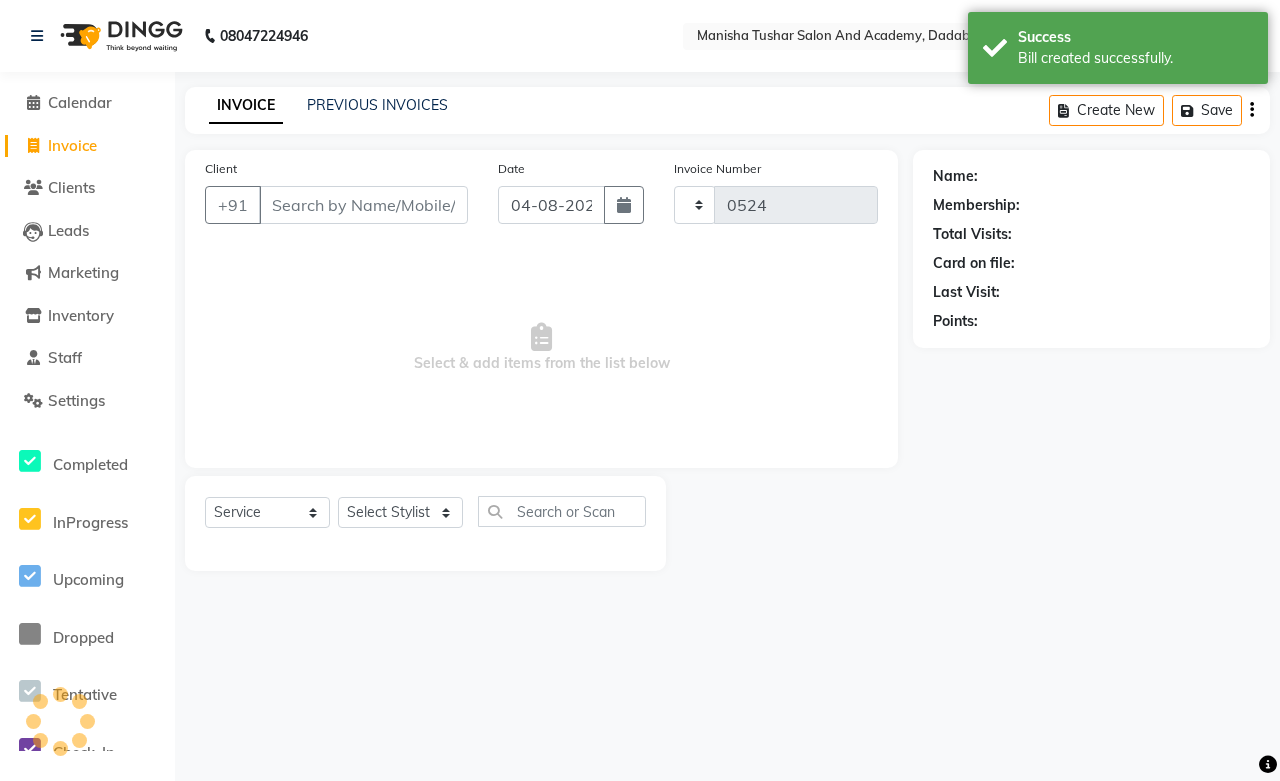 select on "6453" 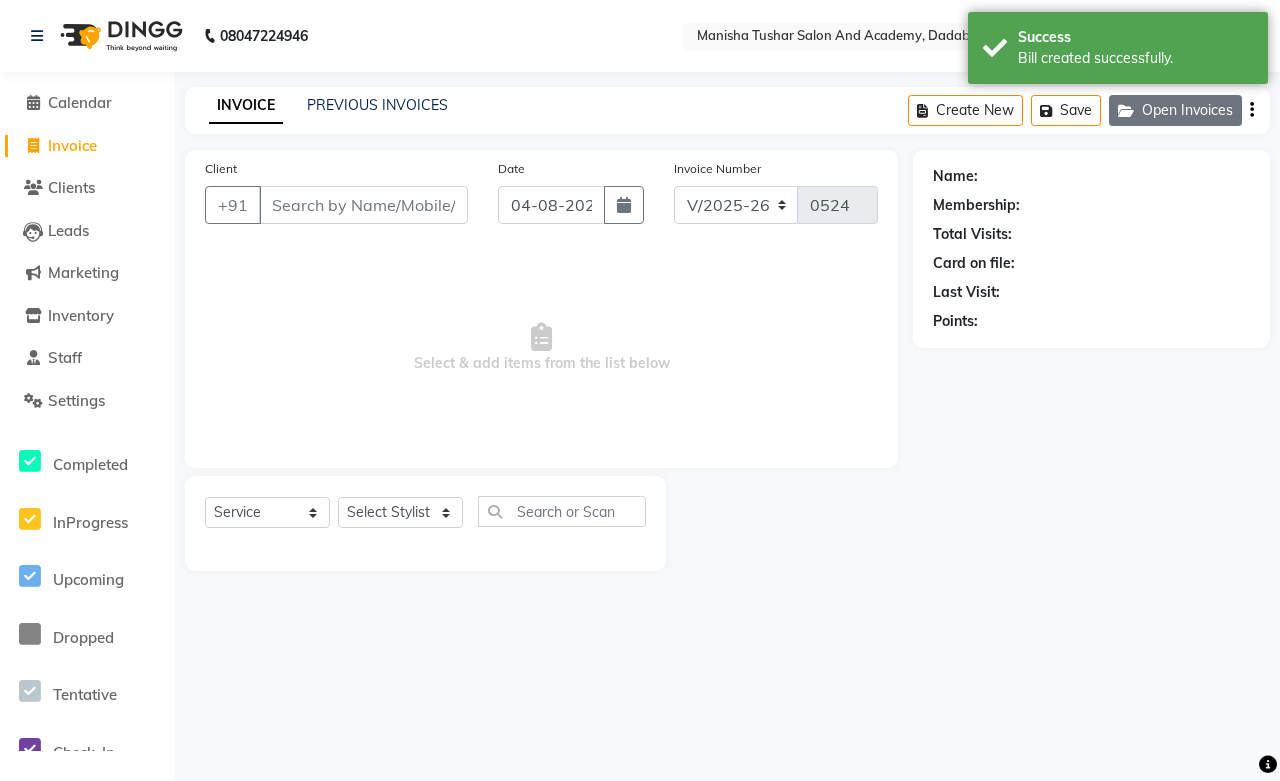 click on "Open Invoices" 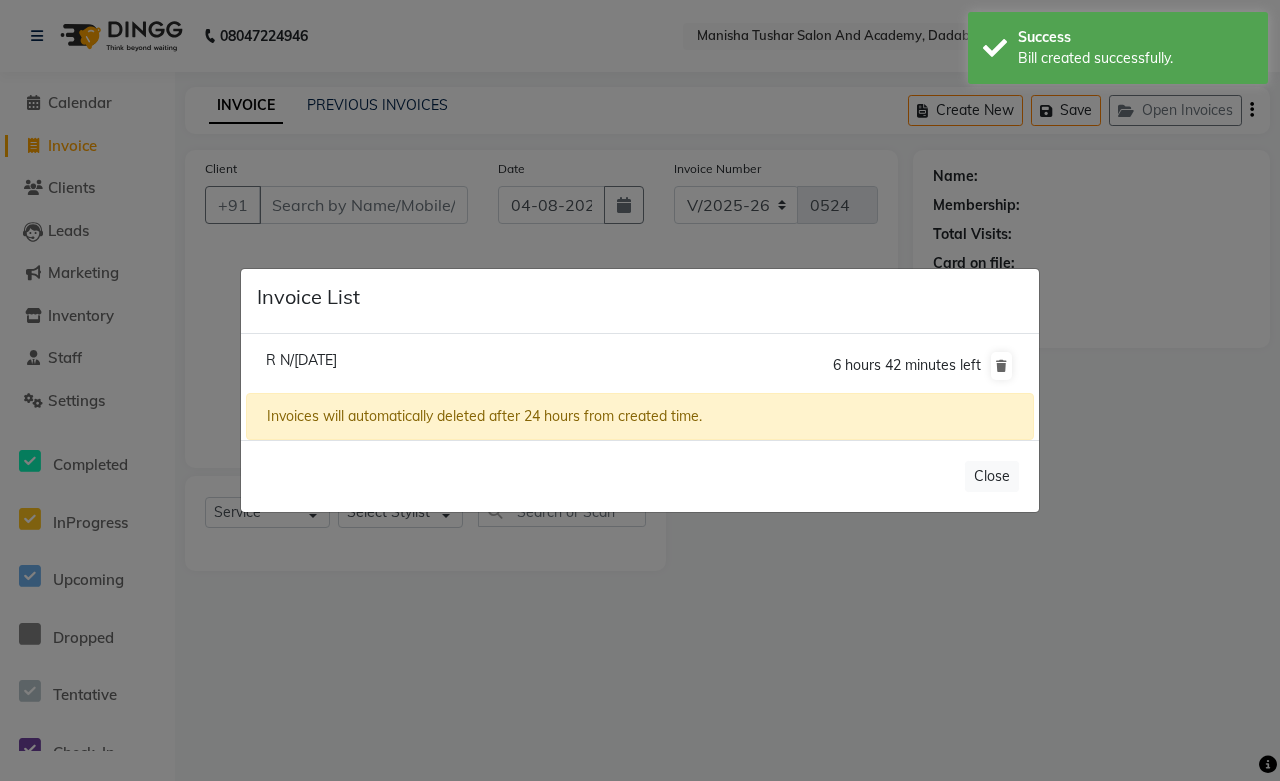 click on "R N/03 August 2025" 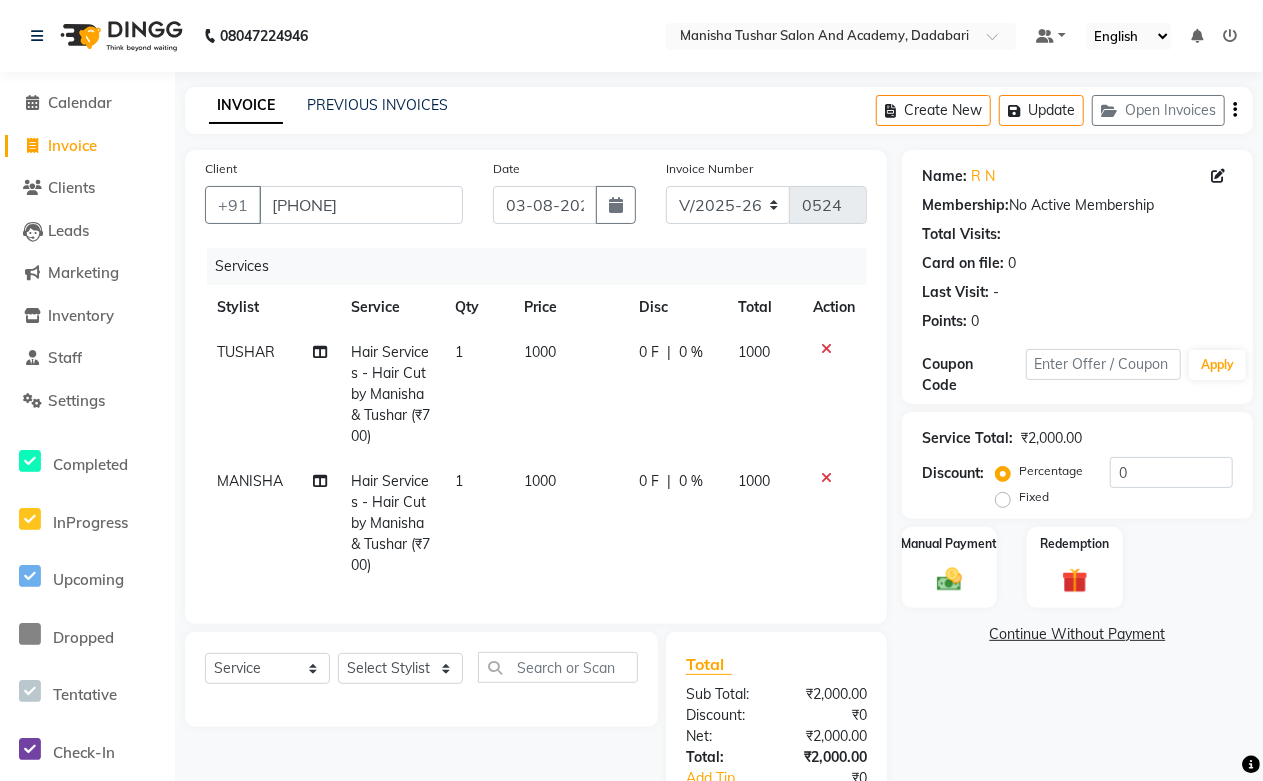 scroll, scrollTop: 150, scrollLeft: 0, axis: vertical 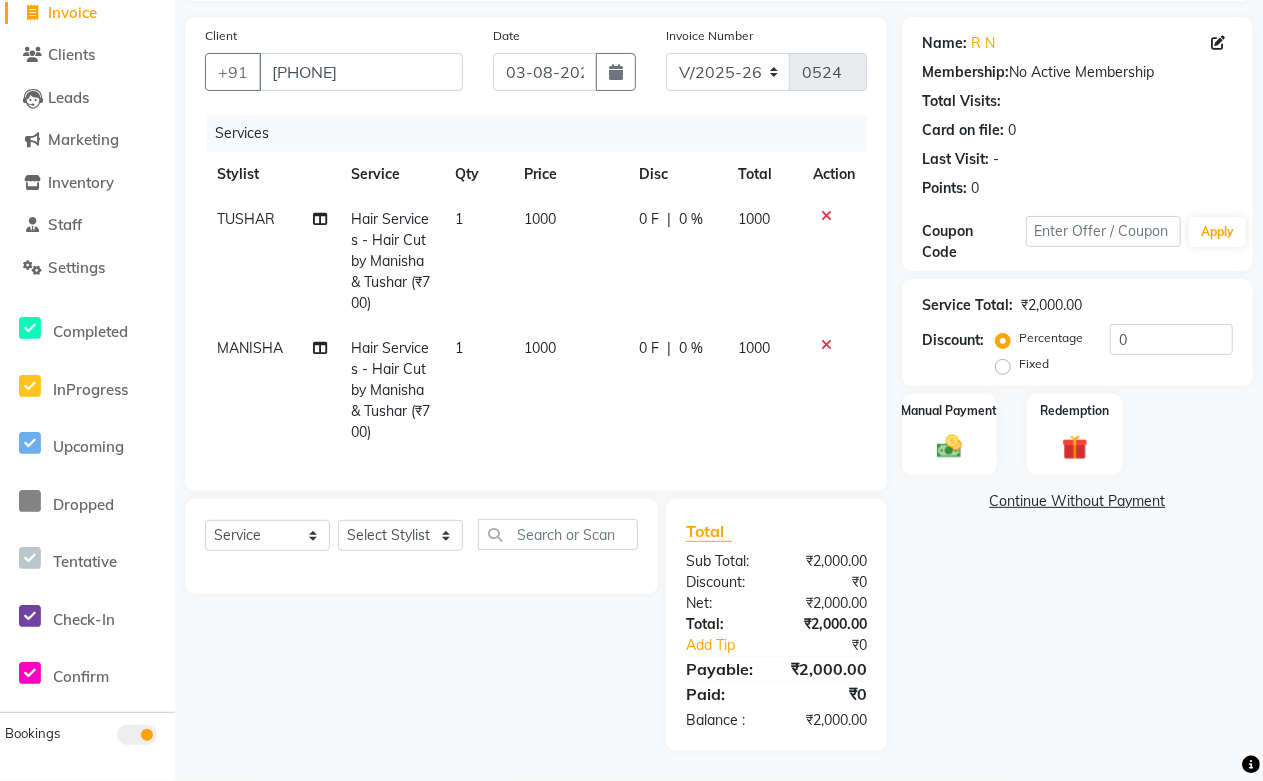 click 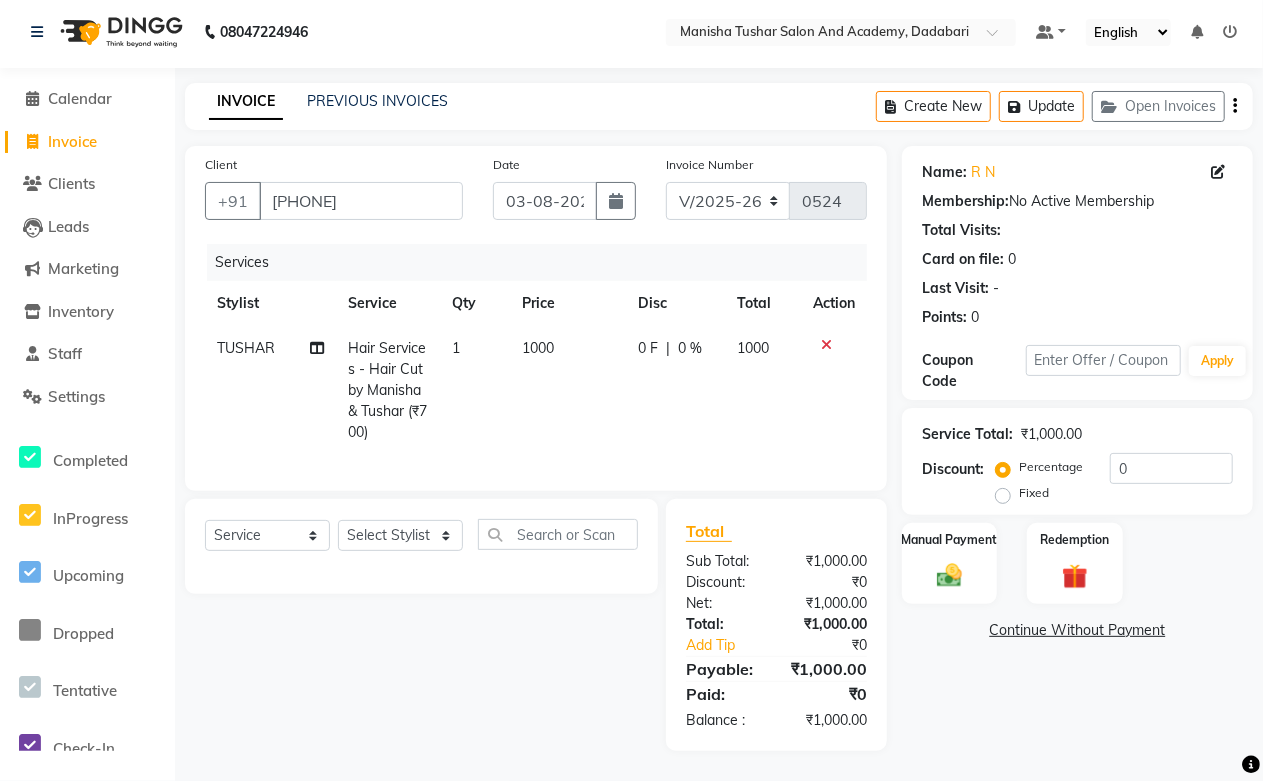 click on "TUSHAR" 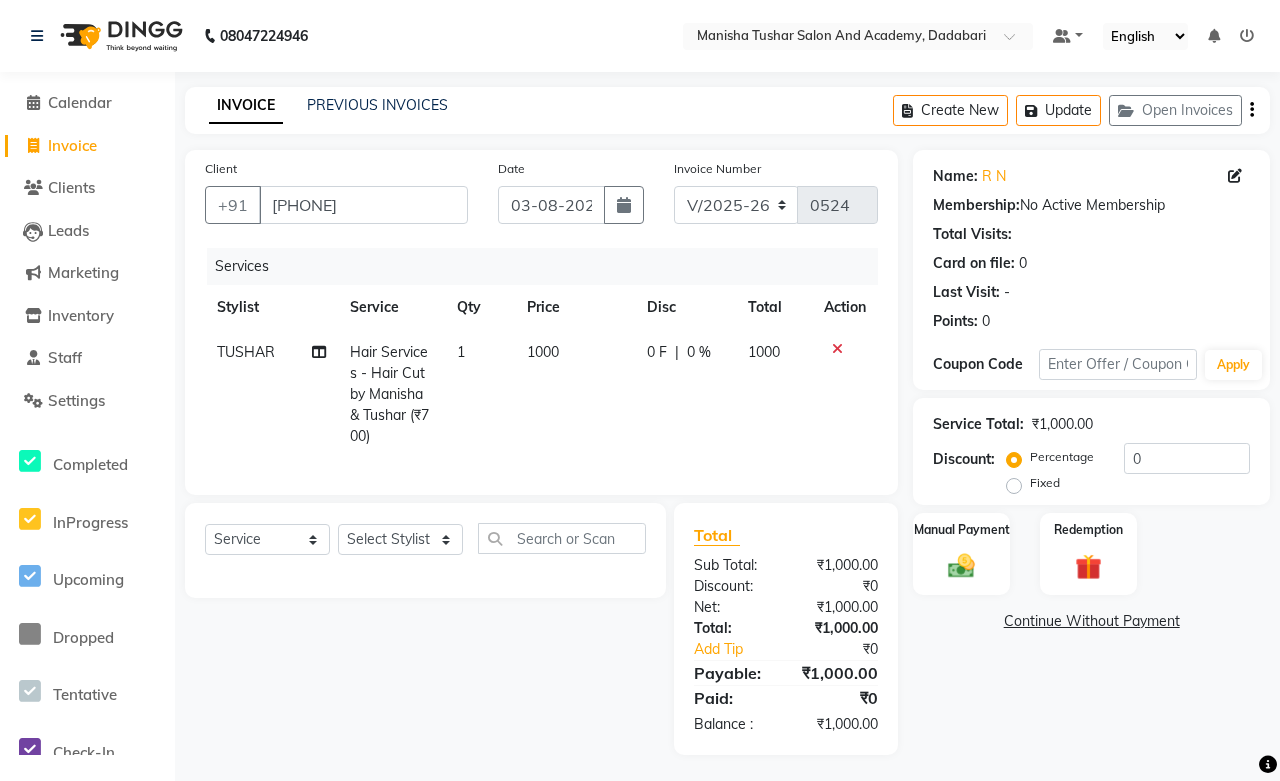 select on "49047" 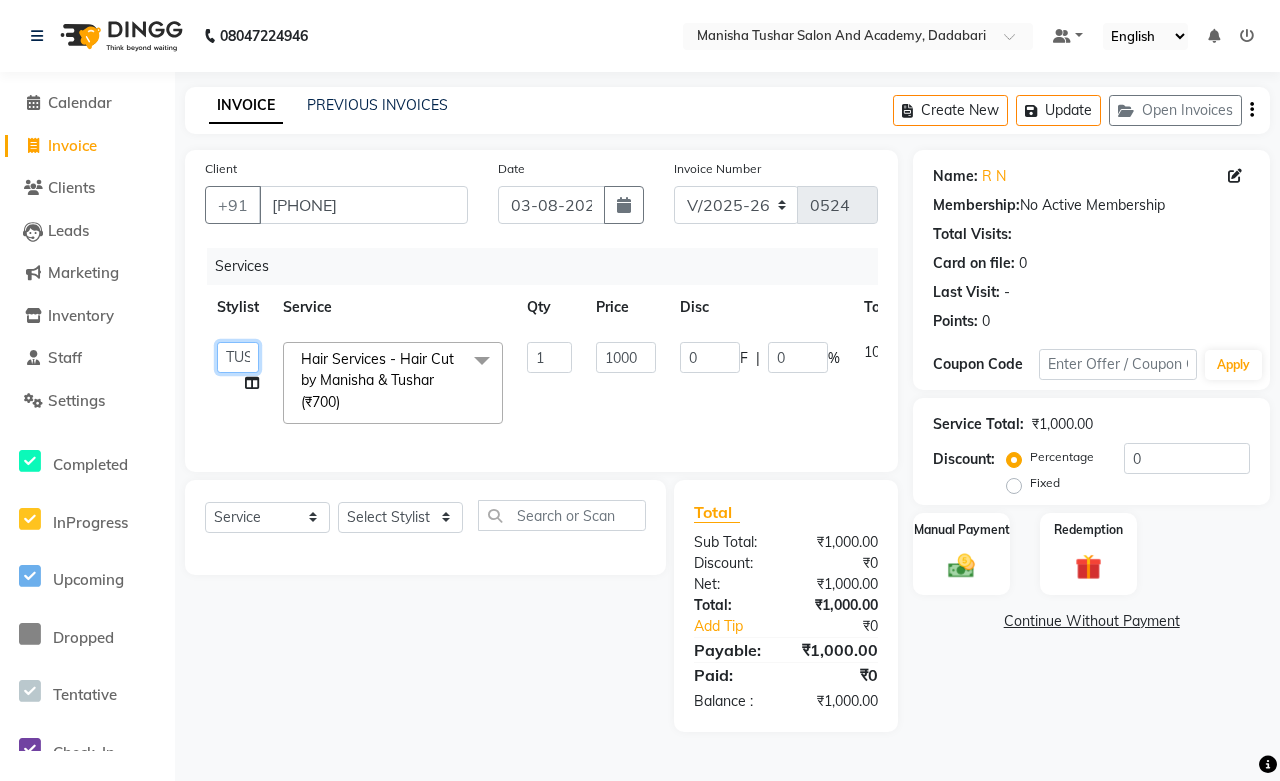 click on "Abdul Shoaib   Aksha Khan   Archika  Jain   Arti Singh   Farman Mirza   Harsha Mam   MANISHA   Mohd. Furkan   Neelu Suman   Nisha Meghwal   Payal Sen   Pooja Jaga   Poonam Trehan   Ravina Sen   Sahil Ansari   Sanju di   Sapna Sharma   Shekhu Abdul   Suraj Sen   Sushant Verma   TUSHAR" 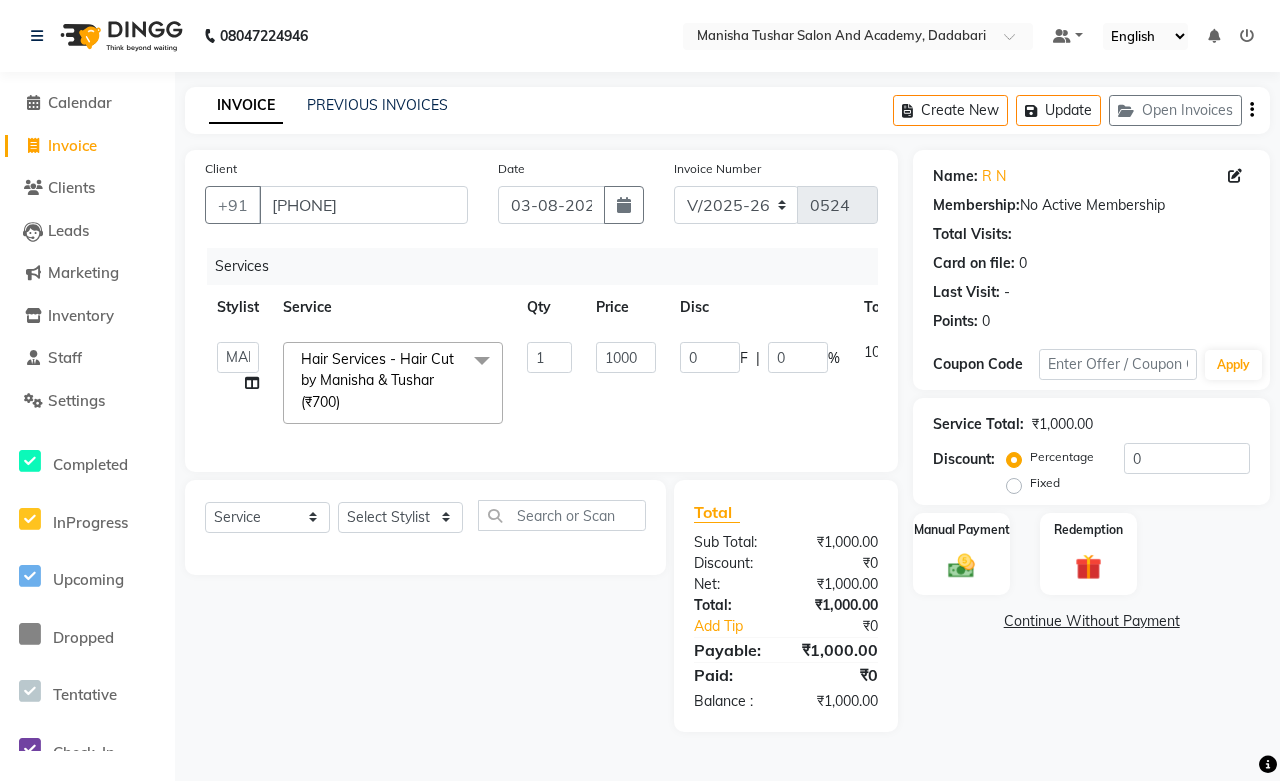 select on "49048" 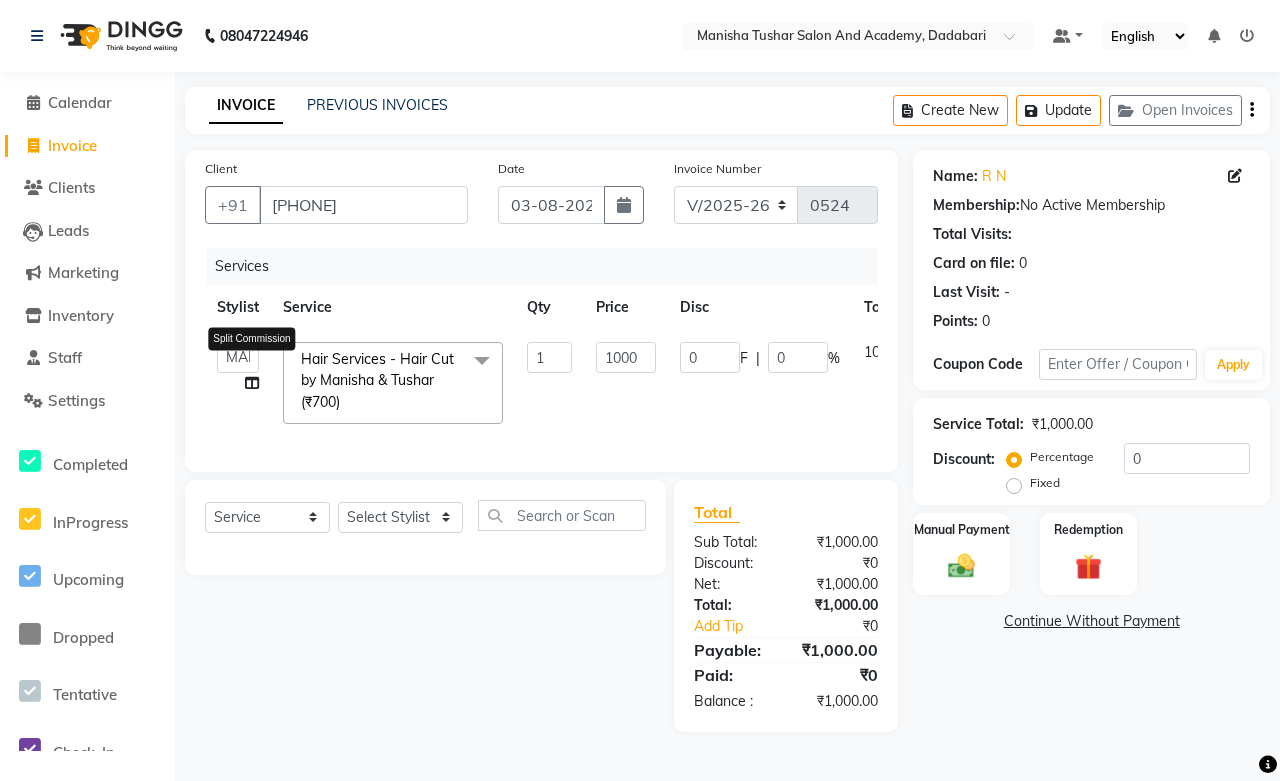 click 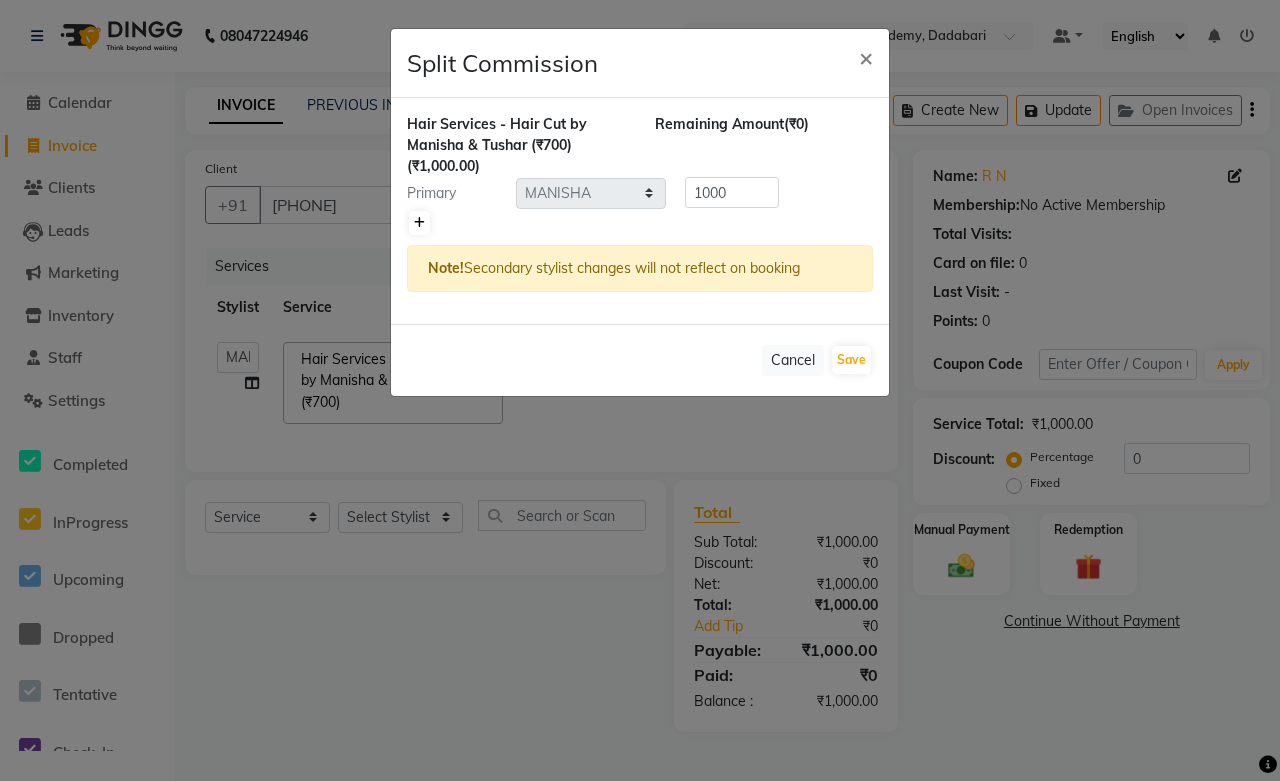 click 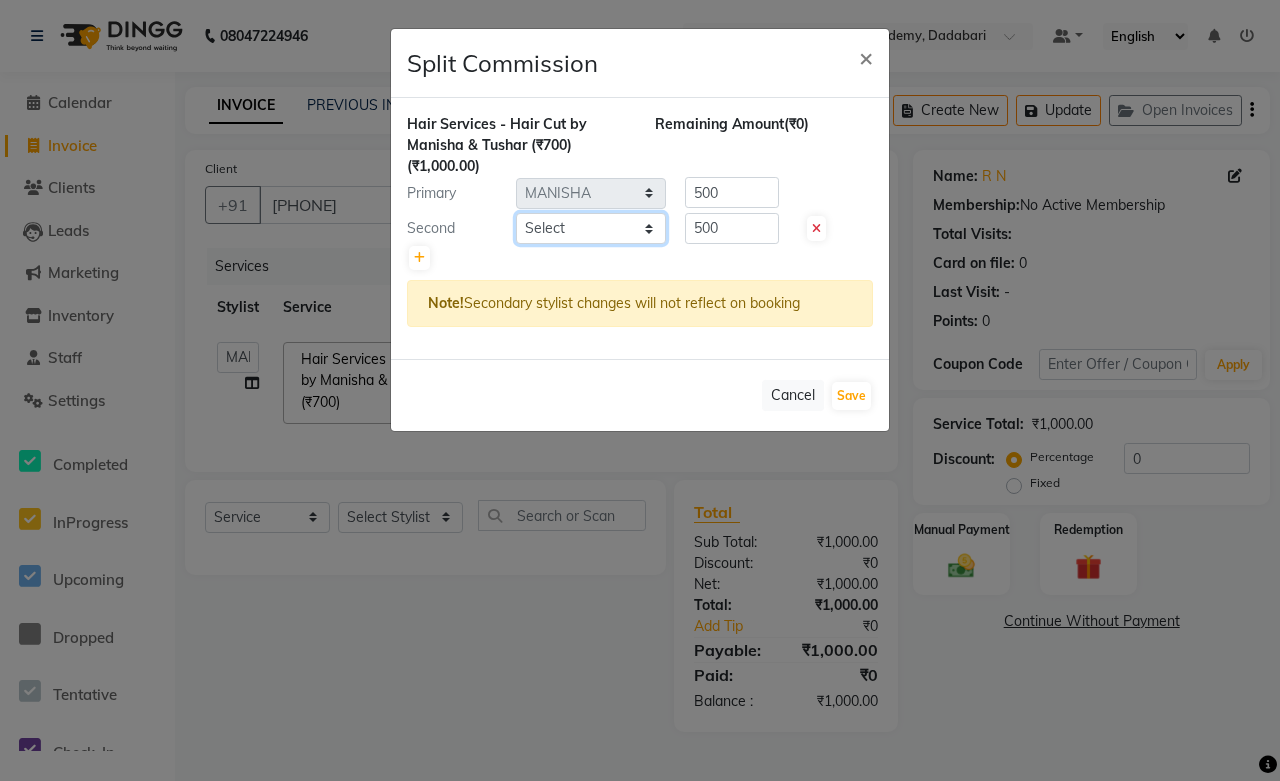 click on "Select  Abdul Shoaib   Aksha Khan   Archika  Jain   Arti Singh   Farman Mirza   Harsha Mam   MANISHA   Mohd. Furkan   Neelu Suman   Nisha Meghwal   Payal Sen   Pooja Jaga   Poonam Trehan   Ravina Sen   Sahil Ansari   Sanju di   Sapna Sharma   Shekhu Abdul   Suraj Sen   Sushant Verma   TUSHAR" 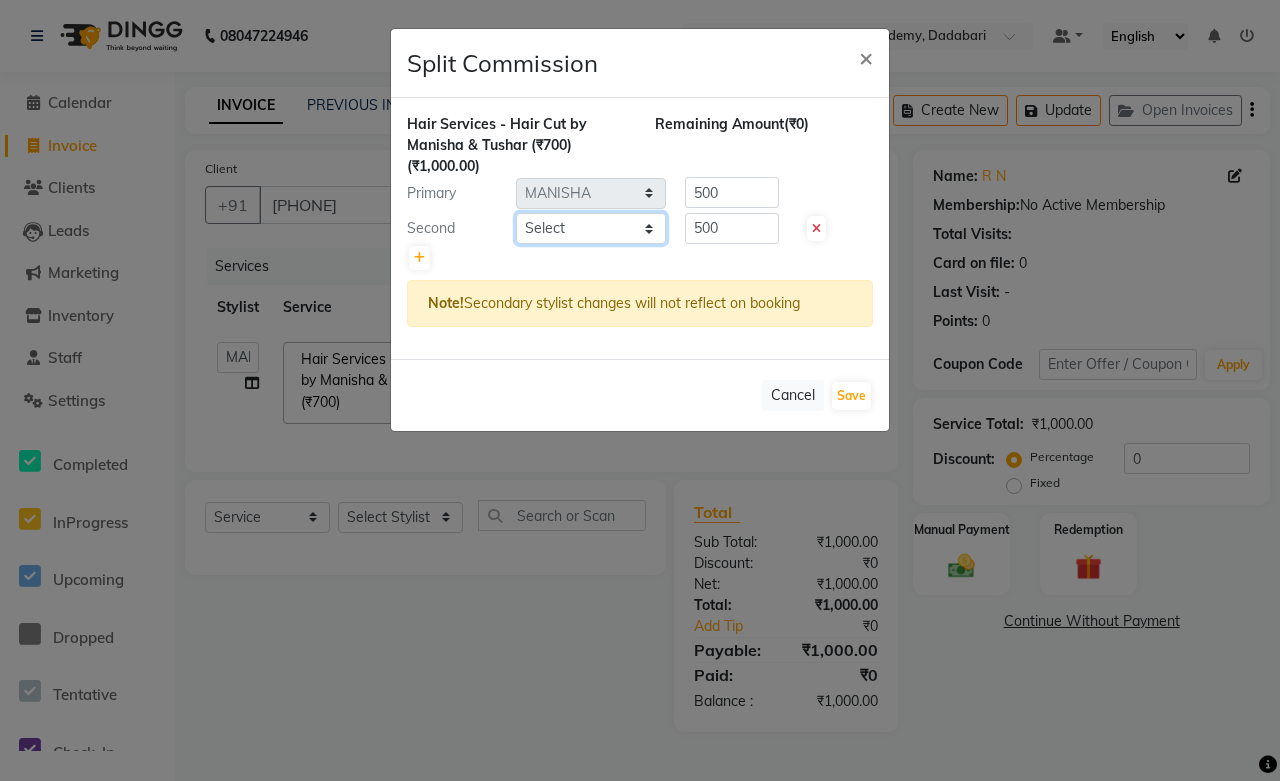 select on "49047" 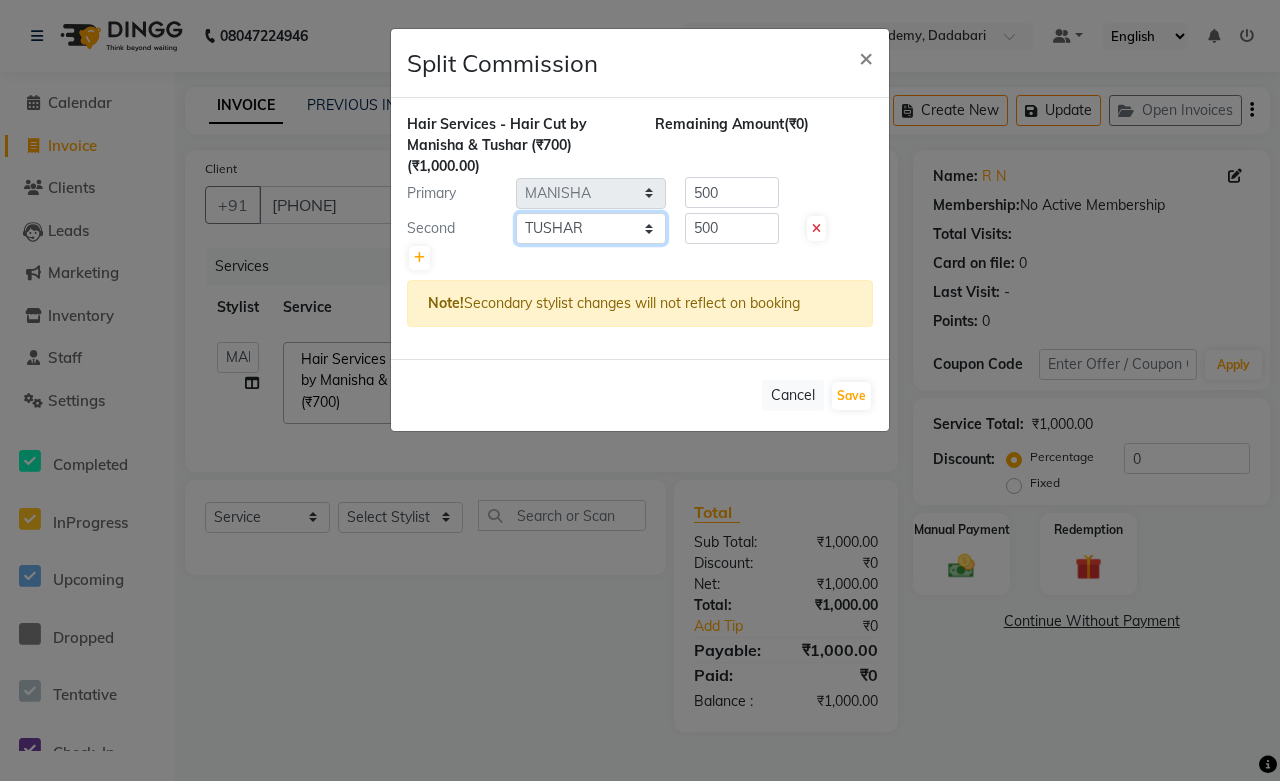 click on "Select  Abdul Shoaib   Aksha Khan   Archika  Jain   Arti Singh   Farman Mirza   Harsha Mam   MANISHA   Mohd. Furkan   Neelu Suman   Nisha Meghwal   Payal Sen   Pooja Jaga   Poonam Trehan   Ravina Sen   Sahil Ansari   Sanju di   Sapna Sharma   Shekhu Abdul   Suraj Sen   Sushant Verma   TUSHAR" 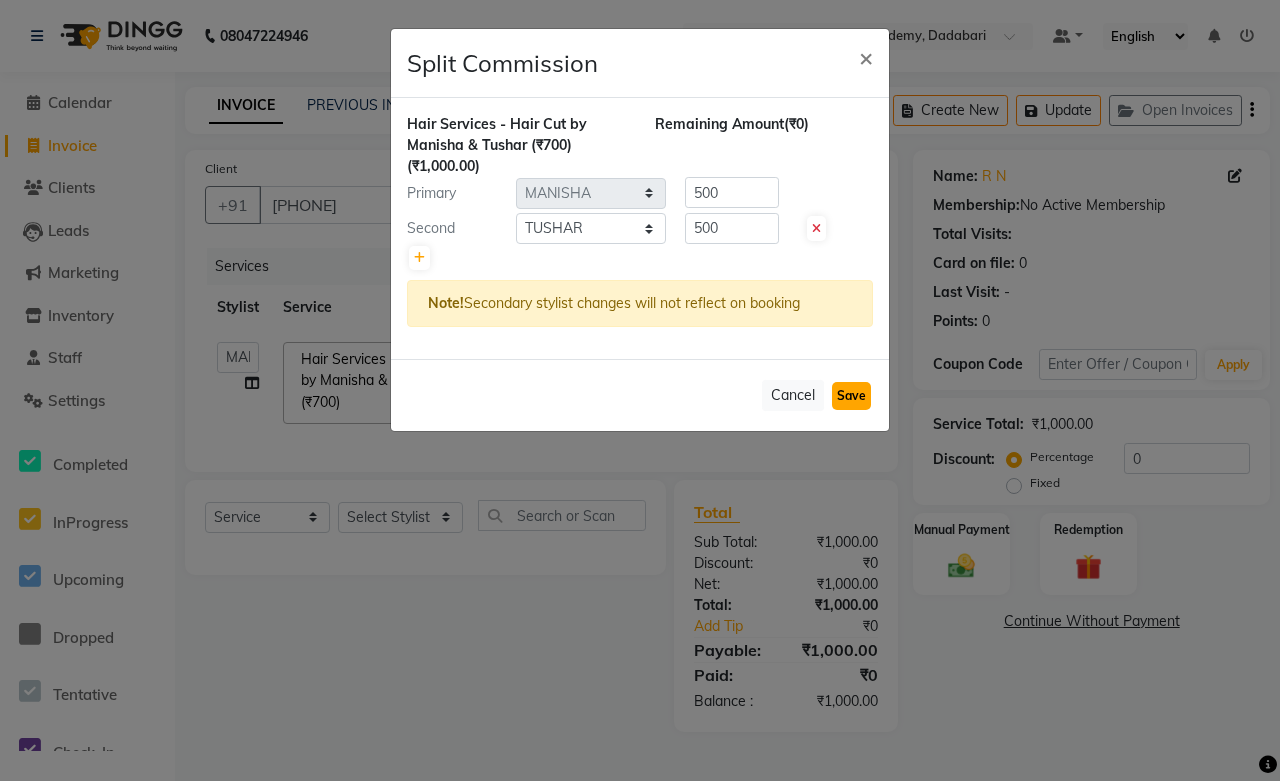 click on "Save" 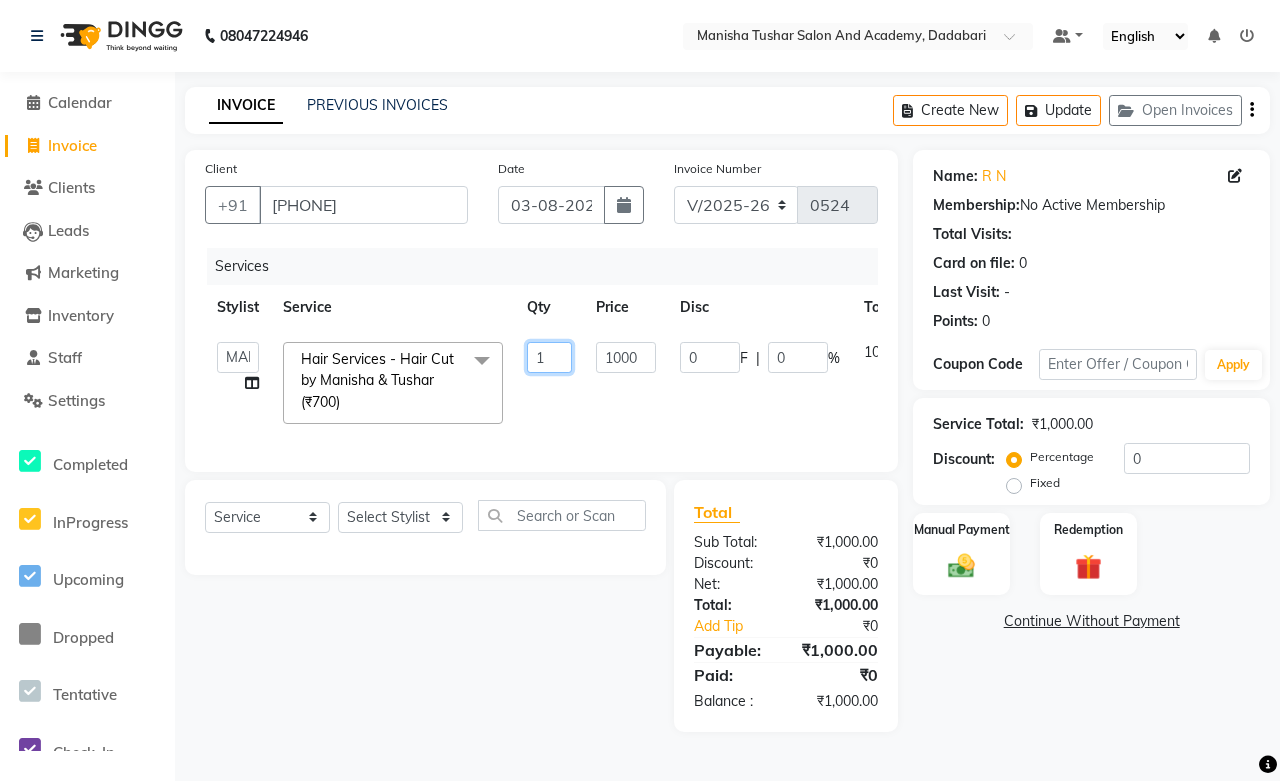 drag, startPoint x: 552, startPoint y: 363, endPoint x: 518, endPoint y: 370, distance: 34.713108 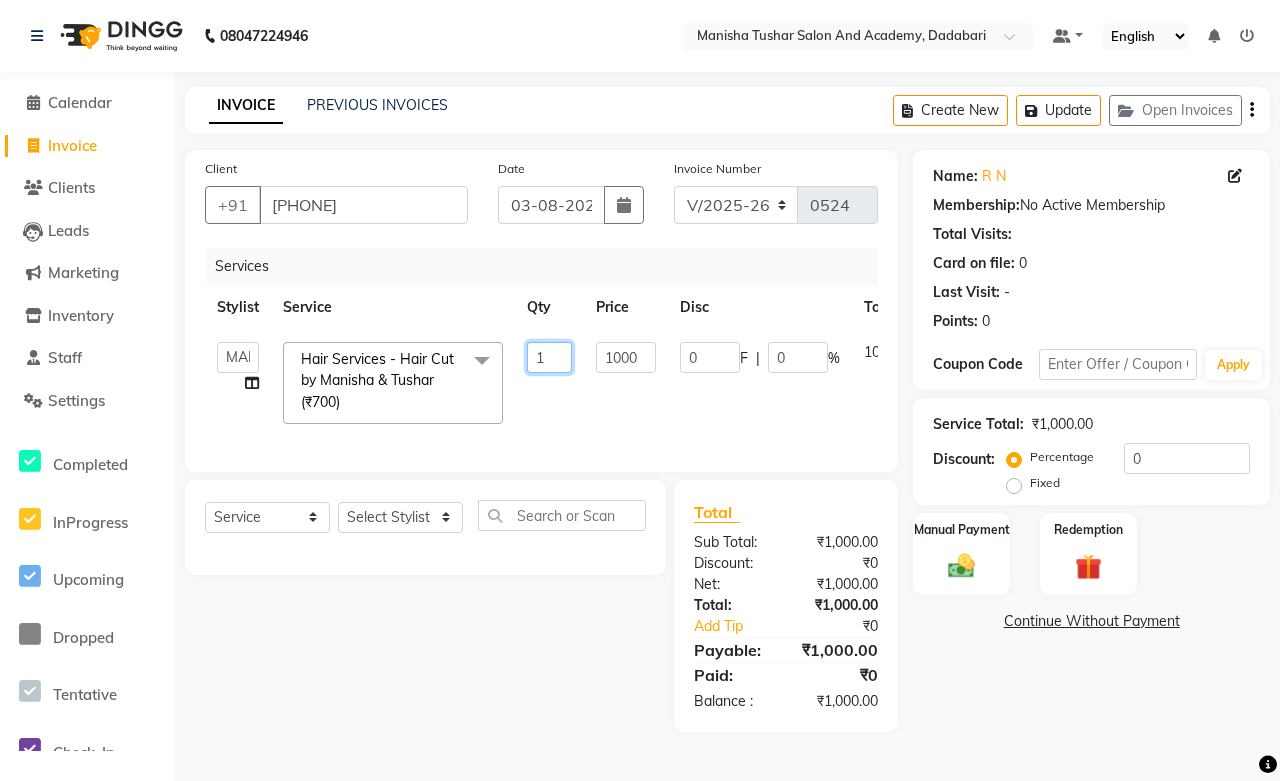 click on "1" 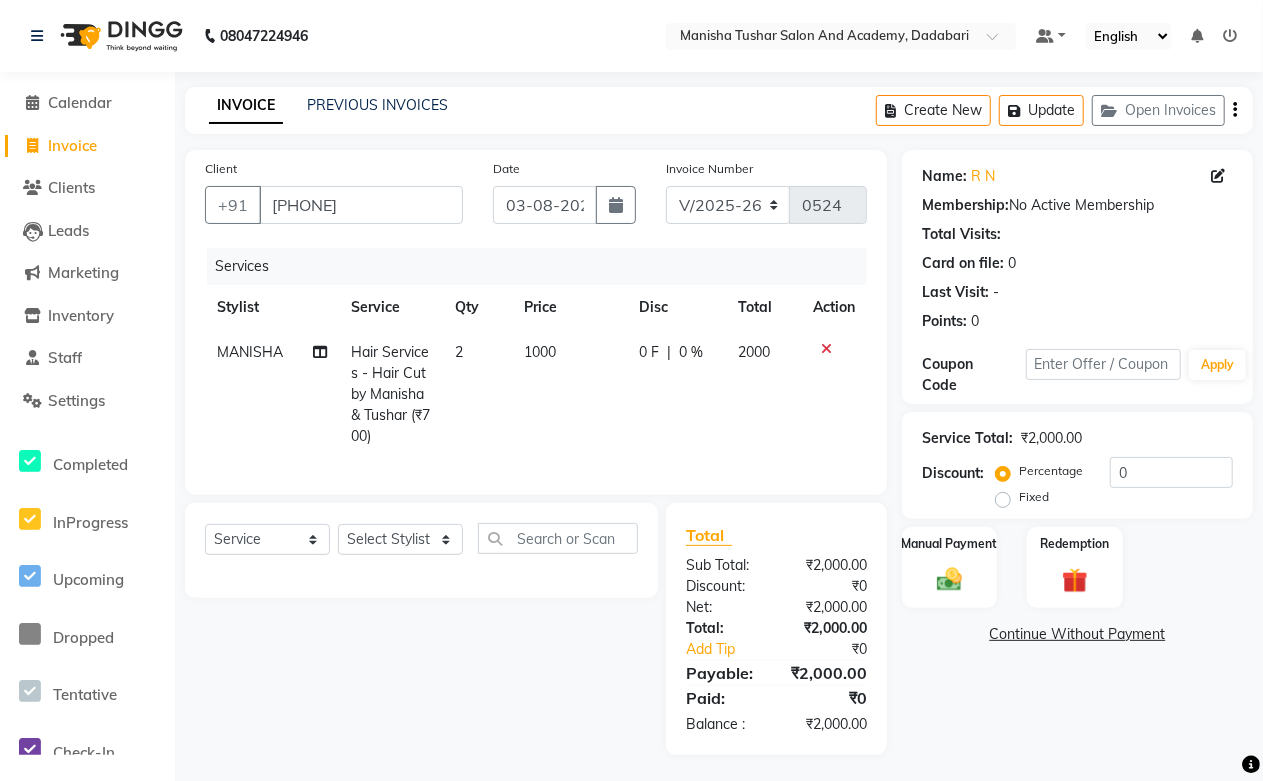 click on "MANISHA Hair Services - Hair Cut by Manisha & Tushar (₹700) 2 1000 0 F | 0 % 2000" 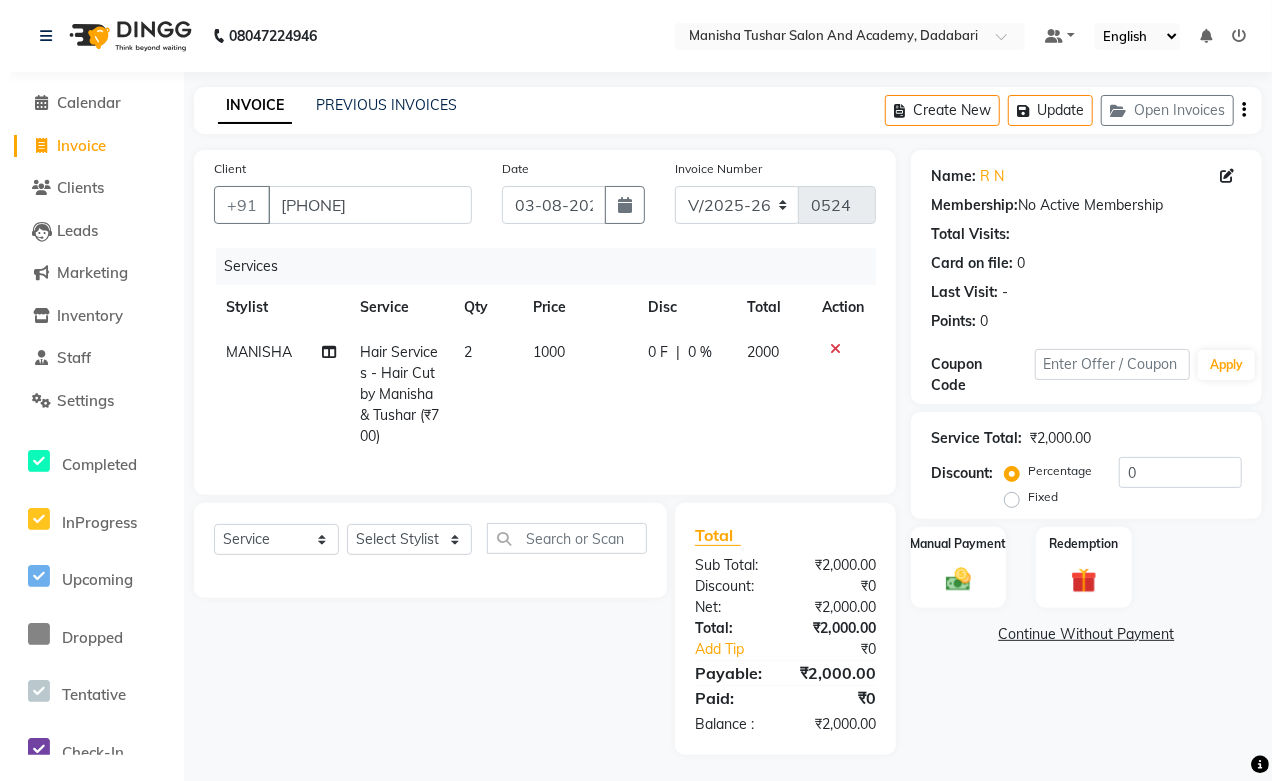 scroll, scrollTop: 21, scrollLeft: 0, axis: vertical 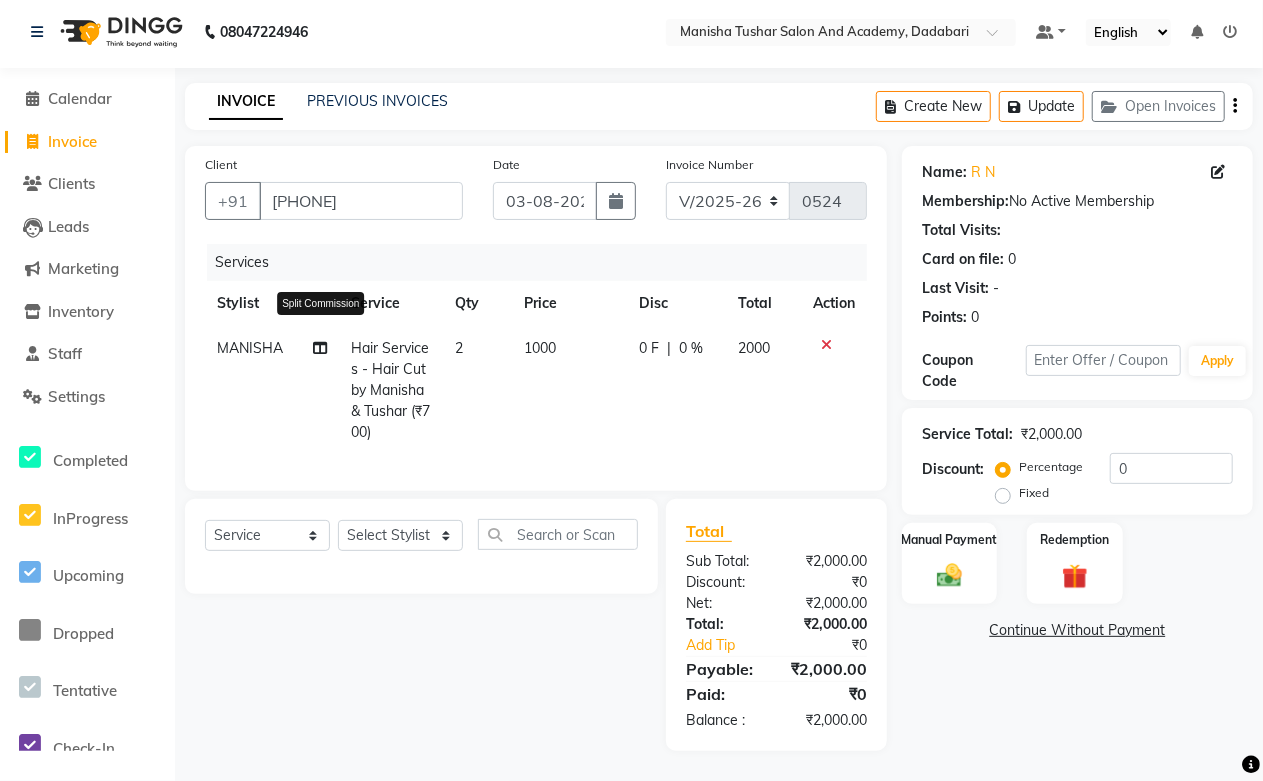 click 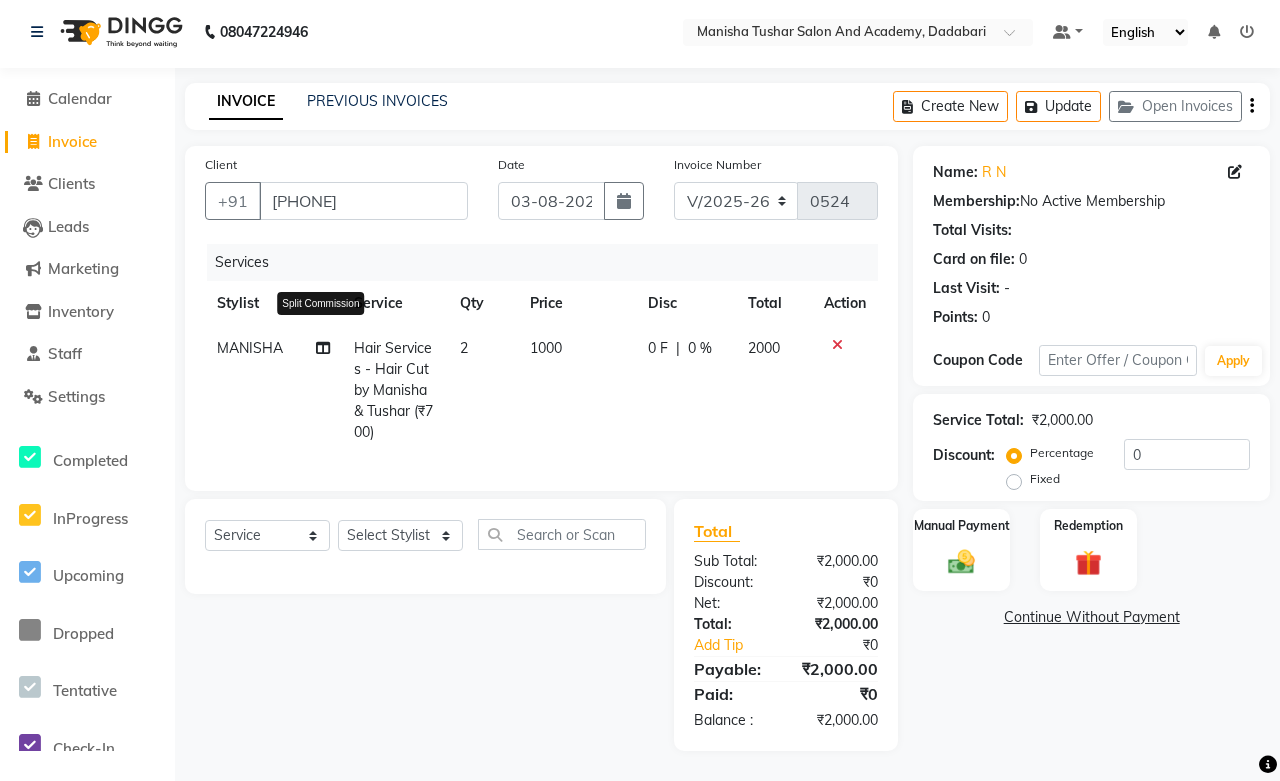 select on "49048" 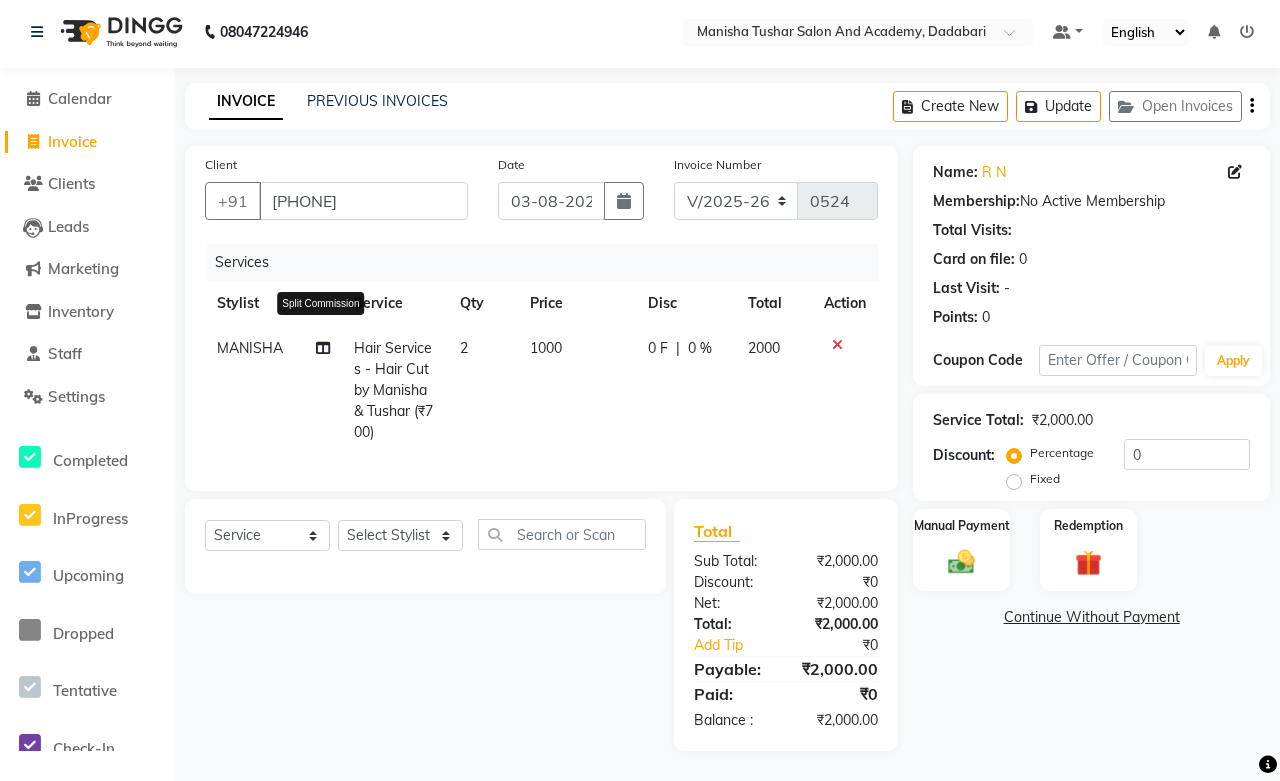 select on "49047" 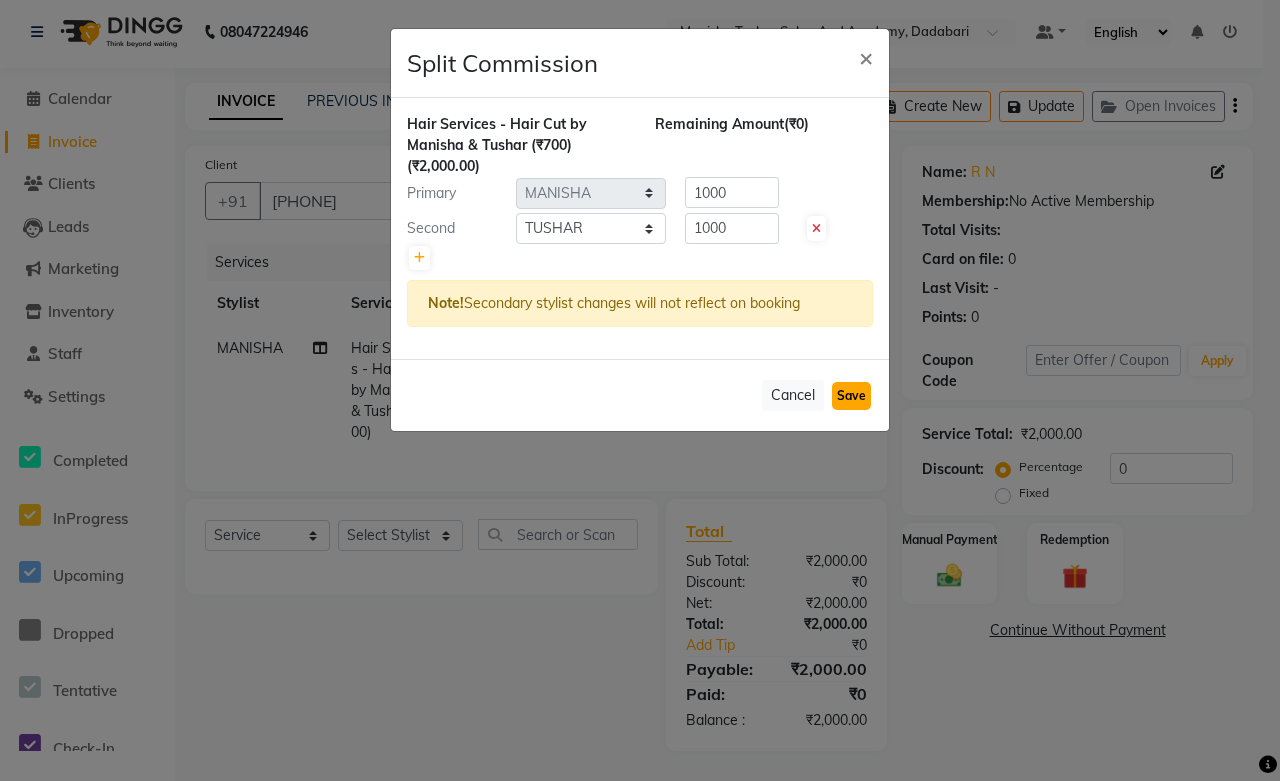 click on "Save" 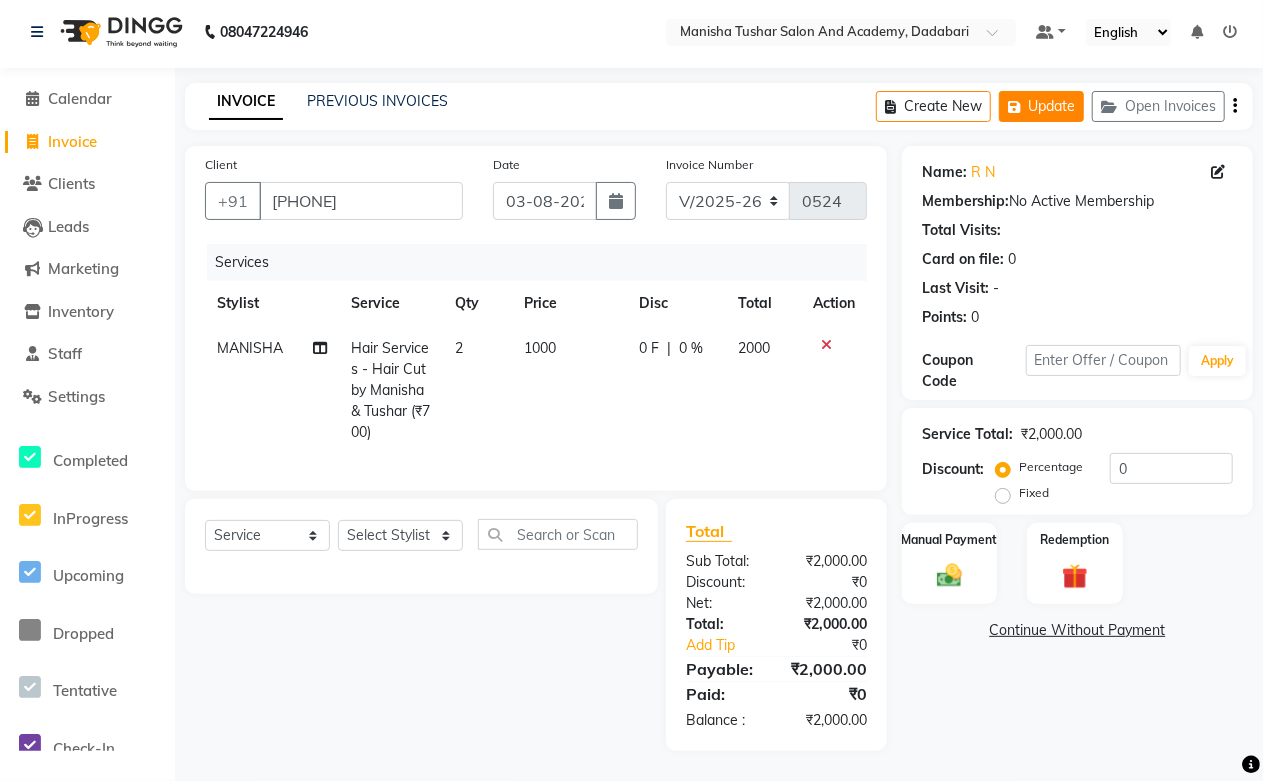 click on "Update" 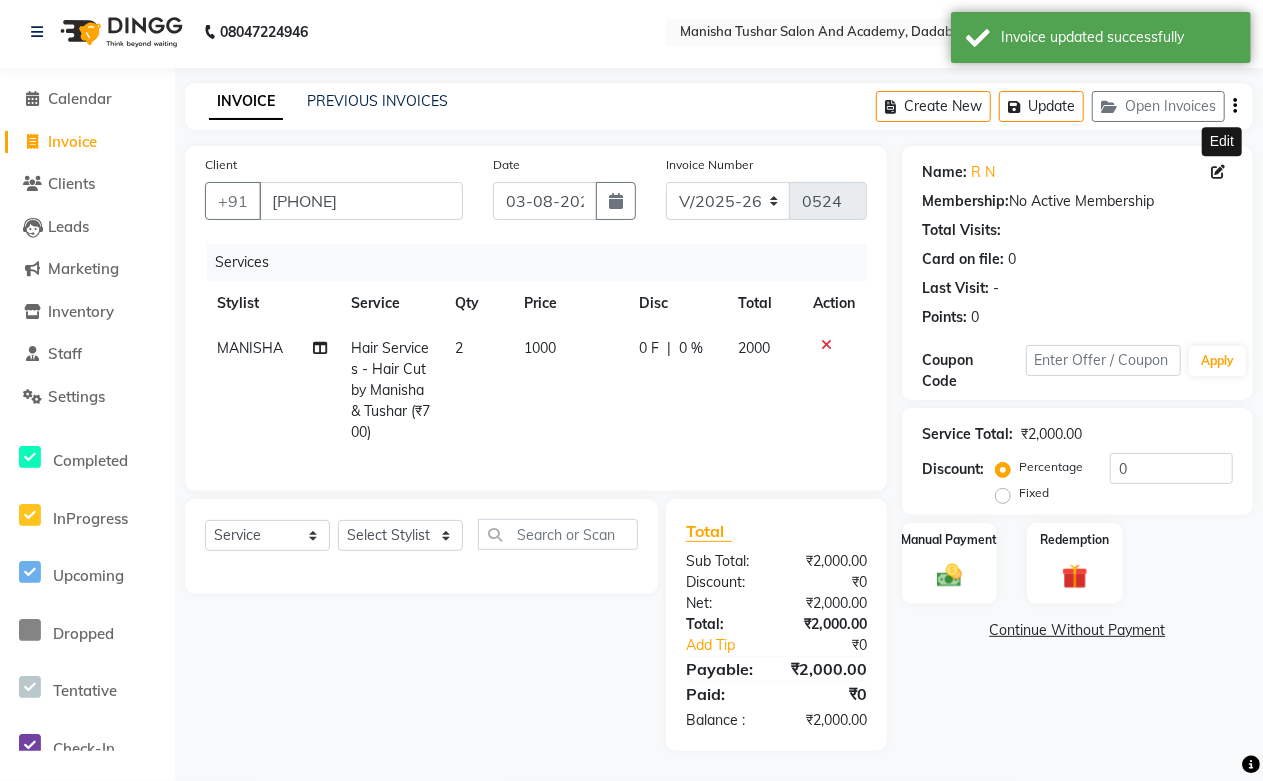 click 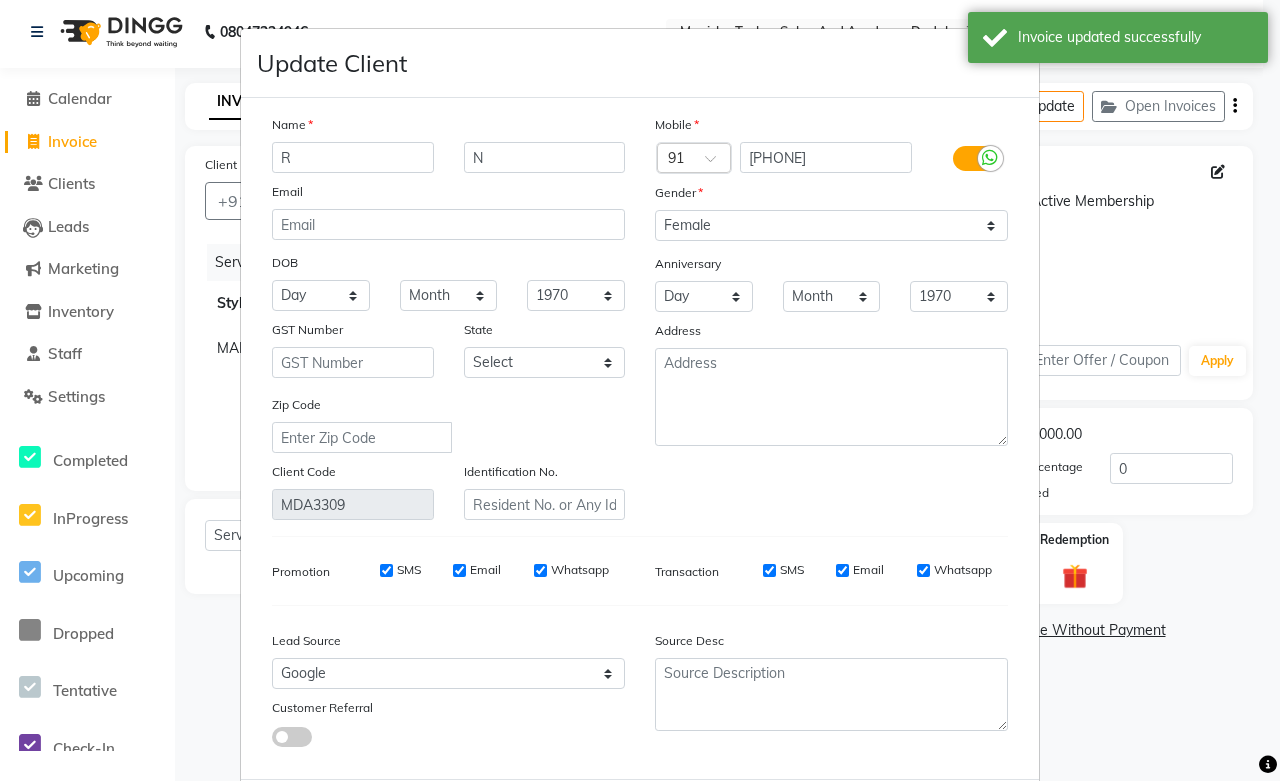 click on "R" at bounding box center (353, 157) 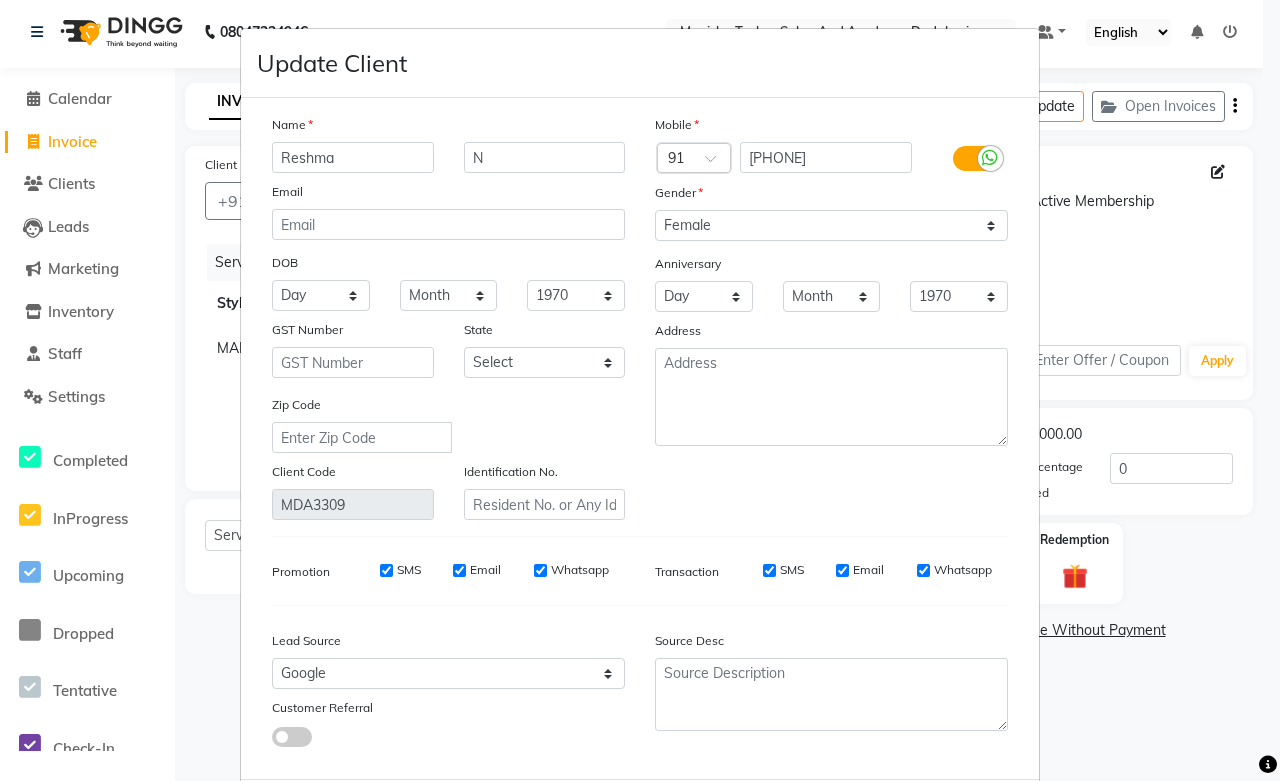 type on "Reshma" 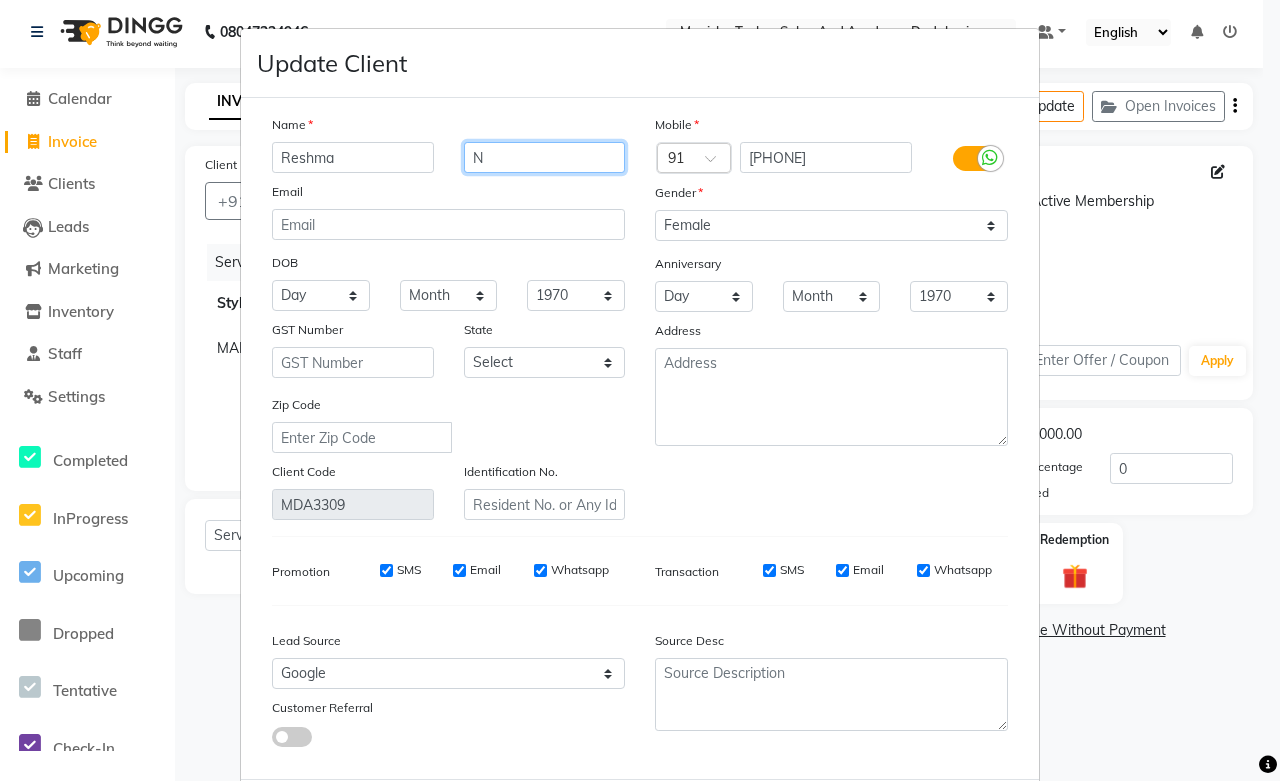 click on "N" at bounding box center [545, 157] 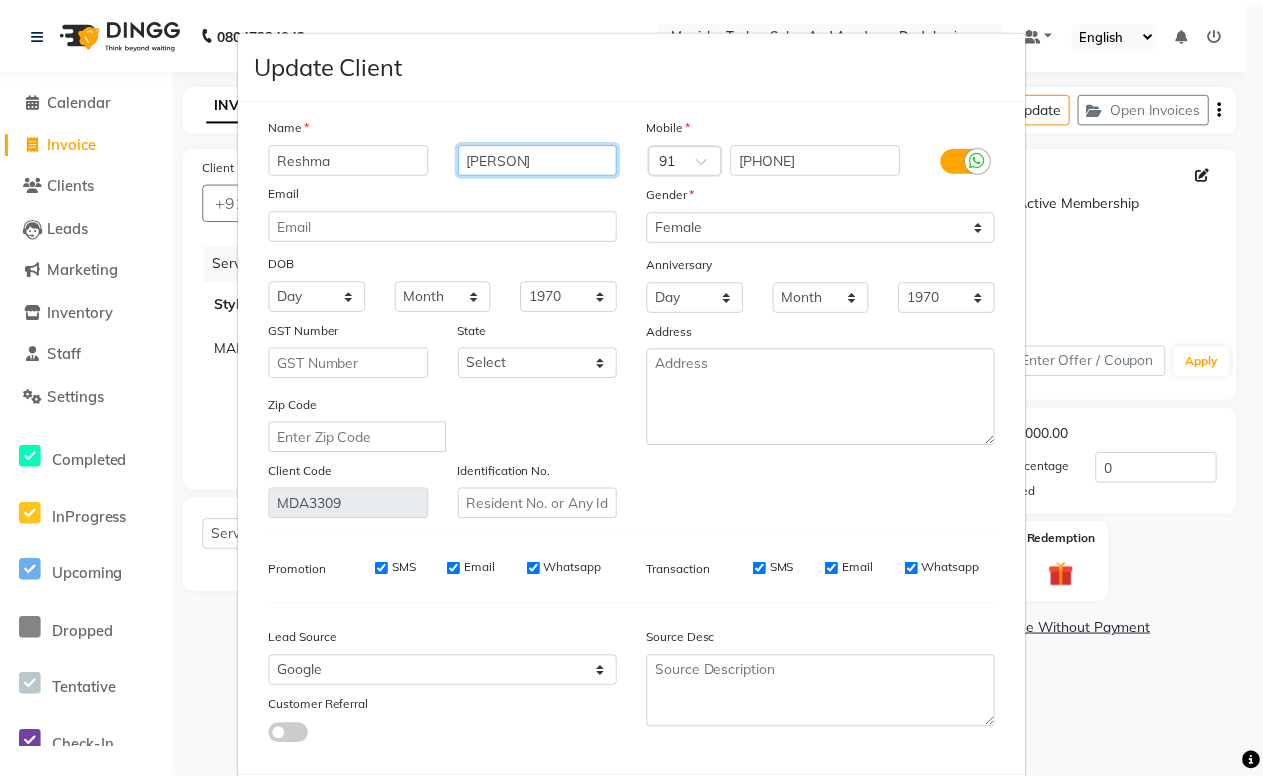 scroll, scrollTop: 108, scrollLeft: 0, axis: vertical 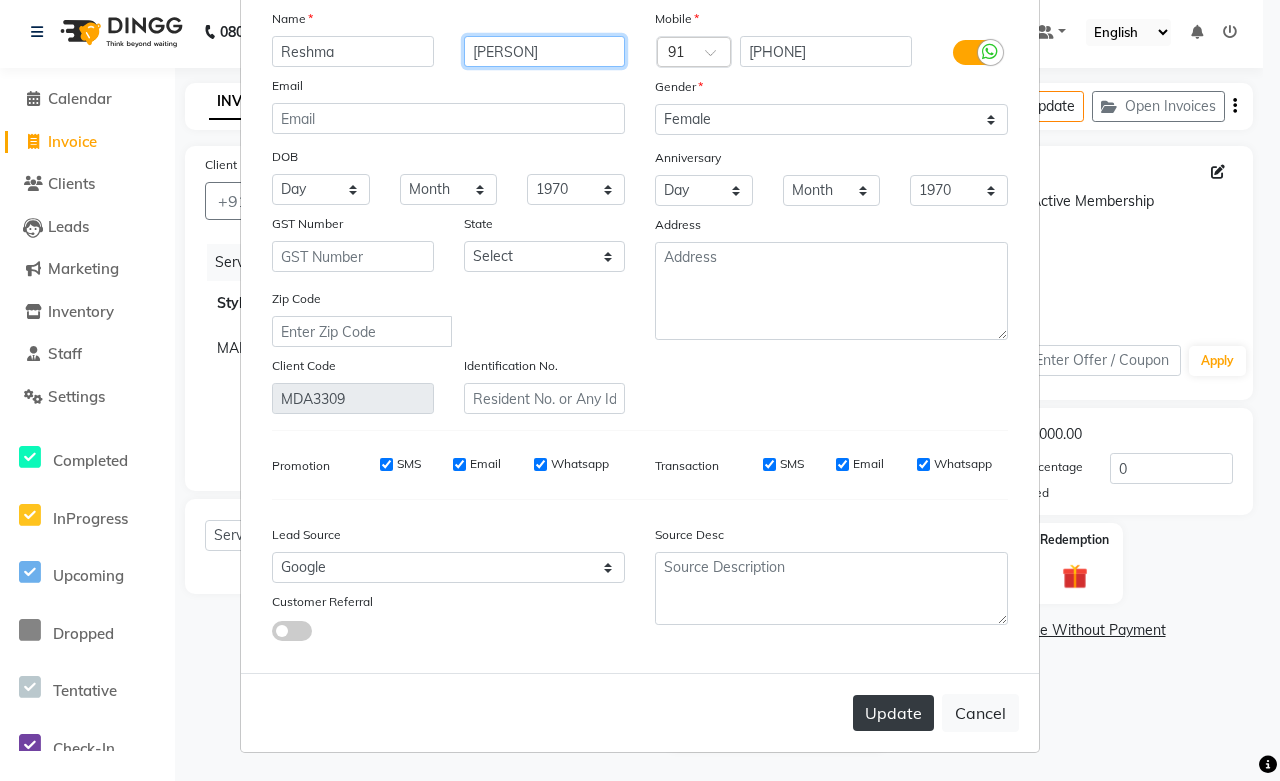 type on "Nagdewani" 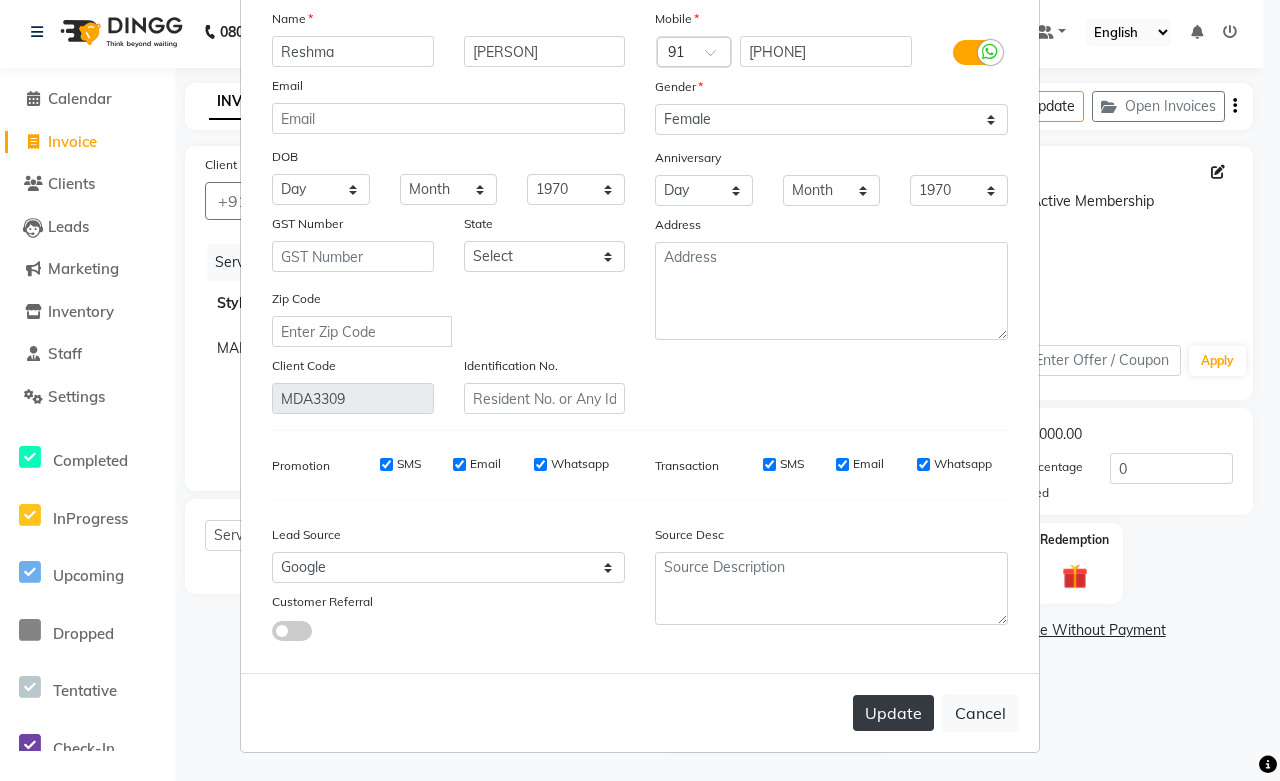 click on "Update" at bounding box center (893, 713) 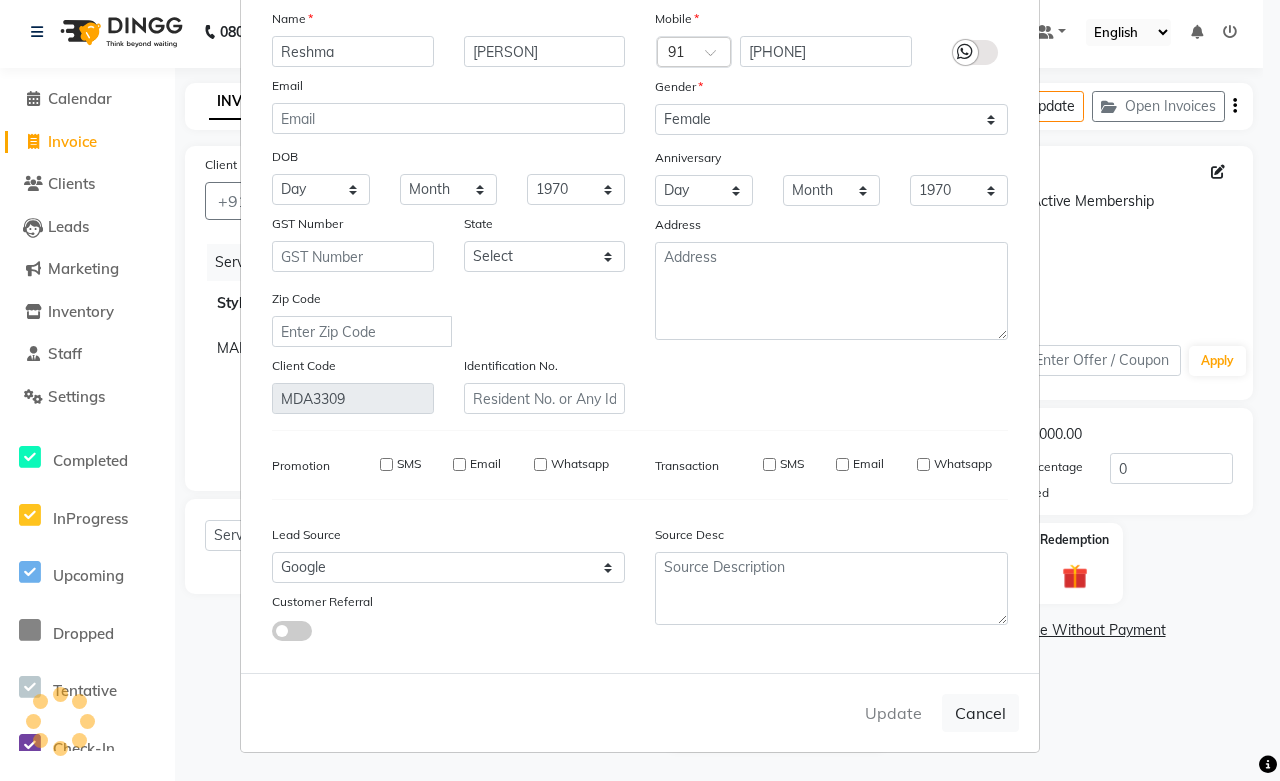 type 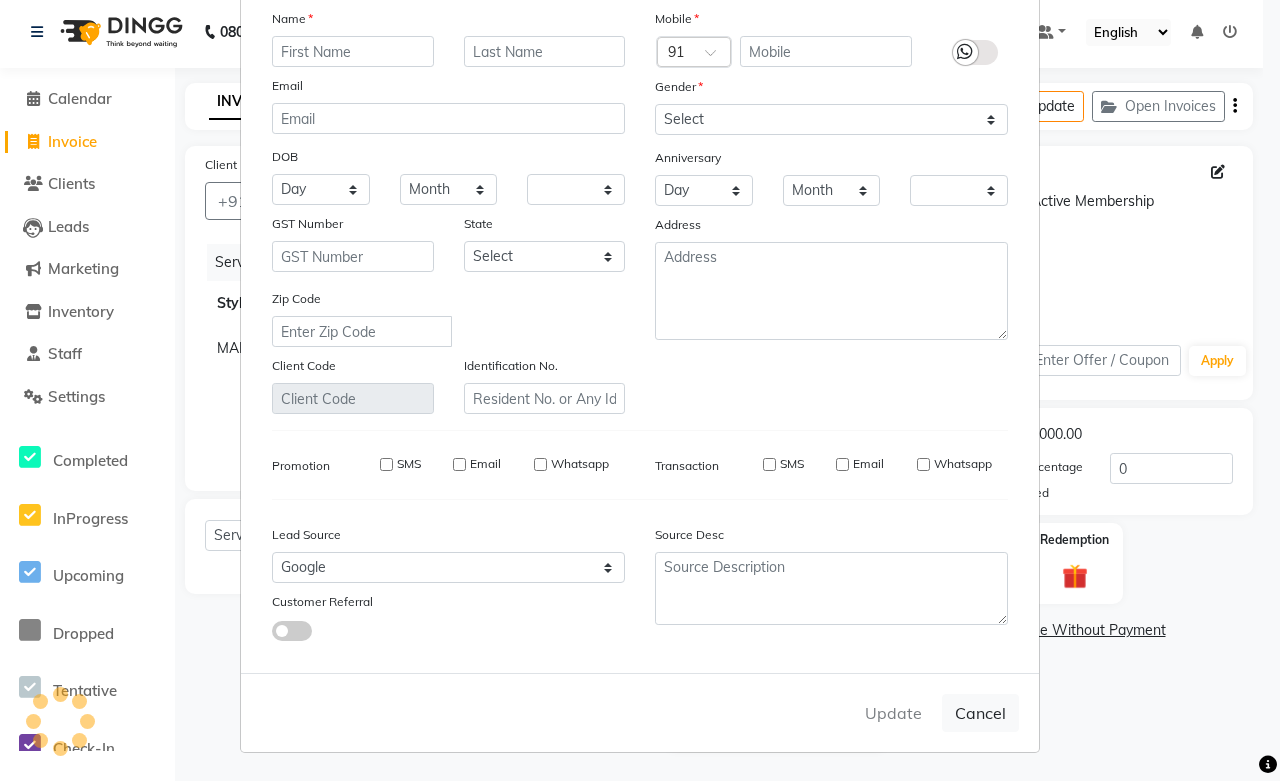 checkbox on "false" 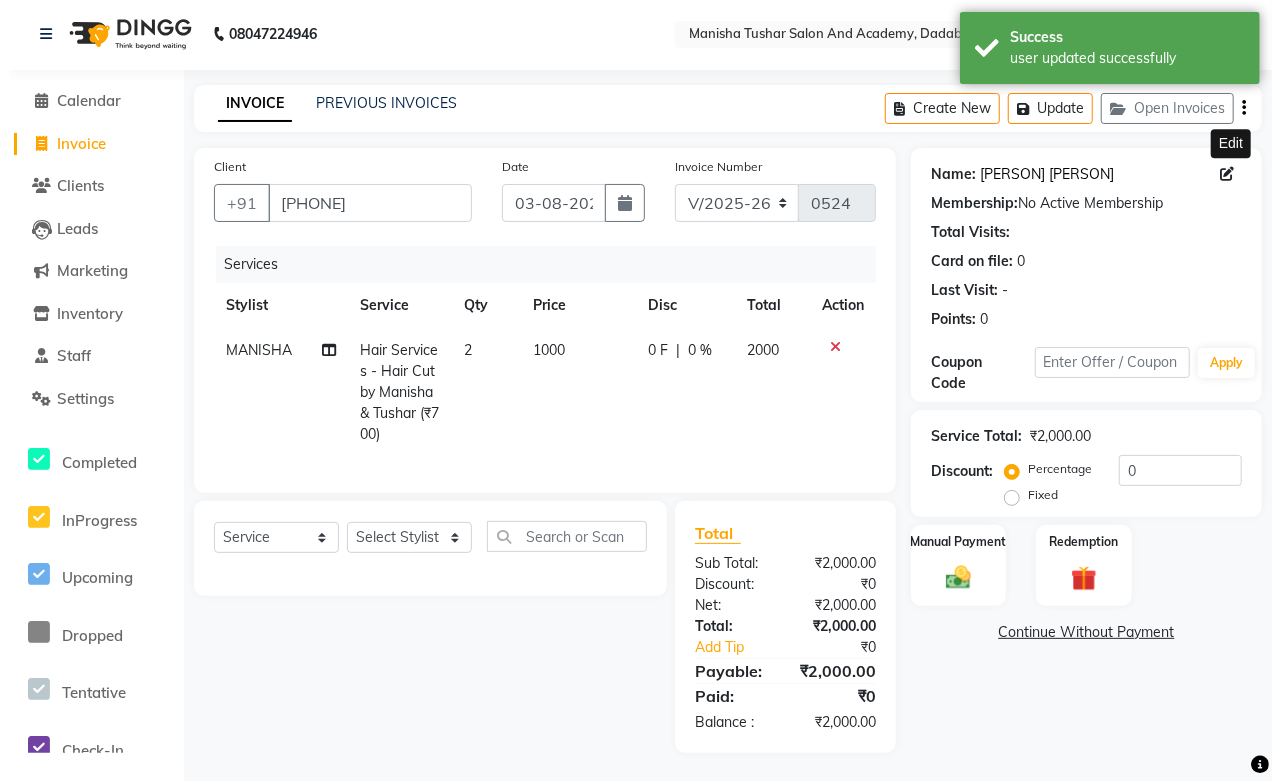 scroll, scrollTop: 0, scrollLeft: 0, axis: both 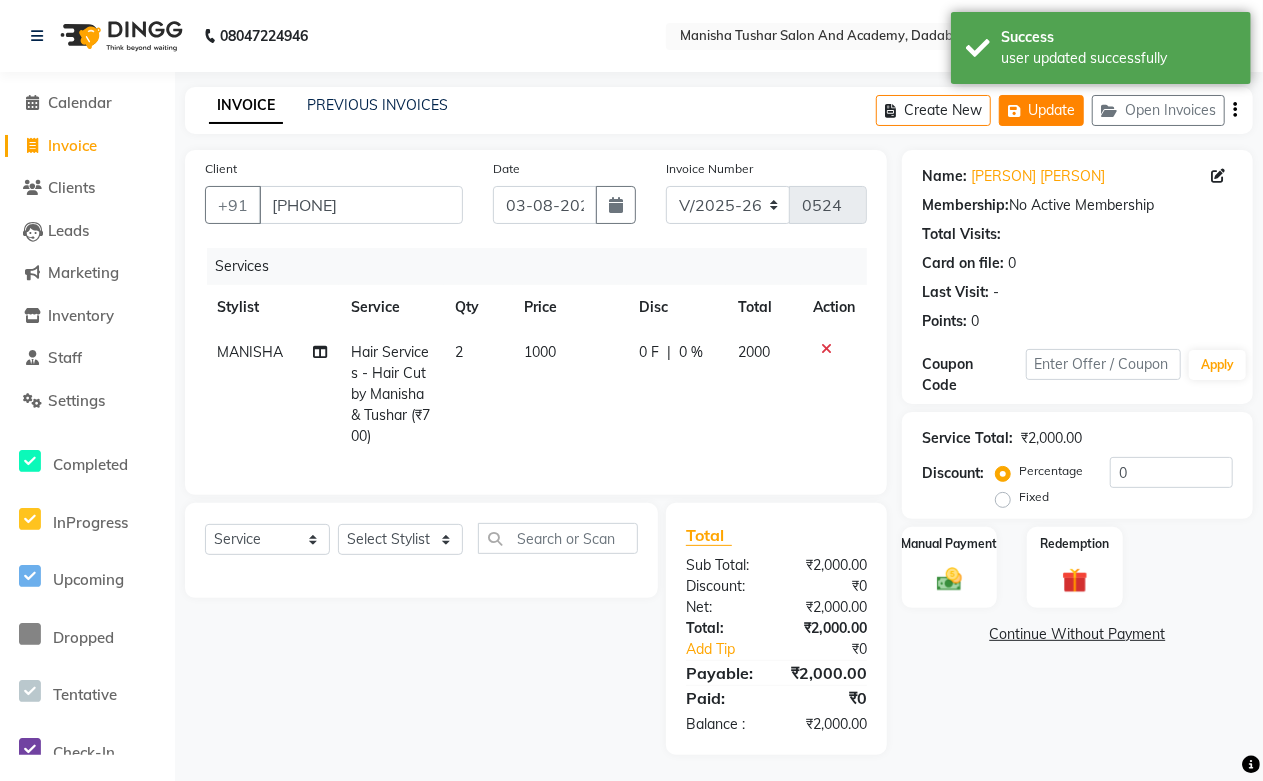 click on "Update" 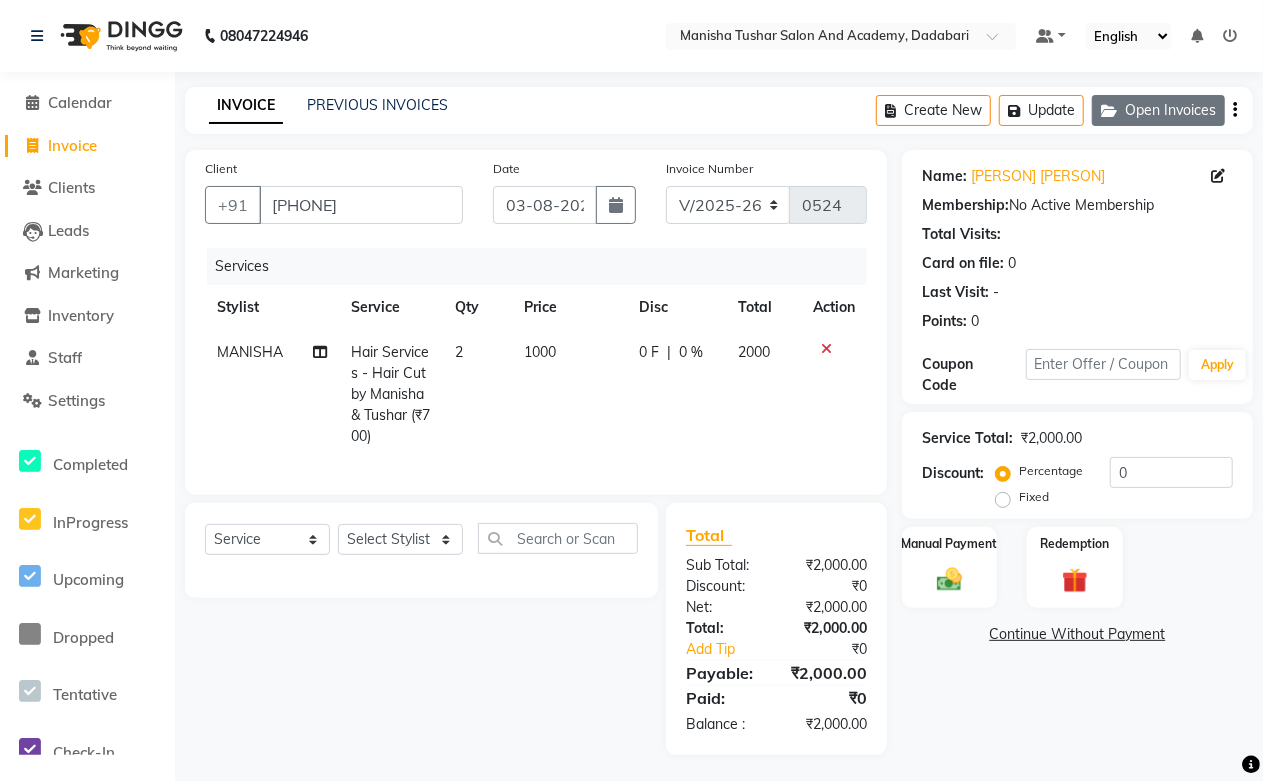 click on "Open Invoices" 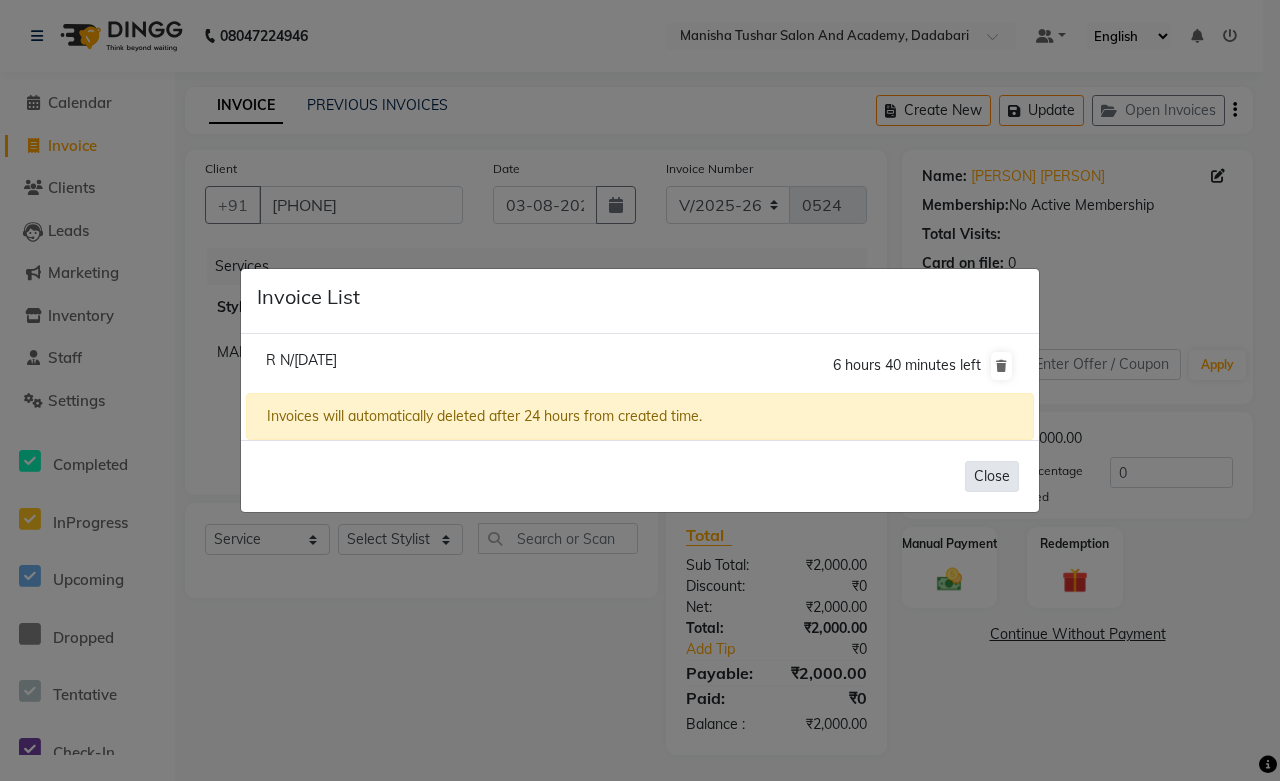 click on "Close" 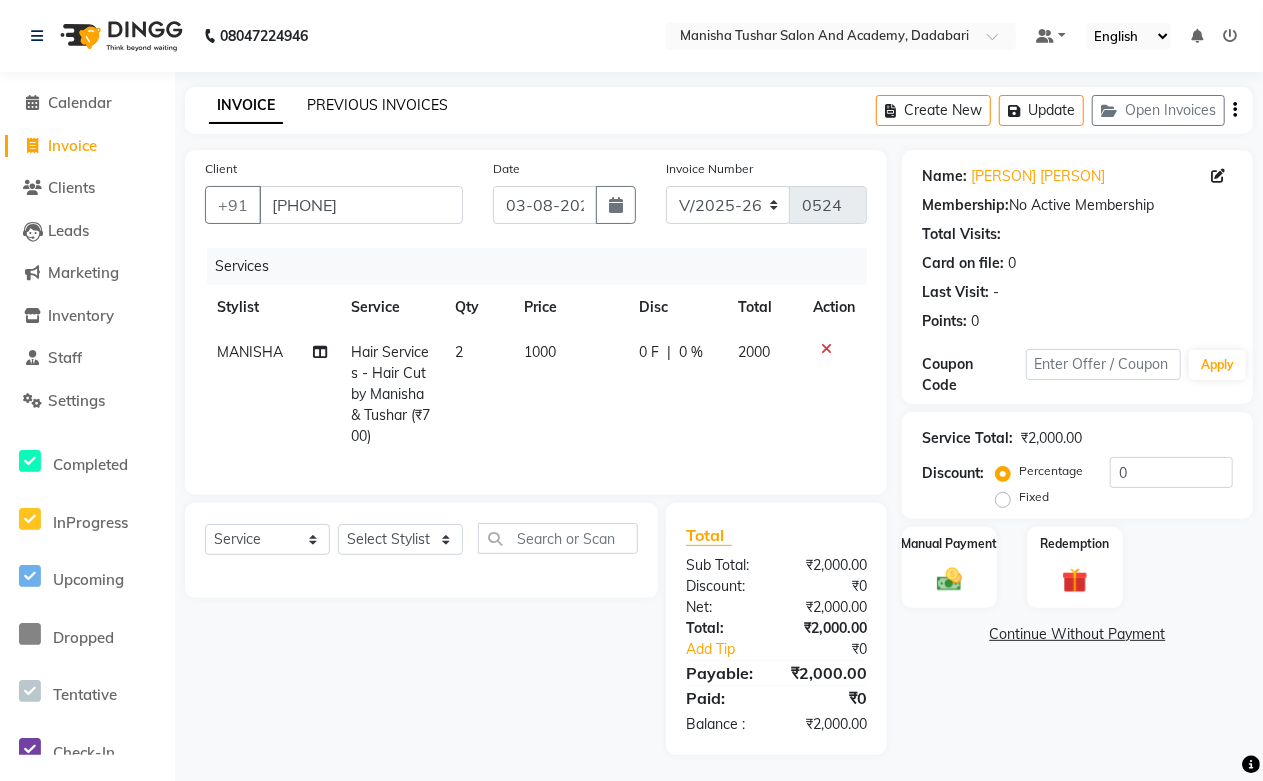 click on "PREVIOUS INVOICES" 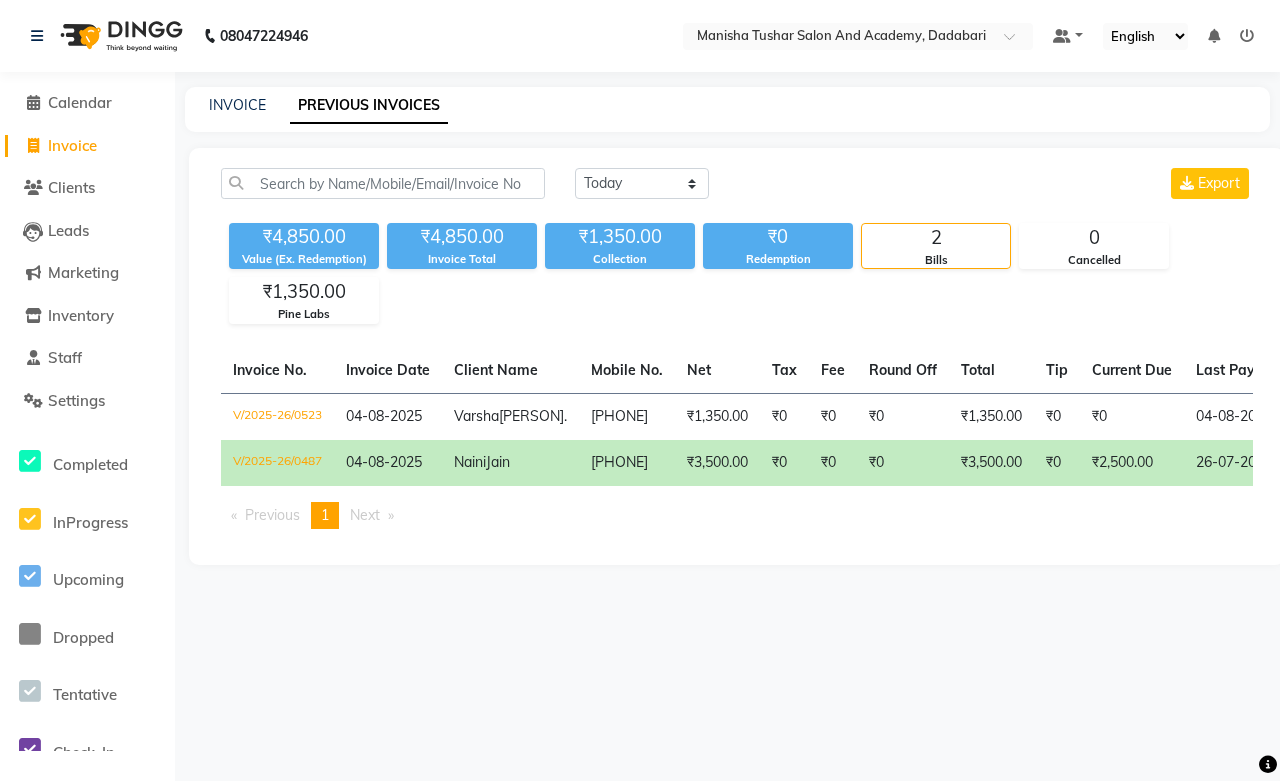 click on "Jain" 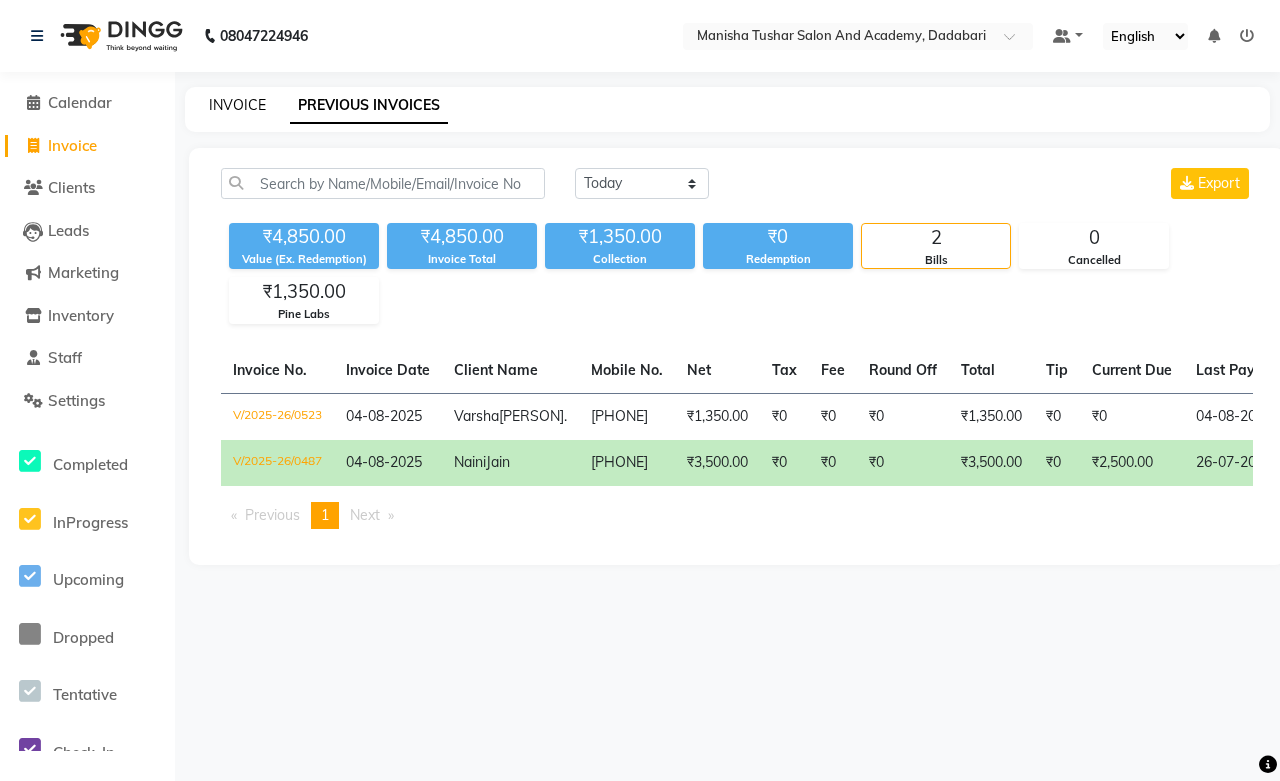 click on "INVOICE" 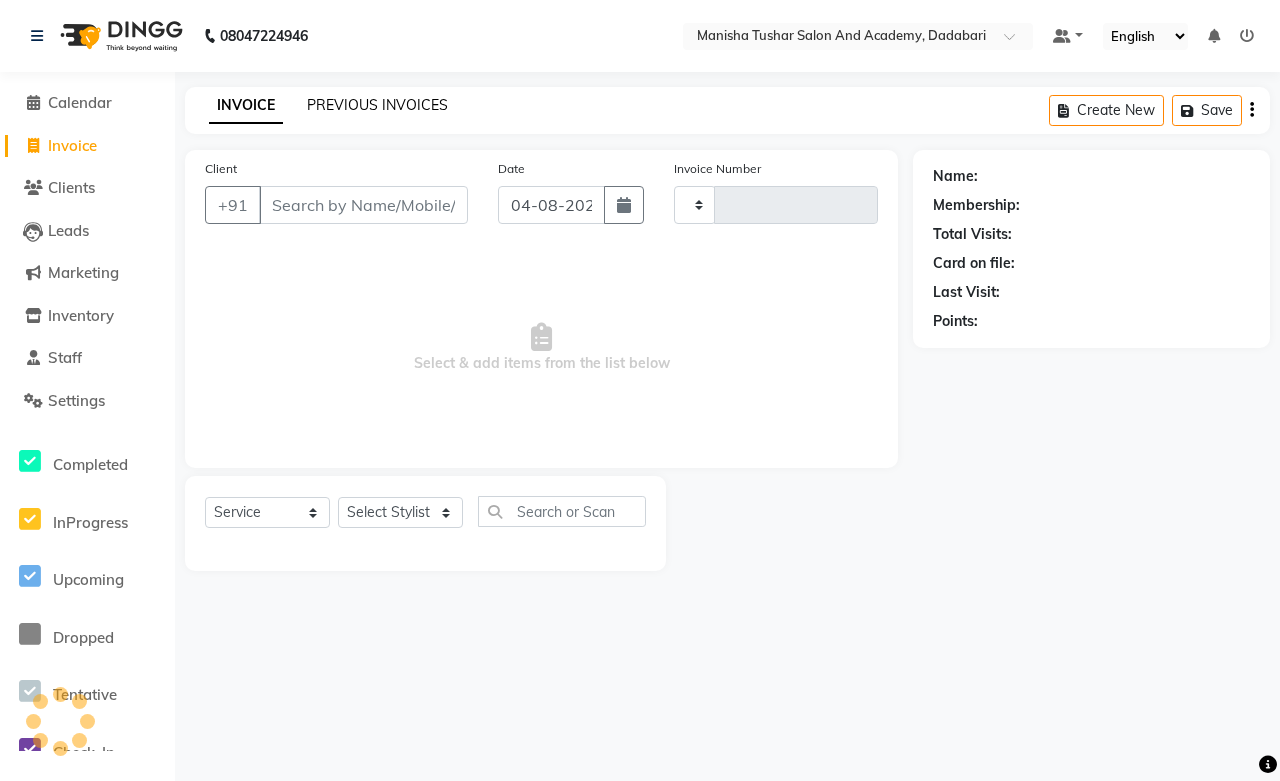 type on "0524" 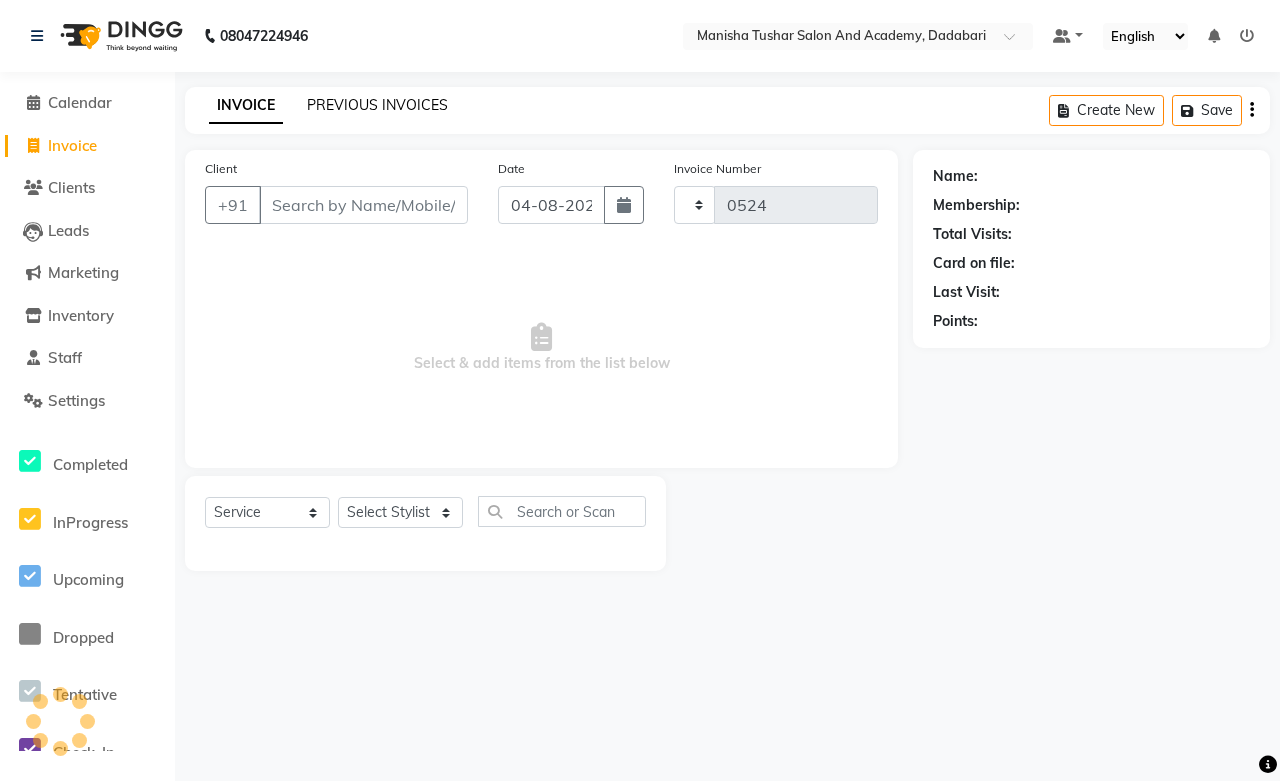 select on "6453" 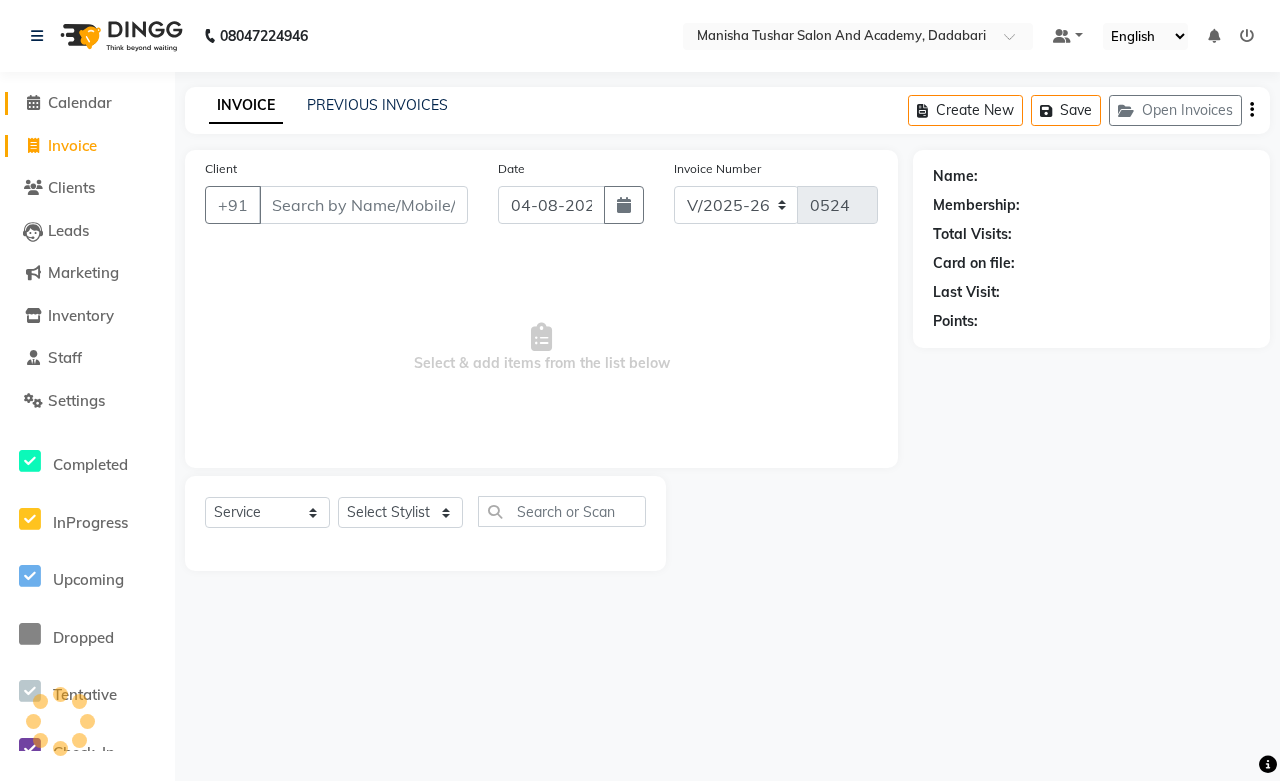 click on "Calendar" 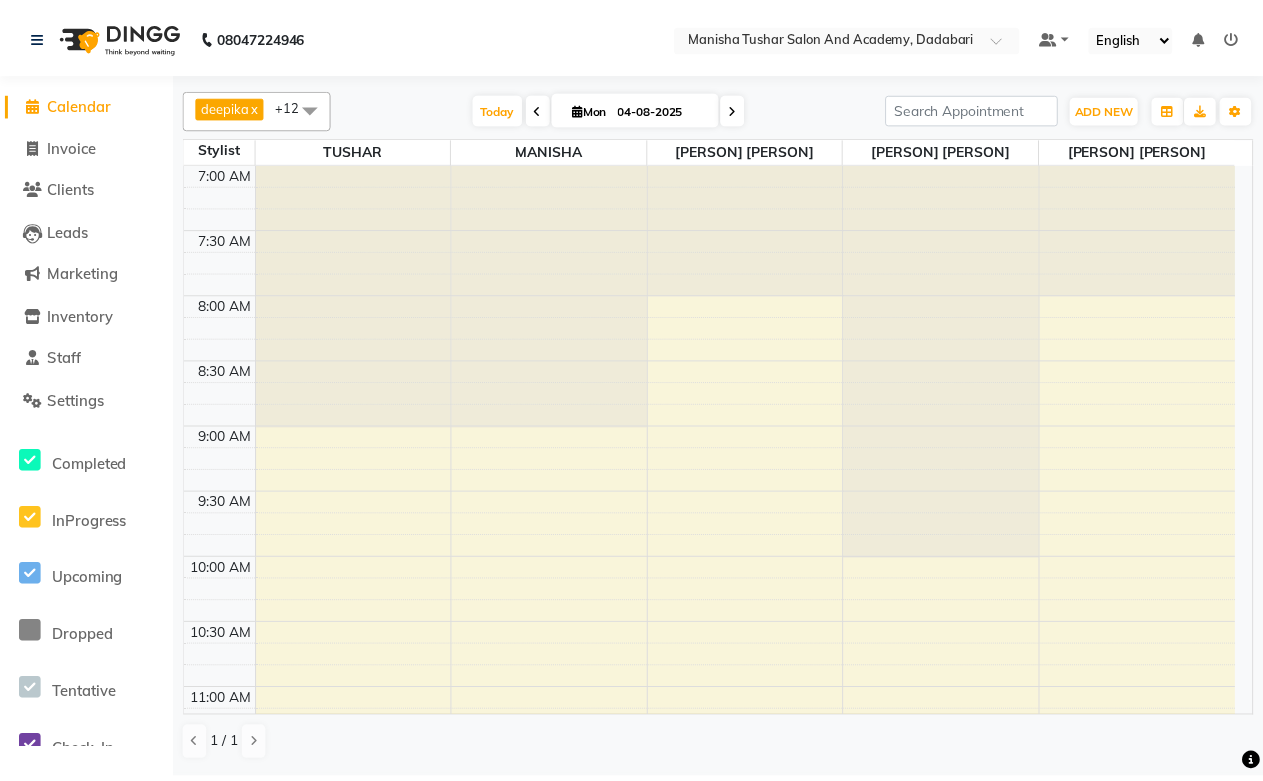 scroll, scrollTop: 0, scrollLeft: 0, axis: both 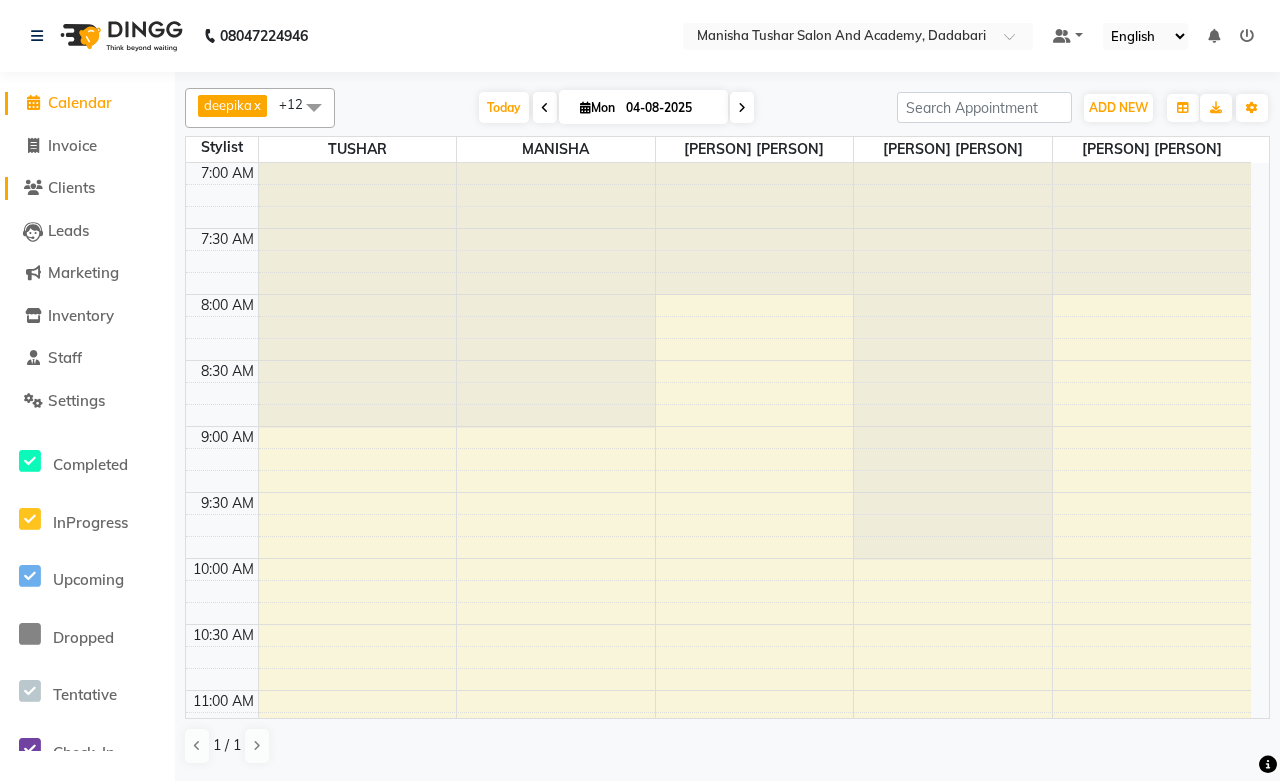click on "Clients" 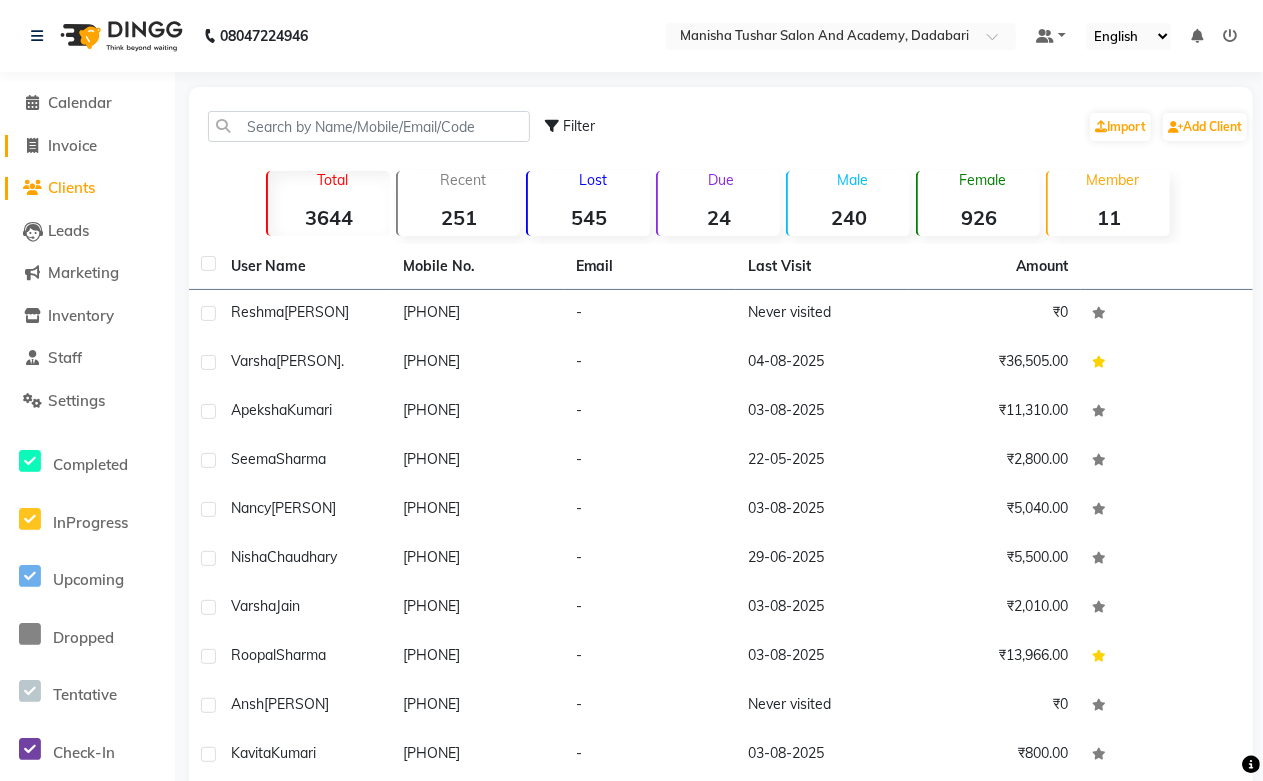 click on "Invoice" 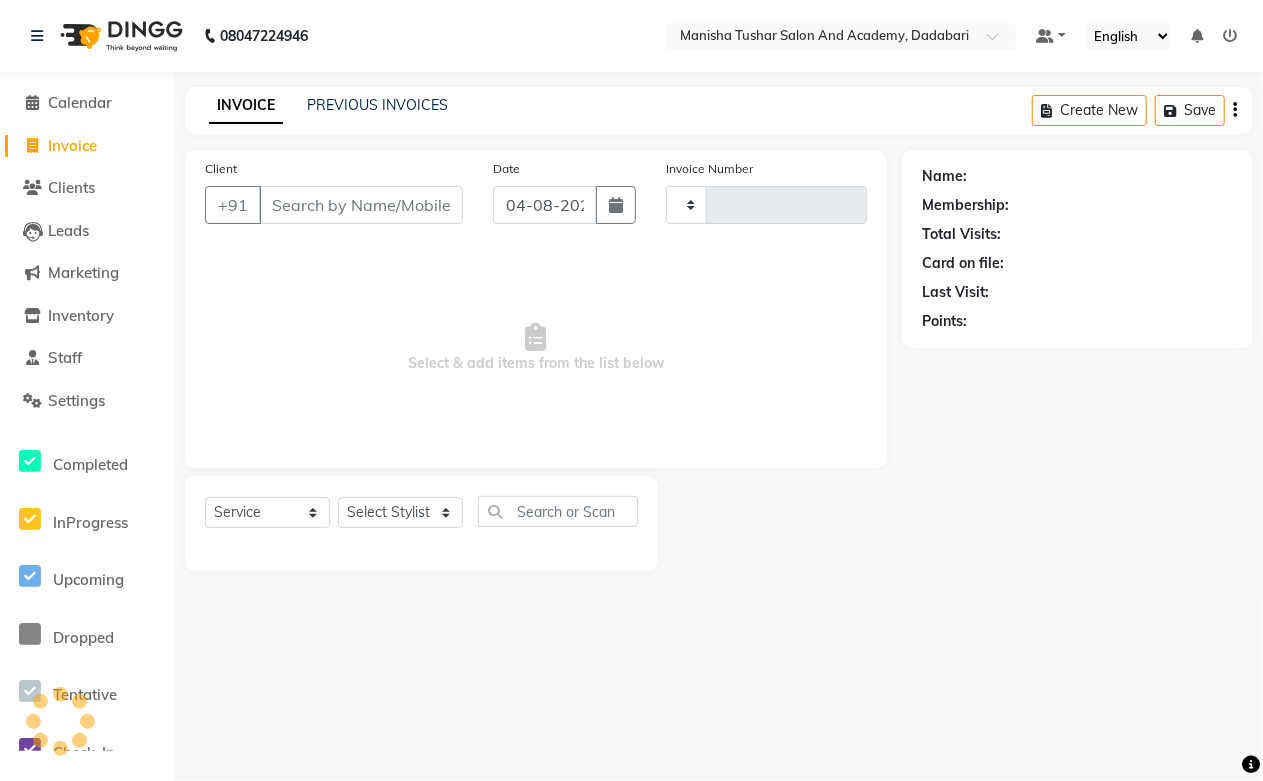 type on "0524" 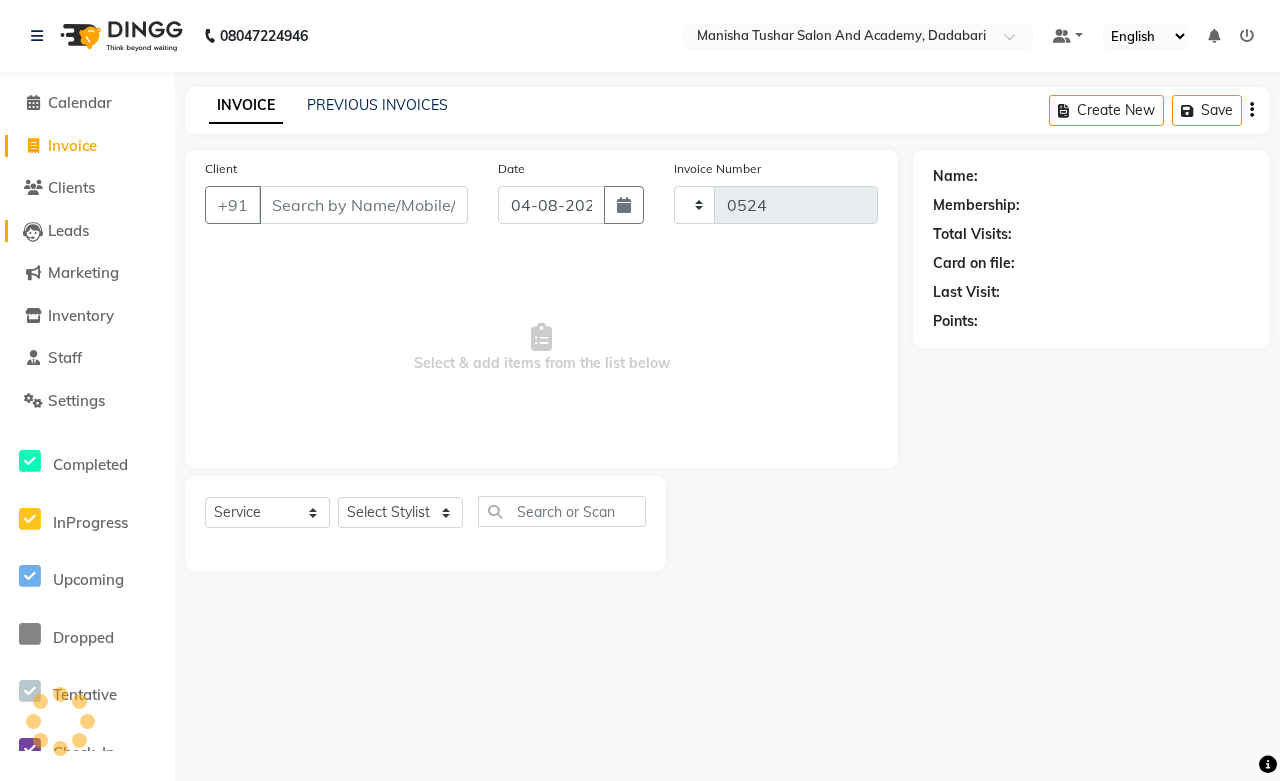 select on "6453" 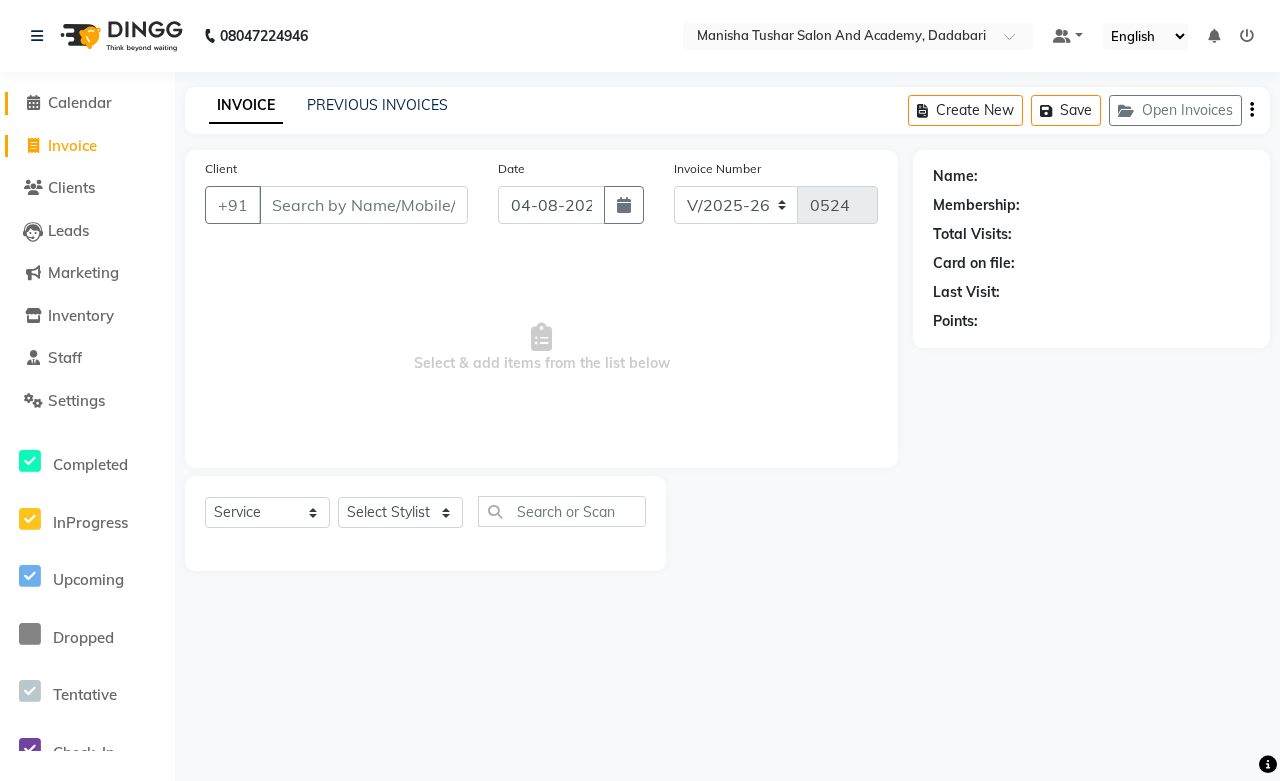 click on "Calendar" 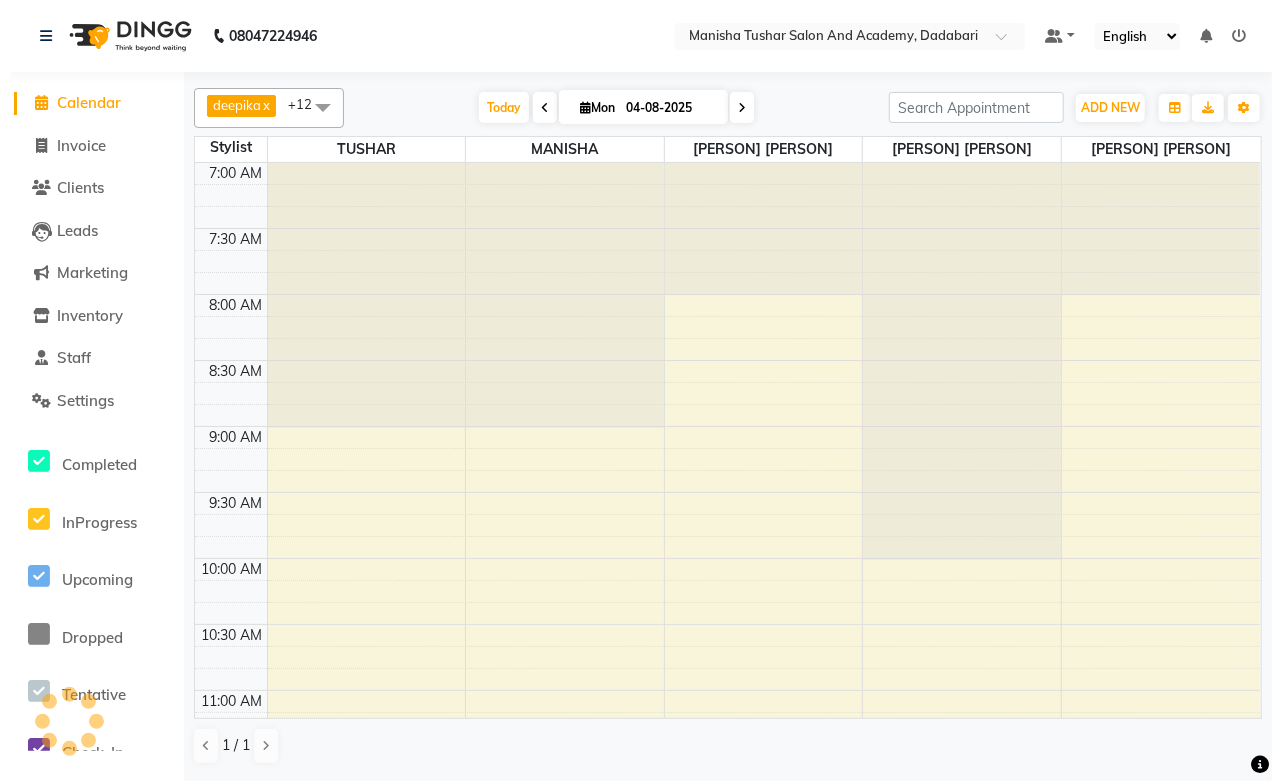 scroll, scrollTop: 0, scrollLeft: 0, axis: both 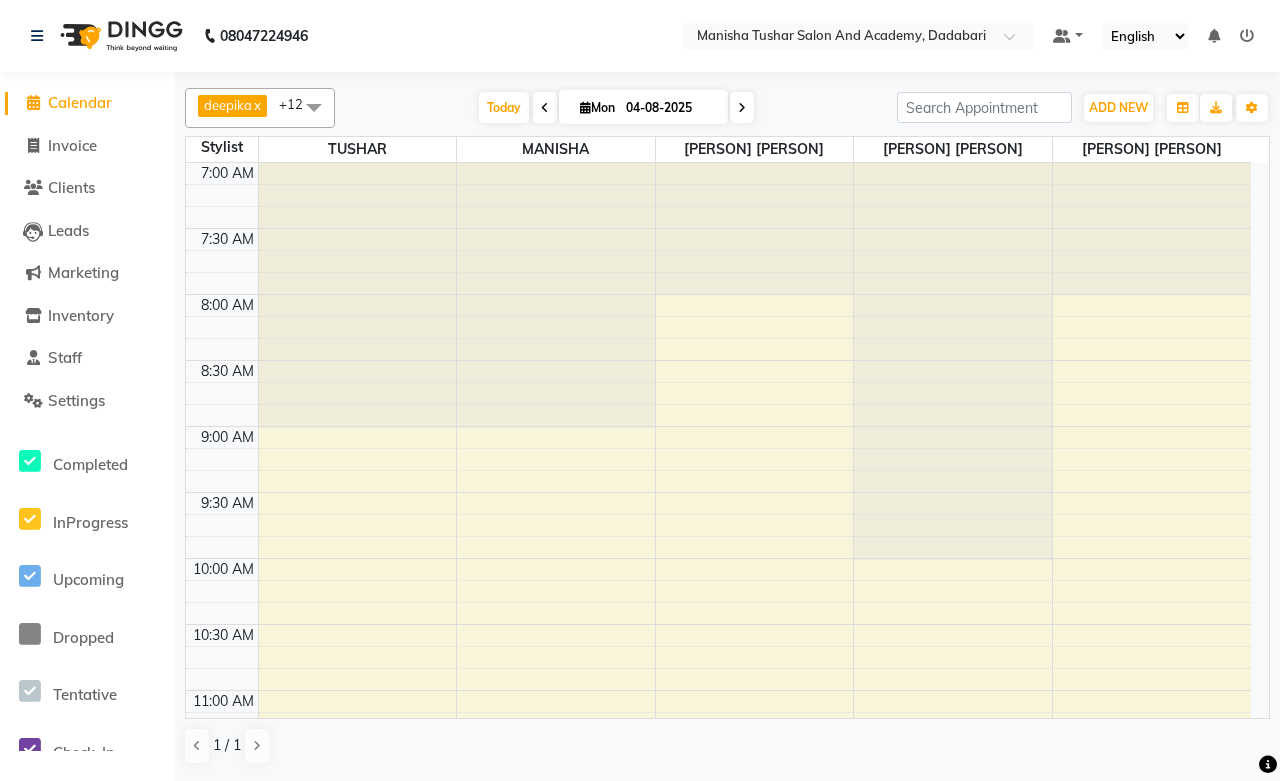 click on "Calendar" 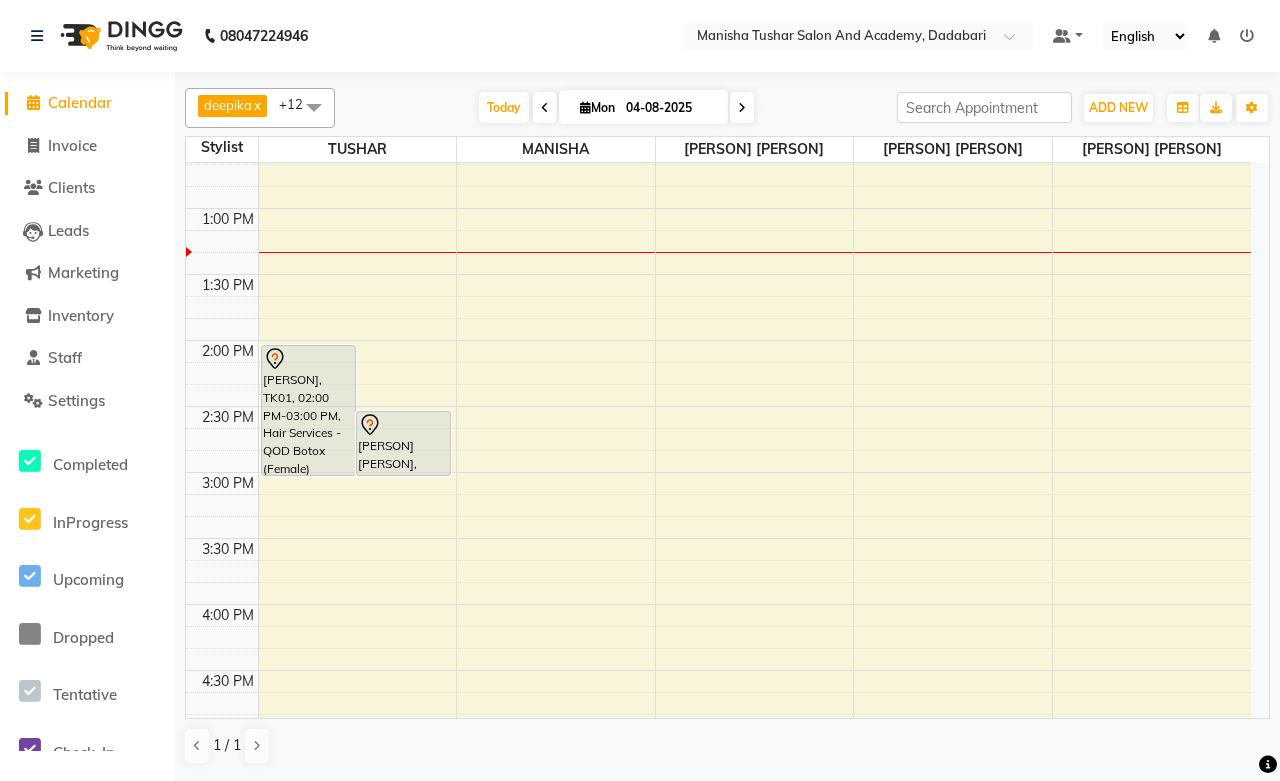 scroll, scrollTop: 777, scrollLeft: 0, axis: vertical 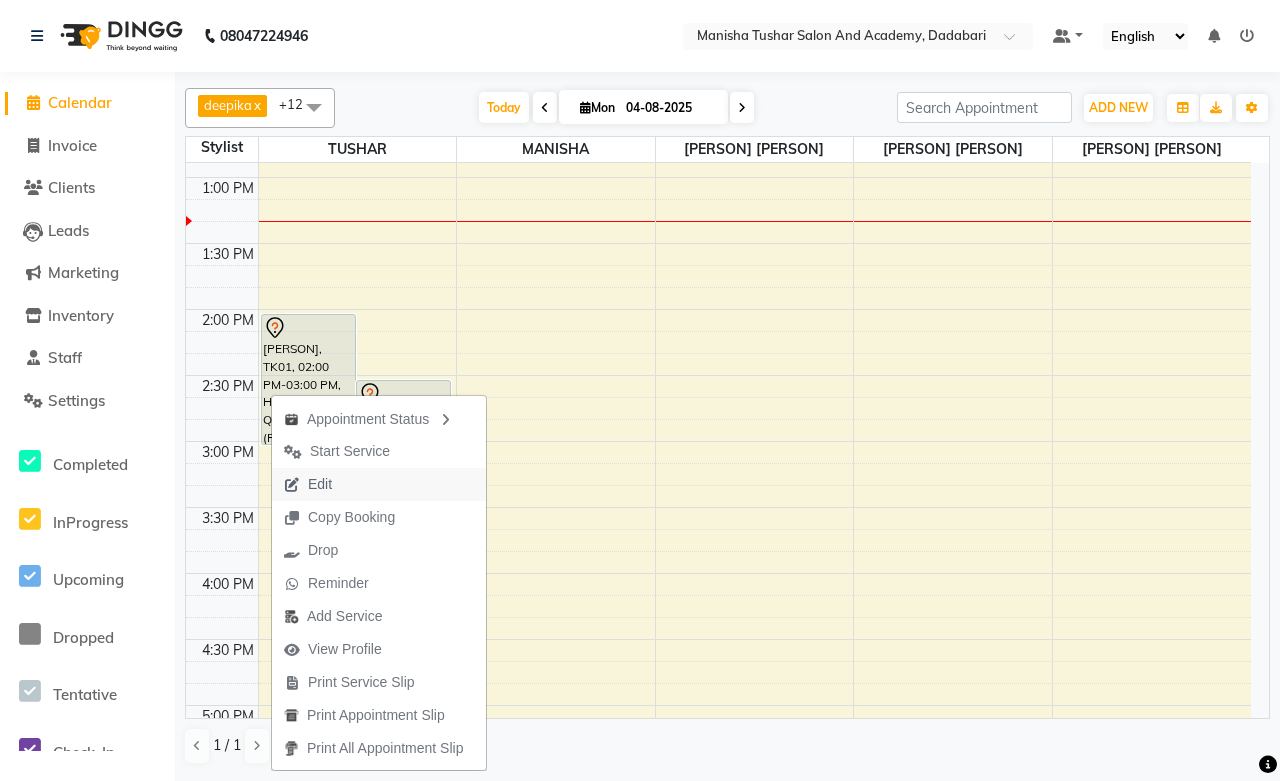 click on "Edit" at bounding box center (308, 484) 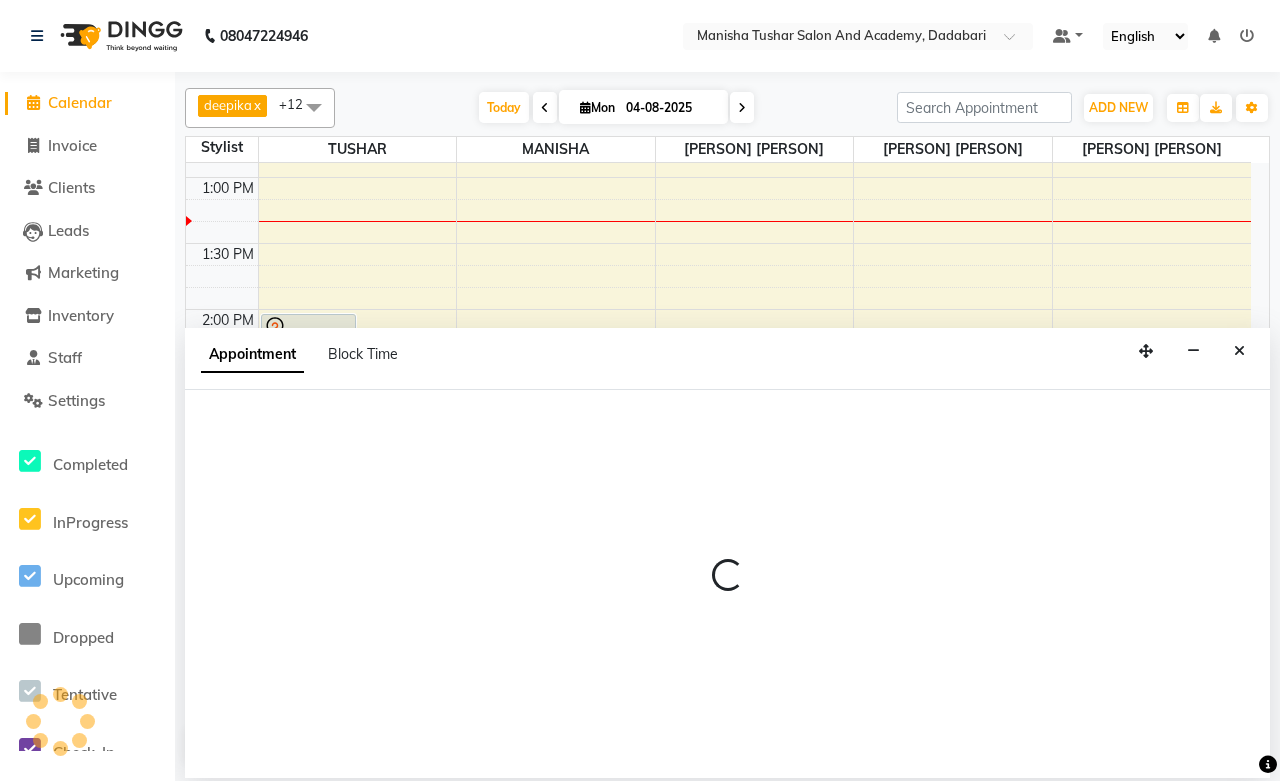 select on "tentative" 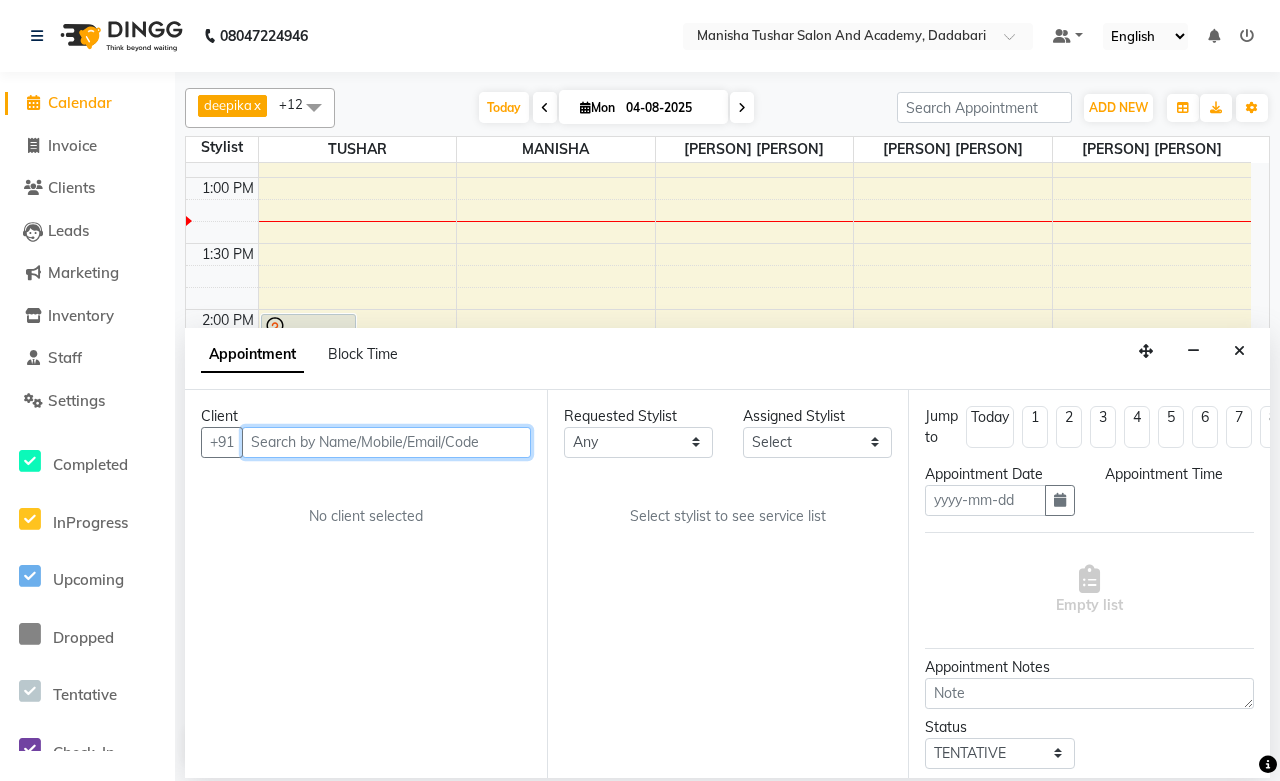 type on "04-08-2025" 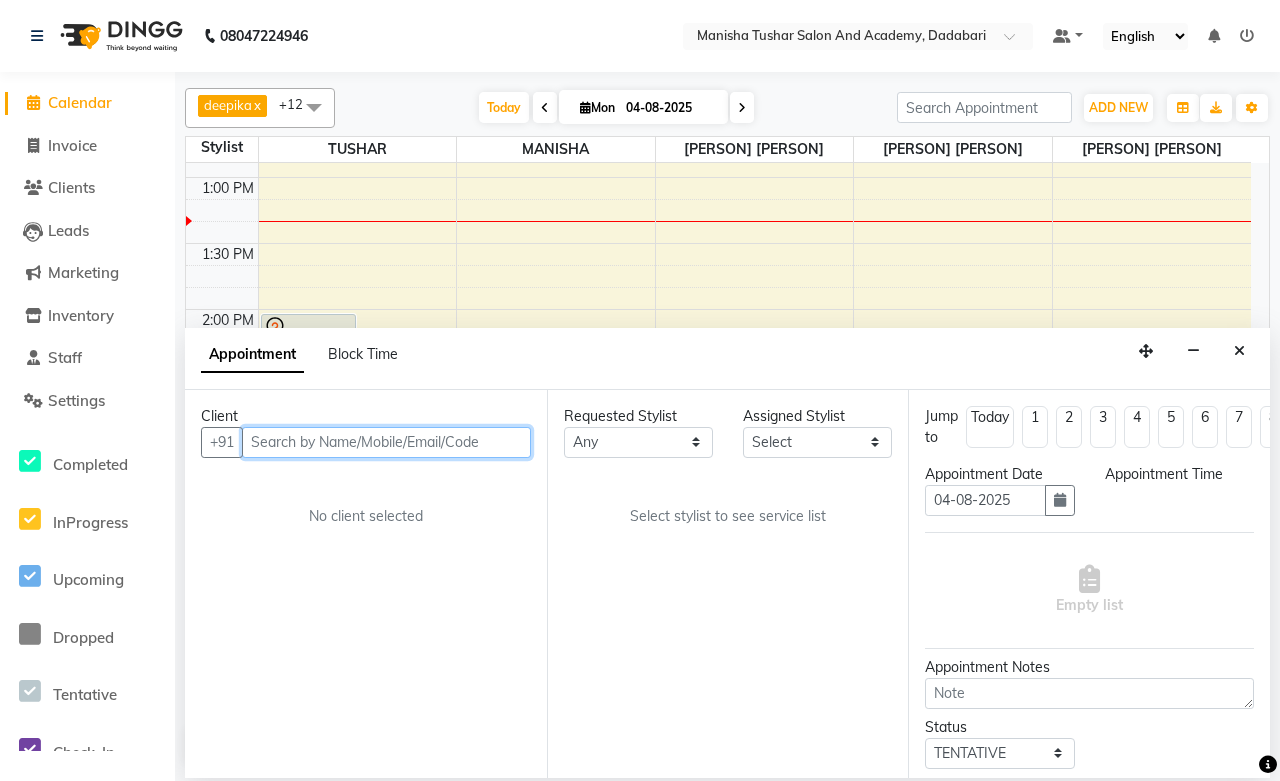 scroll, scrollTop: 796, scrollLeft: 0, axis: vertical 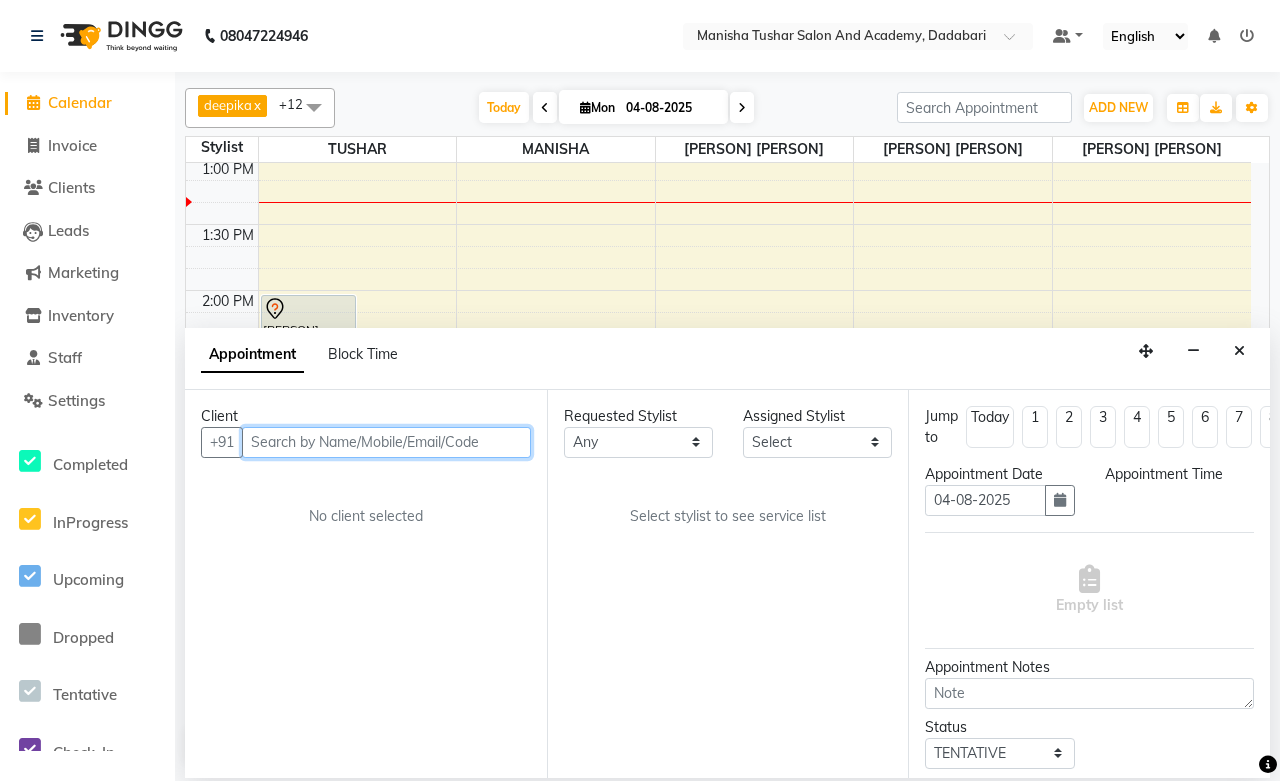 select on "840" 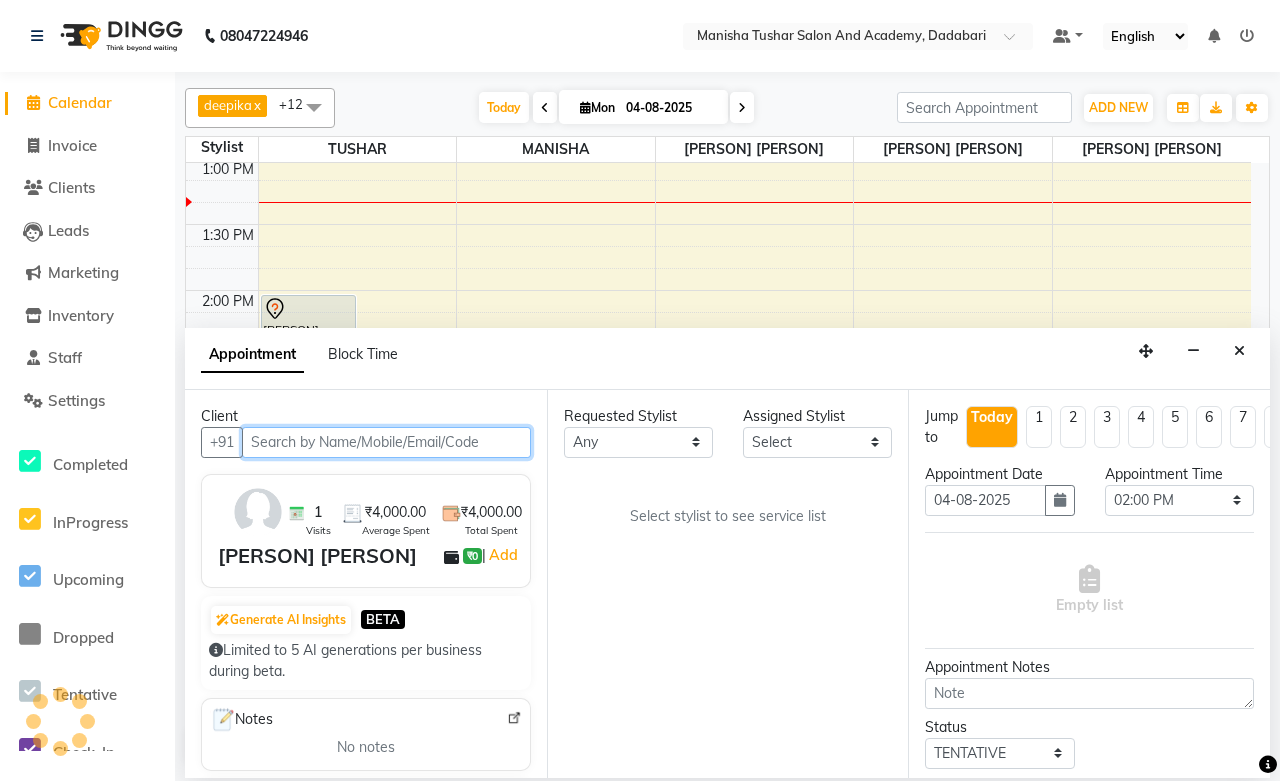 select on "49047" 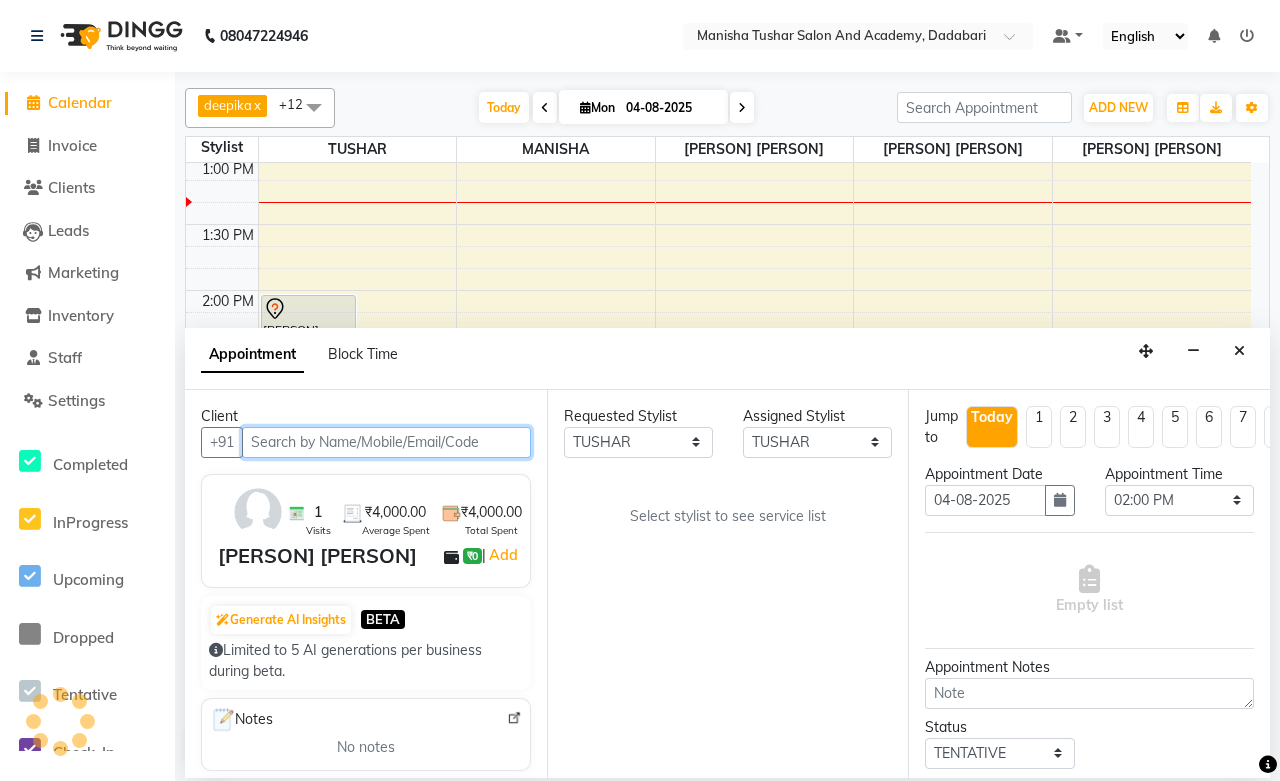 select on "3207" 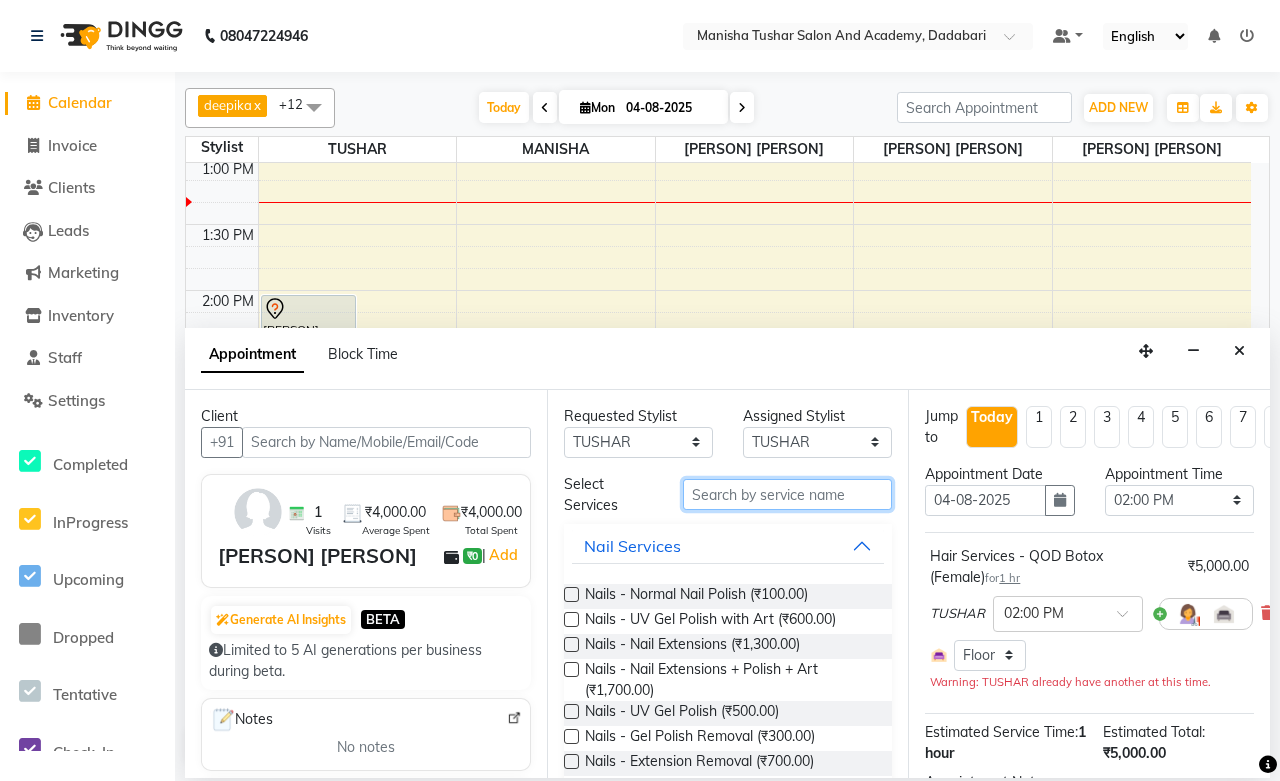 click at bounding box center (787, 494) 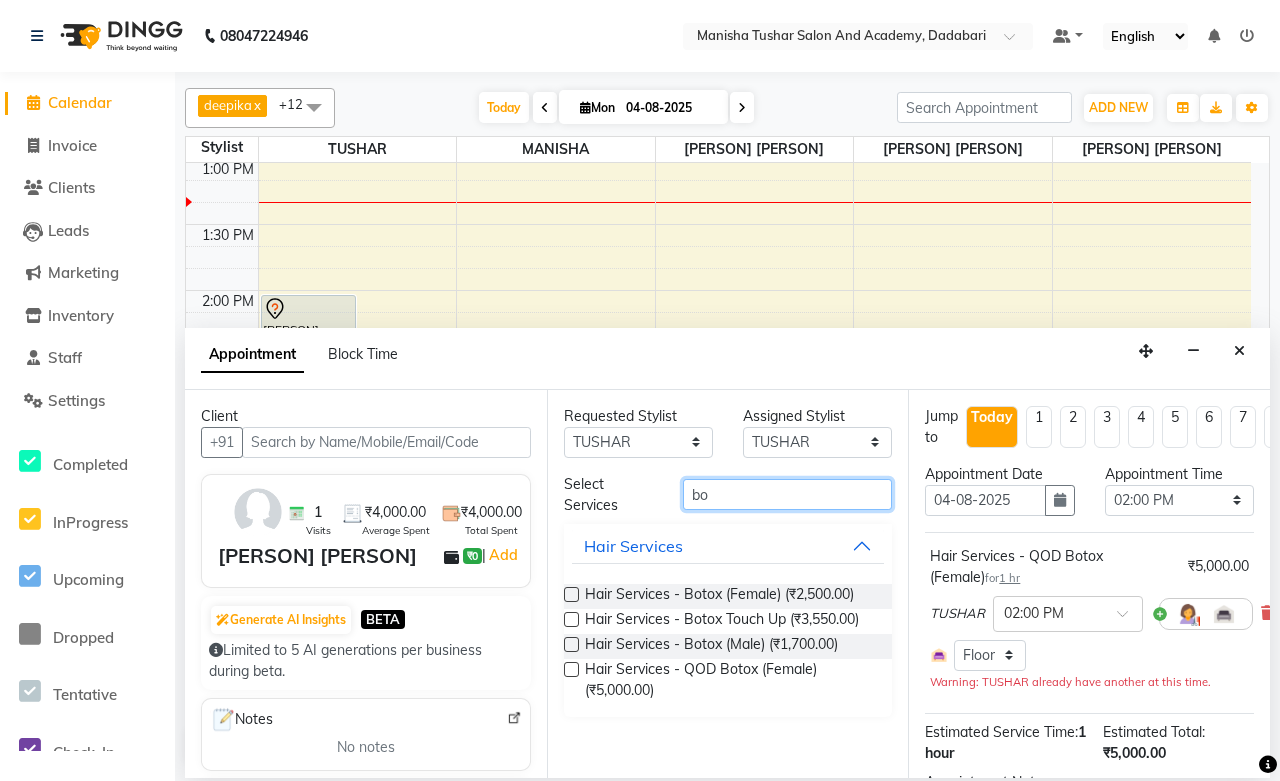 type on "b" 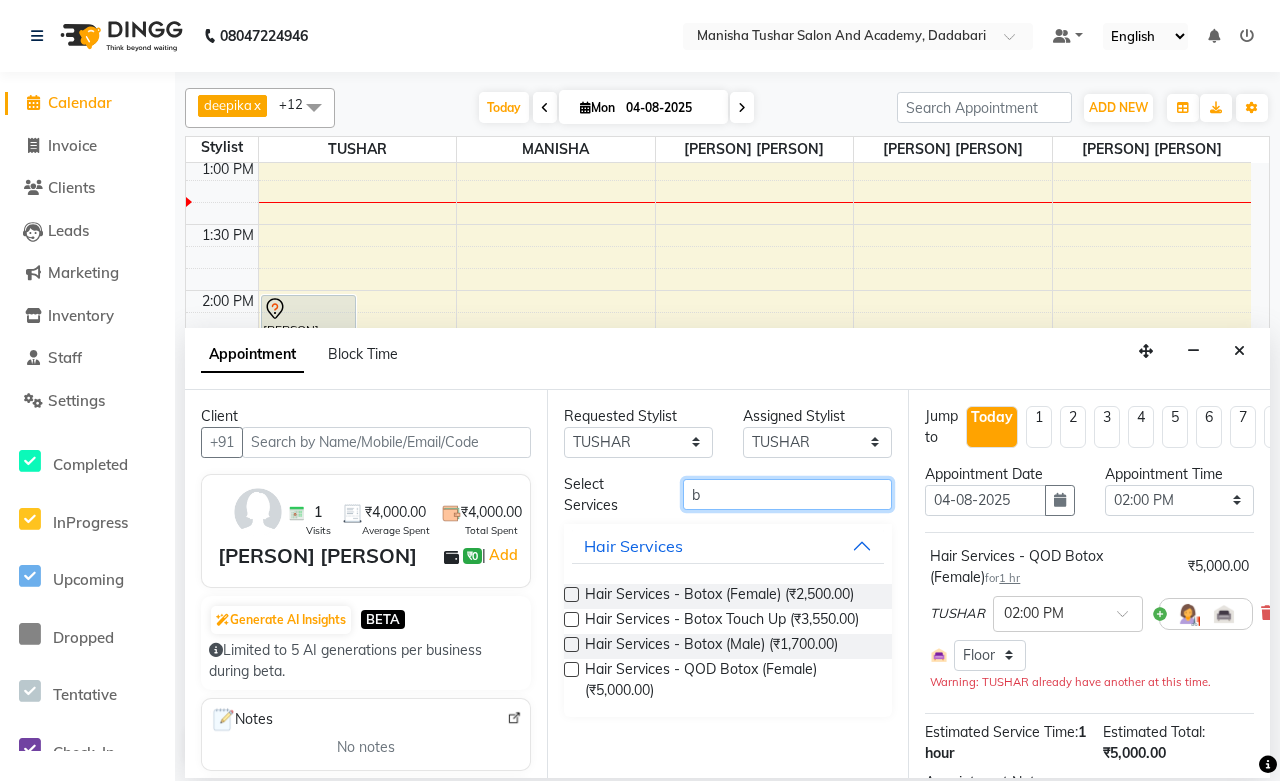 type 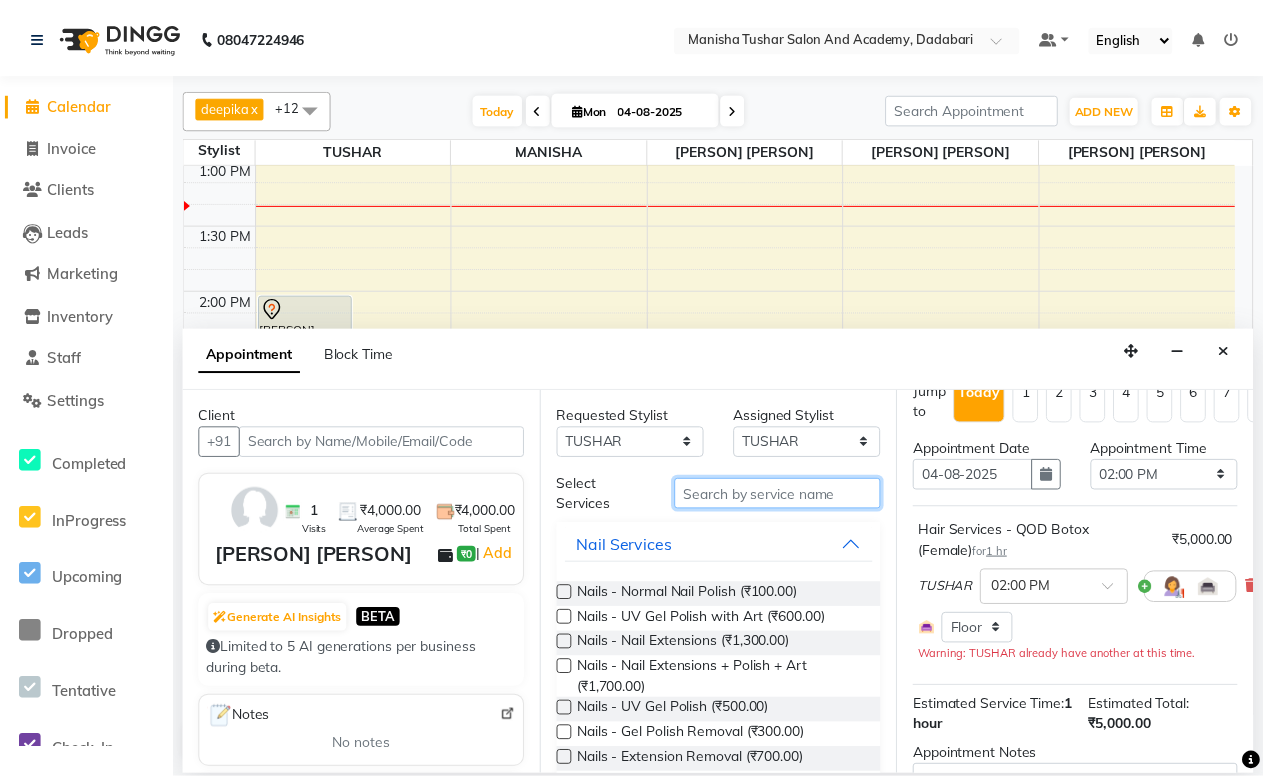 scroll, scrollTop: 0, scrollLeft: 0, axis: both 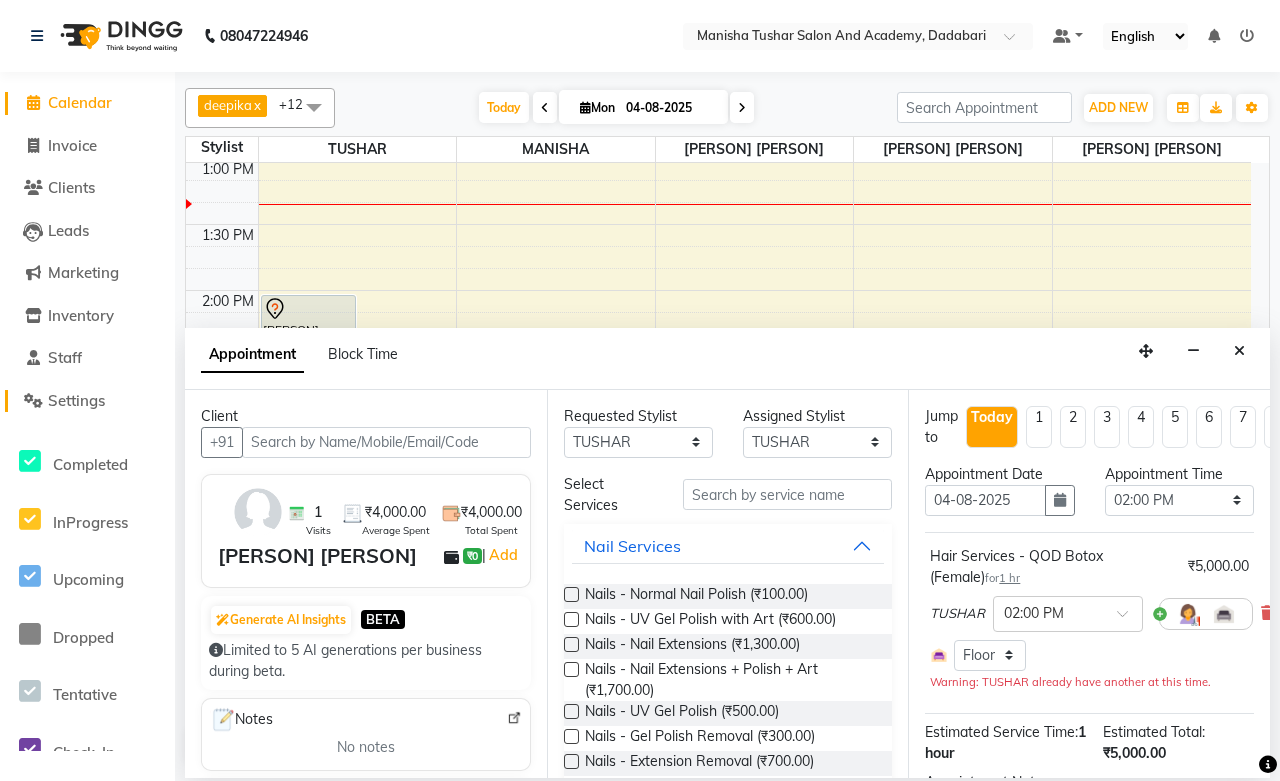click on "Settings" 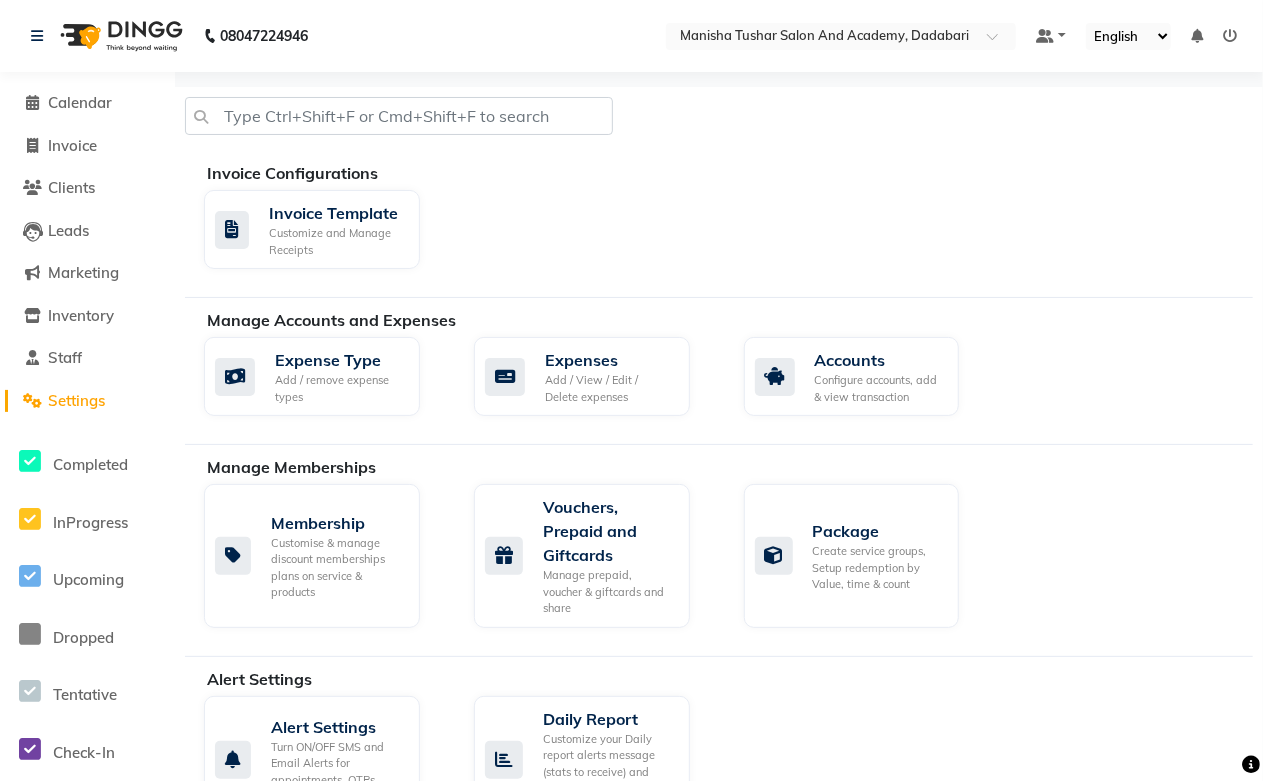 scroll, scrollTop: 222, scrollLeft: 0, axis: vertical 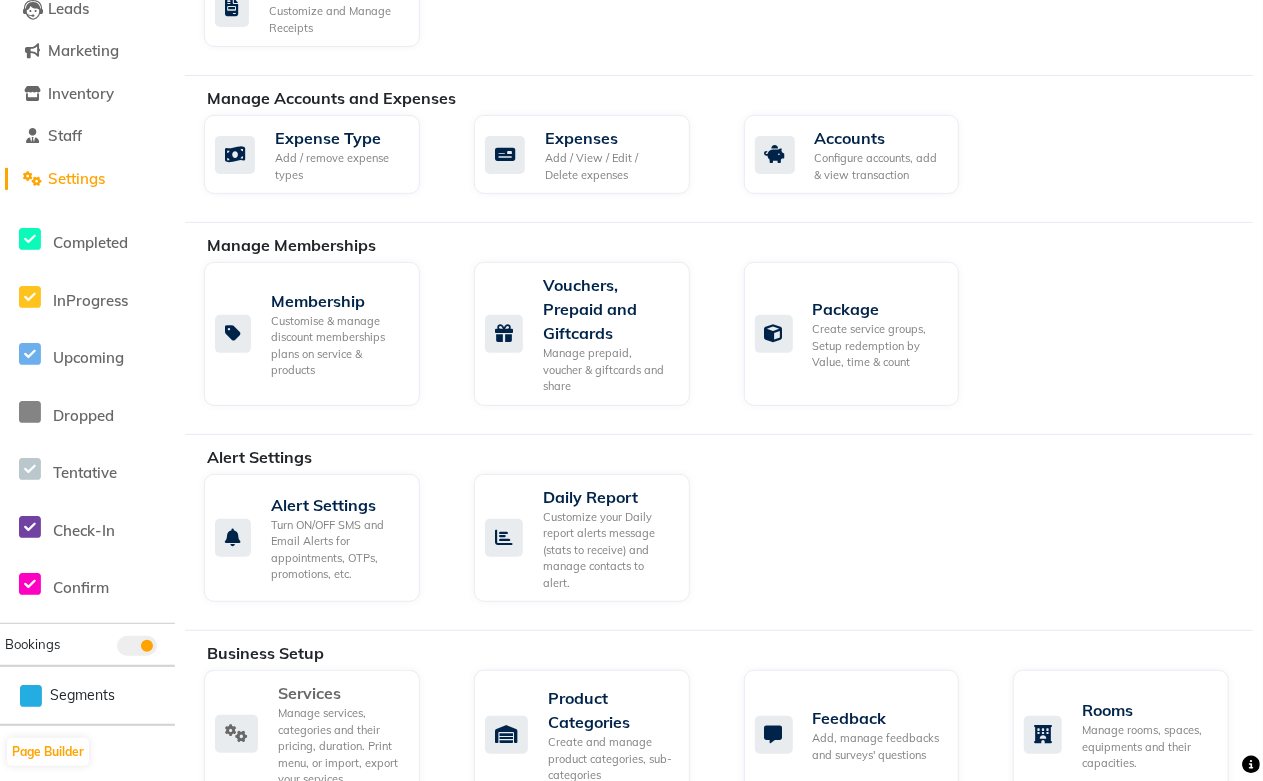 click on "Services" 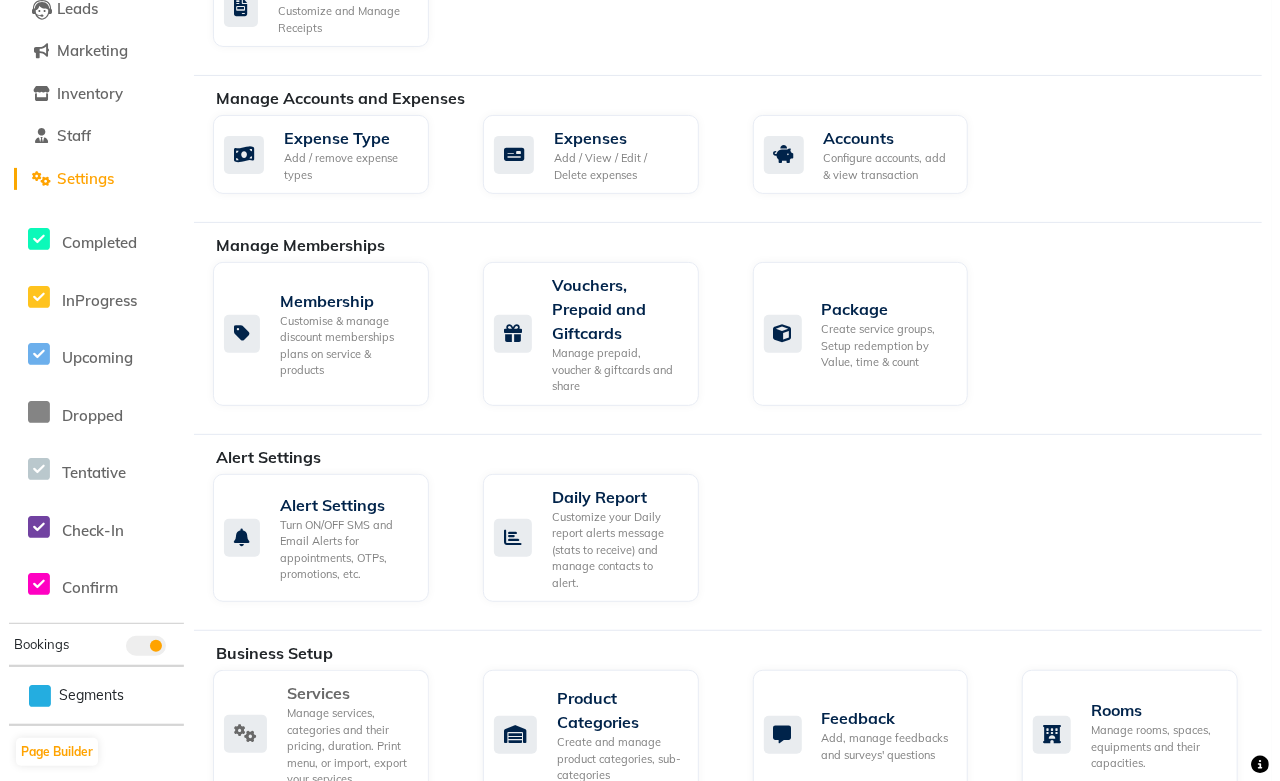 scroll, scrollTop: 0, scrollLeft: 0, axis: both 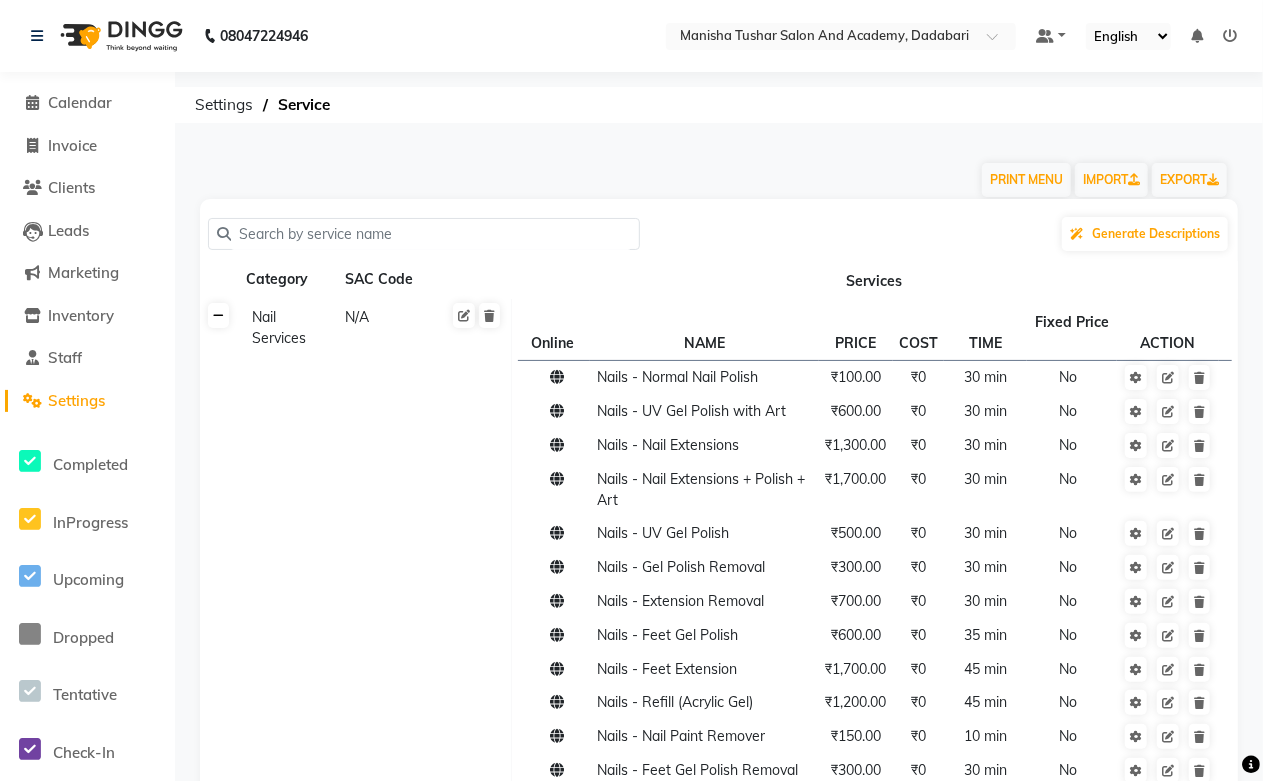 click 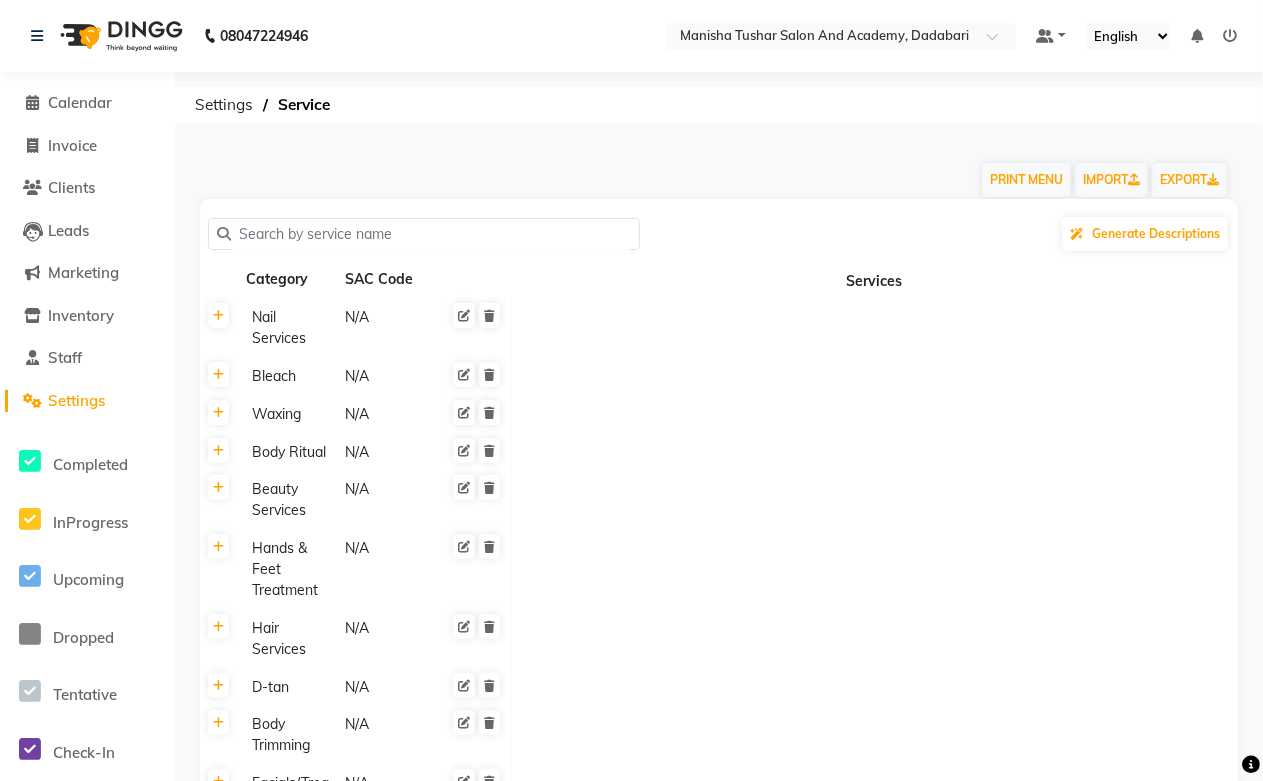 click 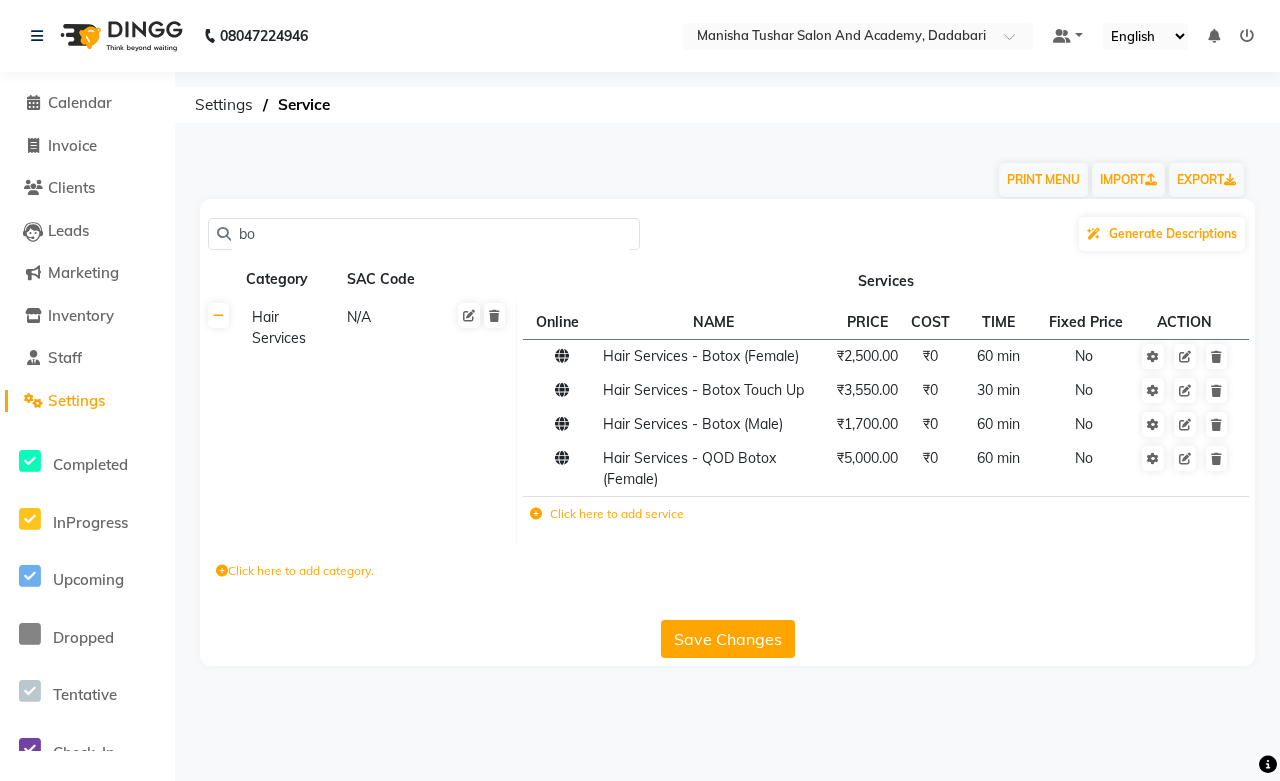 type on "b" 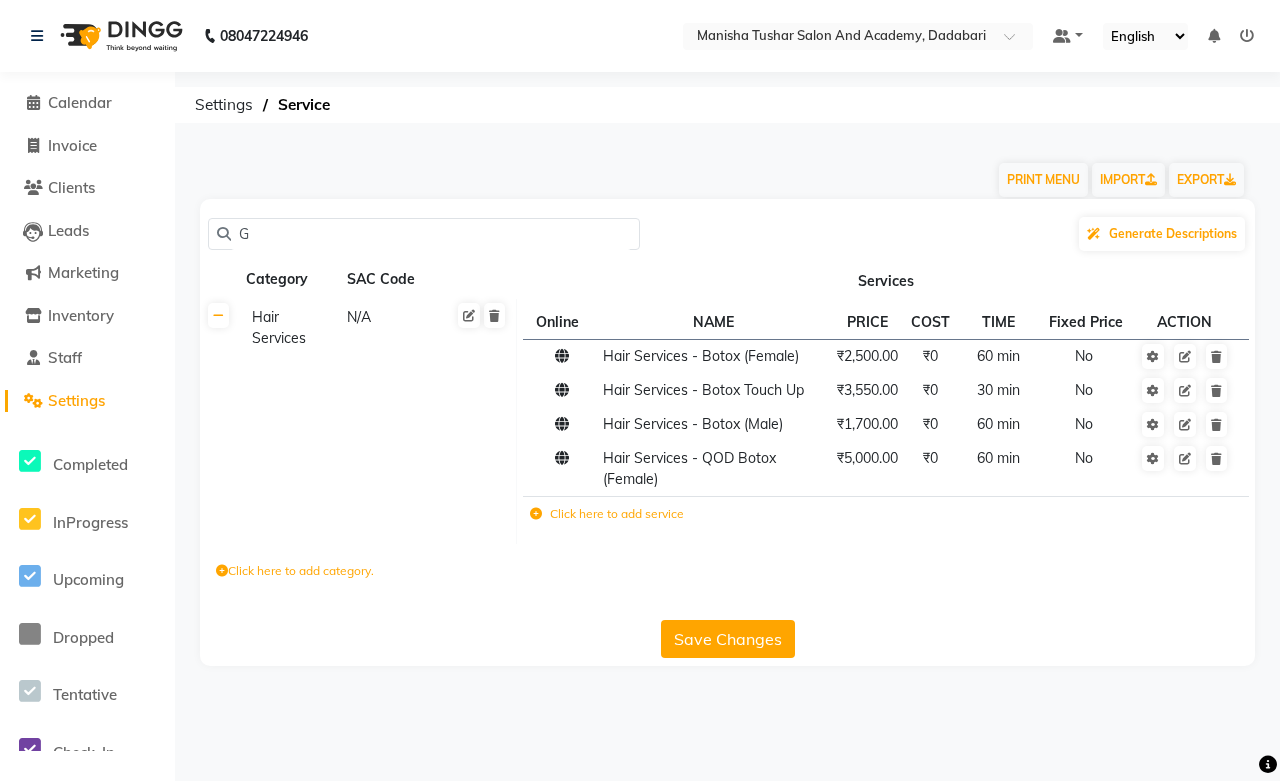 type on "GK" 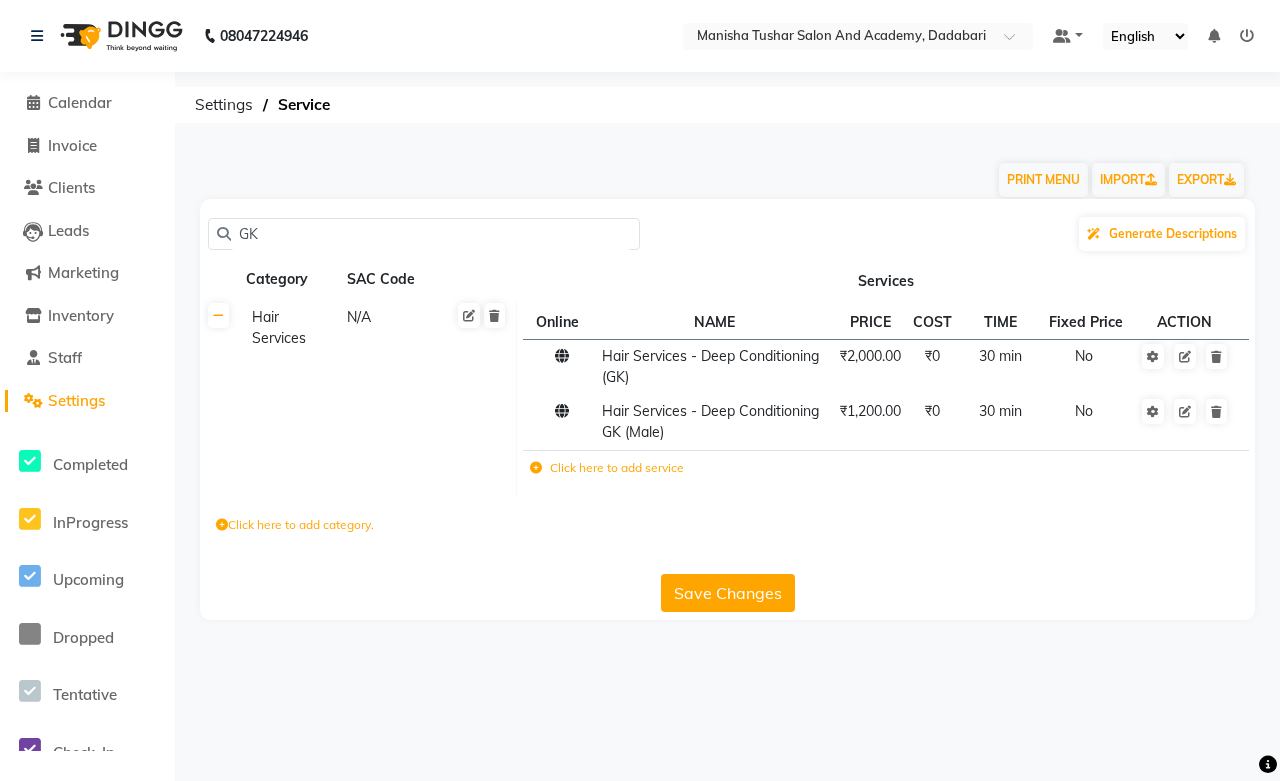 drag, startPoint x: 271, startPoint y: 235, endPoint x: 241, endPoint y: 234, distance: 30.016663 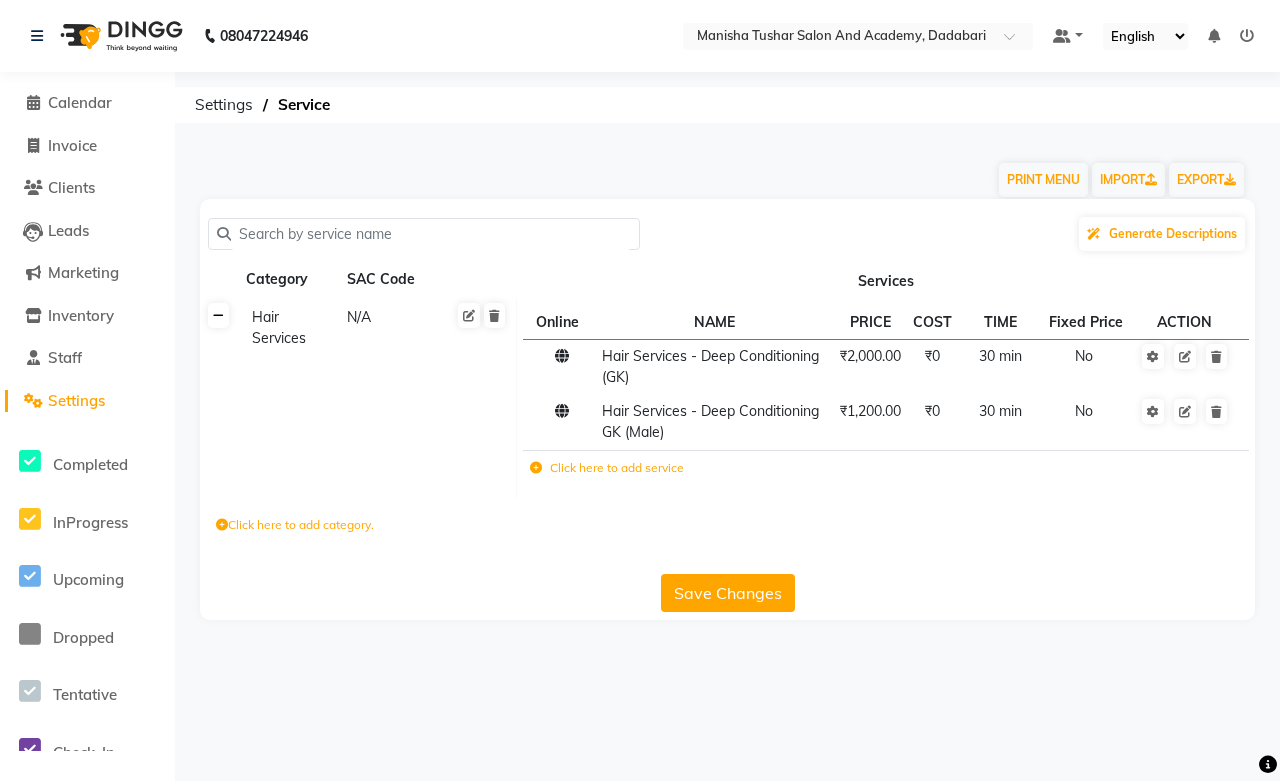 click 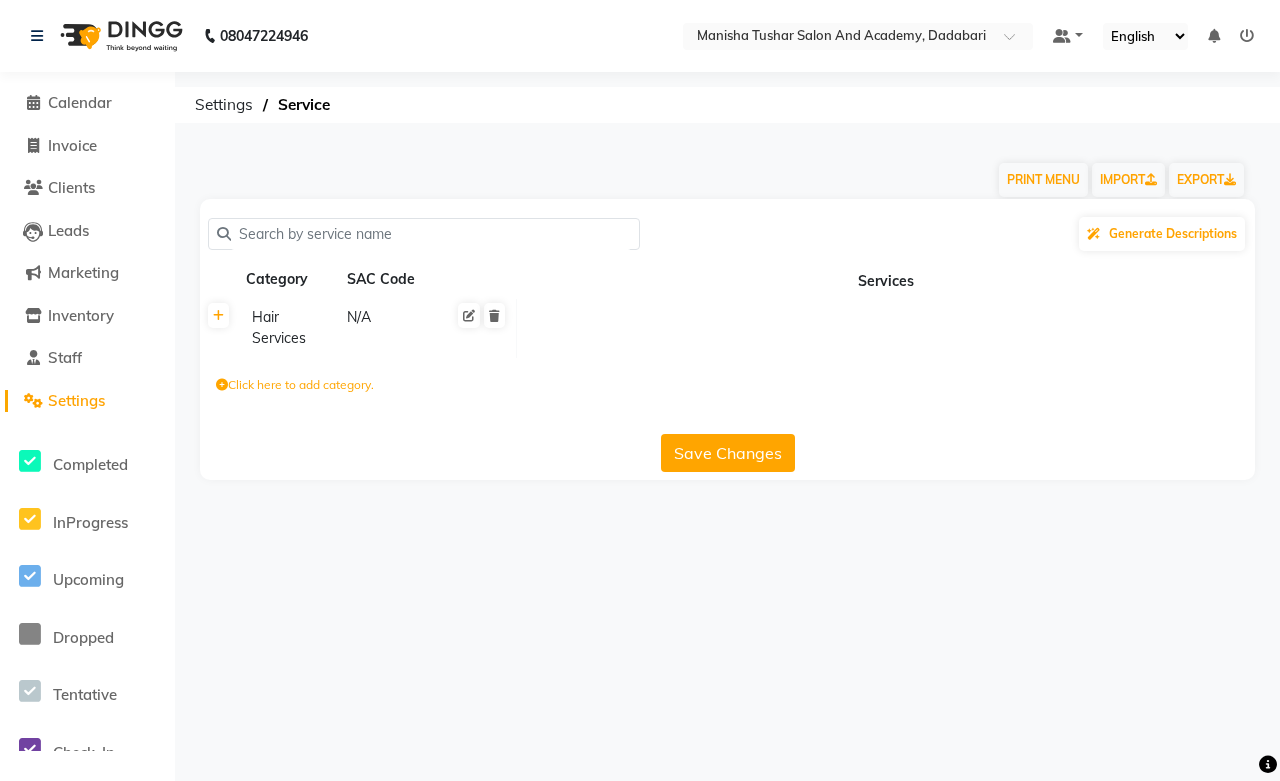 click 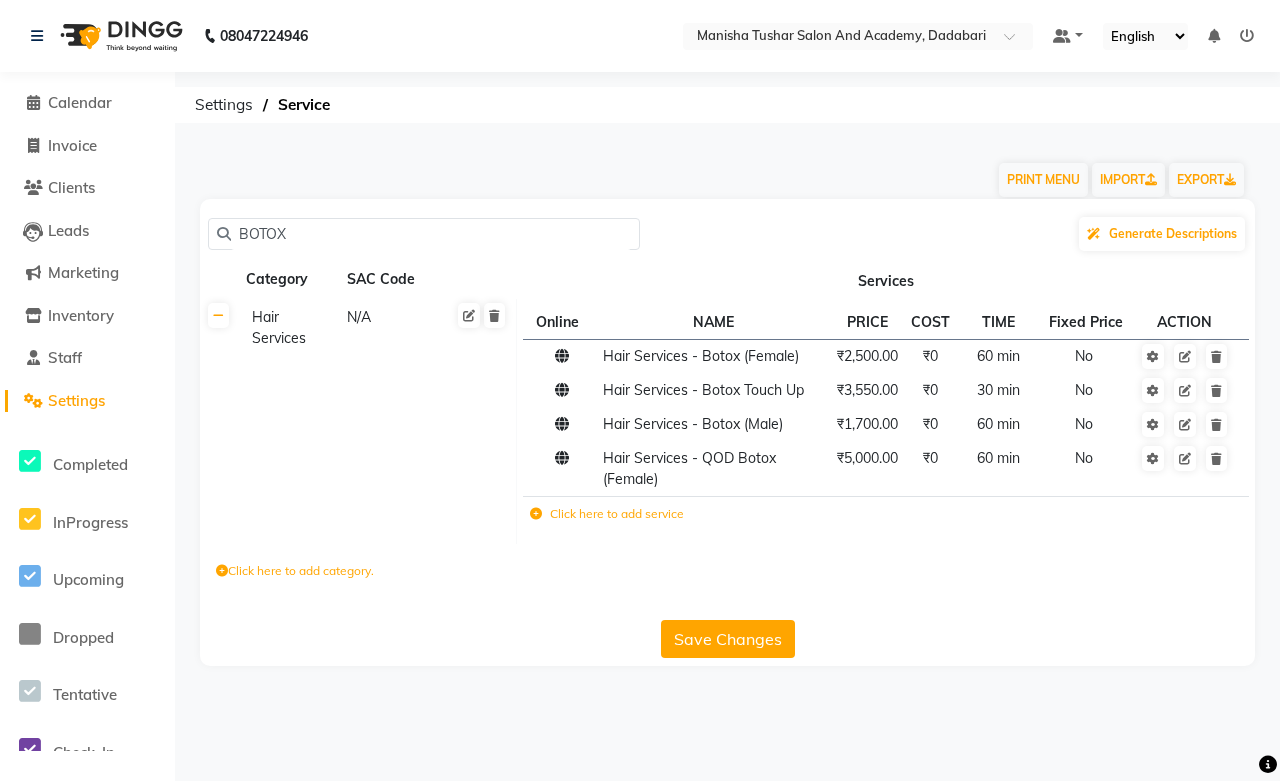 type on "BOTOX" 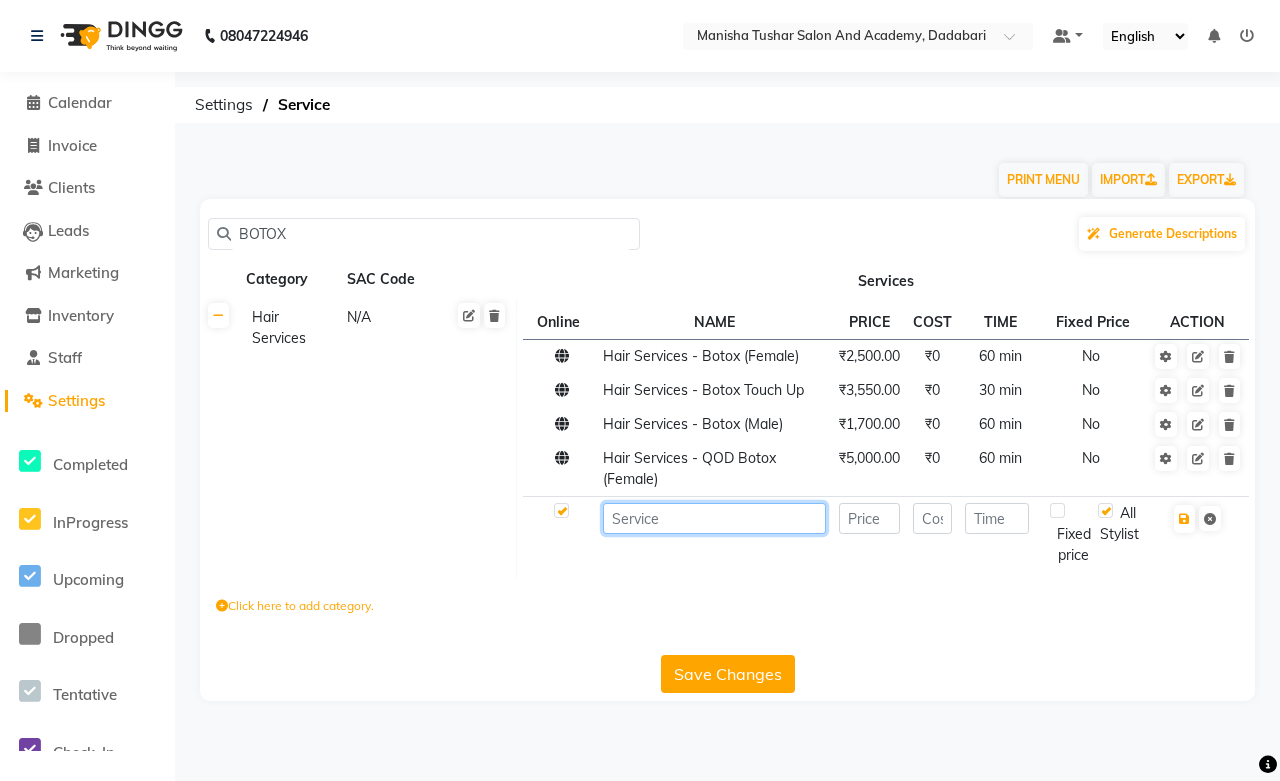 paste on "GK" 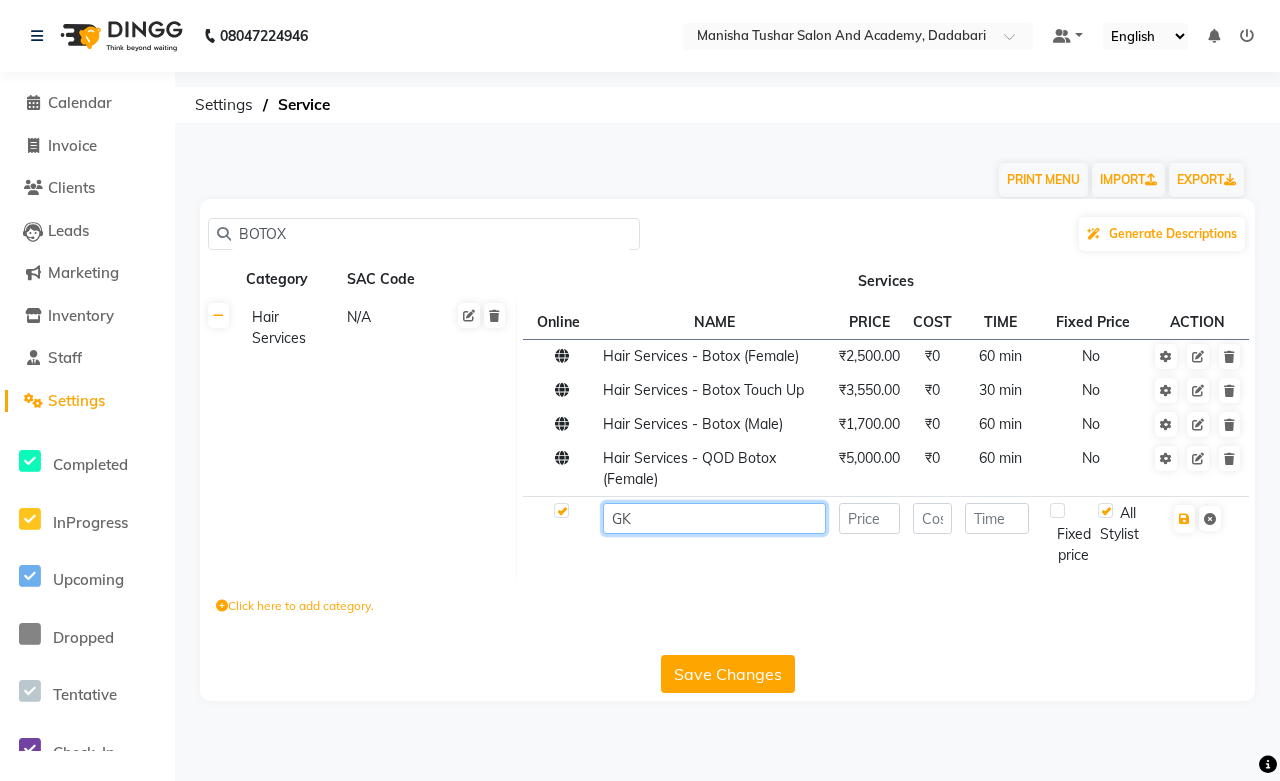 drag, startPoint x: 611, startPoint y: 520, endPoint x: 618, endPoint y: 601, distance: 81.3019 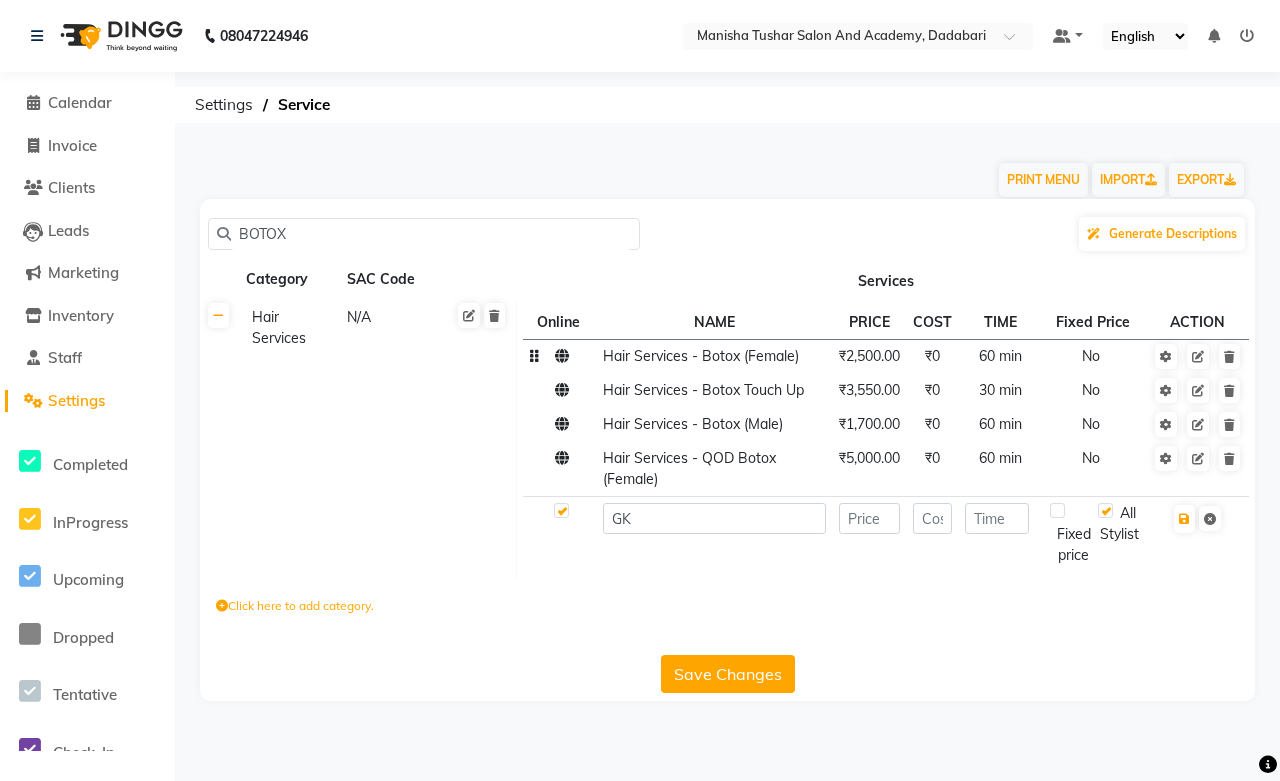 click on "Hair Services - Botox (Female)" 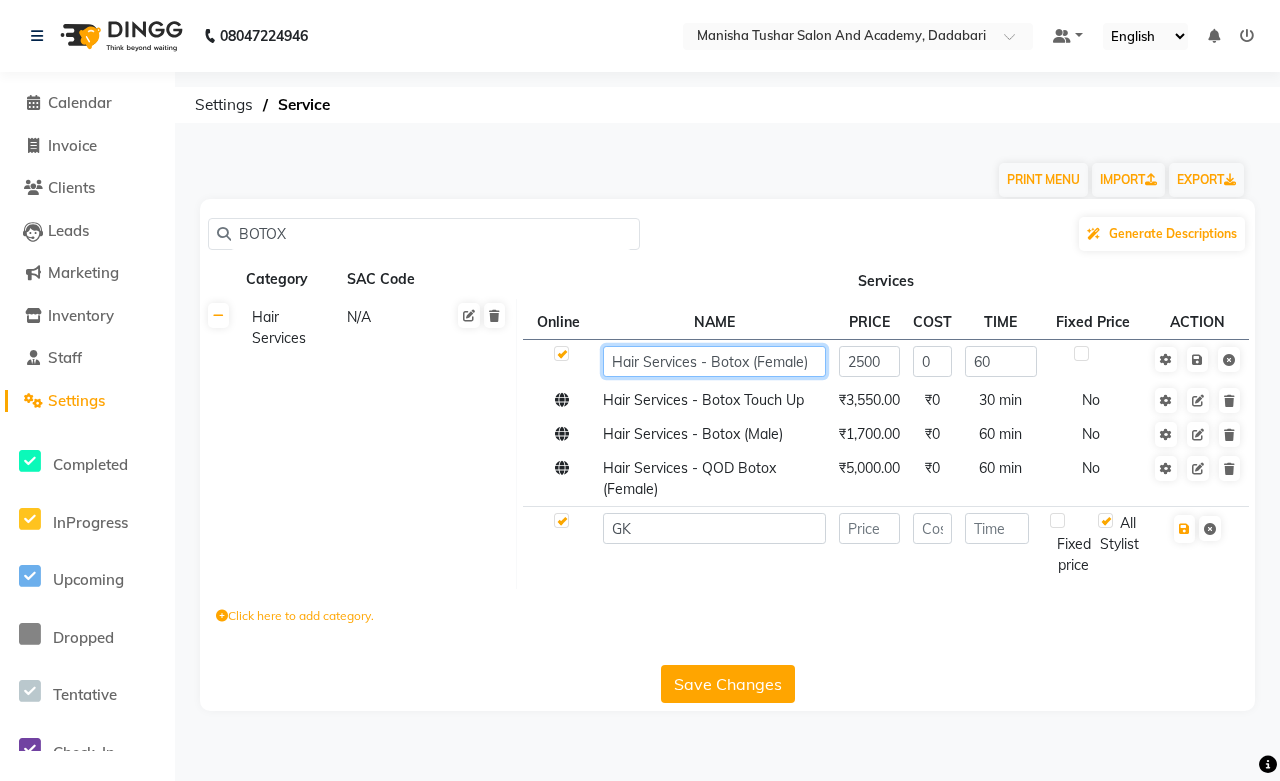 click on "Hair Services - Botox (Female)" 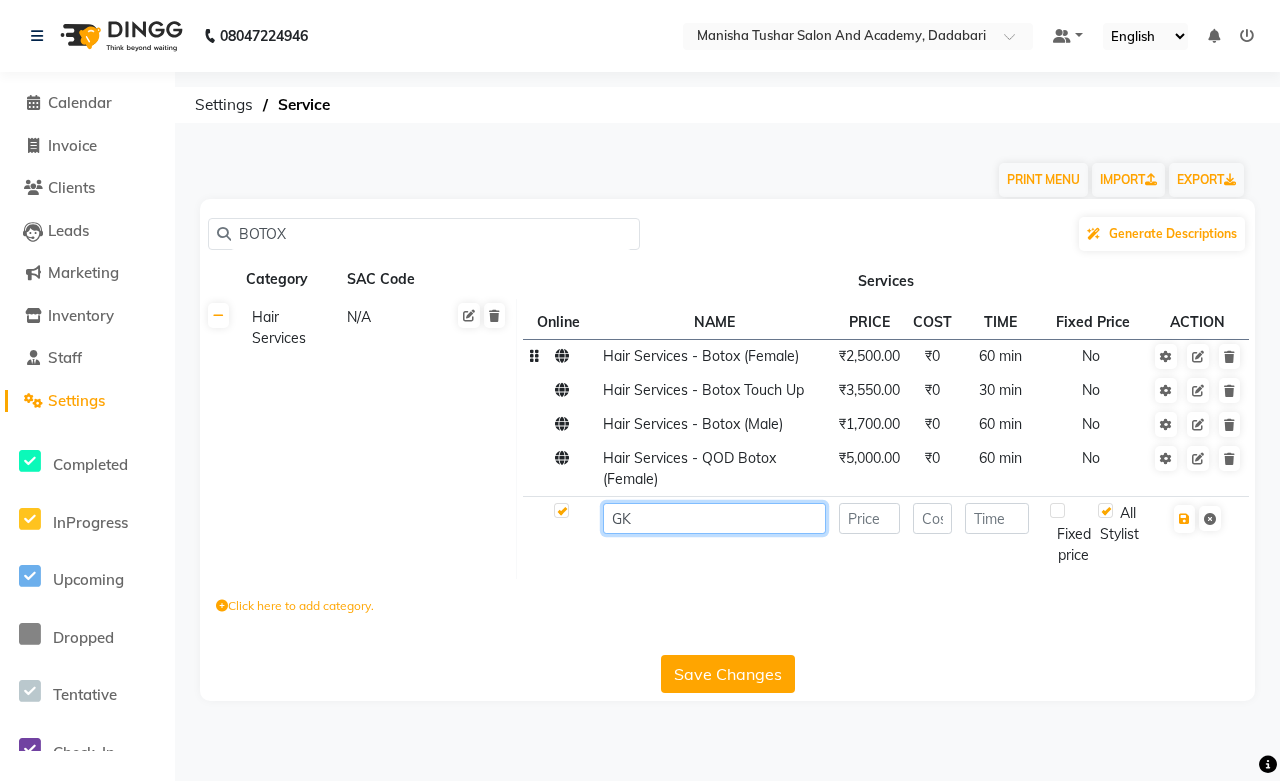 click on "GK" 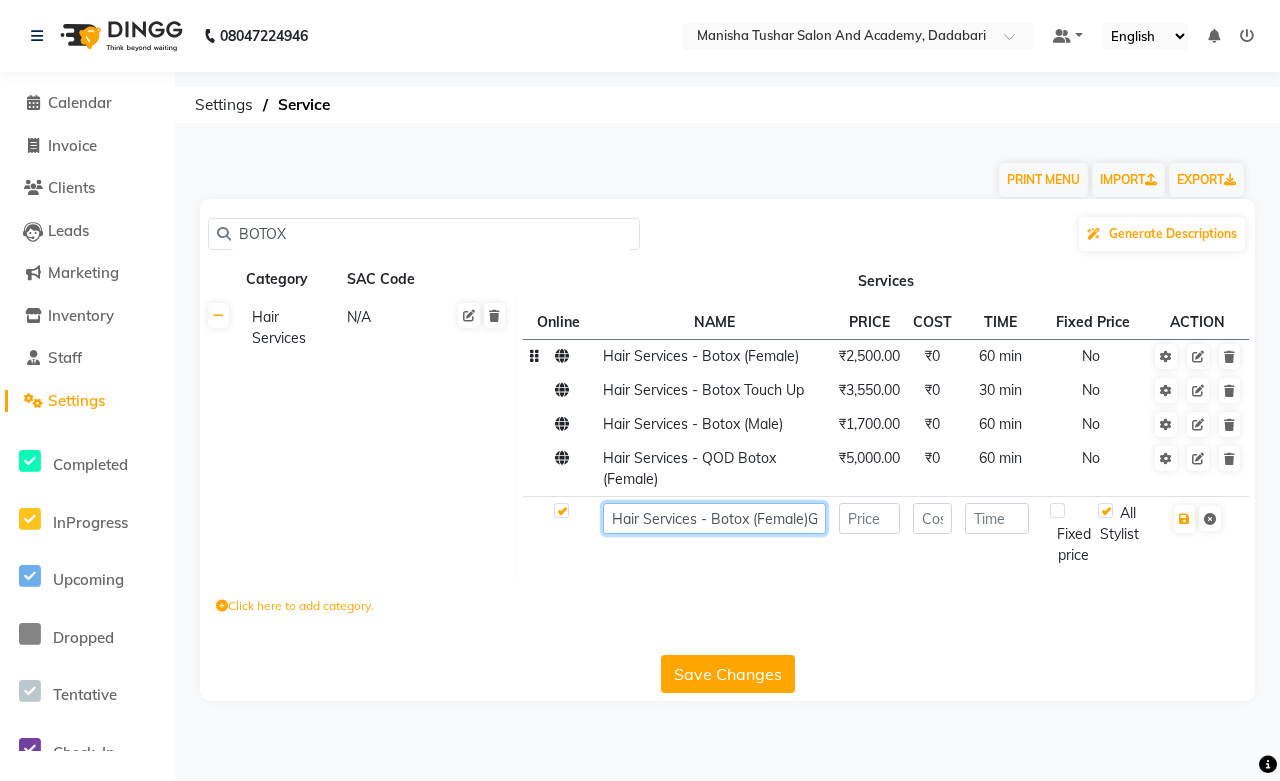 click on "Hair Services - Botox (Female)GK" 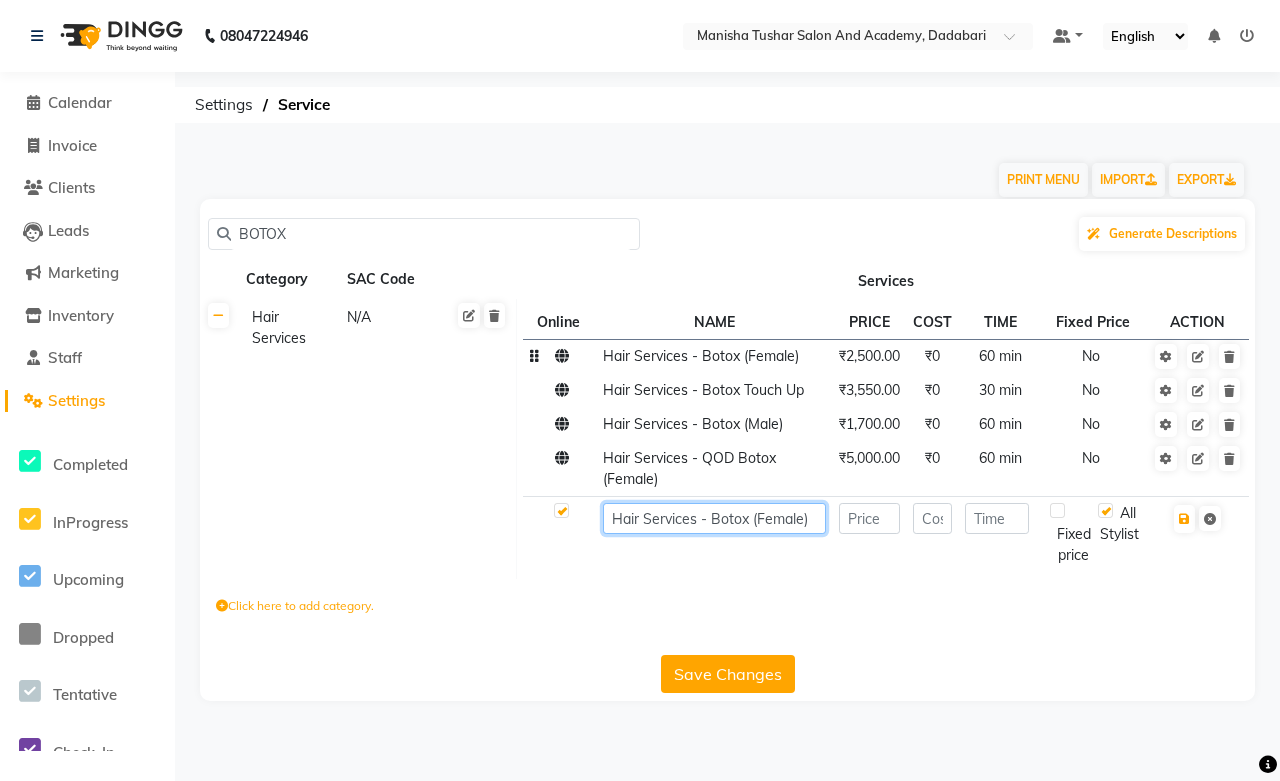 drag, startPoint x: 751, startPoint y: 514, endPoint x: 762, endPoint y: 534, distance: 22.825424 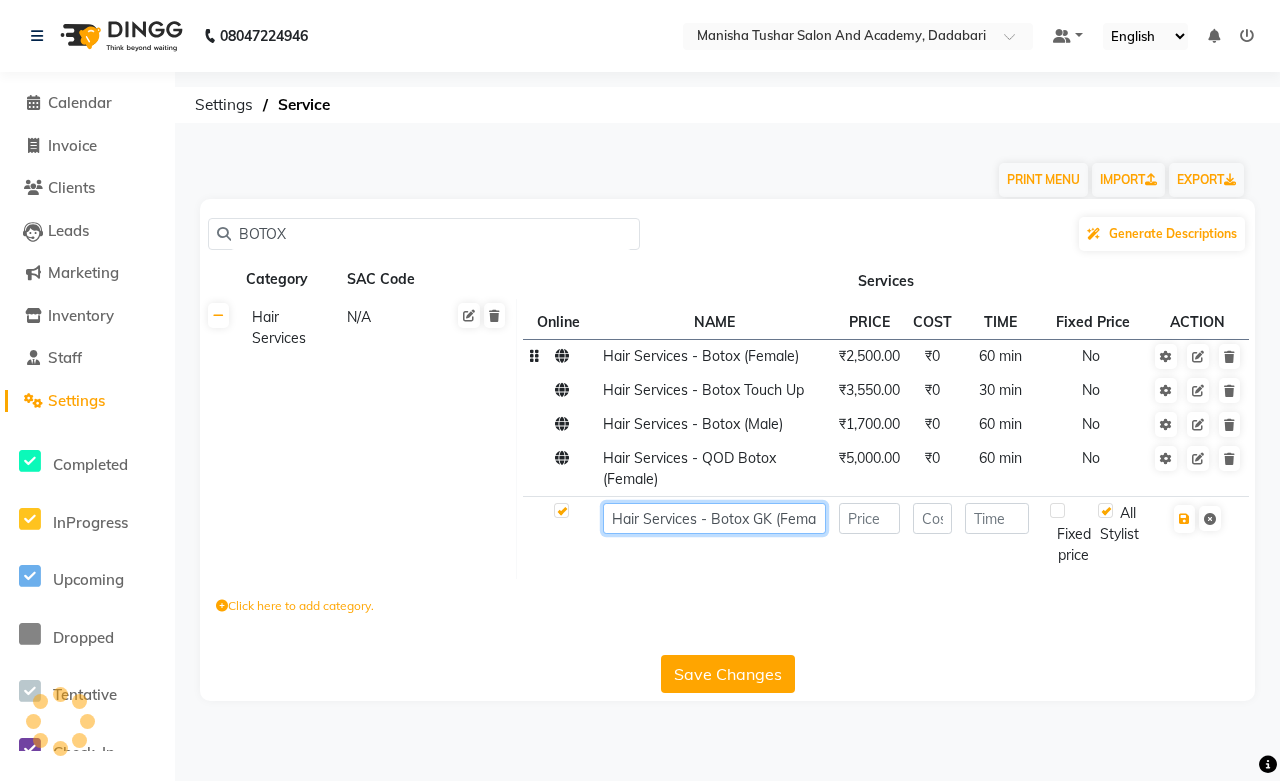 type on "Hair Services - Botox GK (Female)" 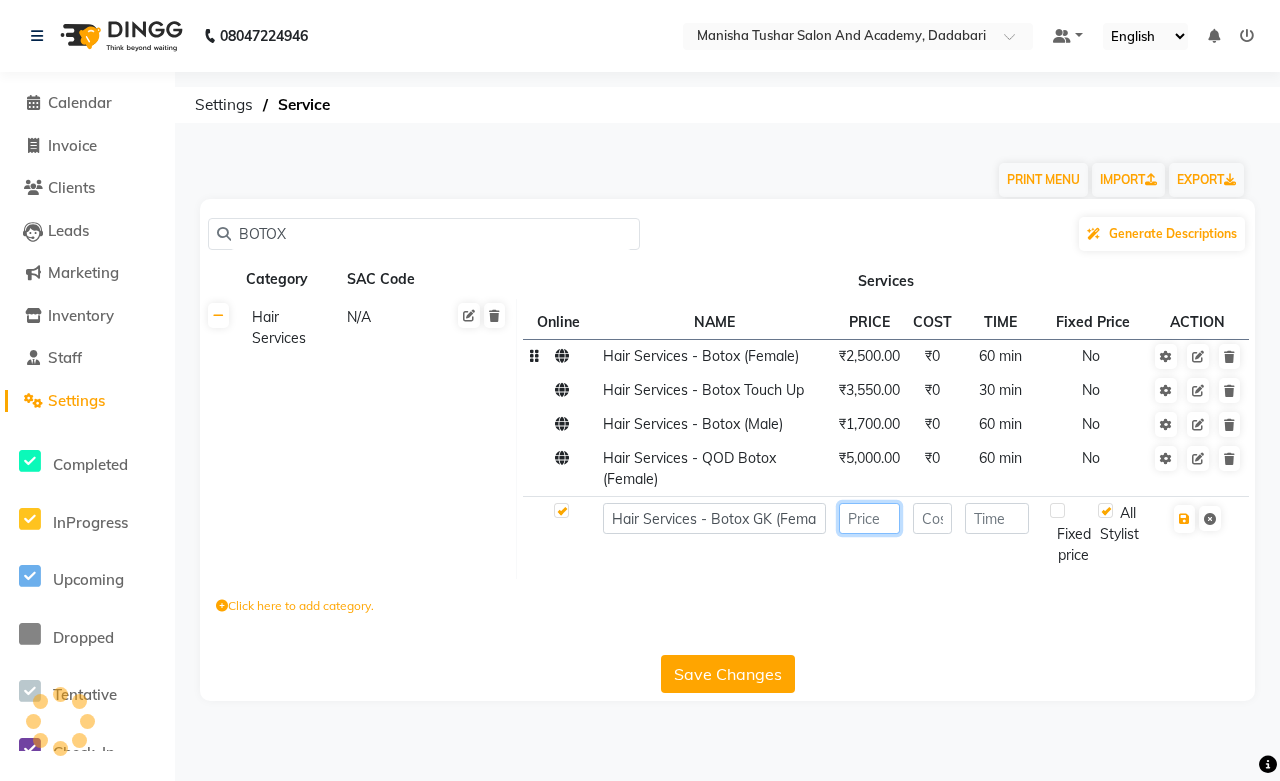 click 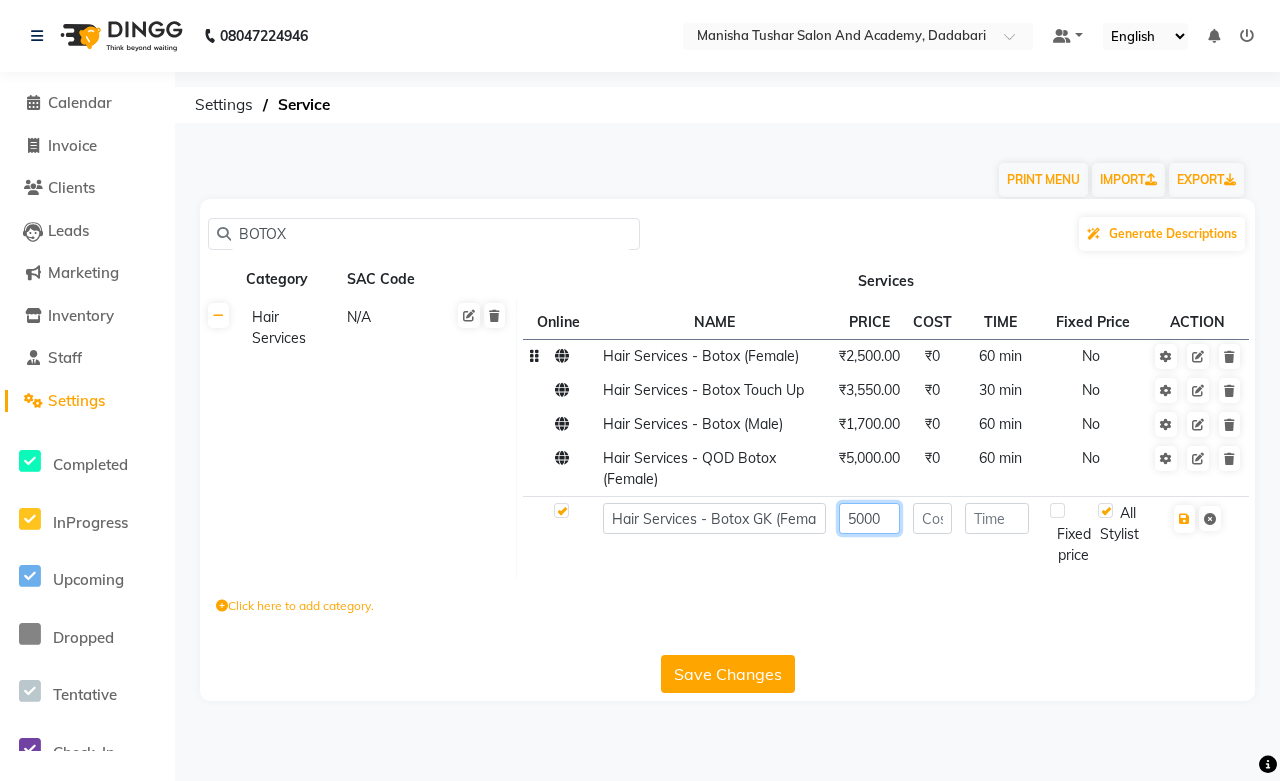 type on "5000" 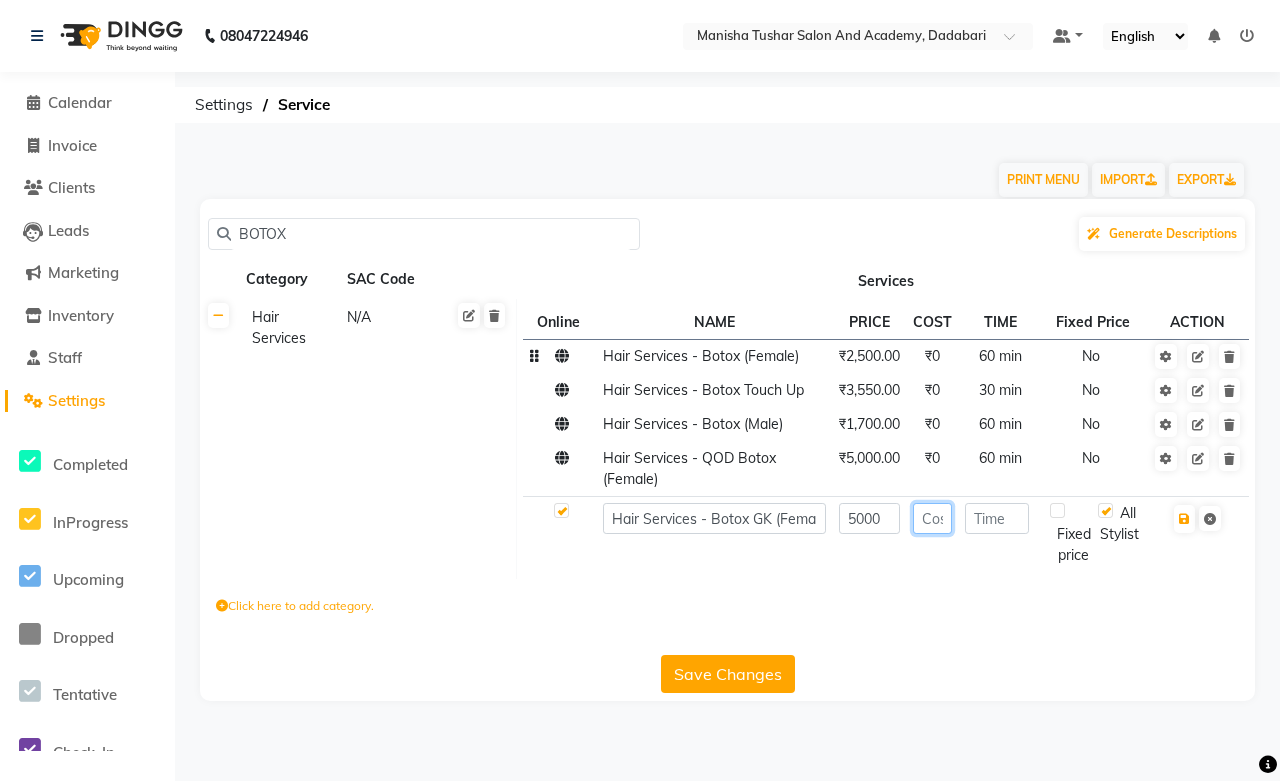 click 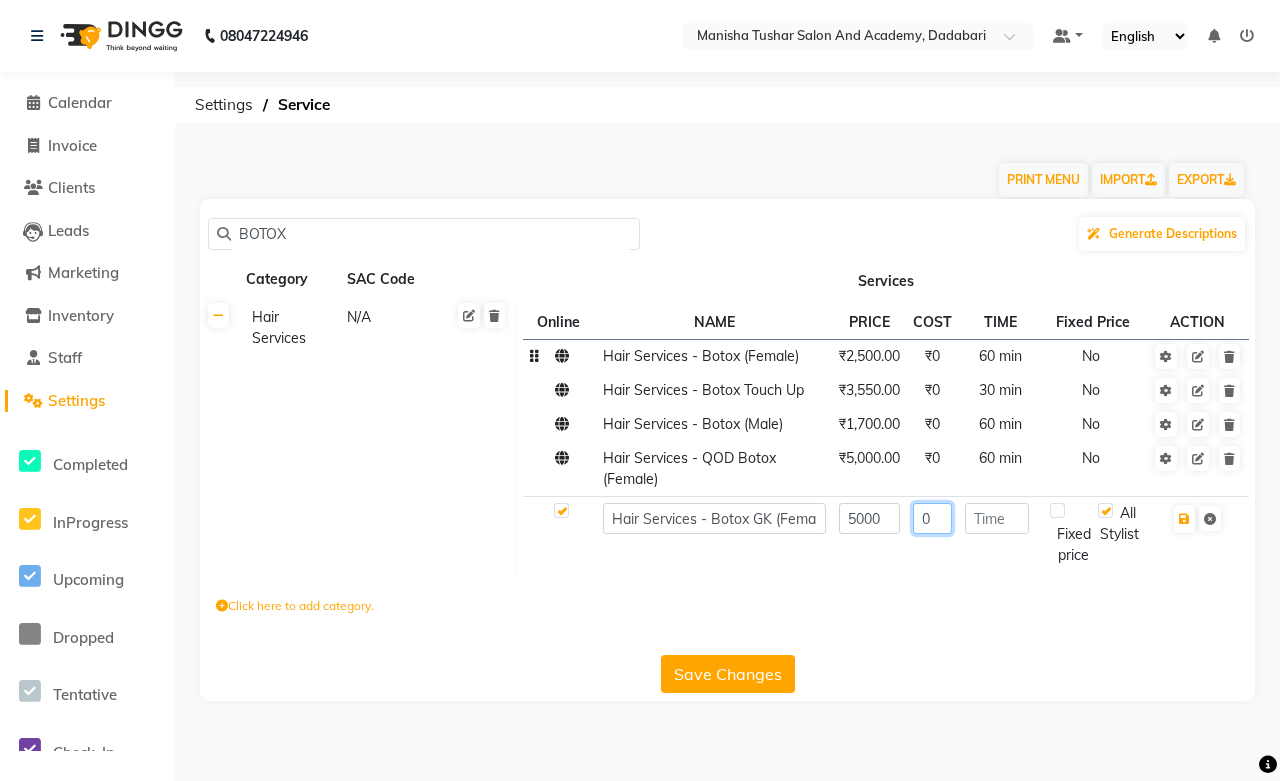 type on "0" 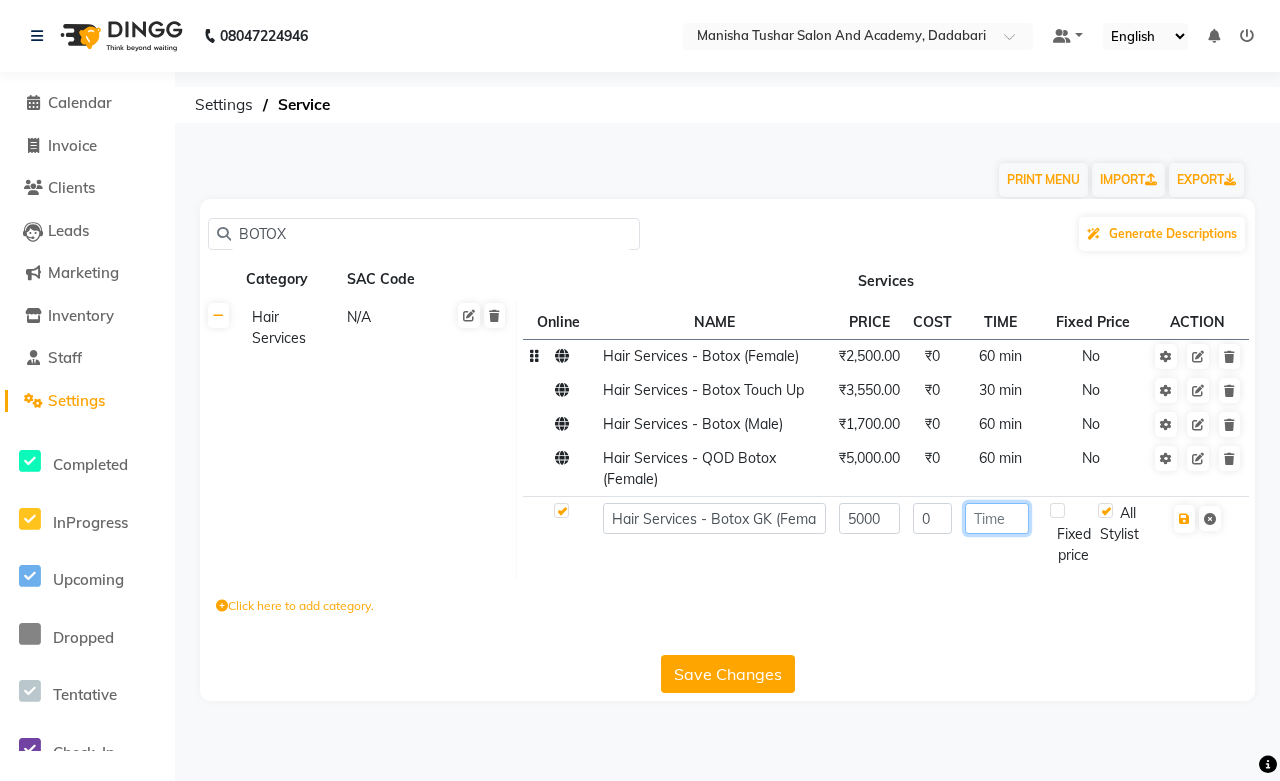 click 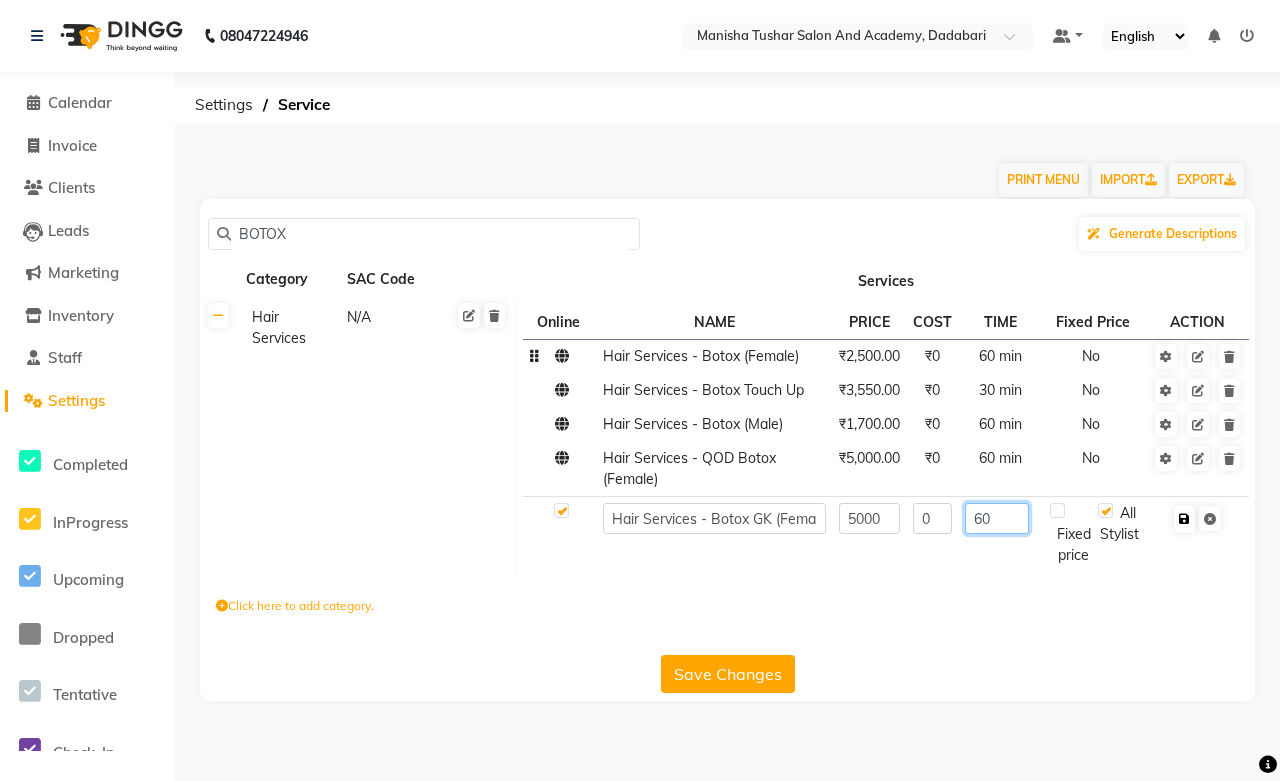type on "60" 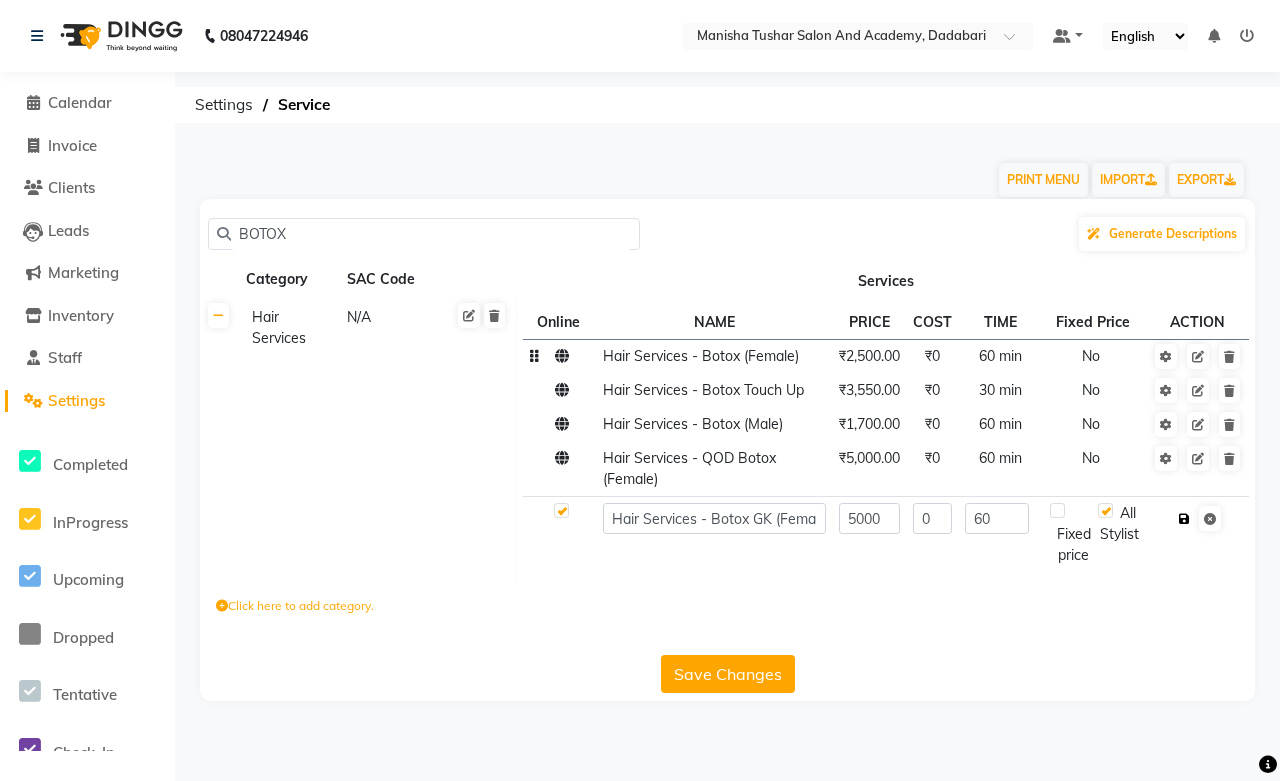click at bounding box center (1184, 519) 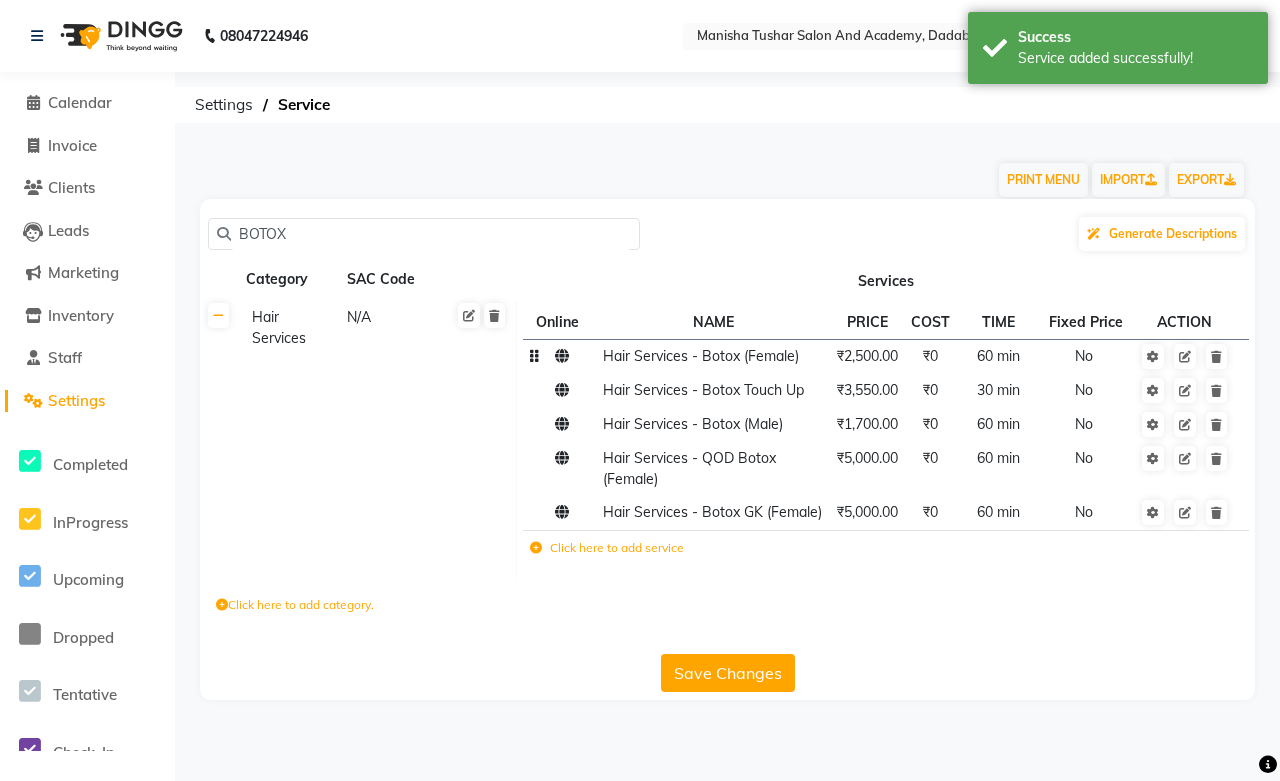 click on "Save Changes" 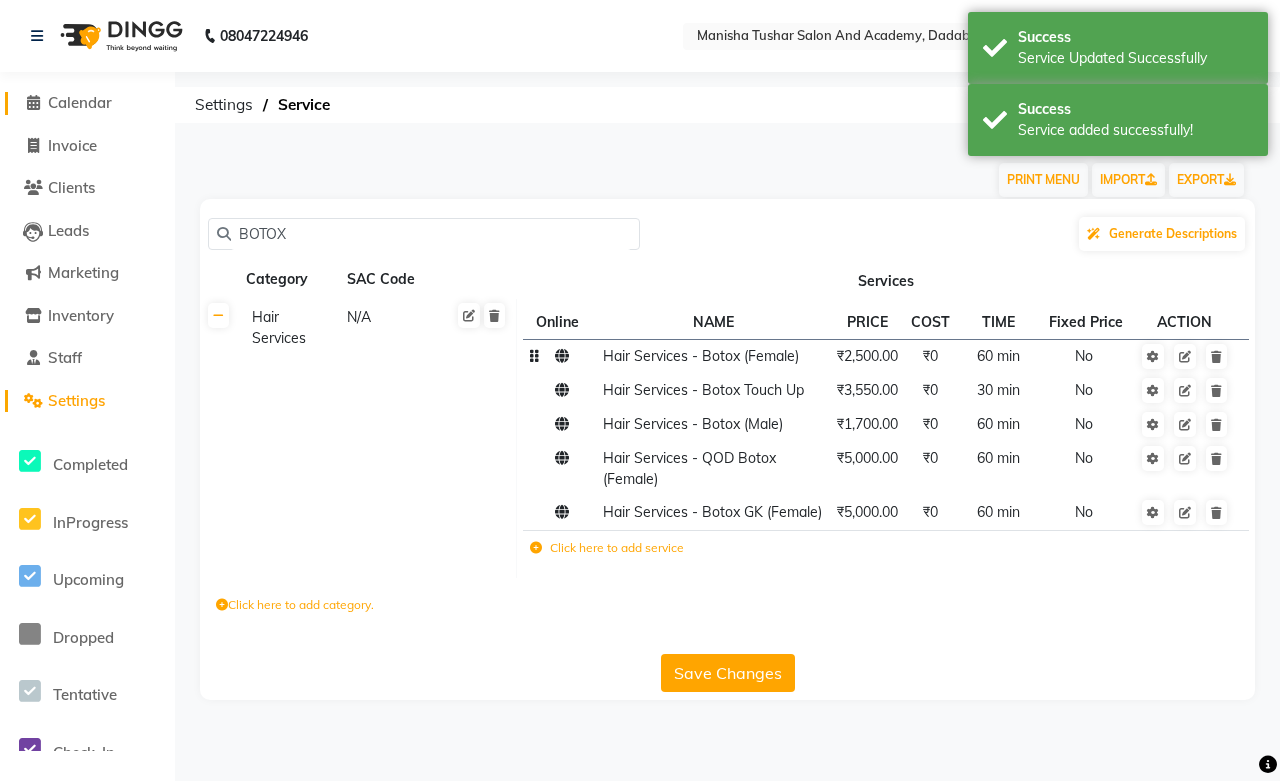 click on "Calendar" 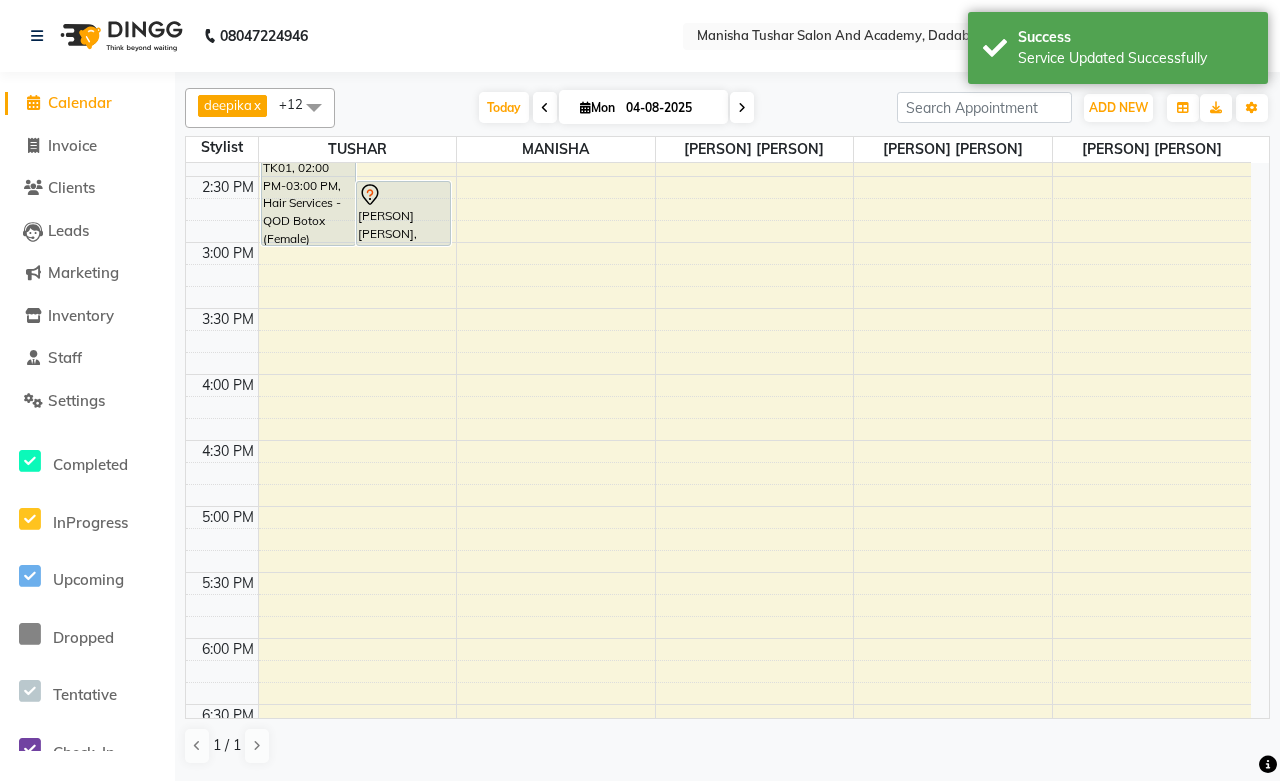 scroll, scrollTop: 1000, scrollLeft: 0, axis: vertical 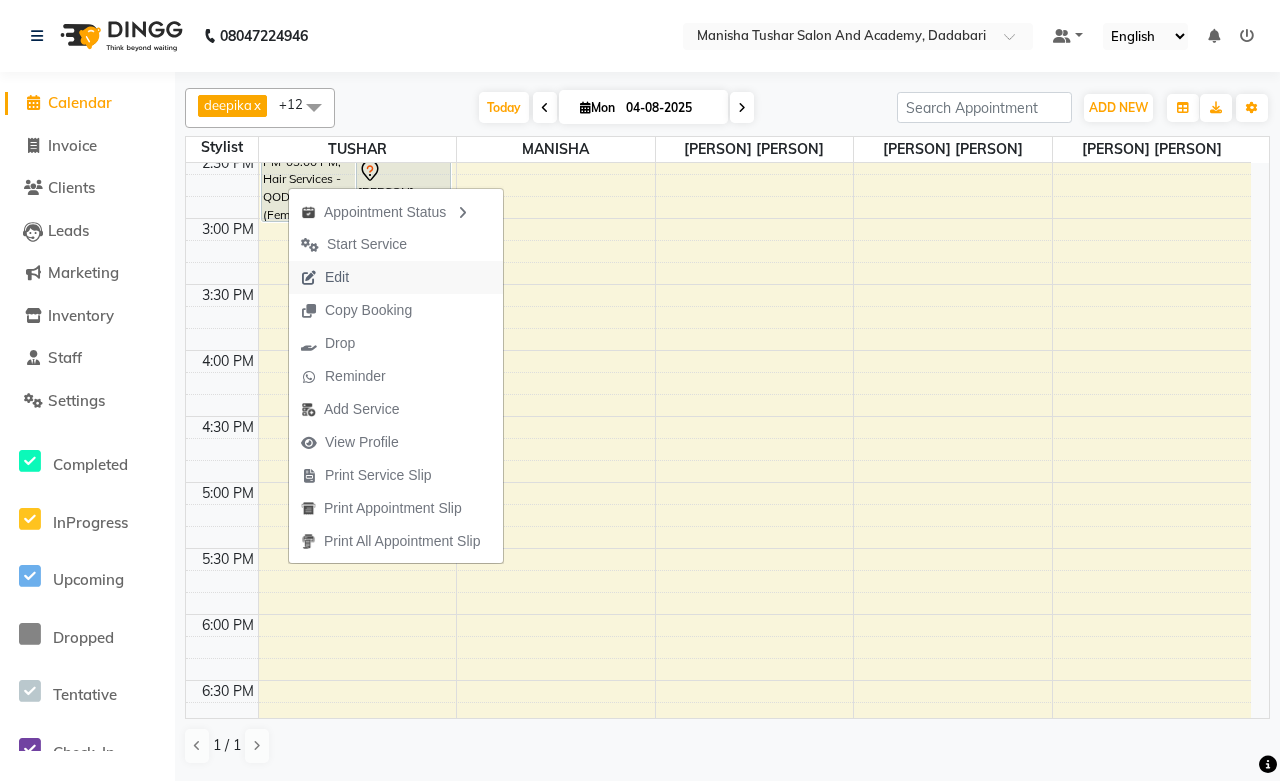 click on "Edit" at bounding box center (337, 277) 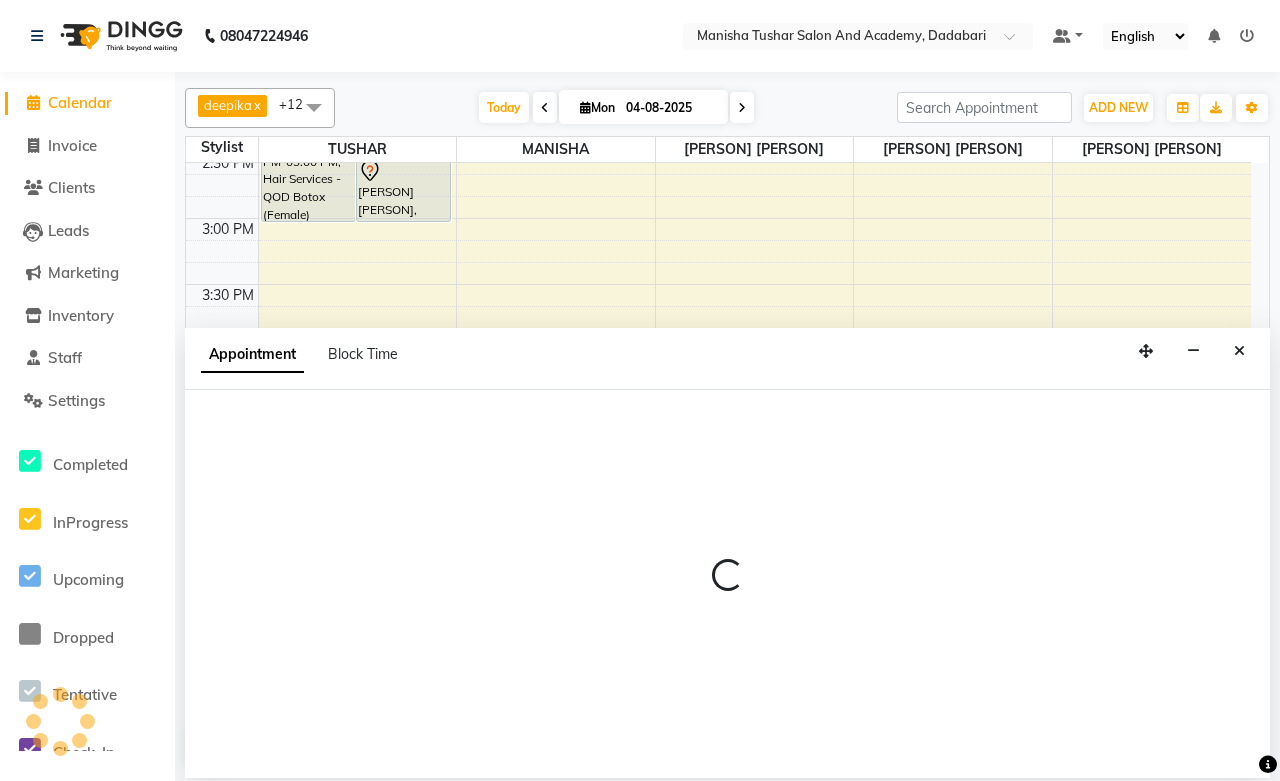 select on "tentative" 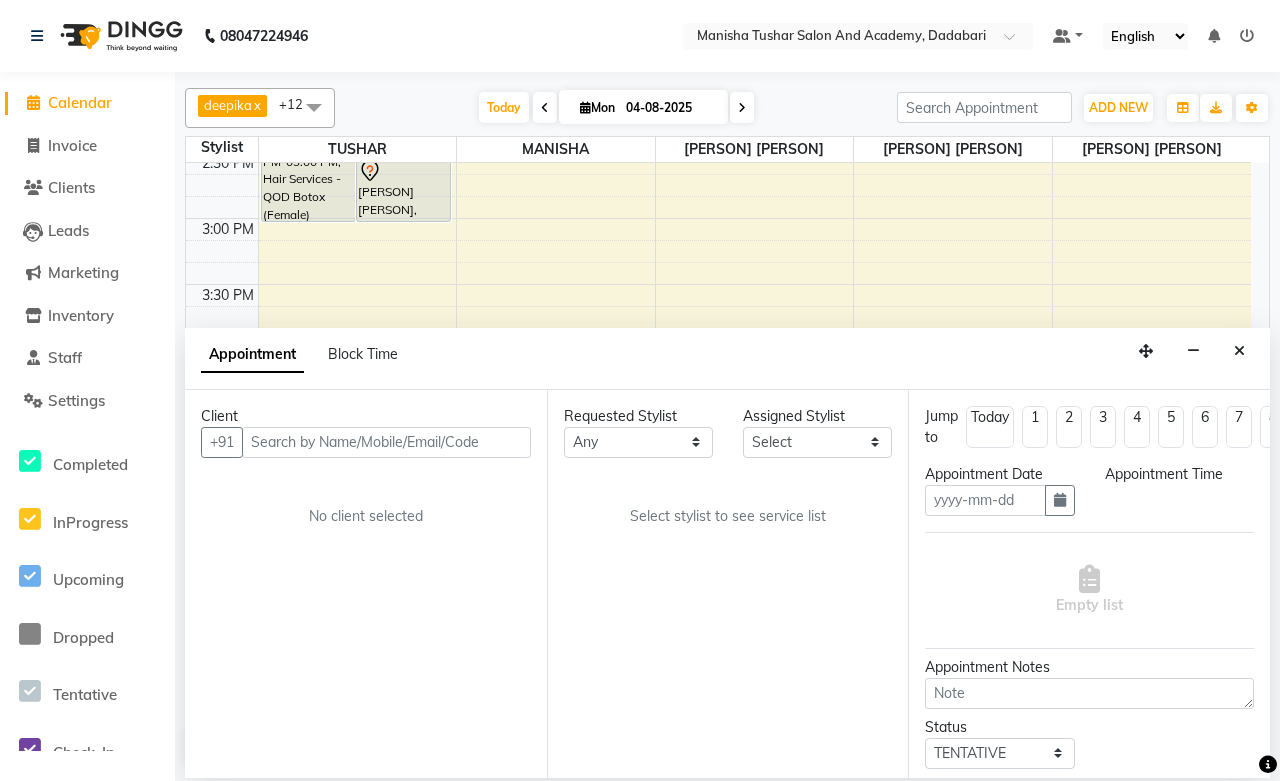 type on "04-08-2025" 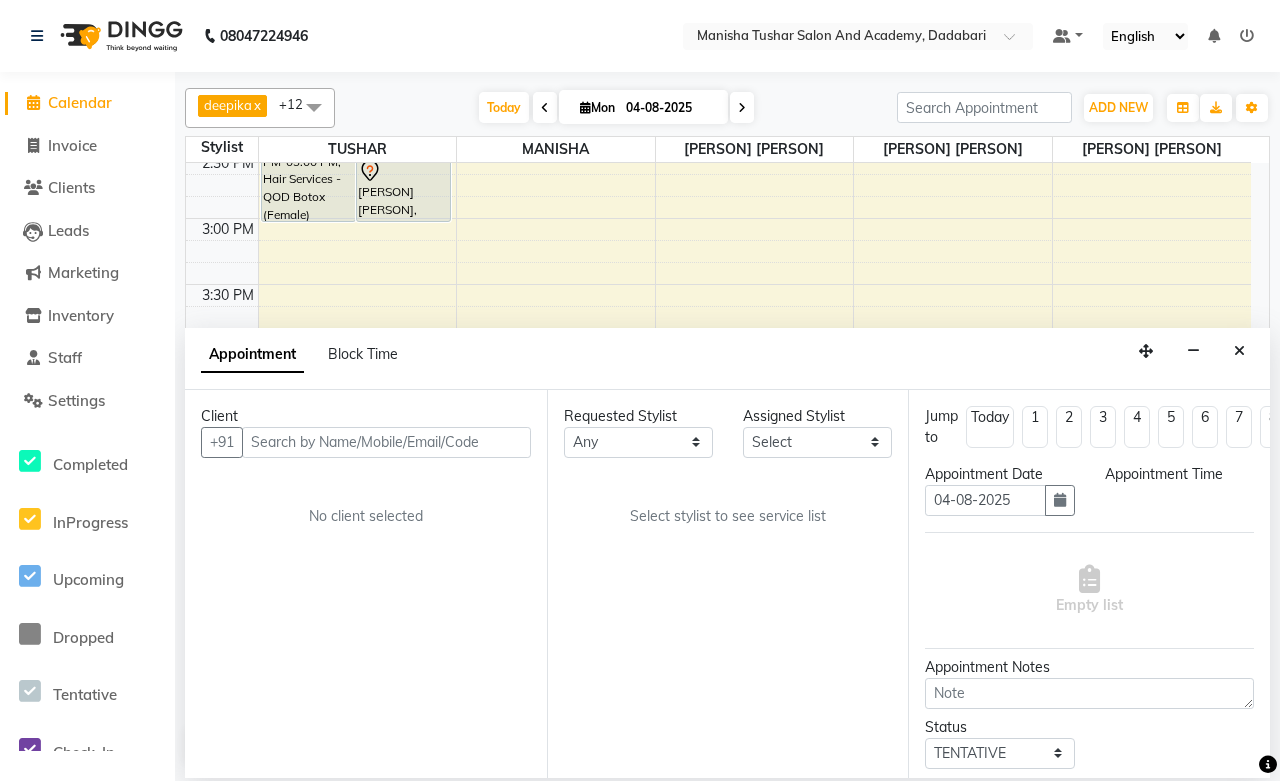 select on "840" 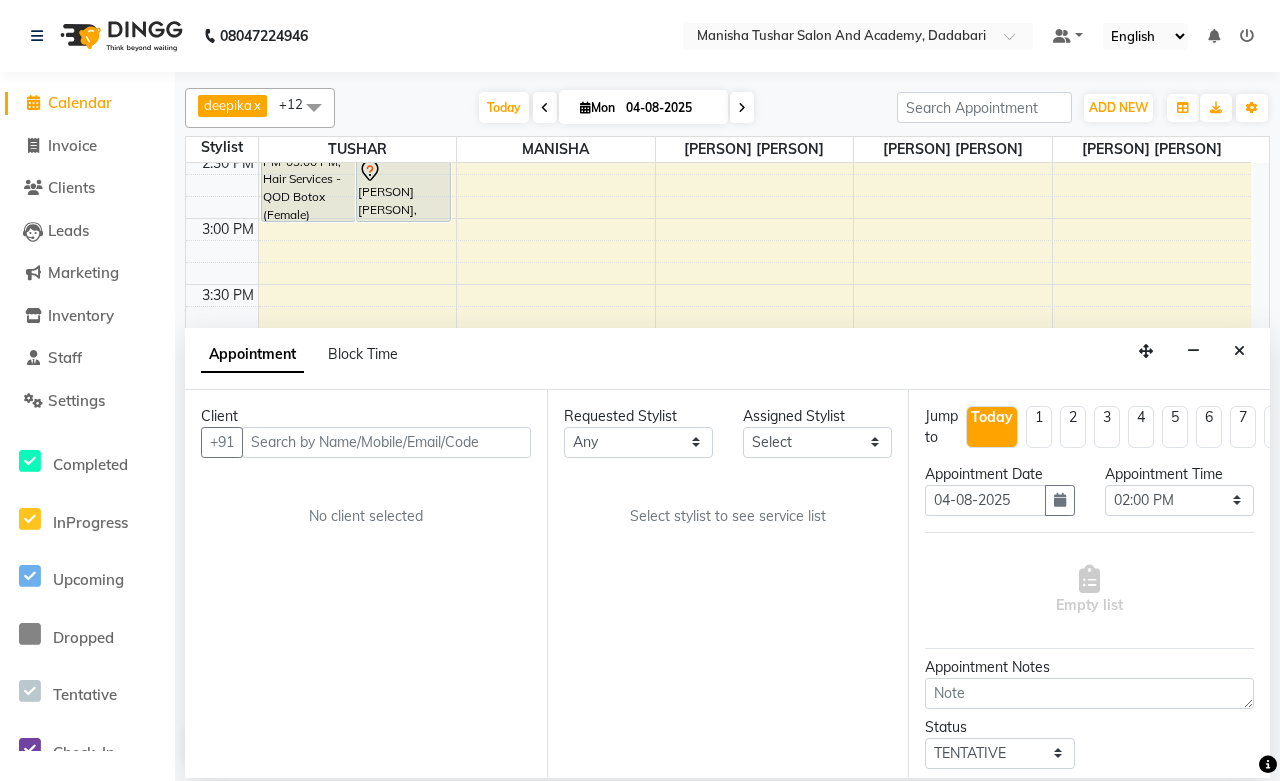 scroll, scrollTop: 0, scrollLeft: 0, axis: both 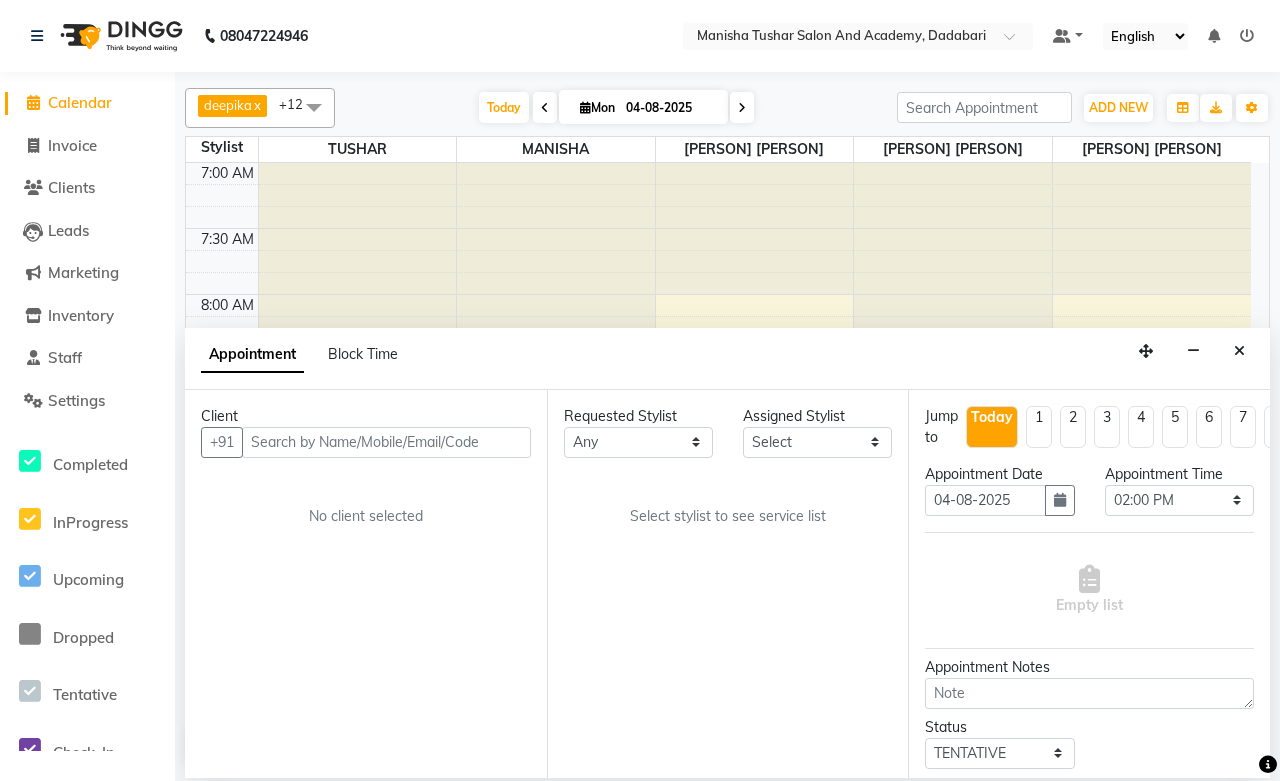 select on "49047" 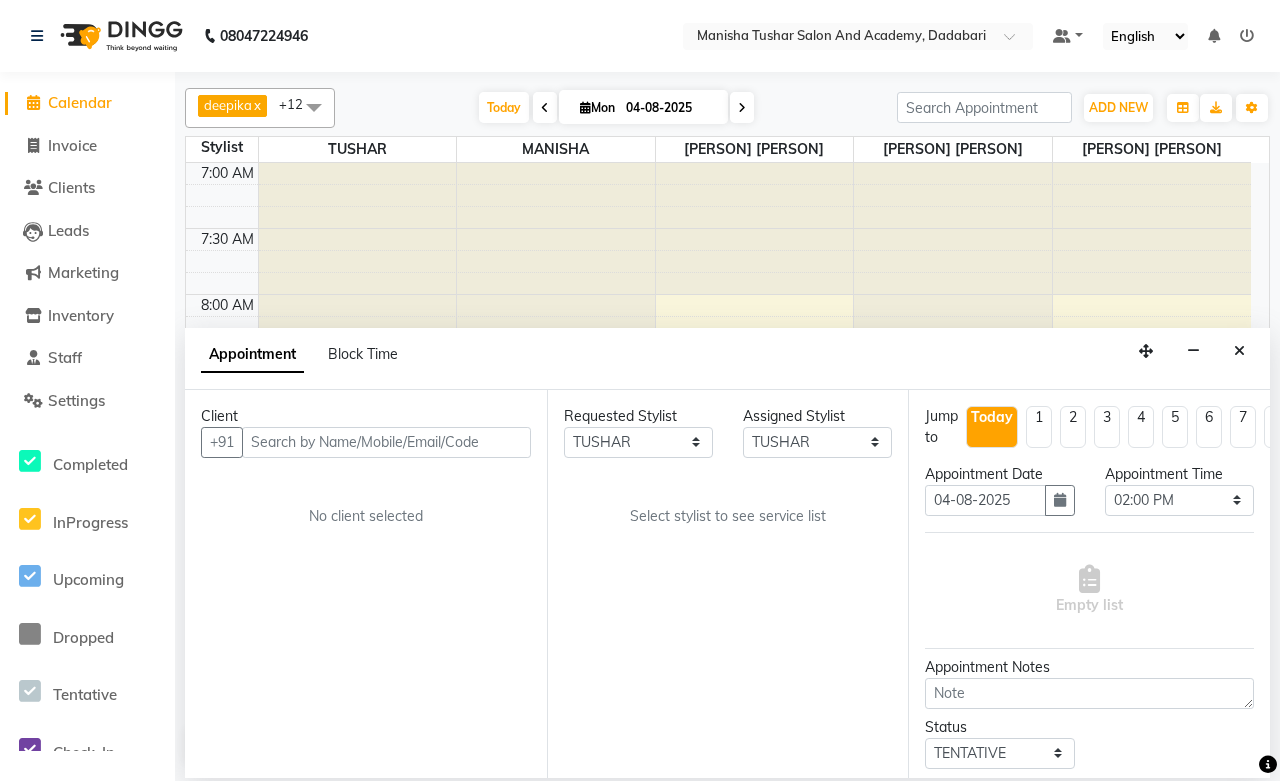 scroll, scrollTop: 796, scrollLeft: 0, axis: vertical 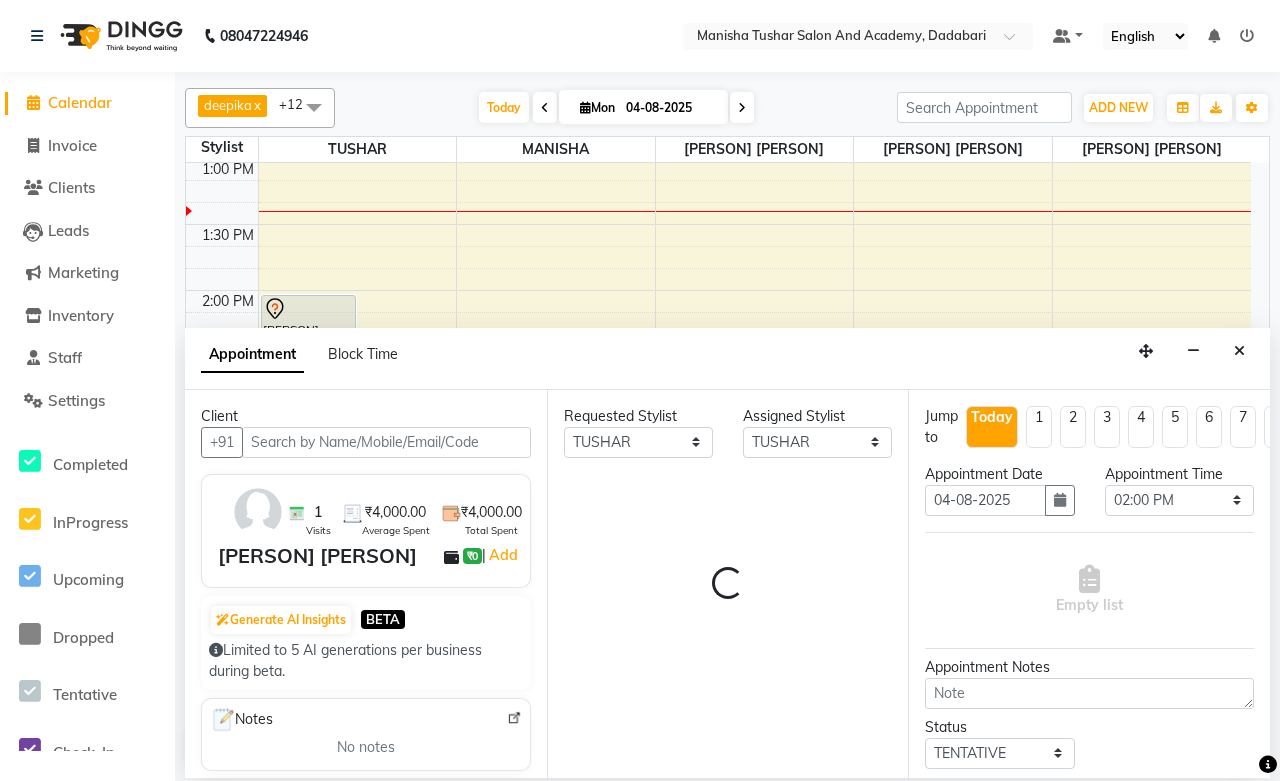 select on "3207" 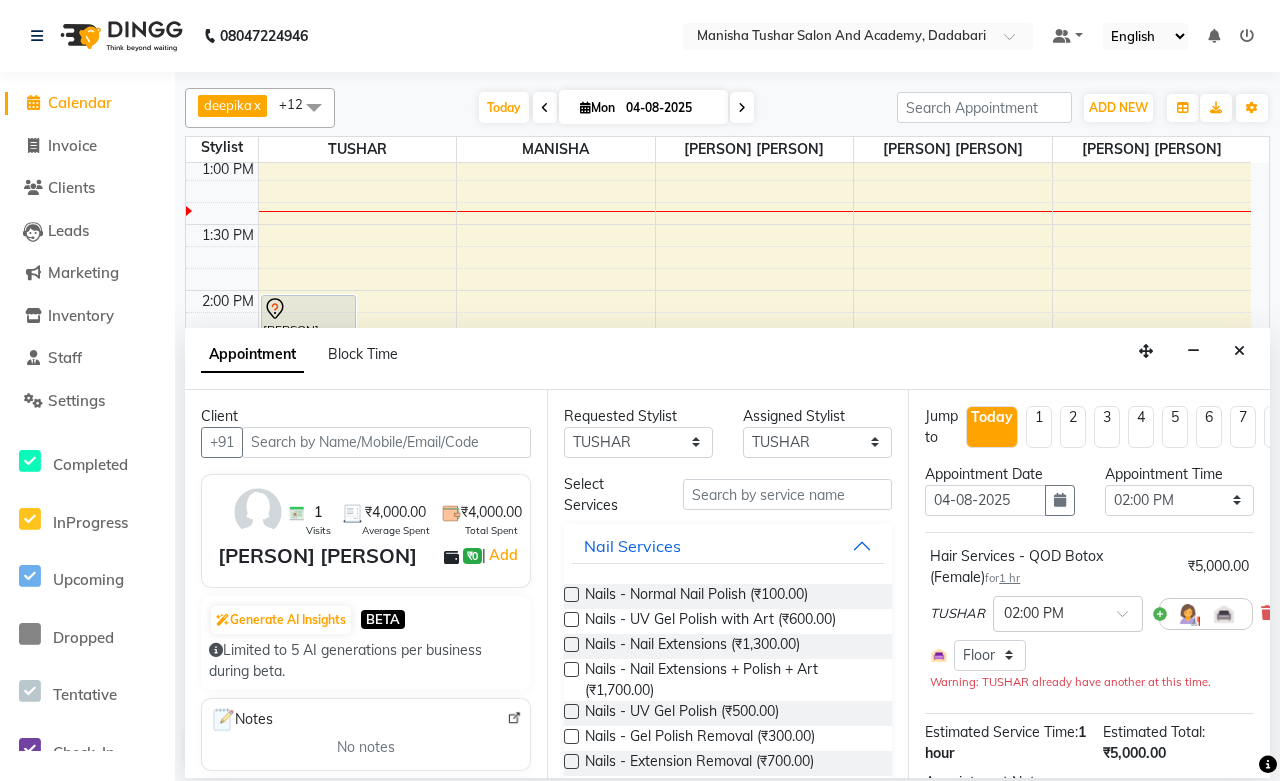 scroll, scrollTop: 0, scrollLeft: 93, axis: horizontal 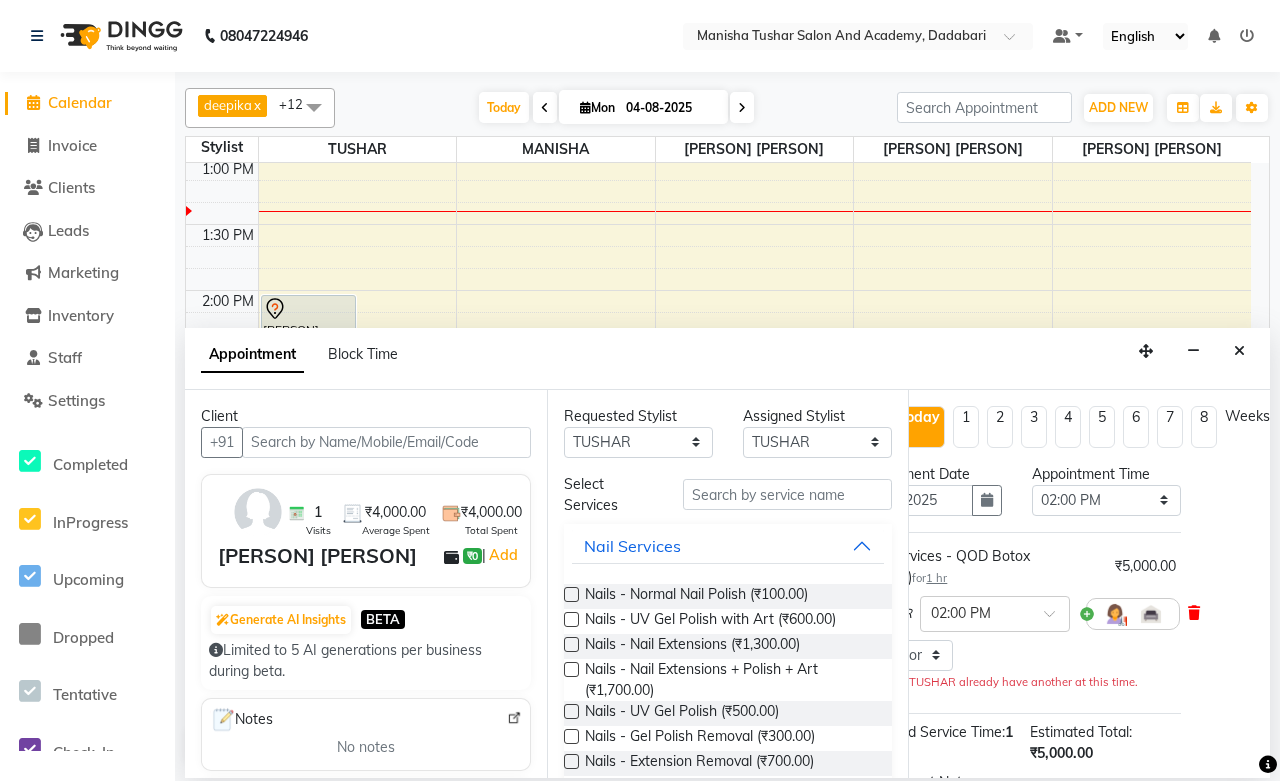 click at bounding box center (1194, 613) 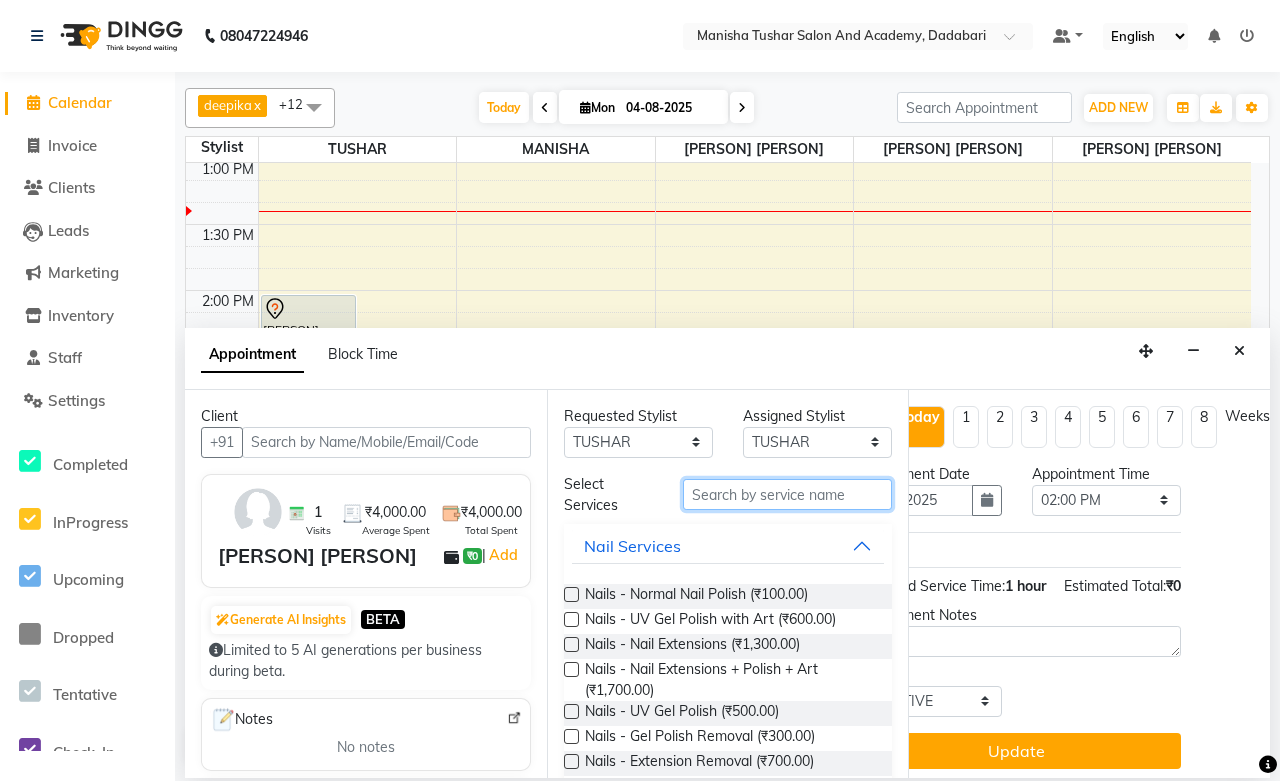 click at bounding box center [787, 494] 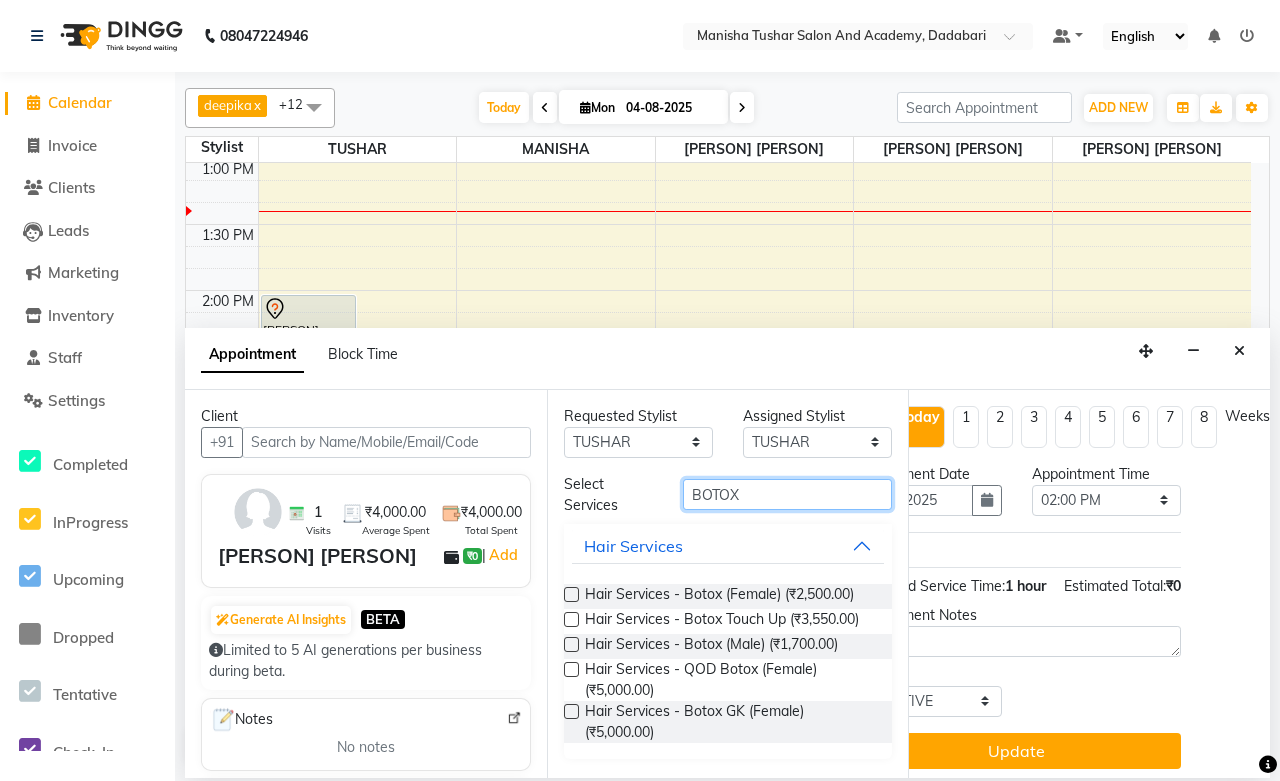 type on "BOTOX" 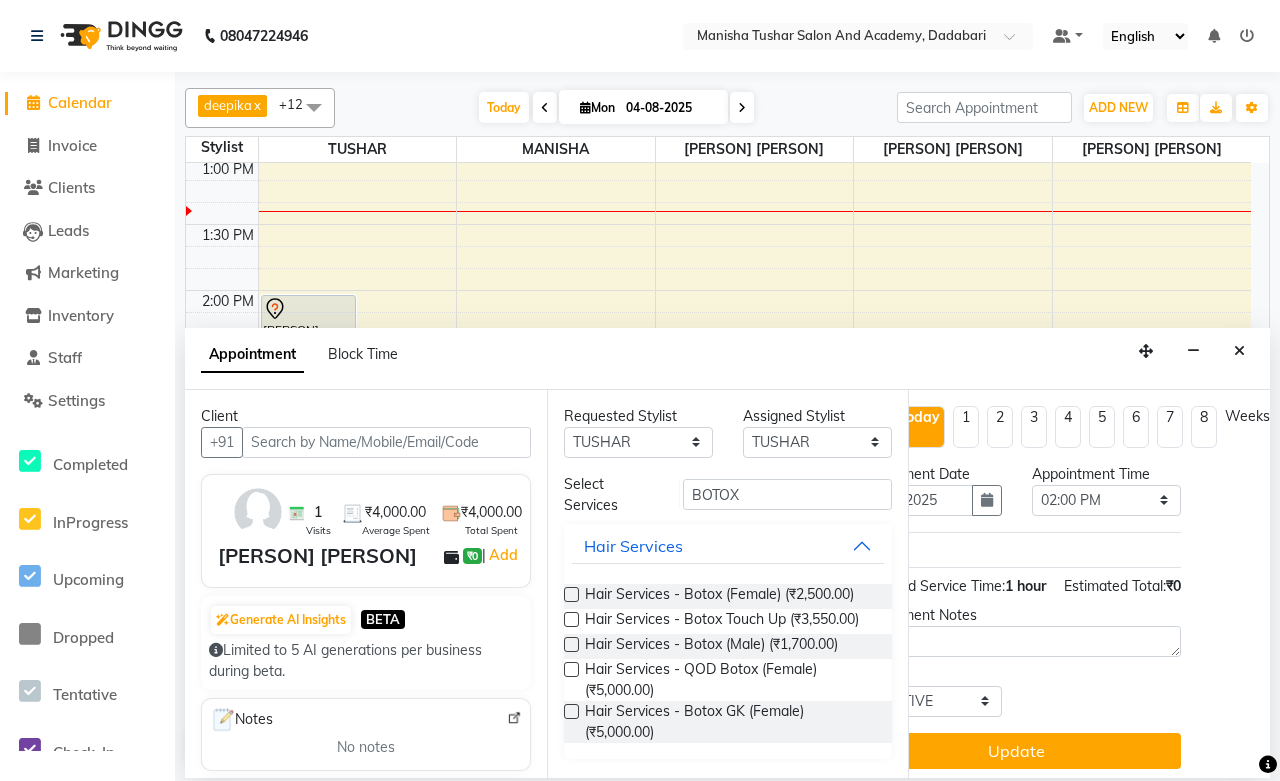 click on "Requested Stylist Any Farman Mirza Harsha Mam MANISHA Neelu Suman Nisha Meghwal Pooja Jaga Poonam Trehan Shekhu Abdul TUSHAR   Assigned Stylist Select Farman Mirza Harsha Mam MANISHA Neelu Suman Nisha Meghwal Pooja Jaga Poonam Trehan Shekhu Abdul TUSHAR   Select Services BOTOX    Hair Services Hair Services - Botox (Female) (₹2,500.00) Hair Services - Botox Touch Up (₹3,550.00) Hair Services - Botox (Male) (₹1,700.00) Hair Services - QOD Botox (Female) (₹5,000.00) Hair Services - Botox GK (Female) (₹5,000.00)" at bounding box center (728, 584) 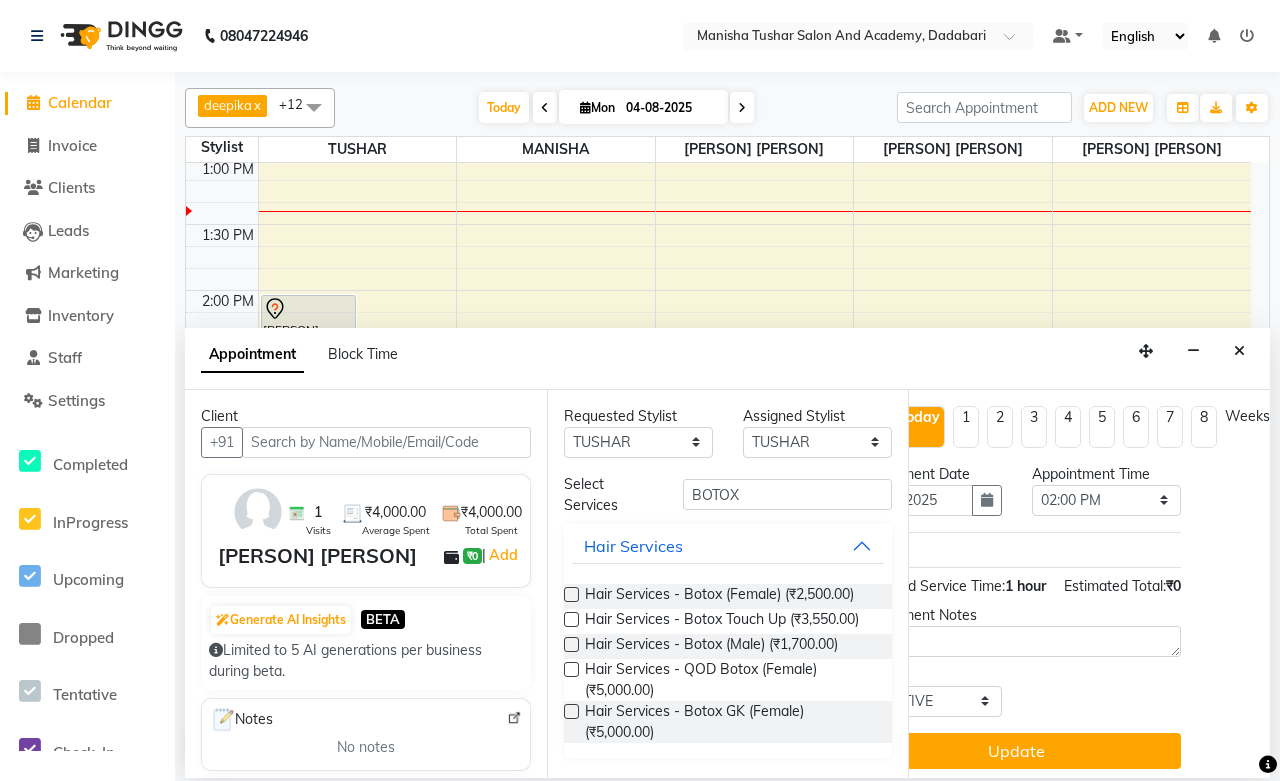 click at bounding box center [571, 711] 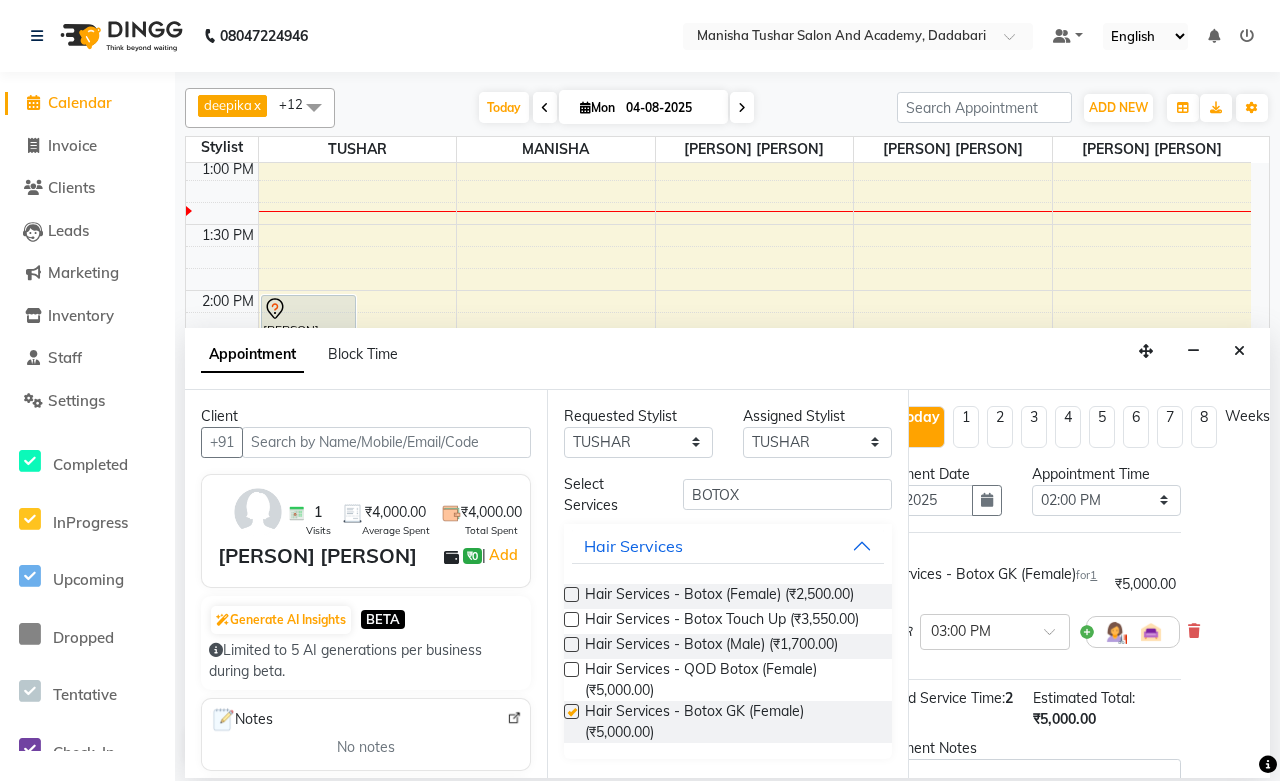 checkbox on "false" 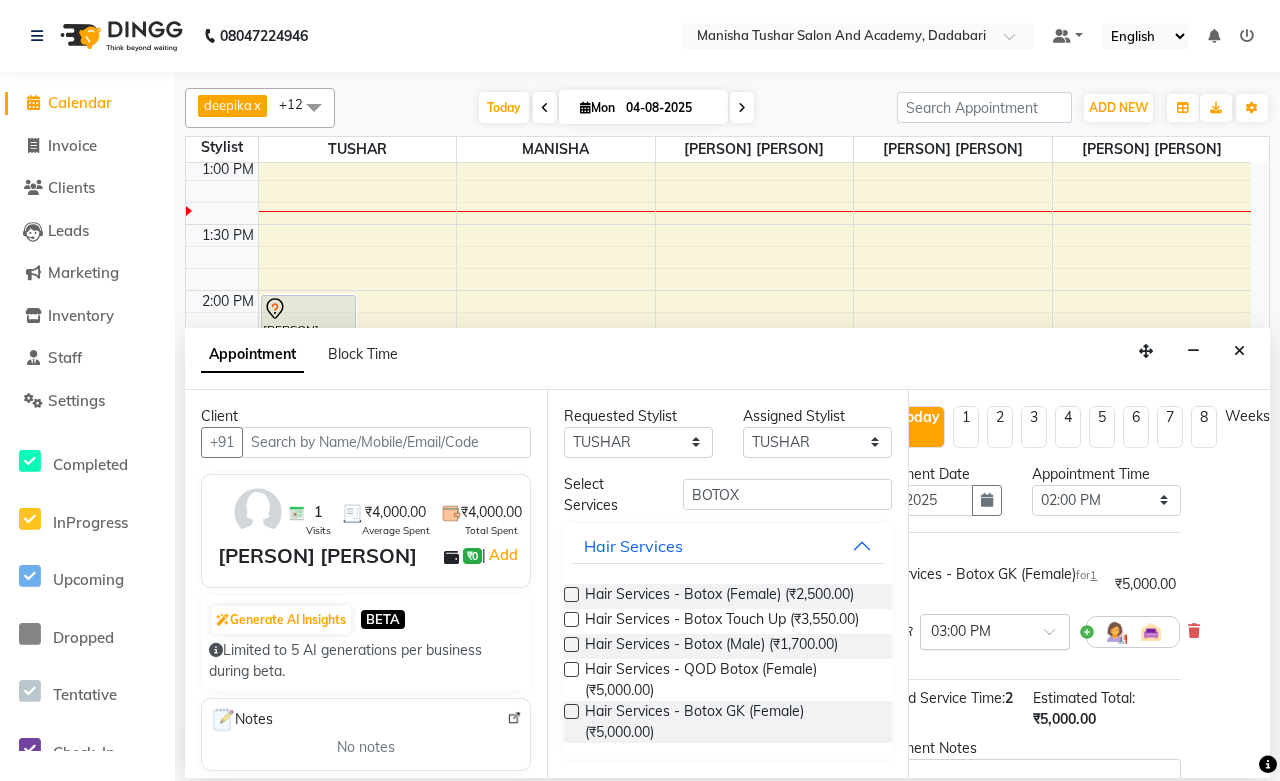 click at bounding box center [995, 630] 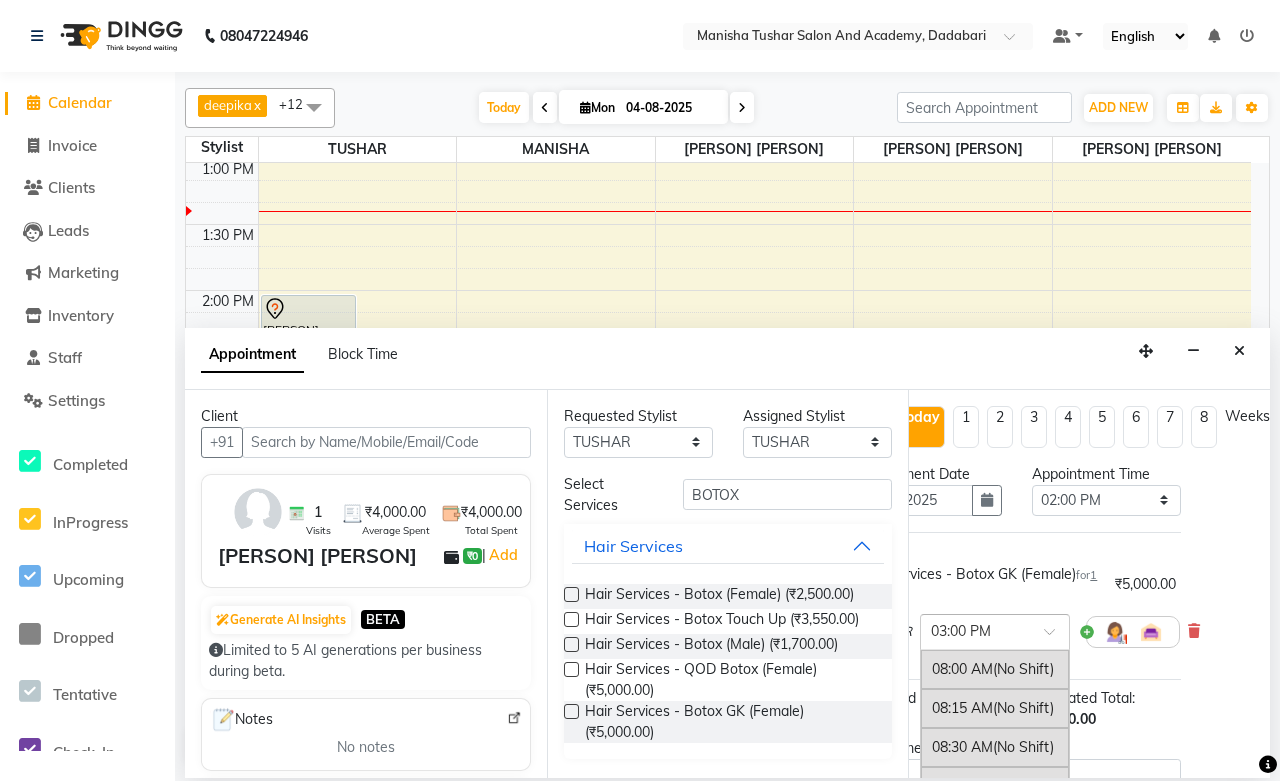 scroll, scrollTop: 1047, scrollLeft: 0, axis: vertical 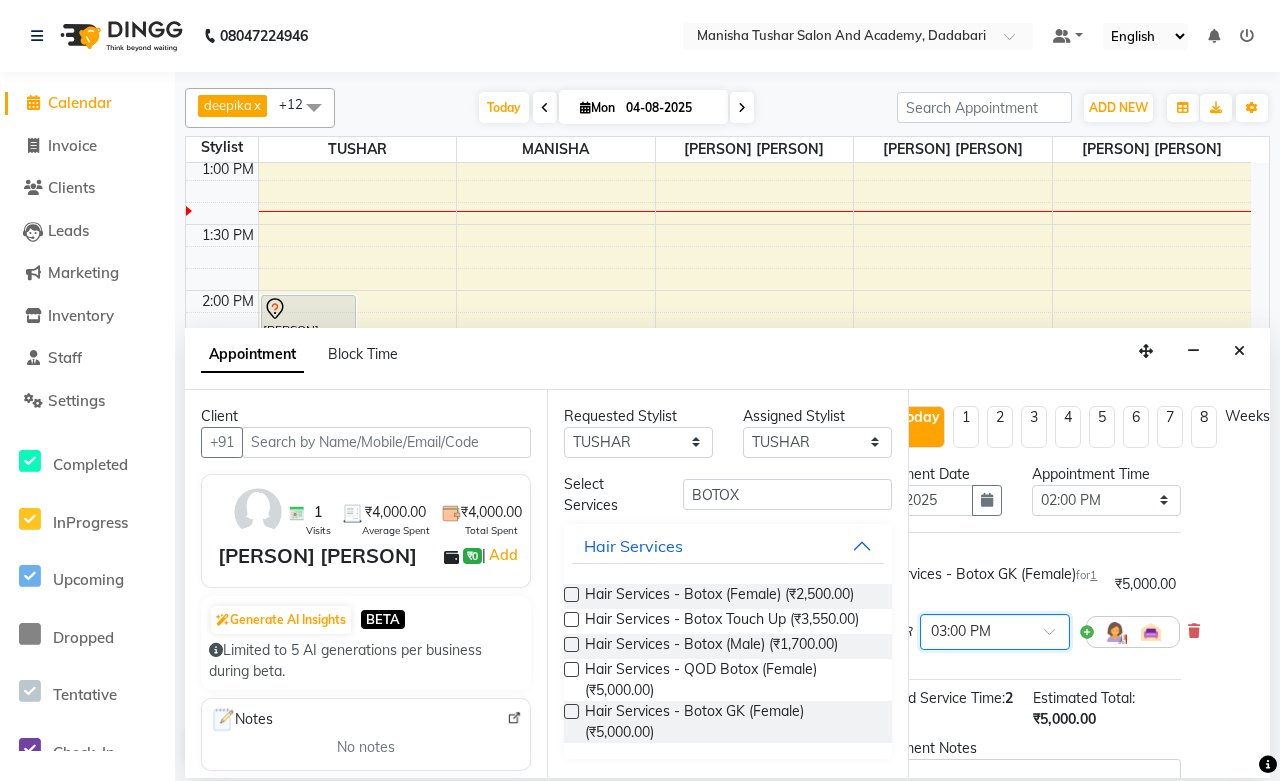 click at bounding box center (1056, 637) 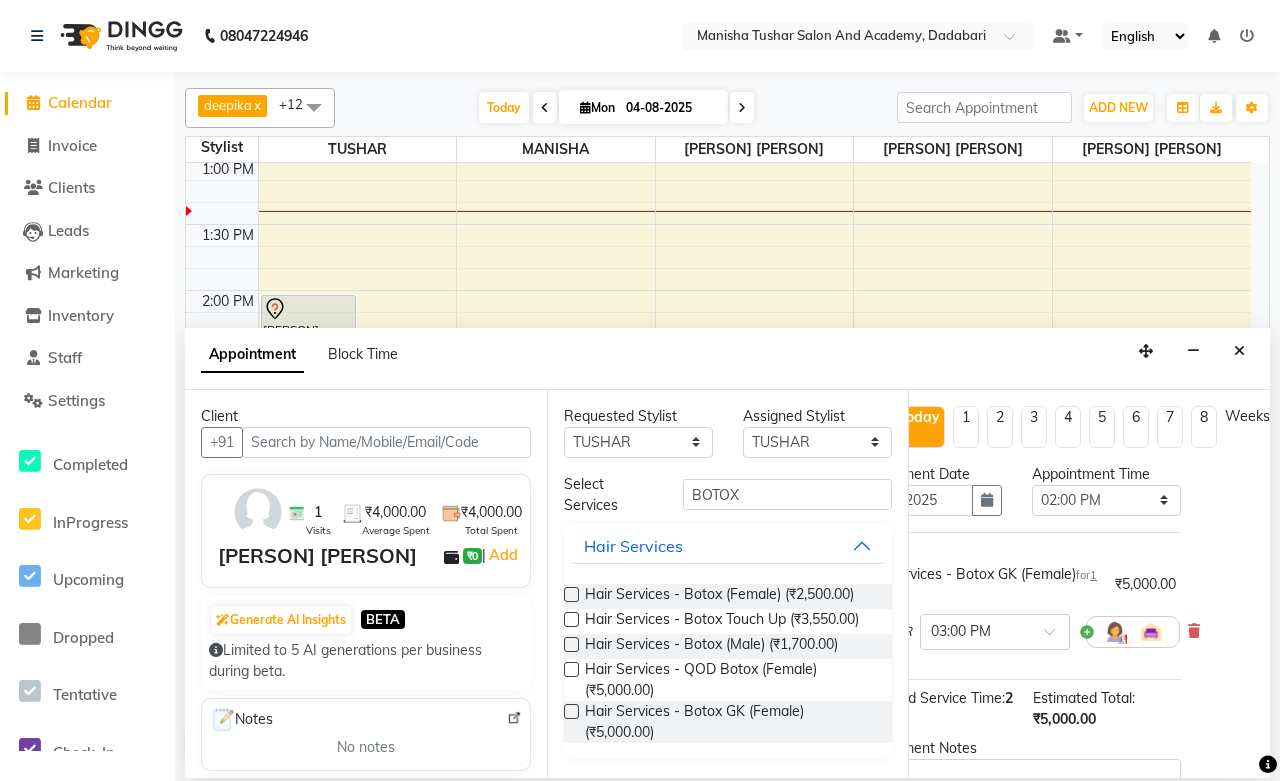 click on "TUSHAR   × 03:00 PM" at bounding box center (1018, 632) 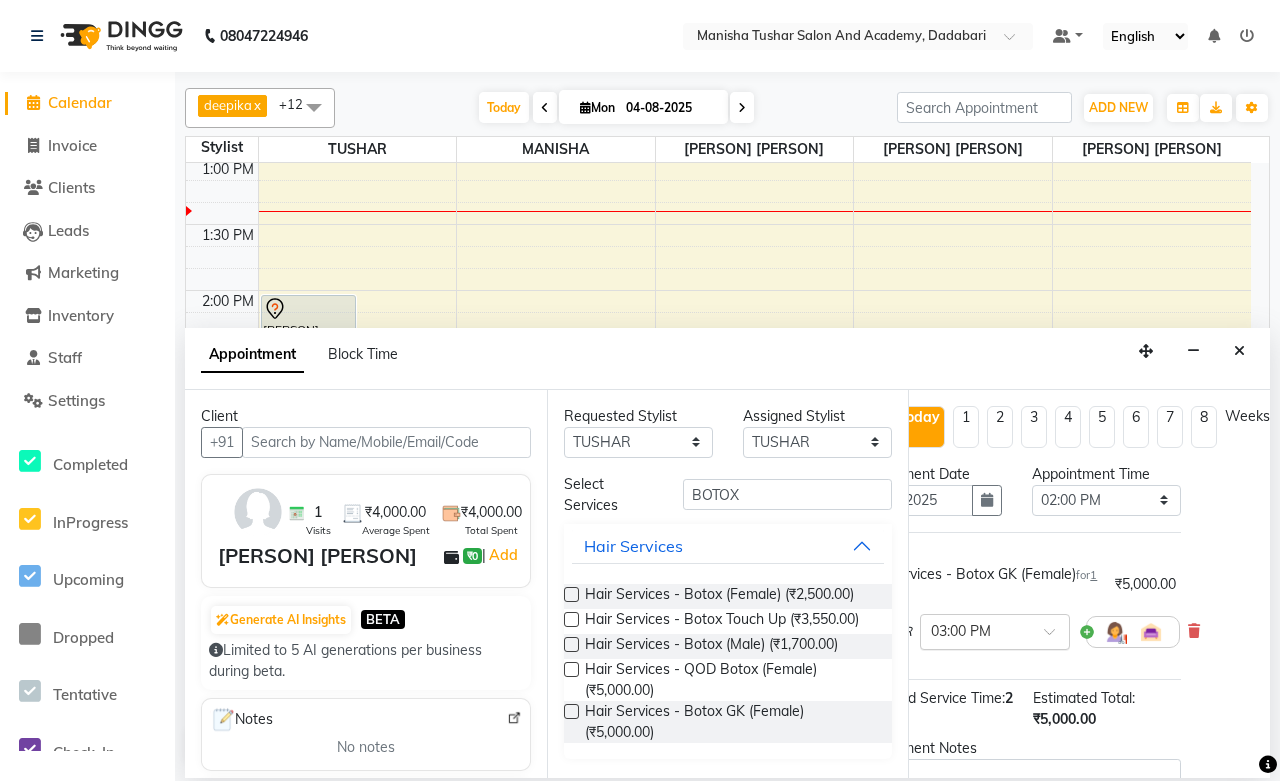click at bounding box center (1056, 637) 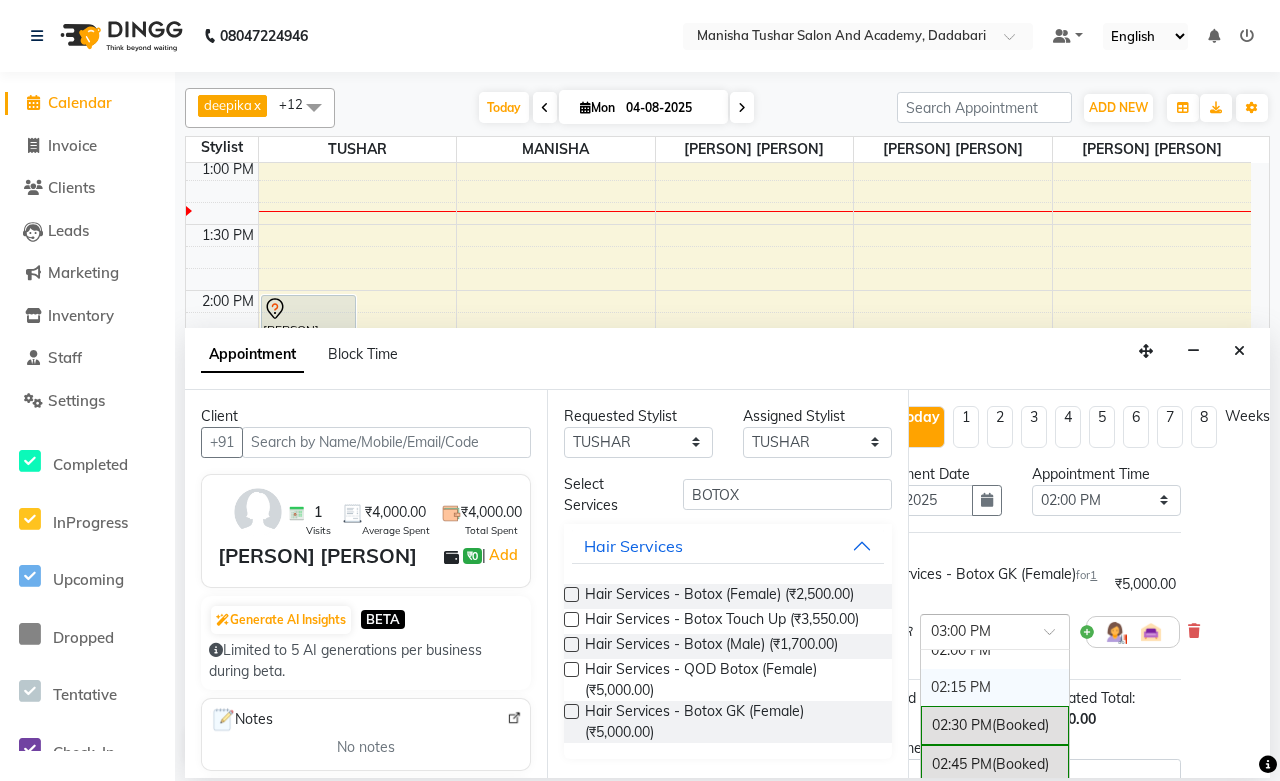 scroll, scrollTop: 892, scrollLeft: 0, axis: vertical 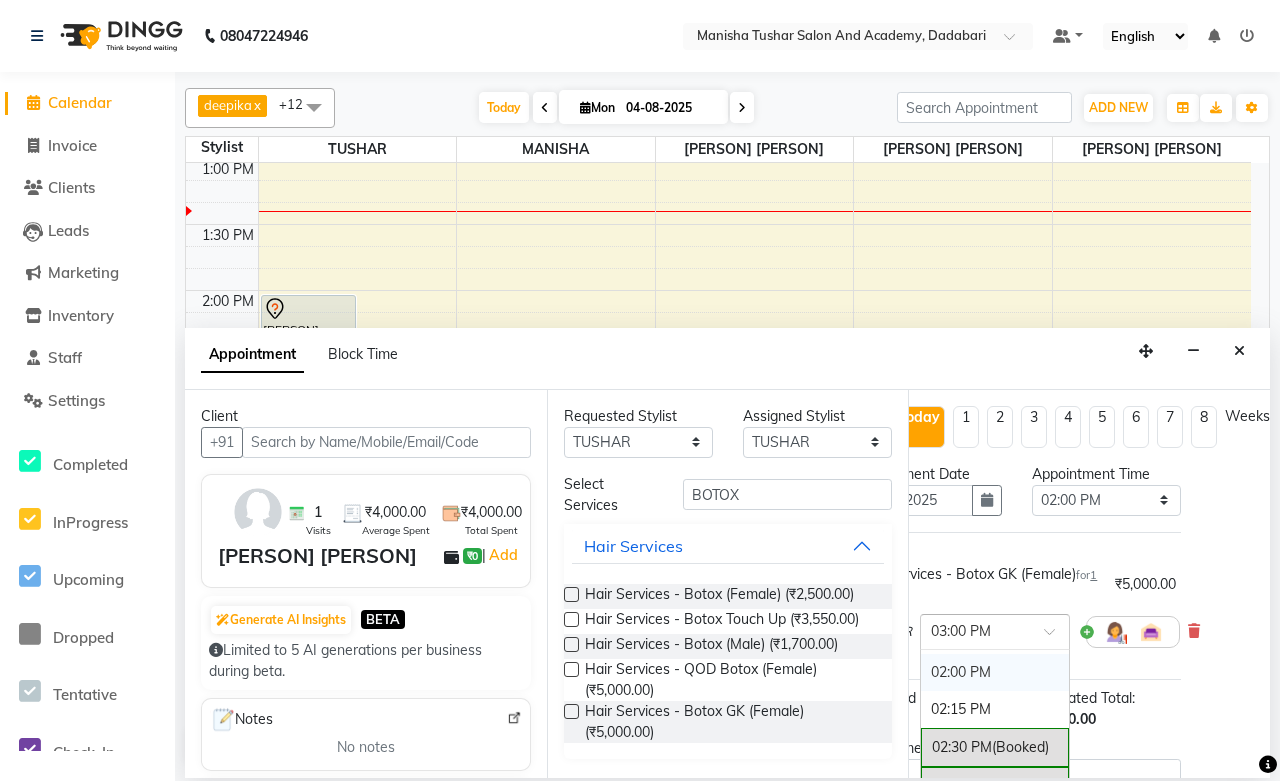 click on "02:00 PM" at bounding box center [995, 672] 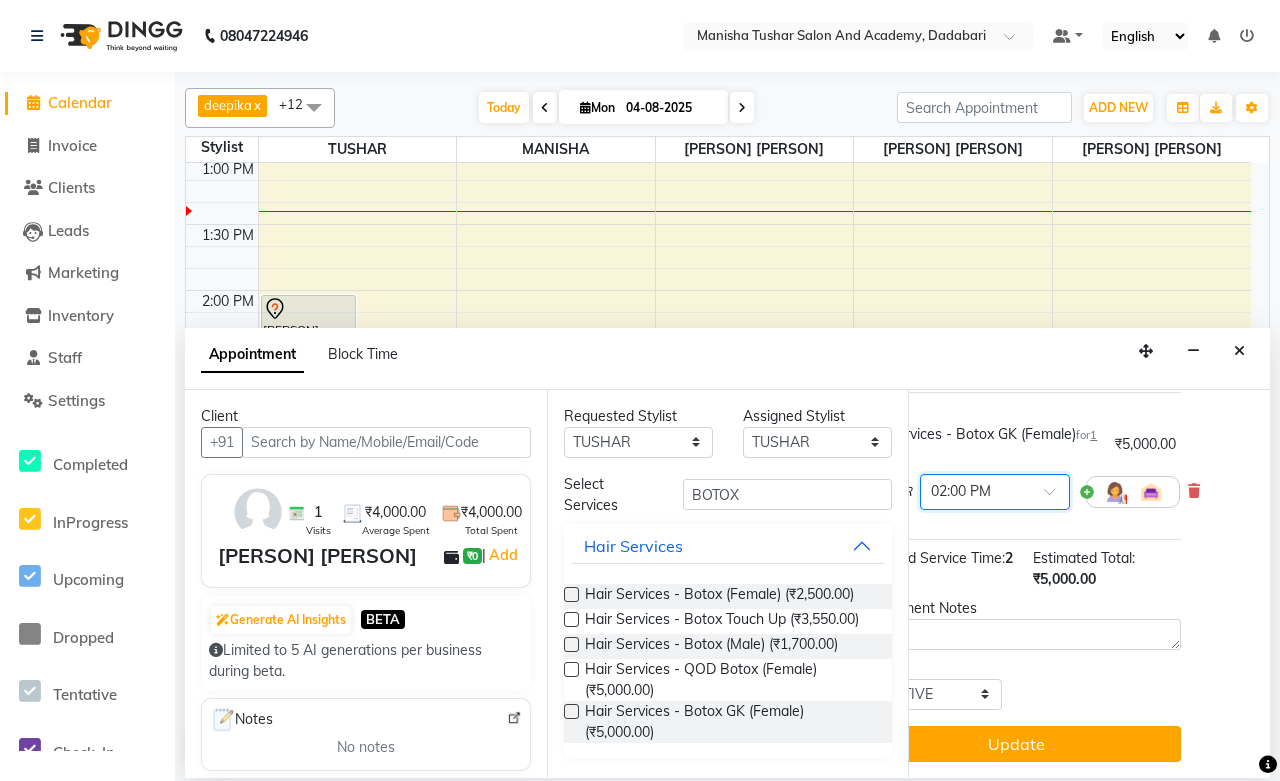 scroll, scrollTop: 156, scrollLeft: 93, axis: both 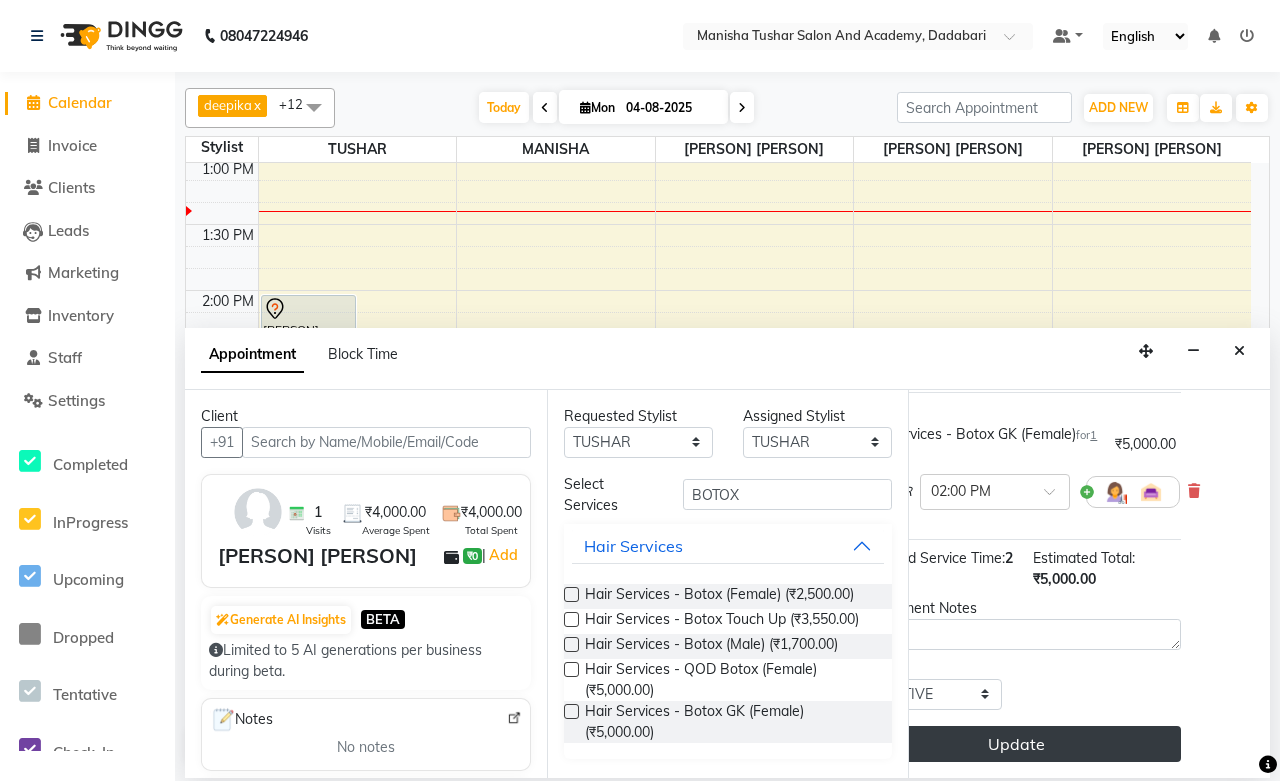 click on "Update" at bounding box center (1016, 744) 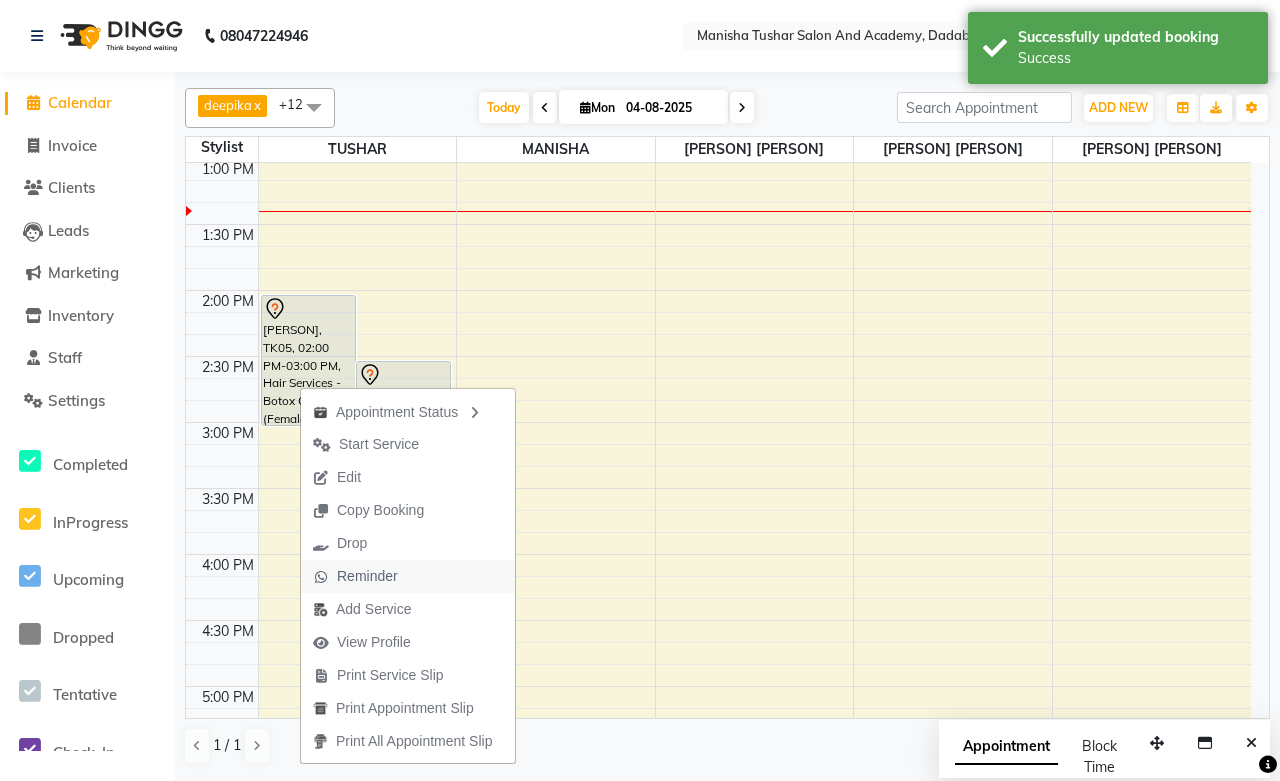 click on "Reminder" at bounding box center [367, 576] 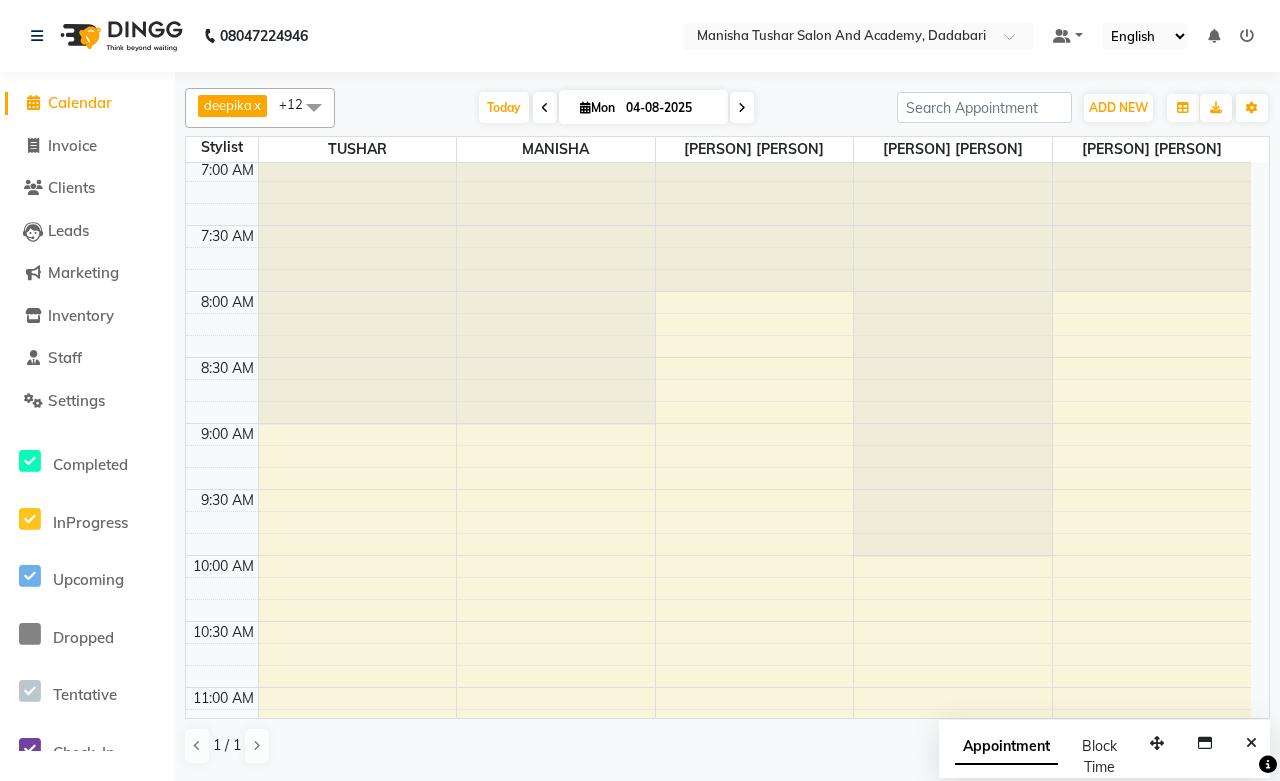 scroll, scrollTop: 0, scrollLeft: 0, axis: both 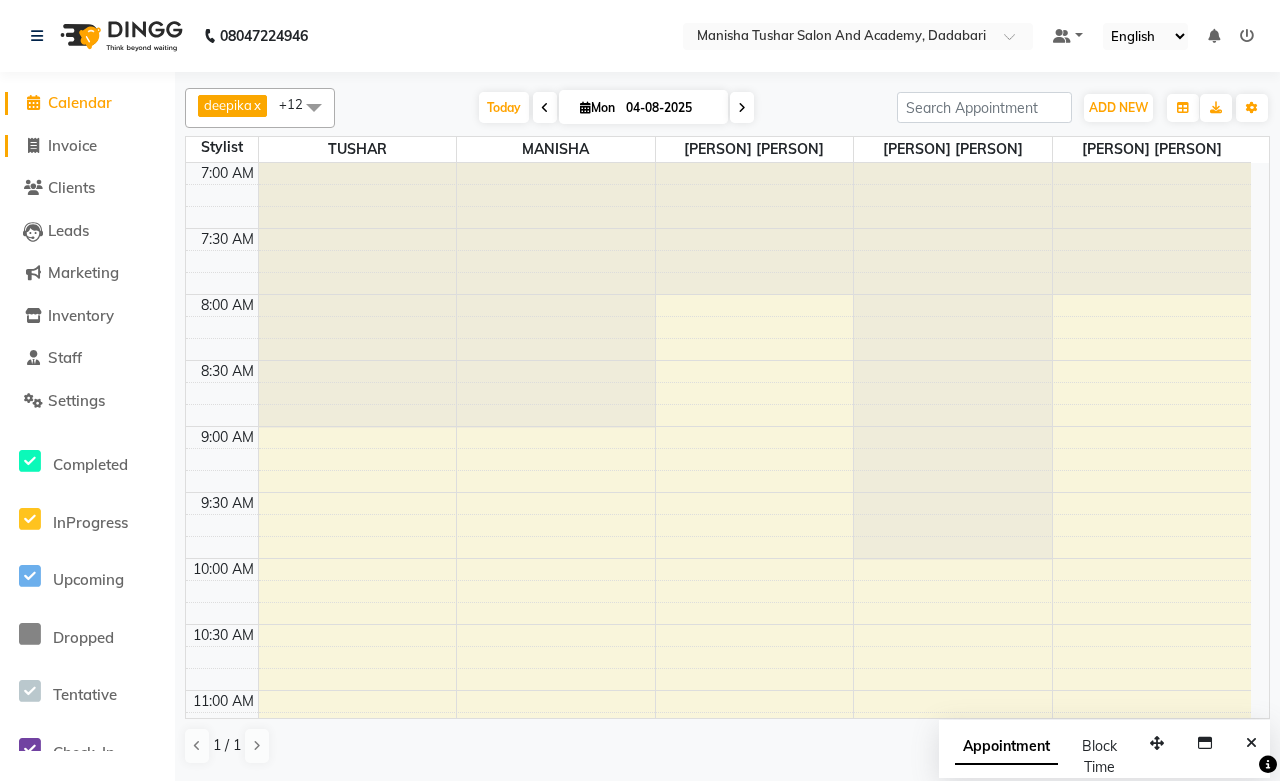 click on "Invoice" 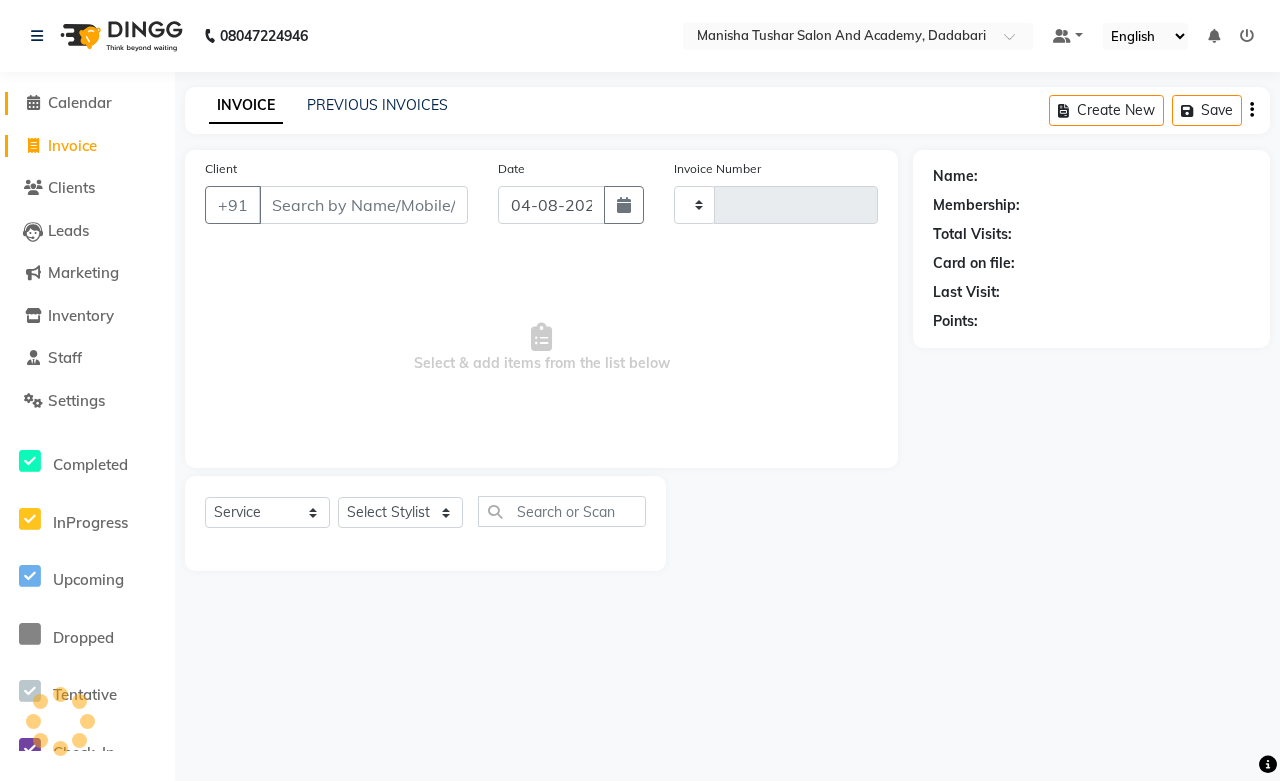 type on "0524" 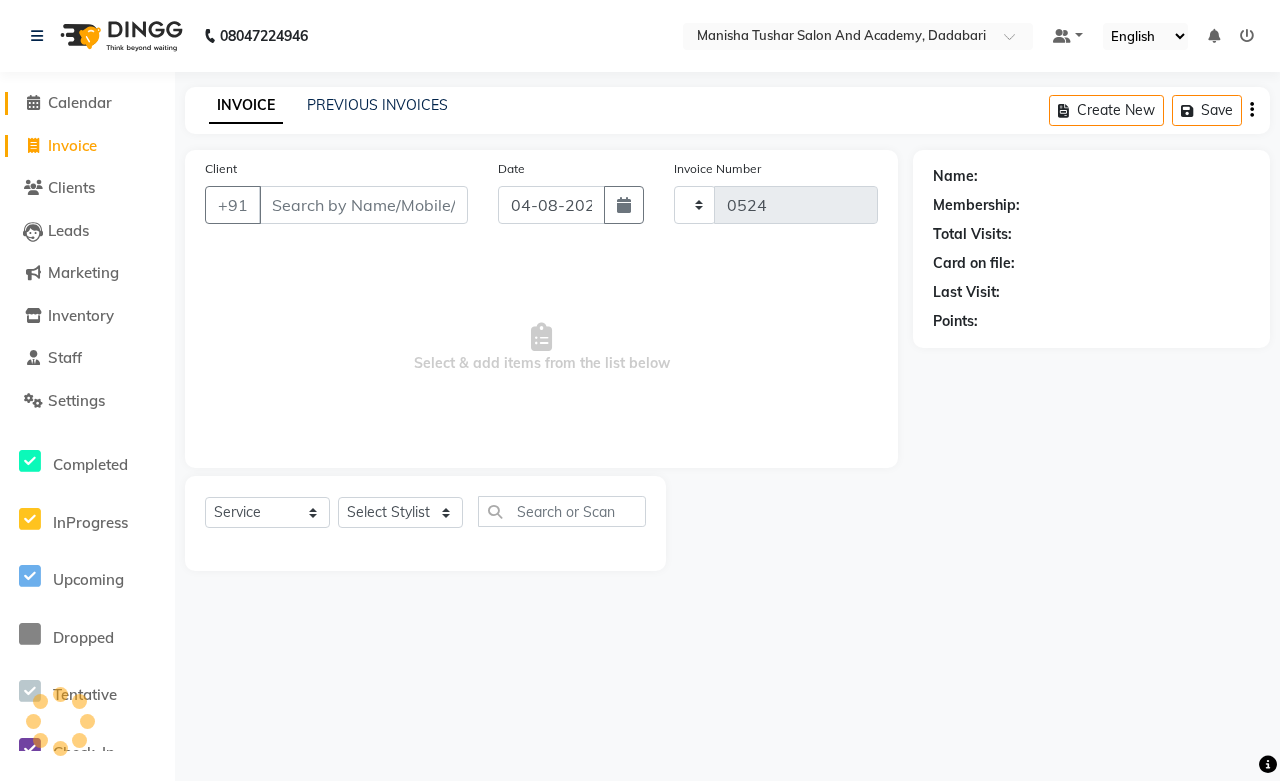 select on "6453" 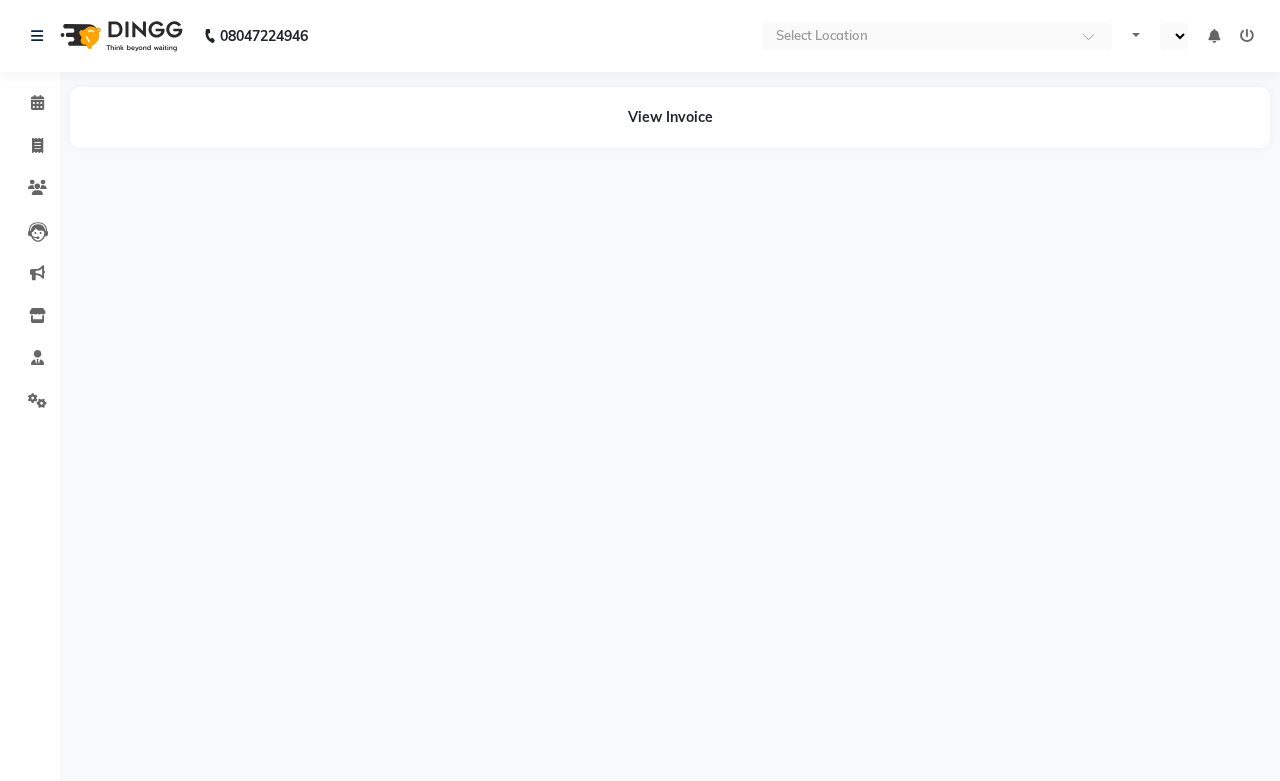 scroll, scrollTop: 0, scrollLeft: 0, axis: both 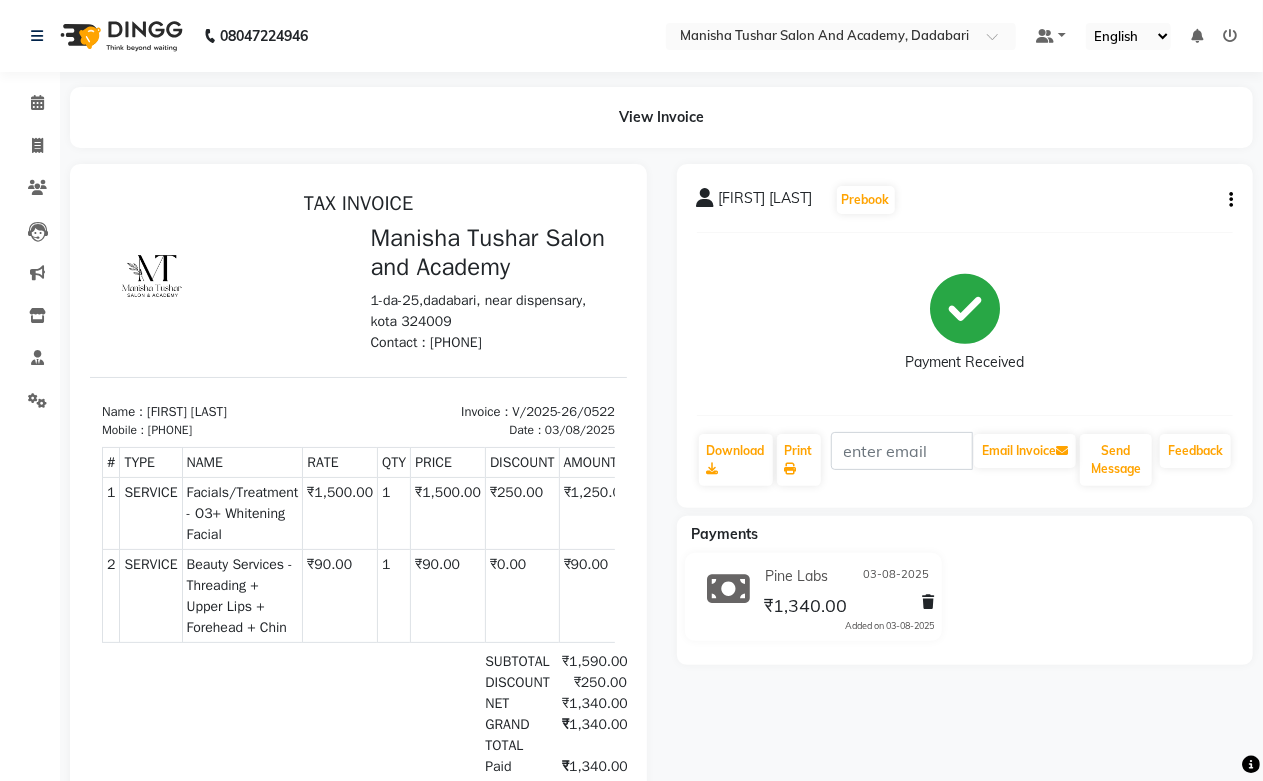 click 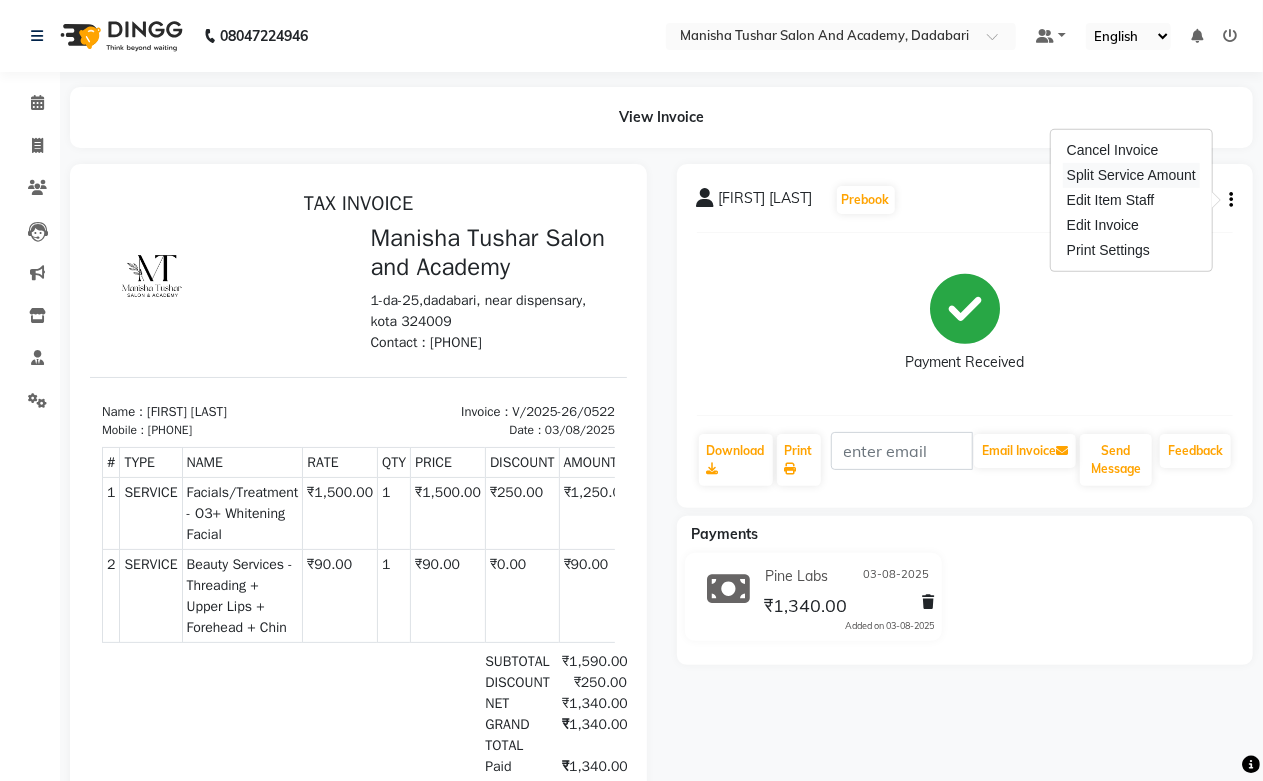 click on "Split Service Amount" at bounding box center [1131, 175] 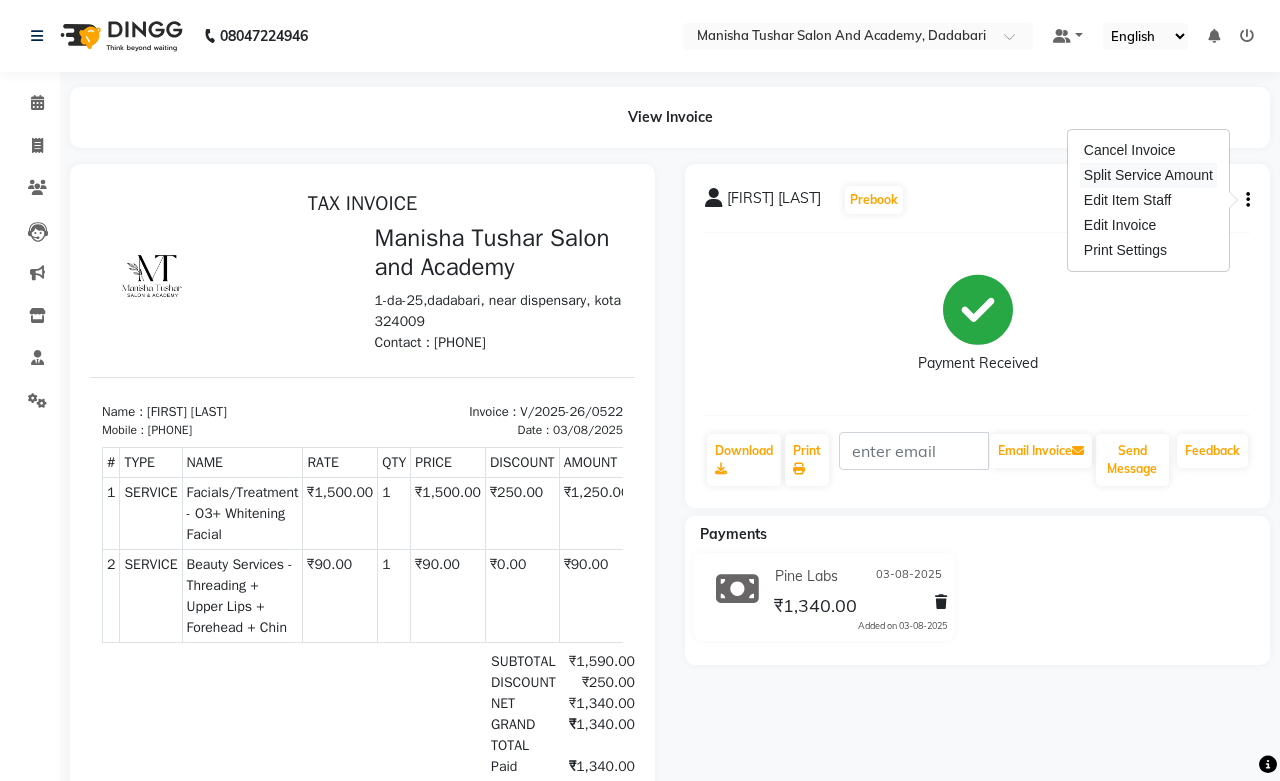 click on "Split Service Amount" at bounding box center [1148, 175] 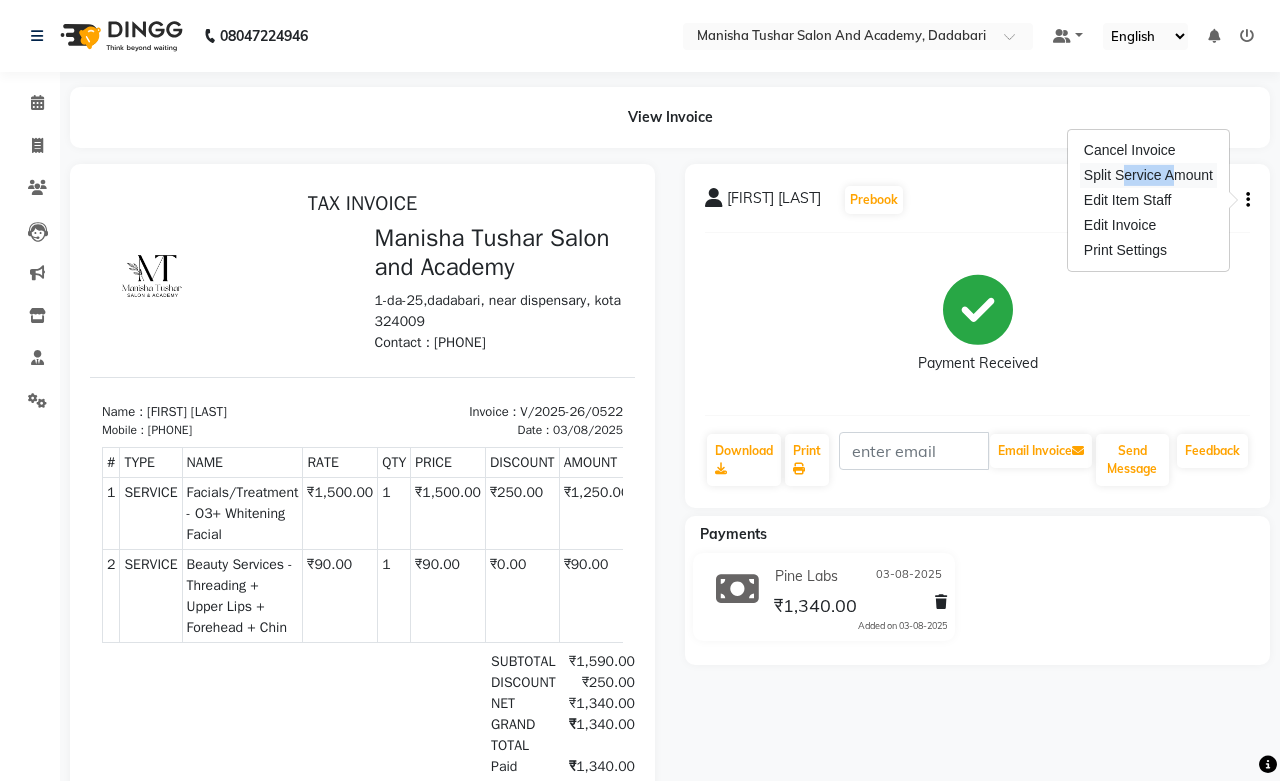 select on "69604" 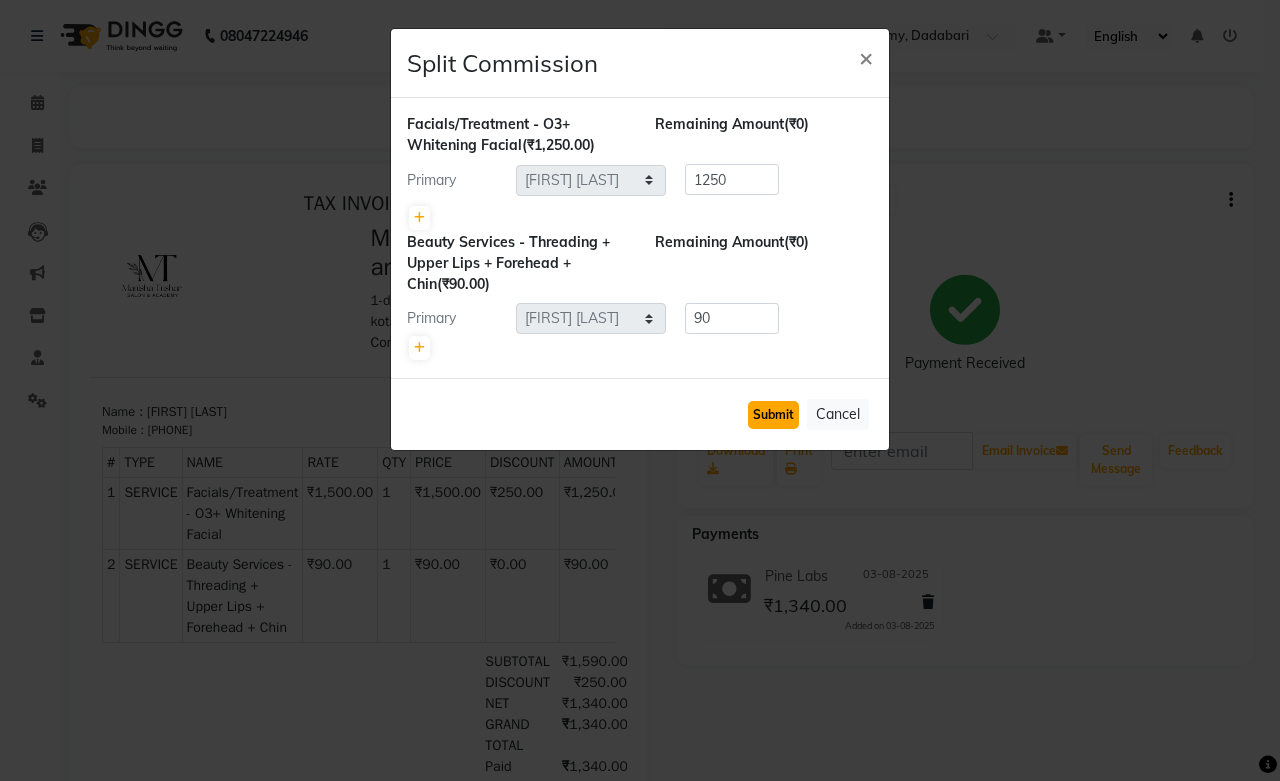 click on "Submit" 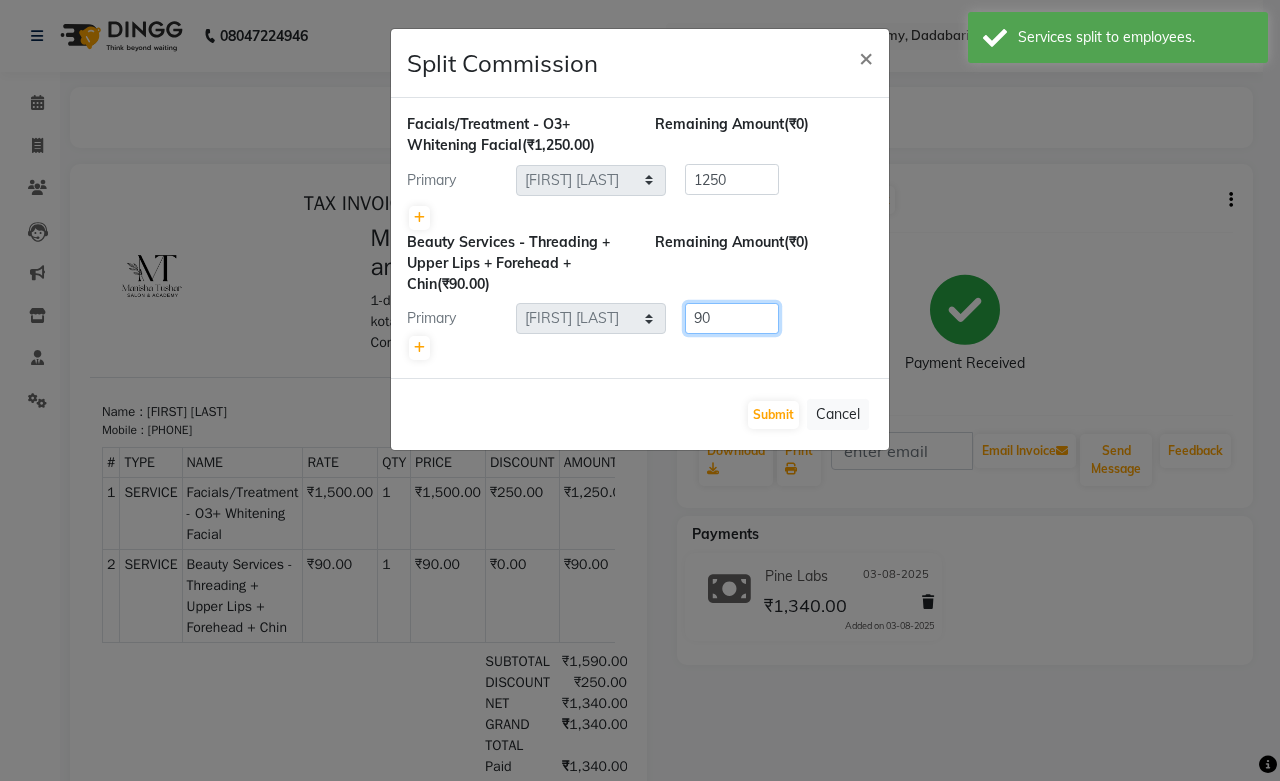 click on "90" 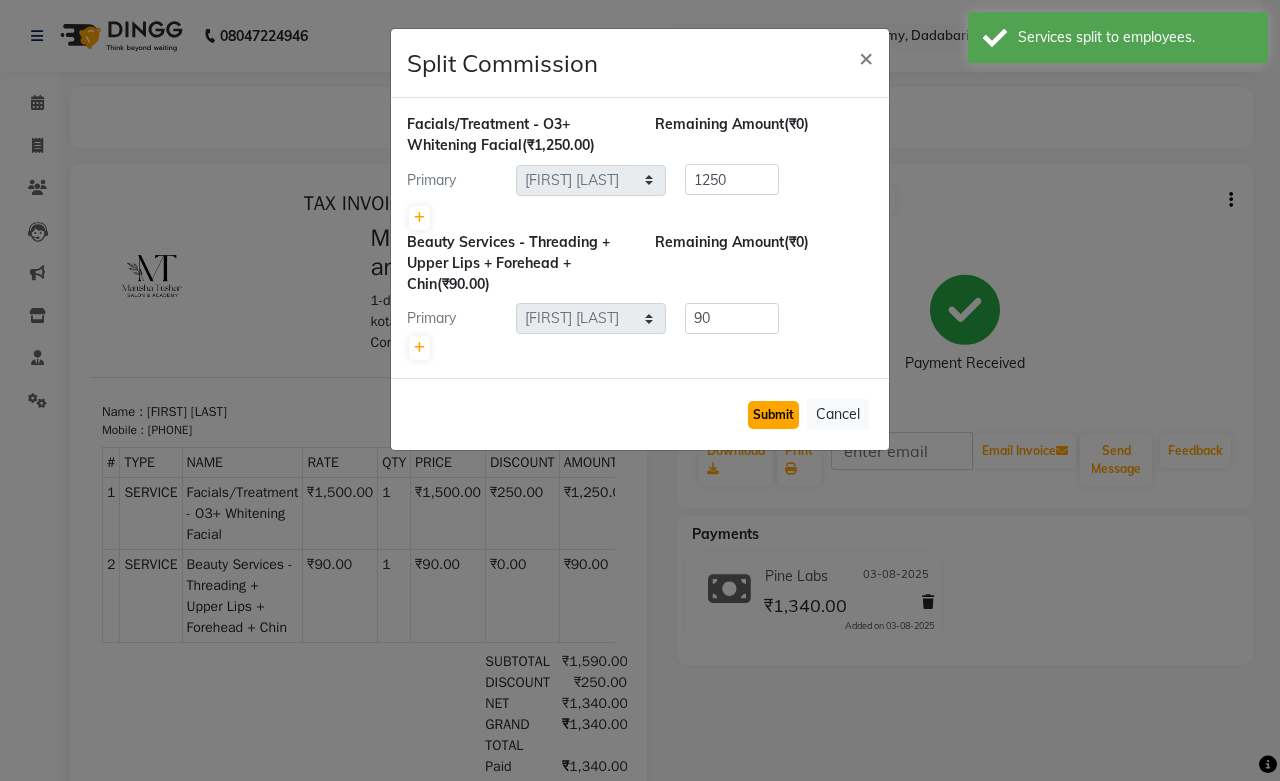 click on "Submit" 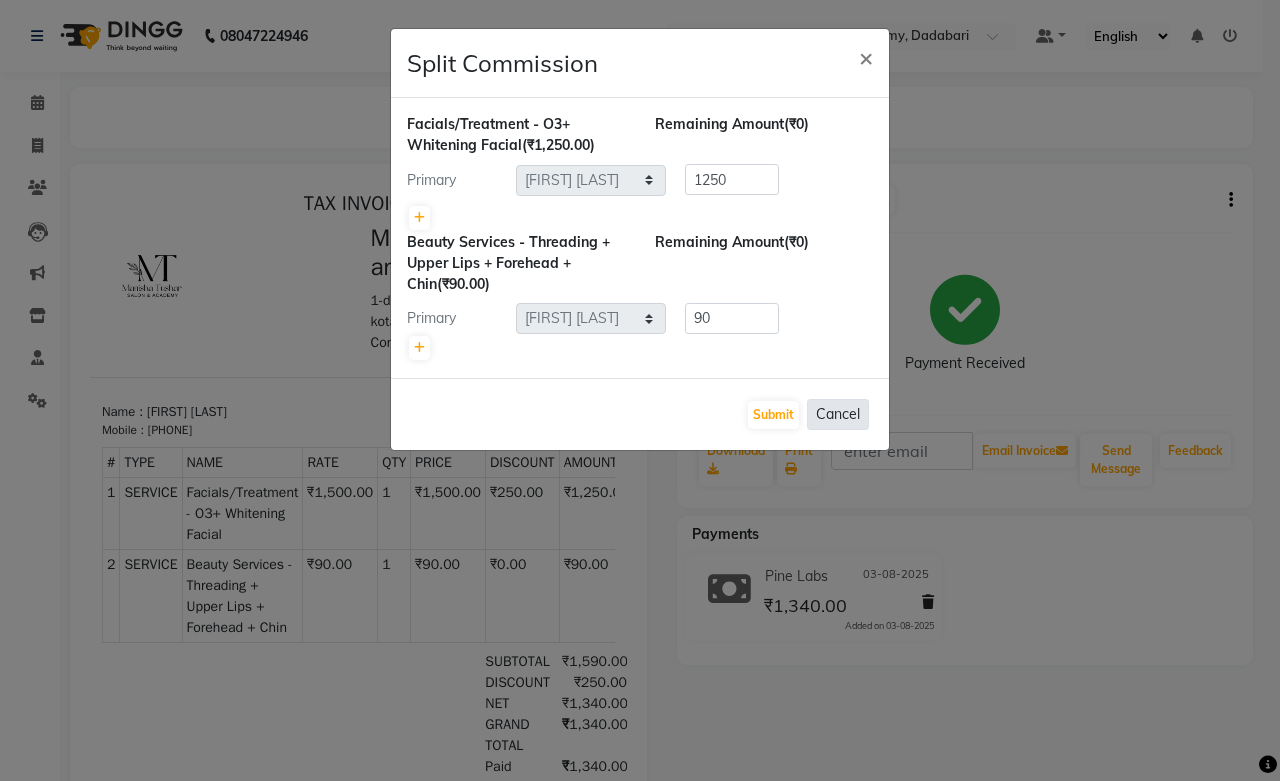 click on "Cancel" 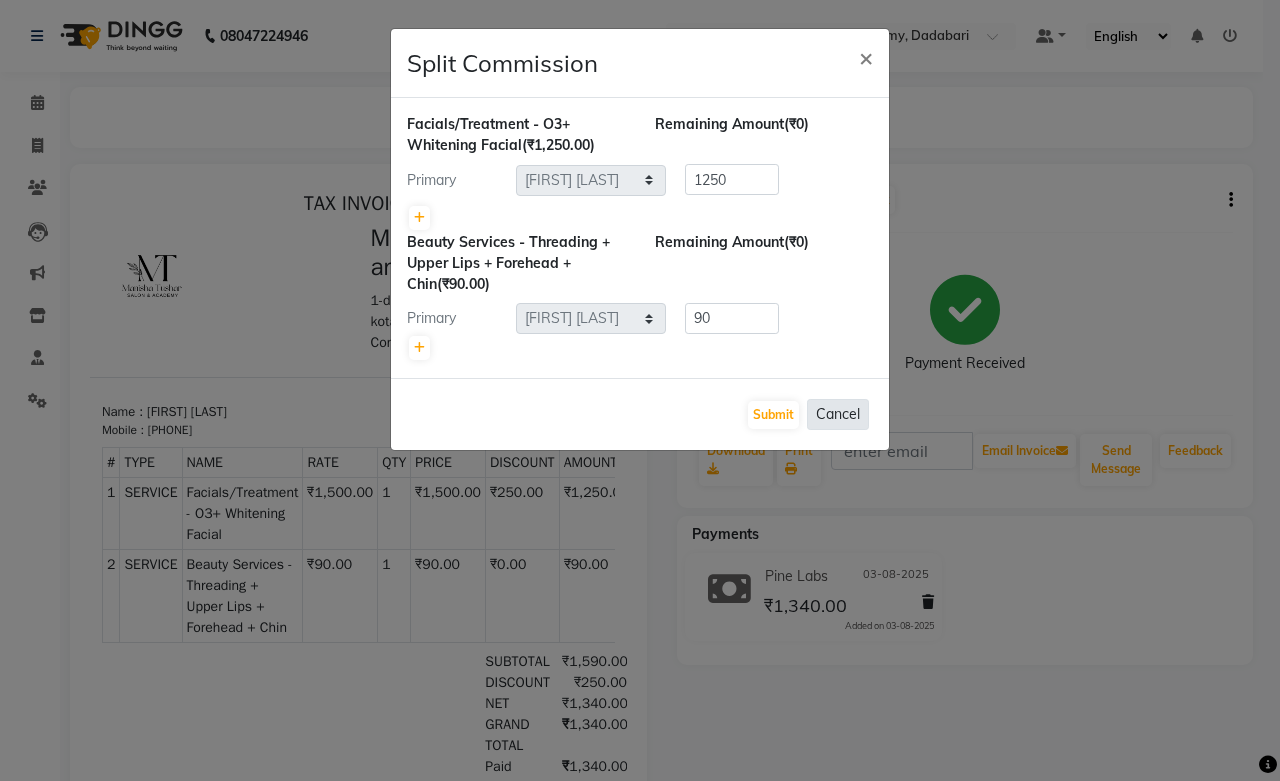 click on "Cancel" 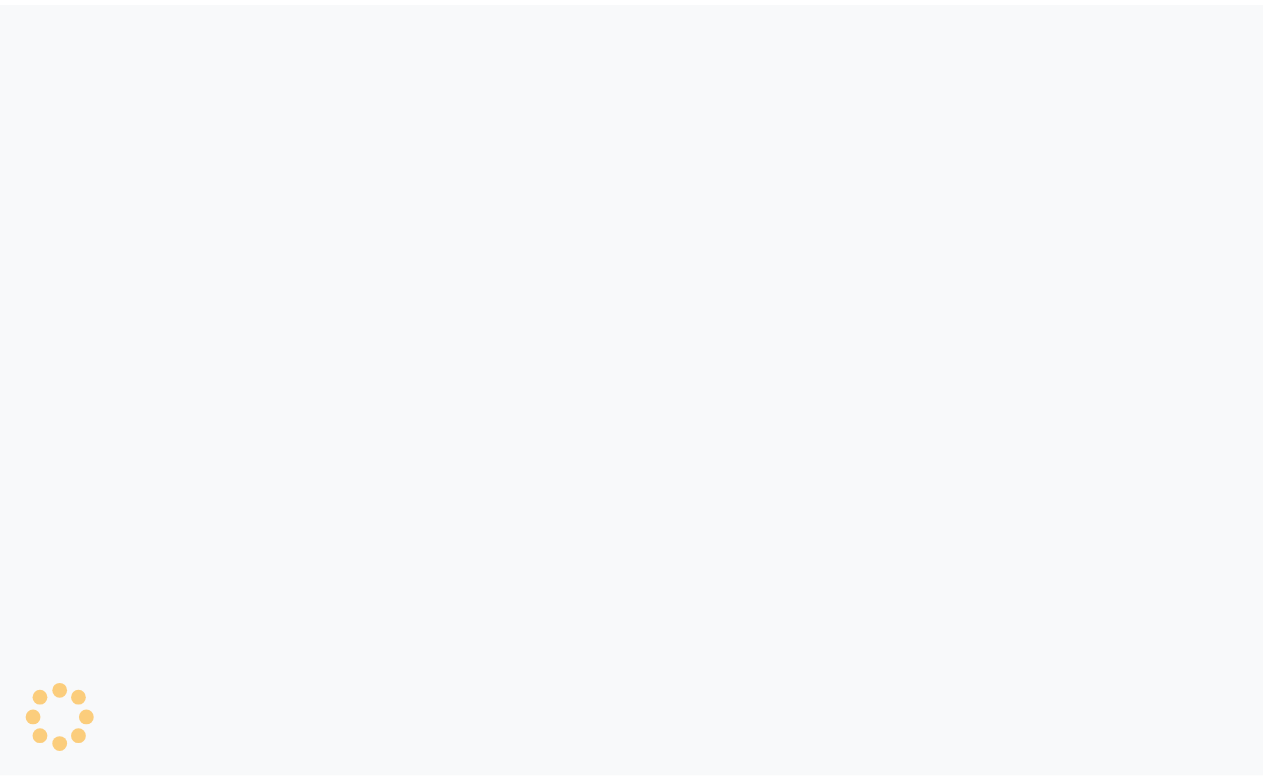 scroll, scrollTop: 0, scrollLeft: 0, axis: both 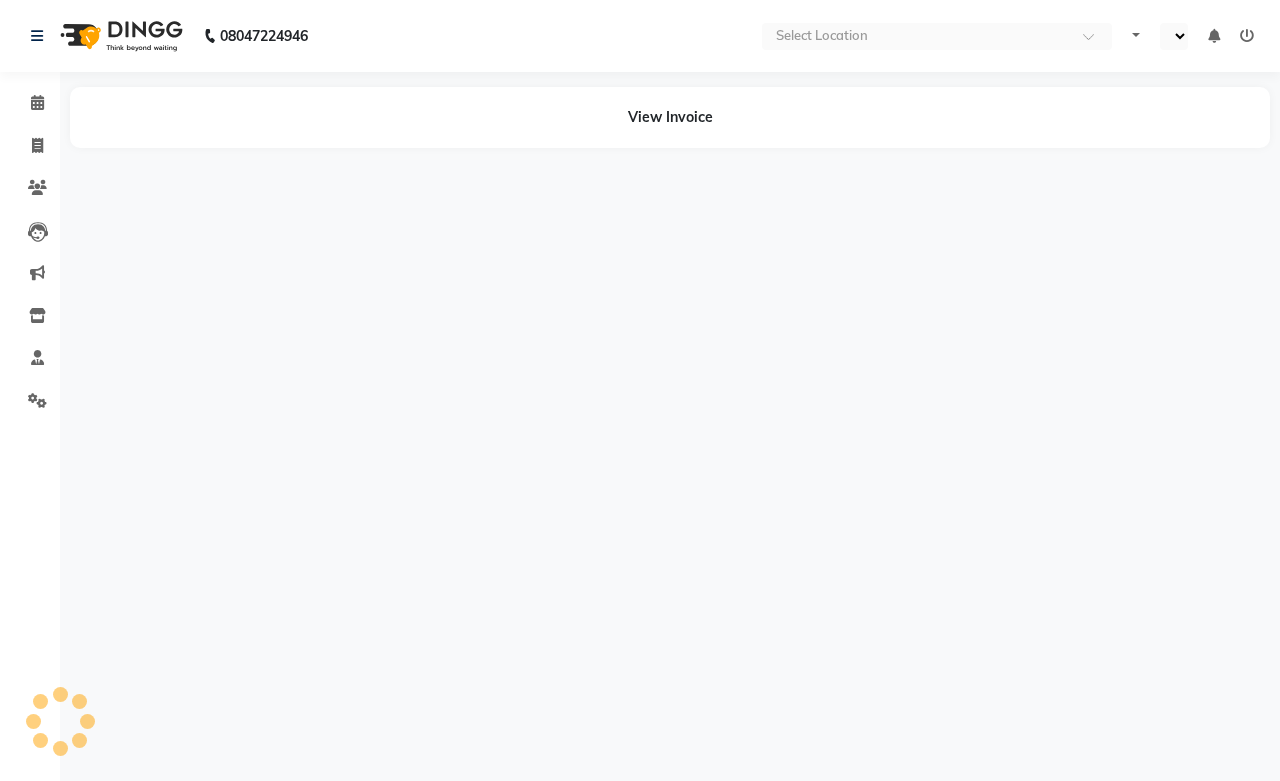 select on "en" 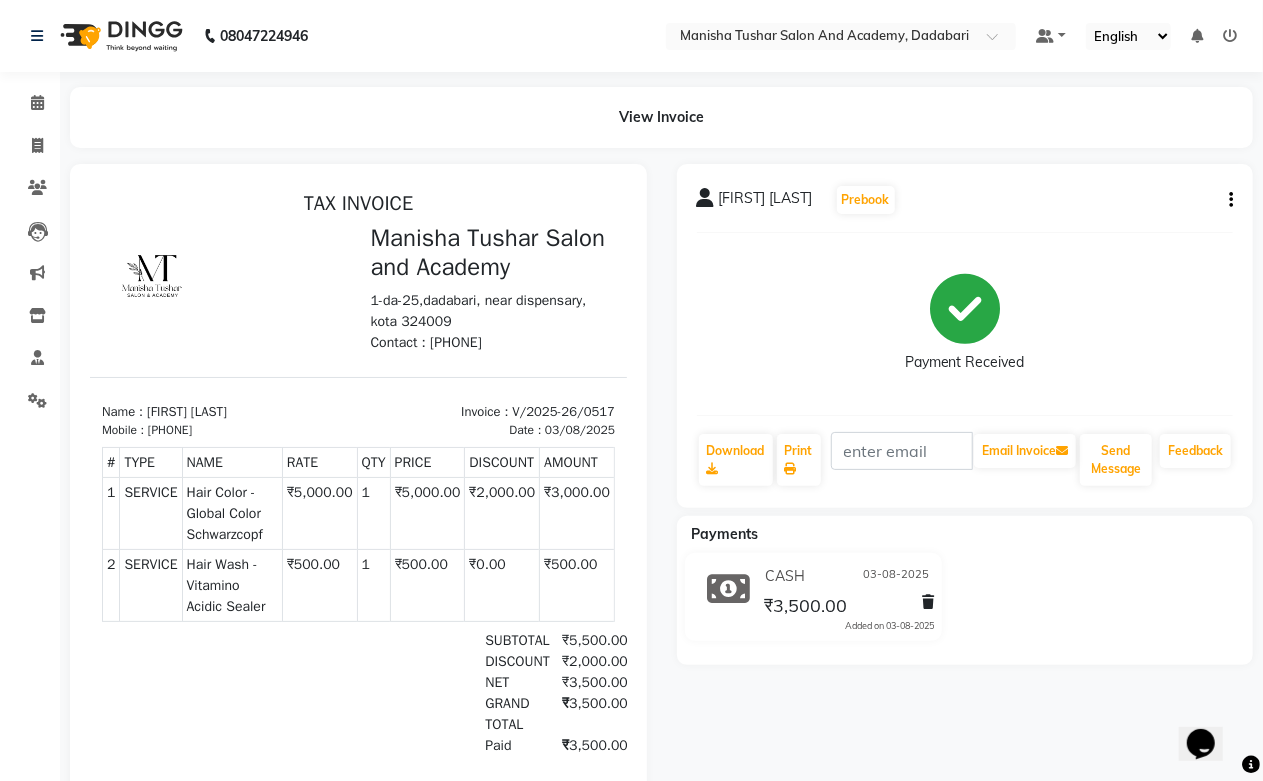 scroll, scrollTop: 0, scrollLeft: 0, axis: both 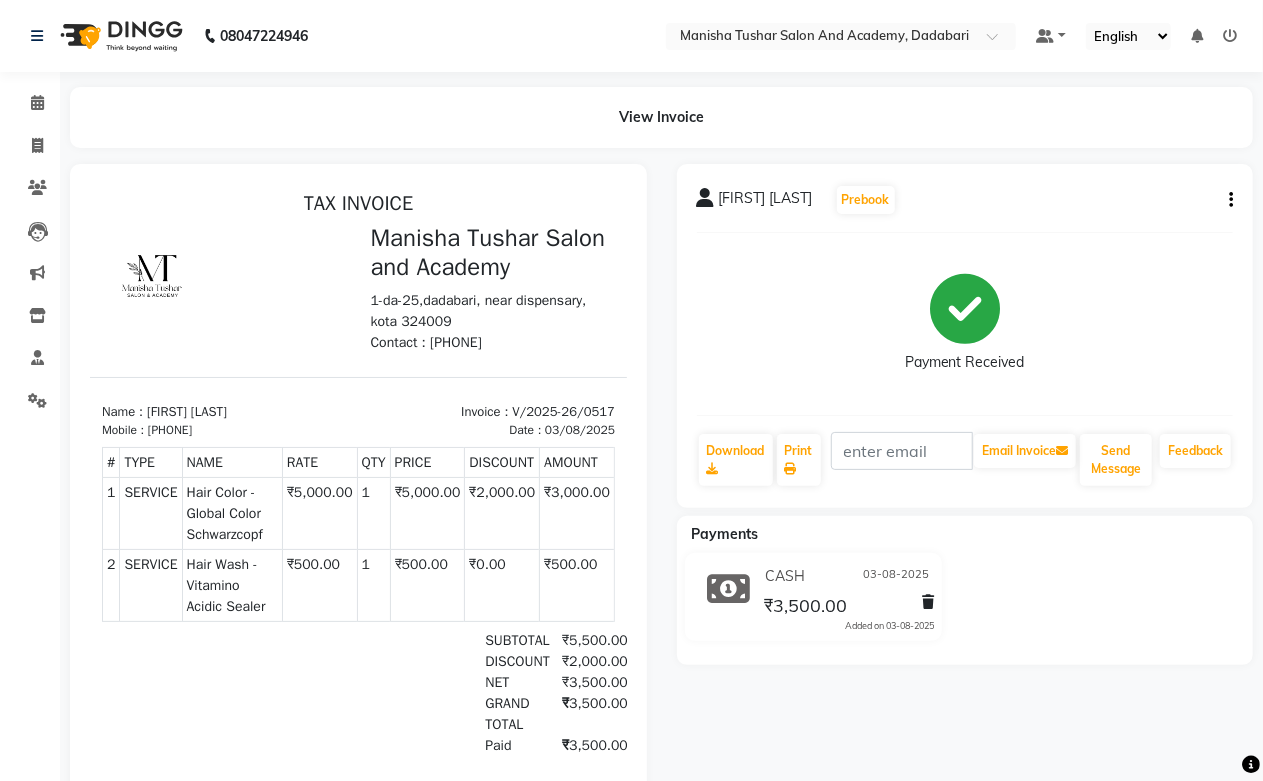 click 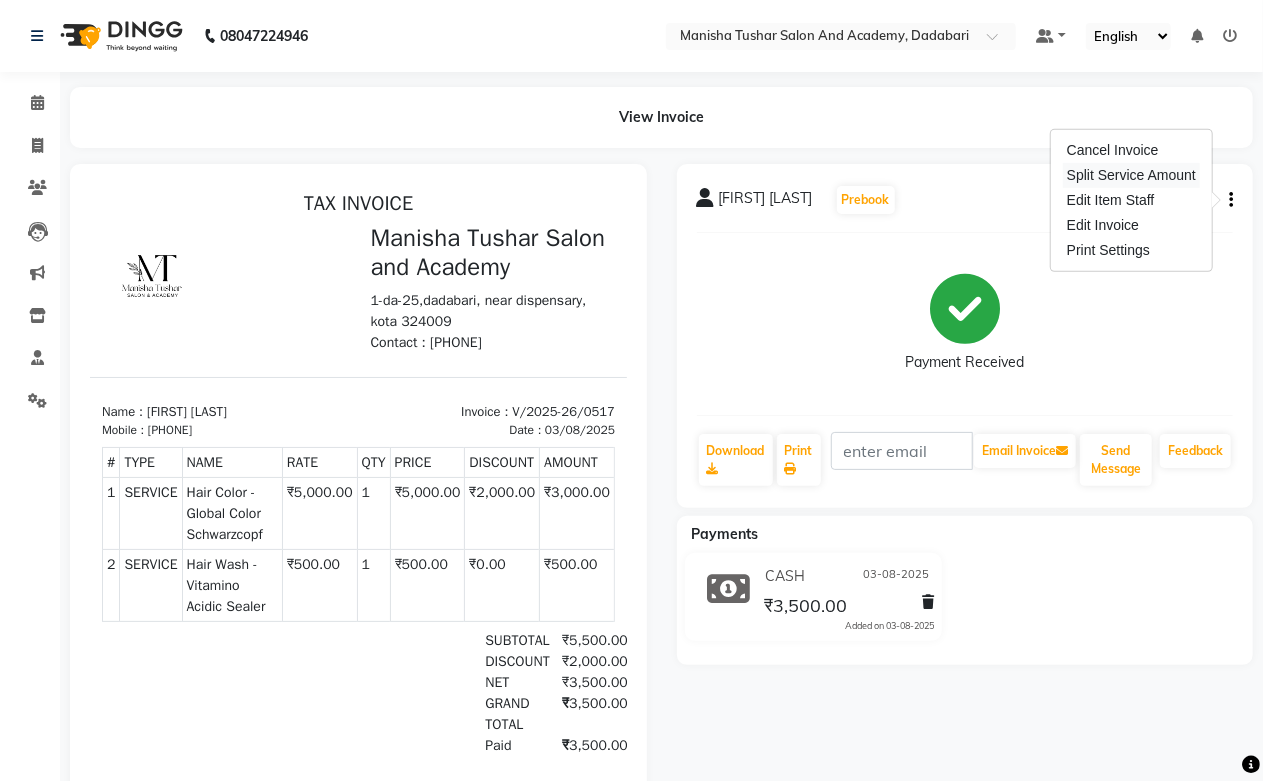 click on "Split Service Amount" at bounding box center (1131, 175) 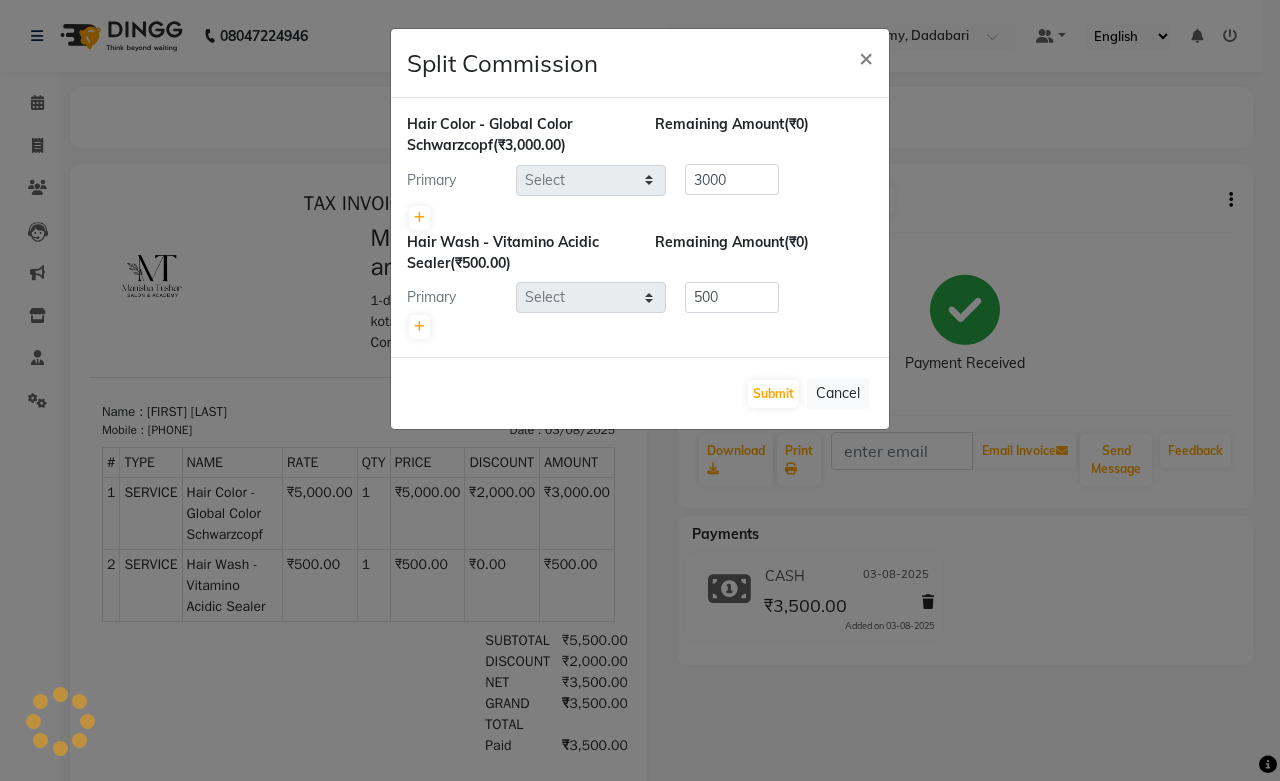 select on "49048" 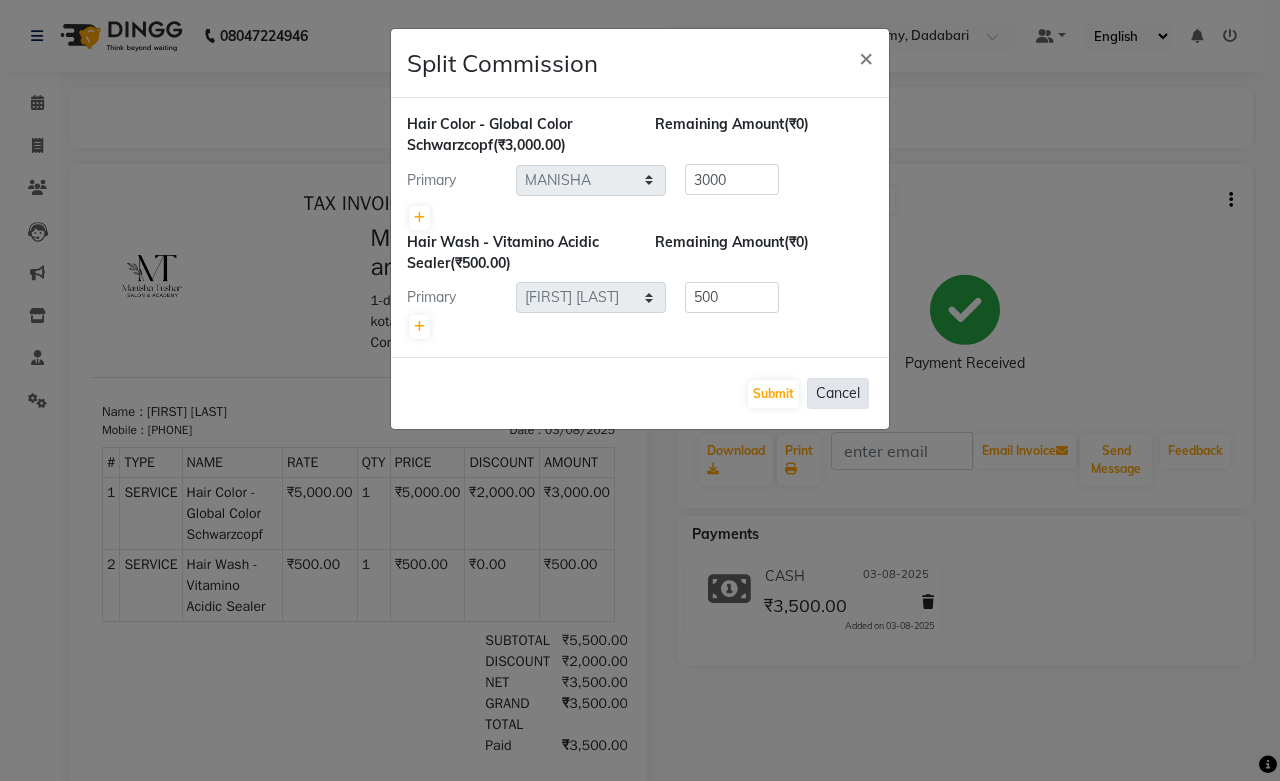 click on "Cancel" 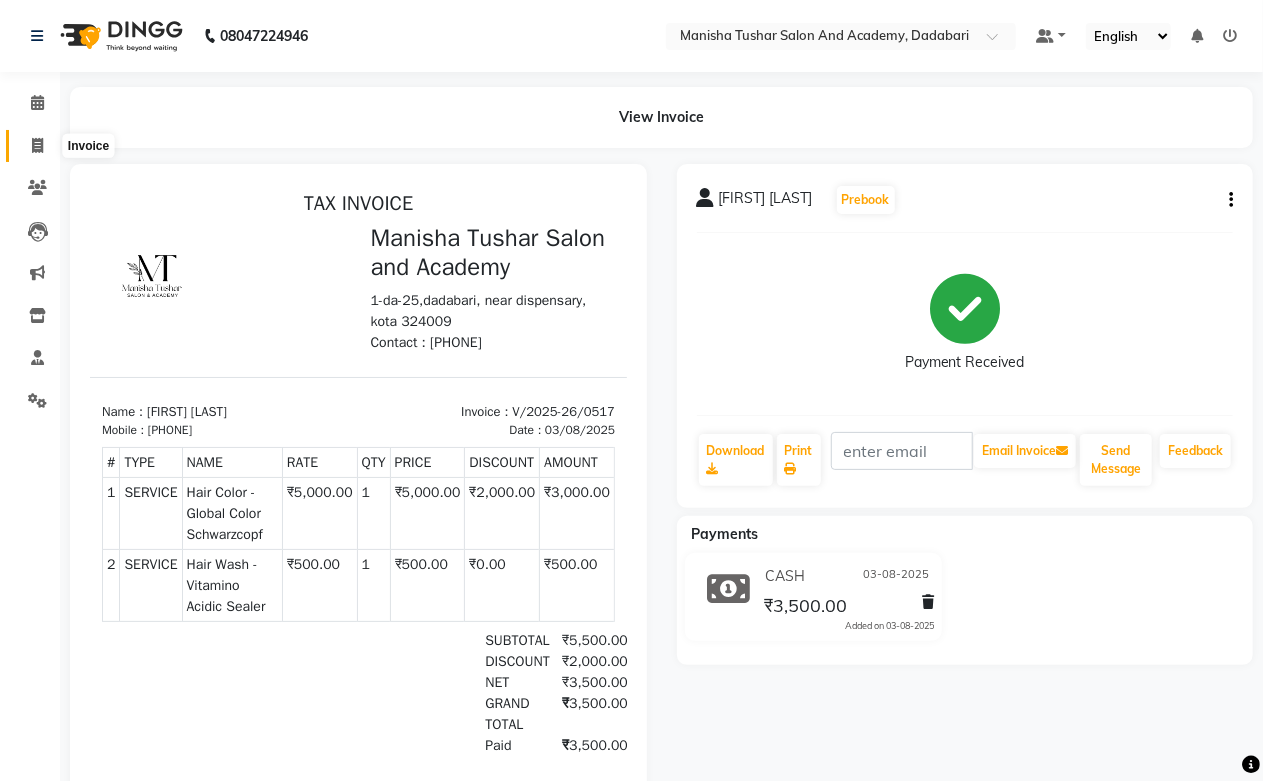 click 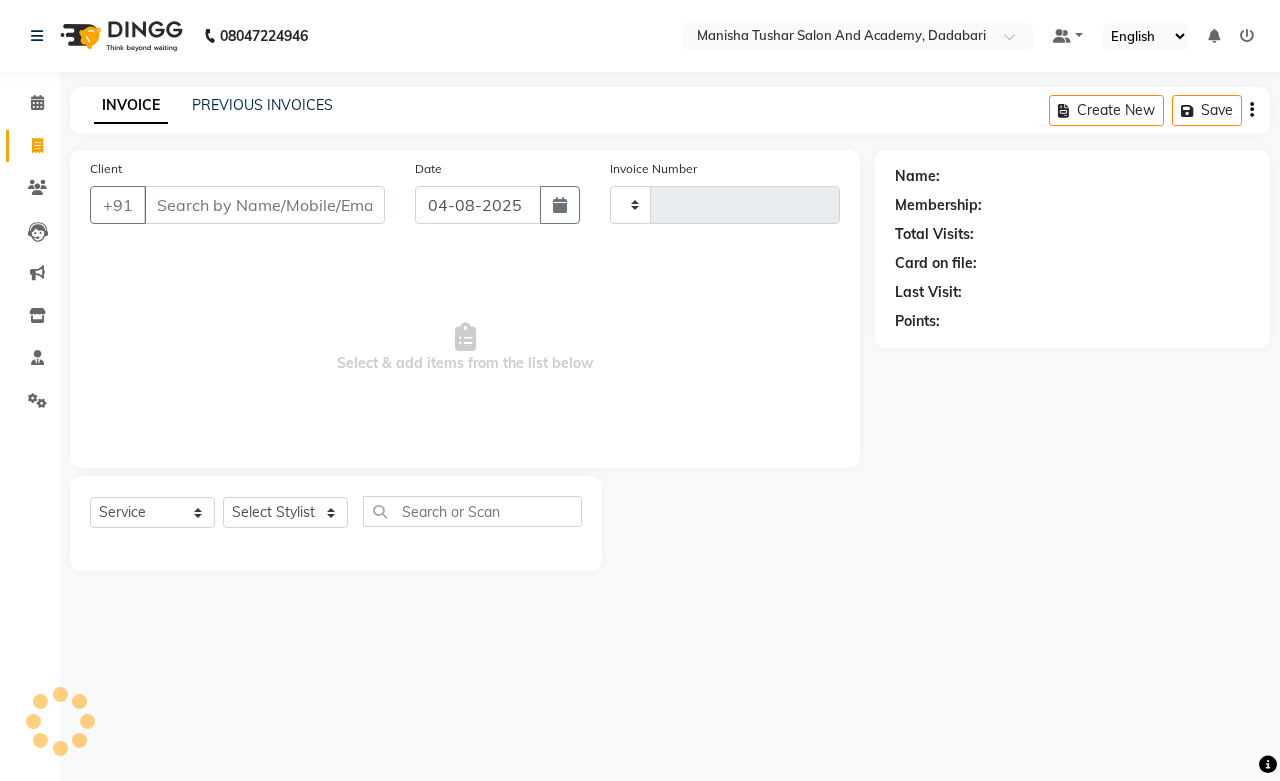 type on "0523" 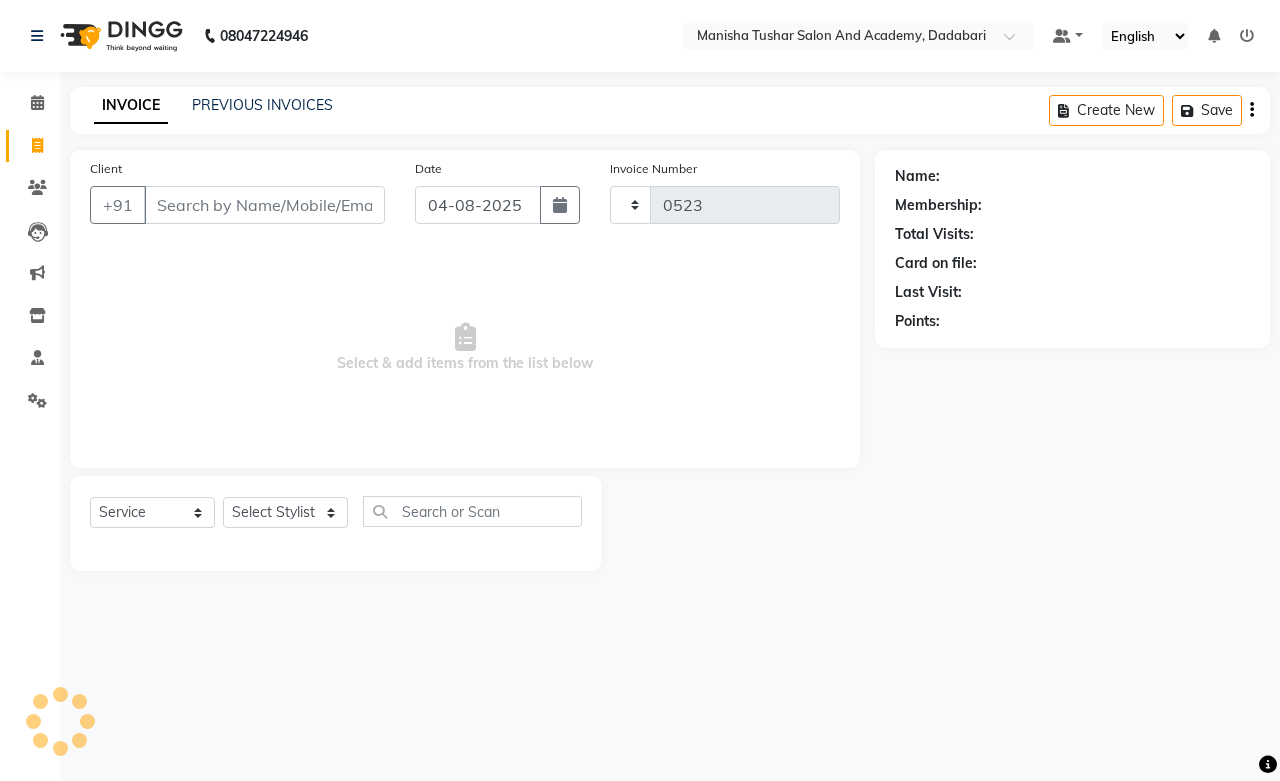 select on "6453" 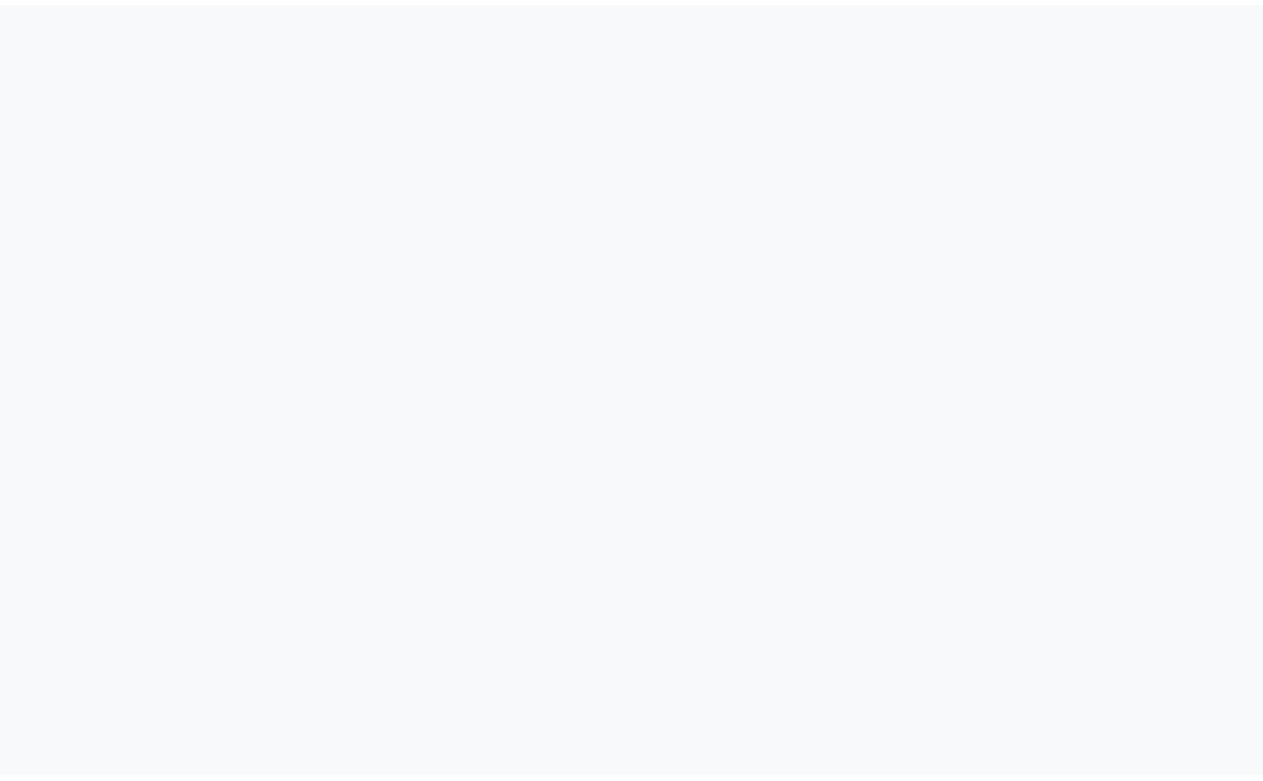 scroll, scrollTop: 0, scrollLeft: 0, axis: both 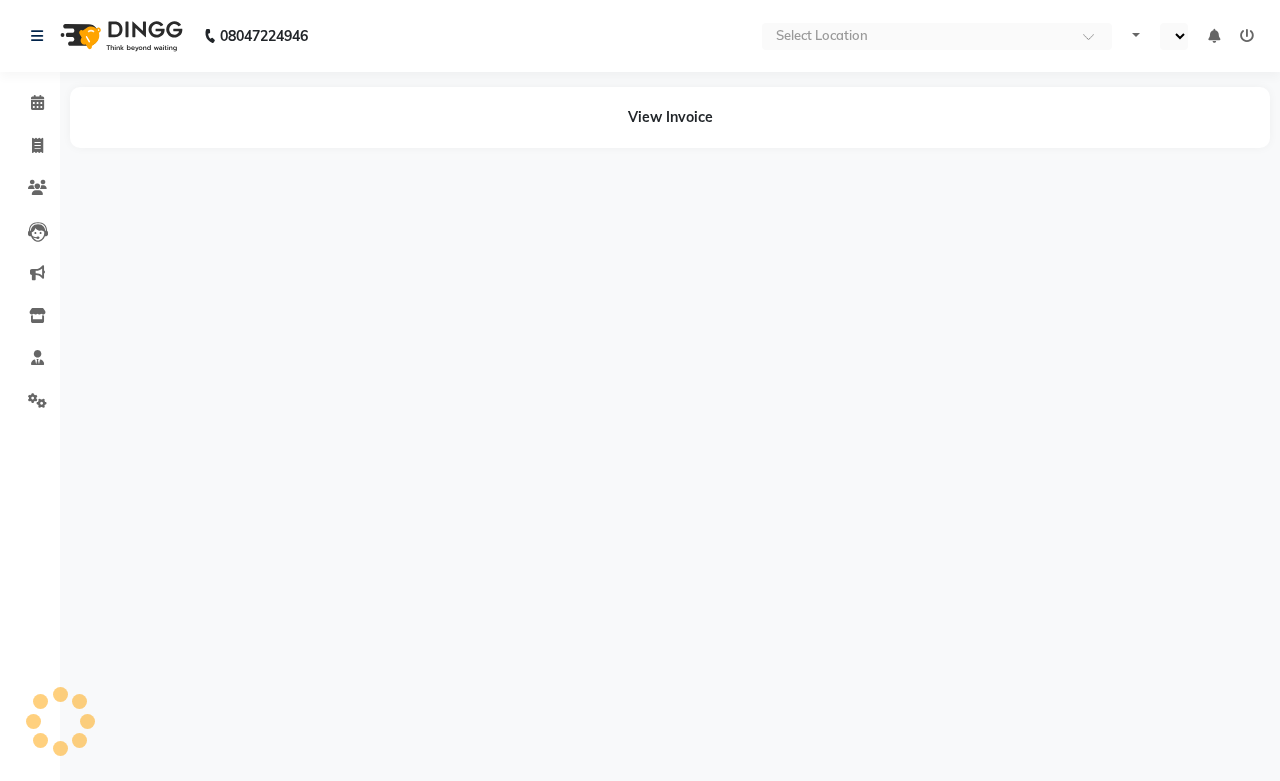 select on "en" 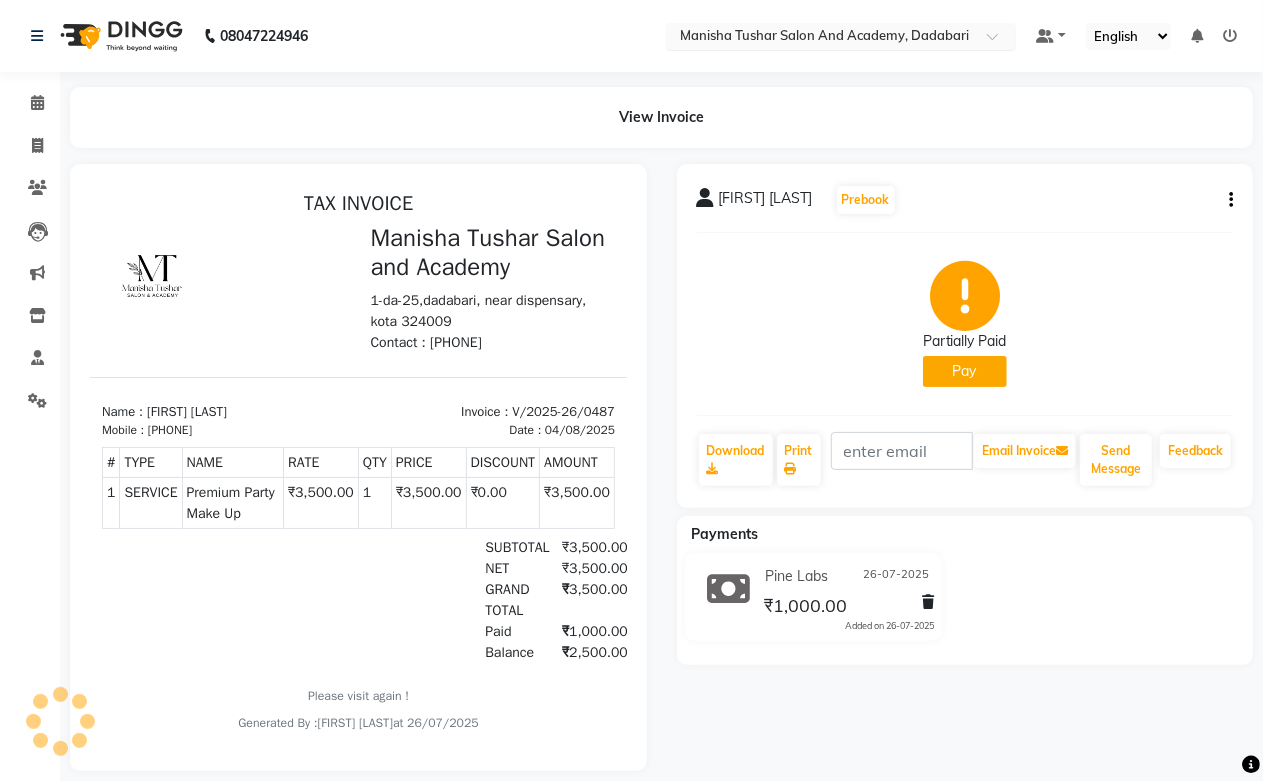 scroll, scrollTop: 0, scrollLeft: 0, axis: both 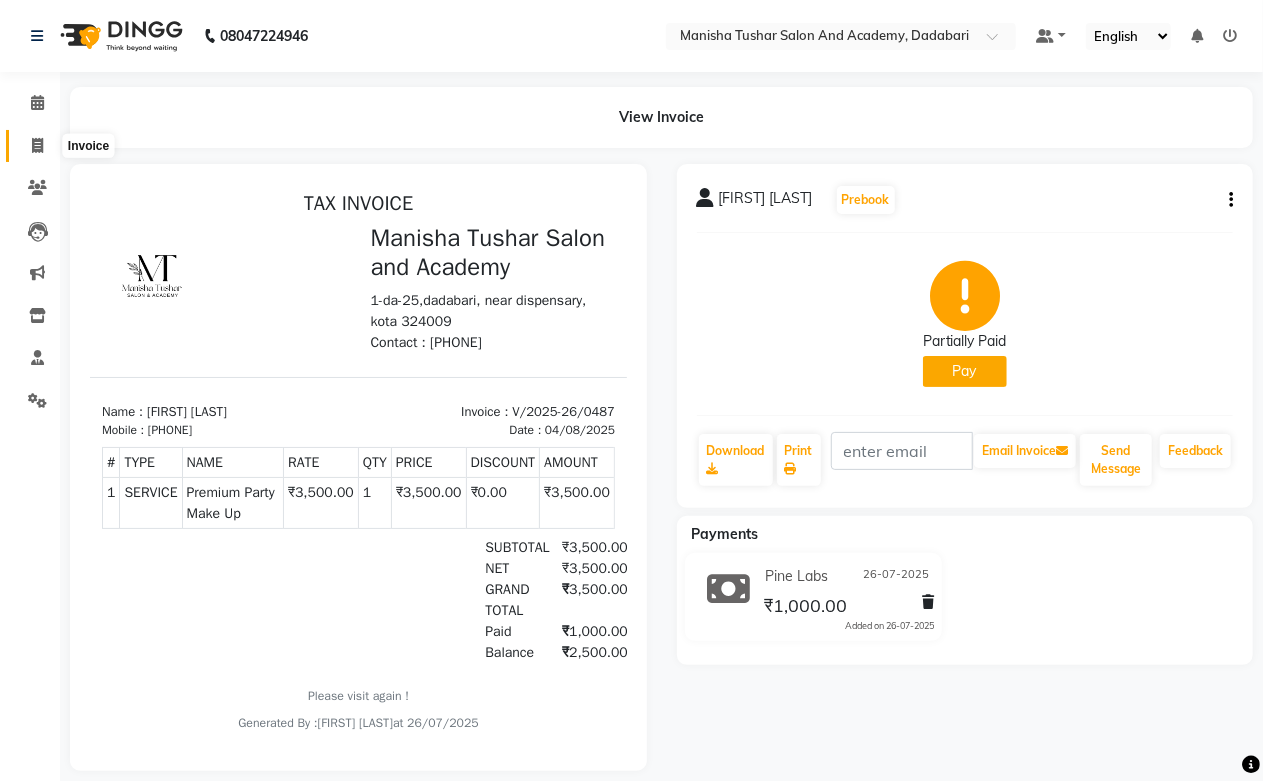click 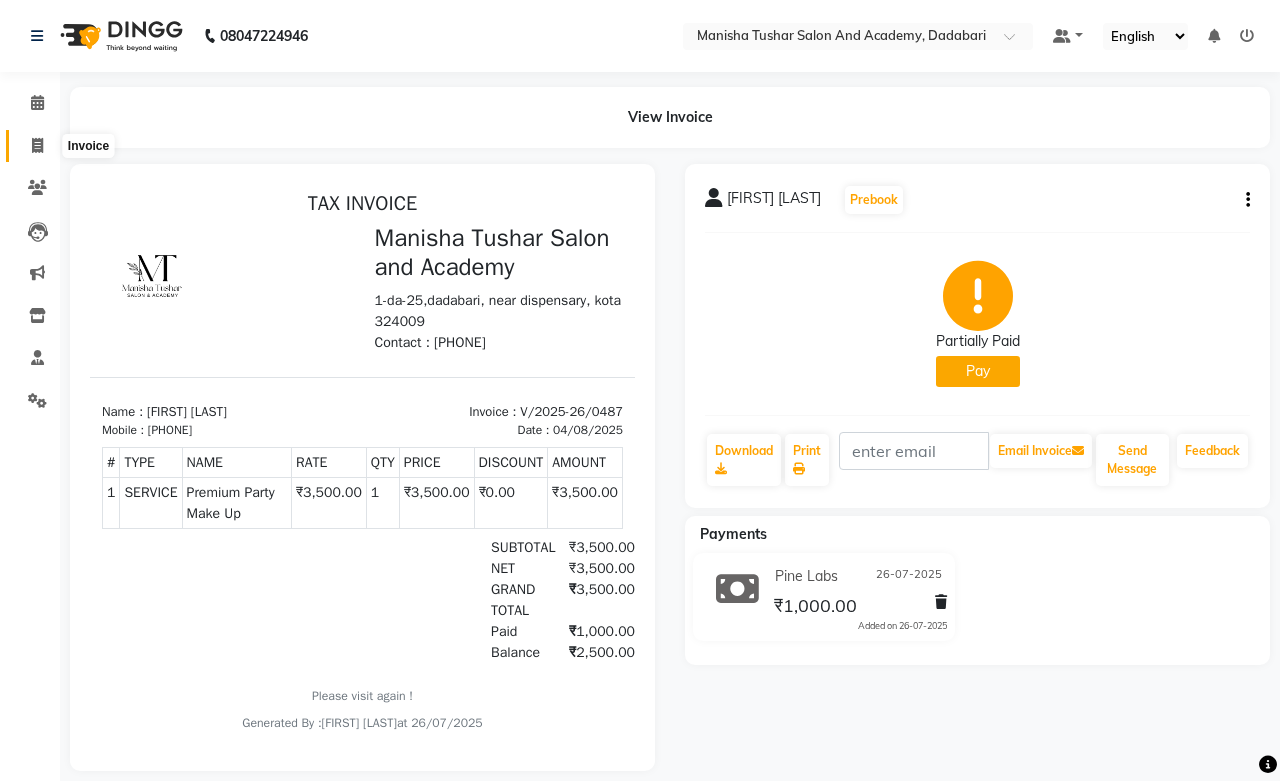select on "service" 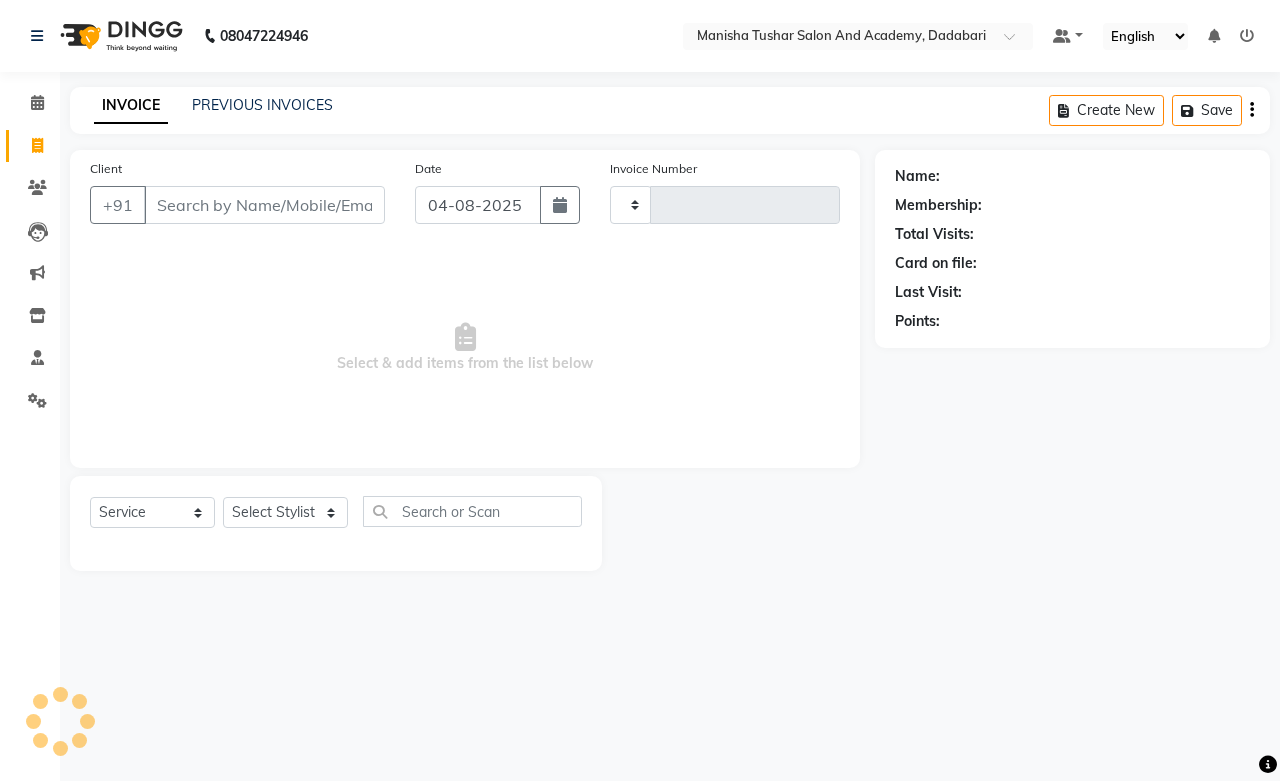 type on "0524" 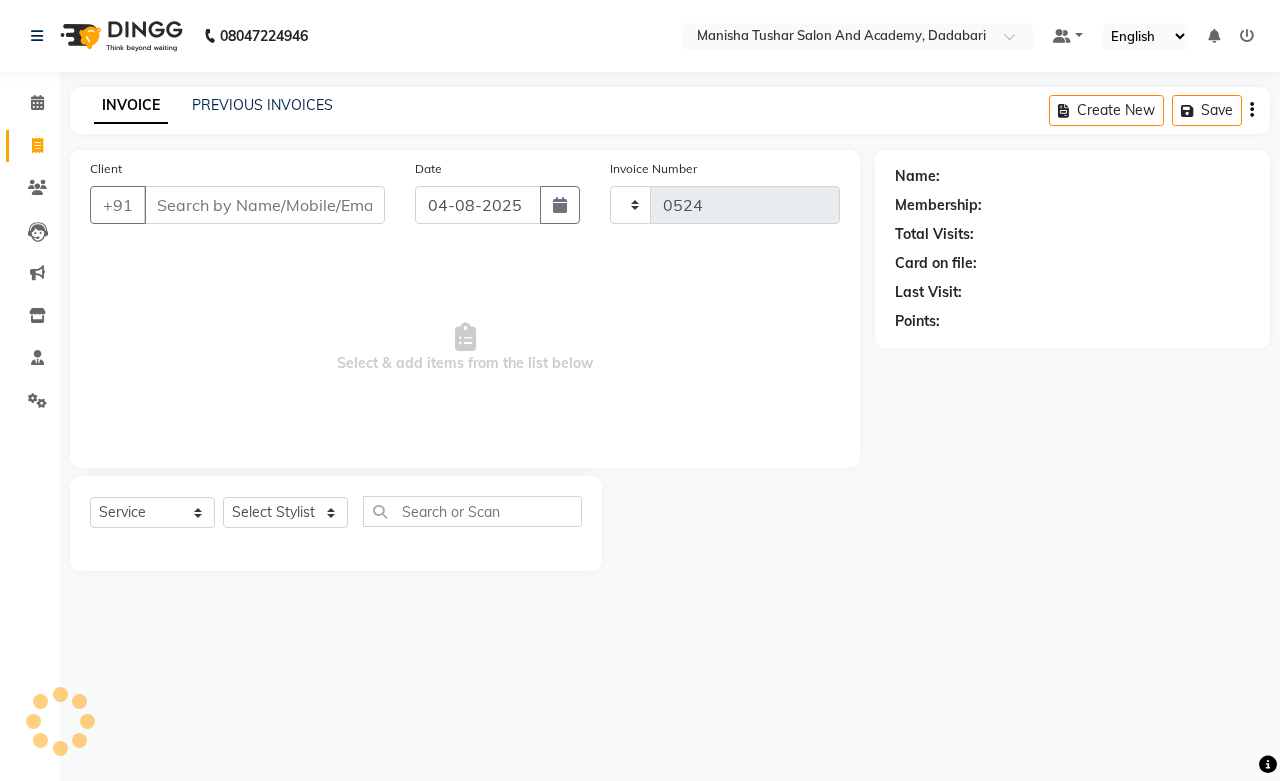 select on "6453" 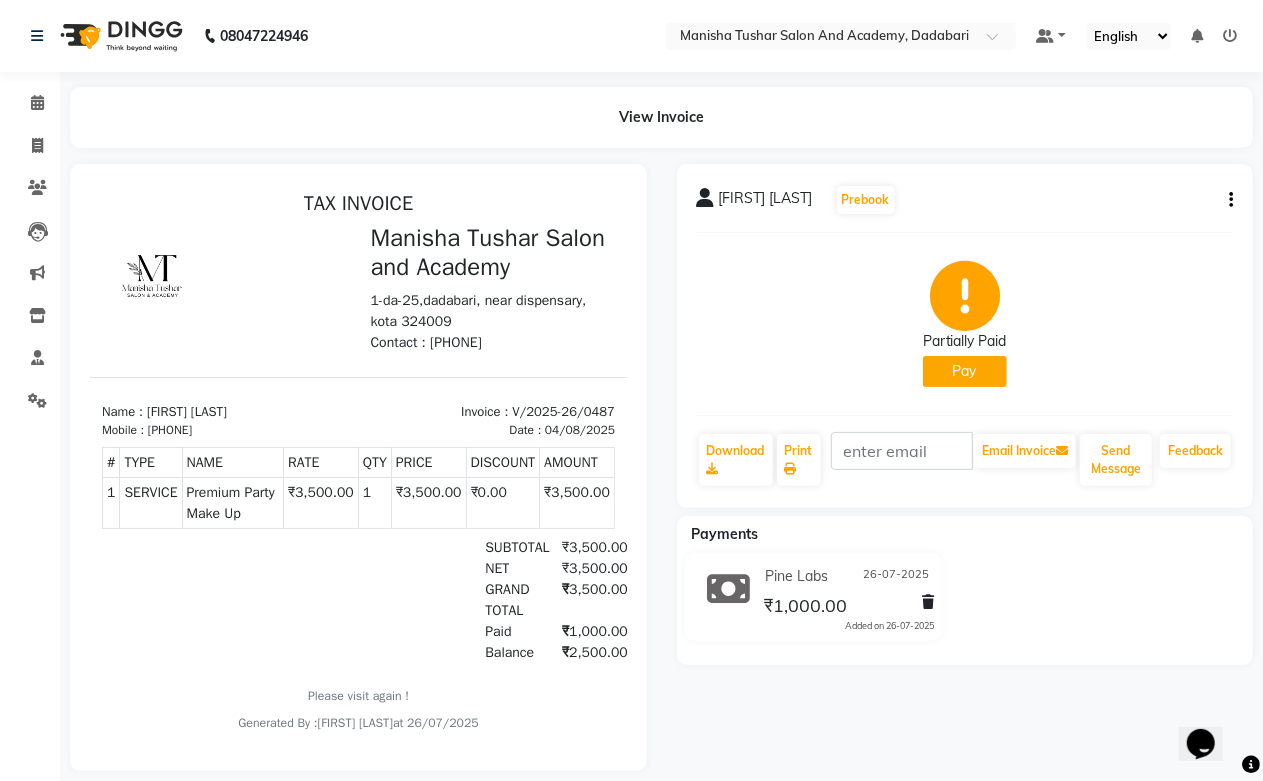 scroll, scrollTop: 0, scrollLeft: 0, axis: both 